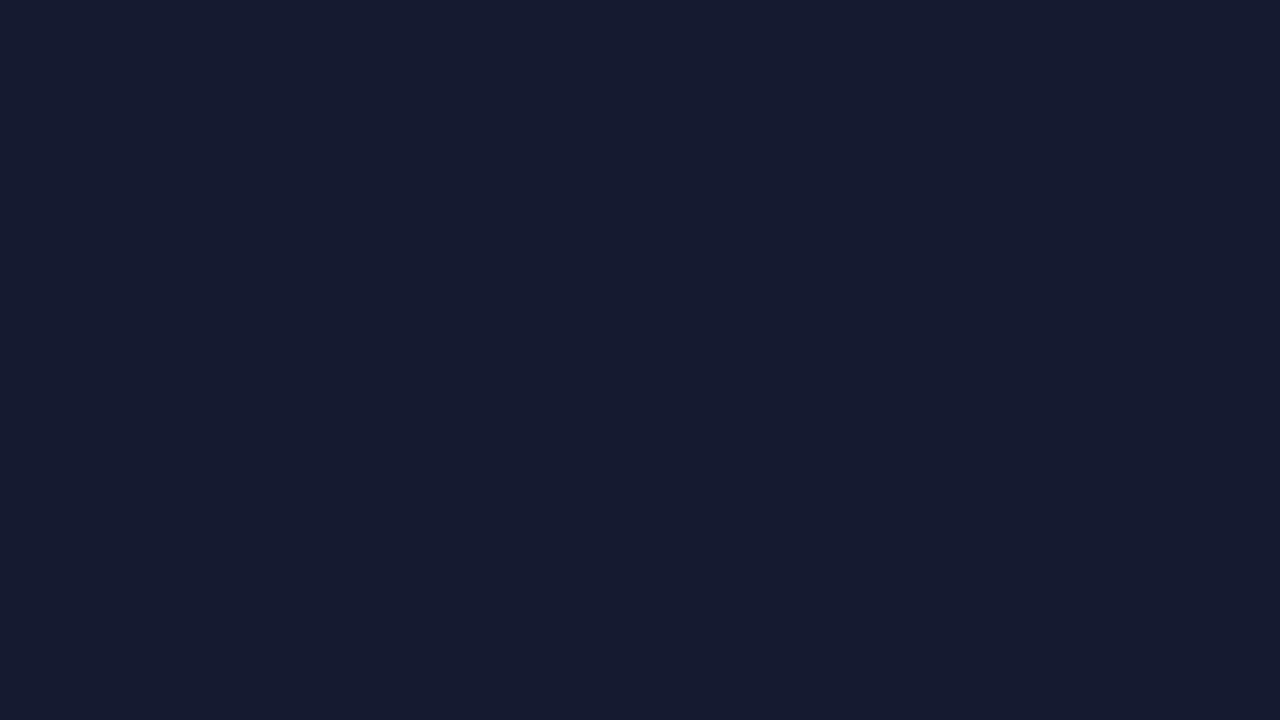 scroll, scrollTop: 0, scrollLeft: 0, axis: both 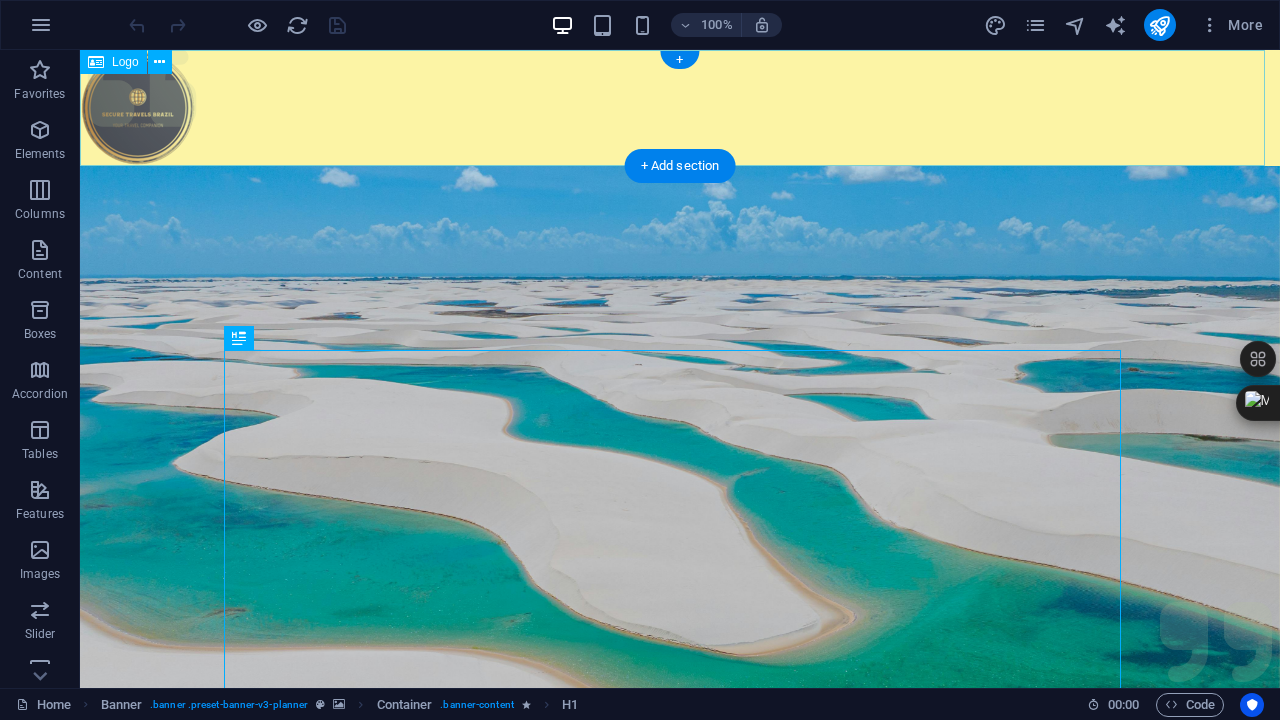 click at bounding box center [680, 108] 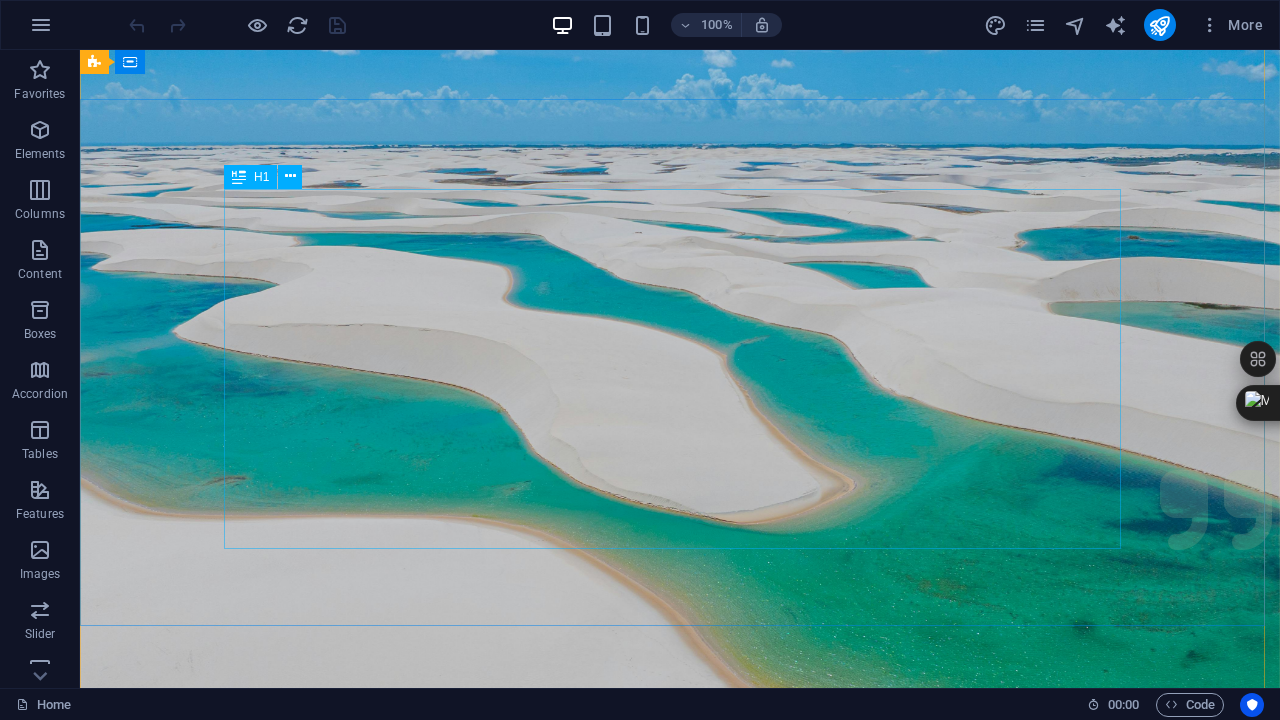 scroll, scrollTop: 100, scrollLeft: 0, axis: vertical 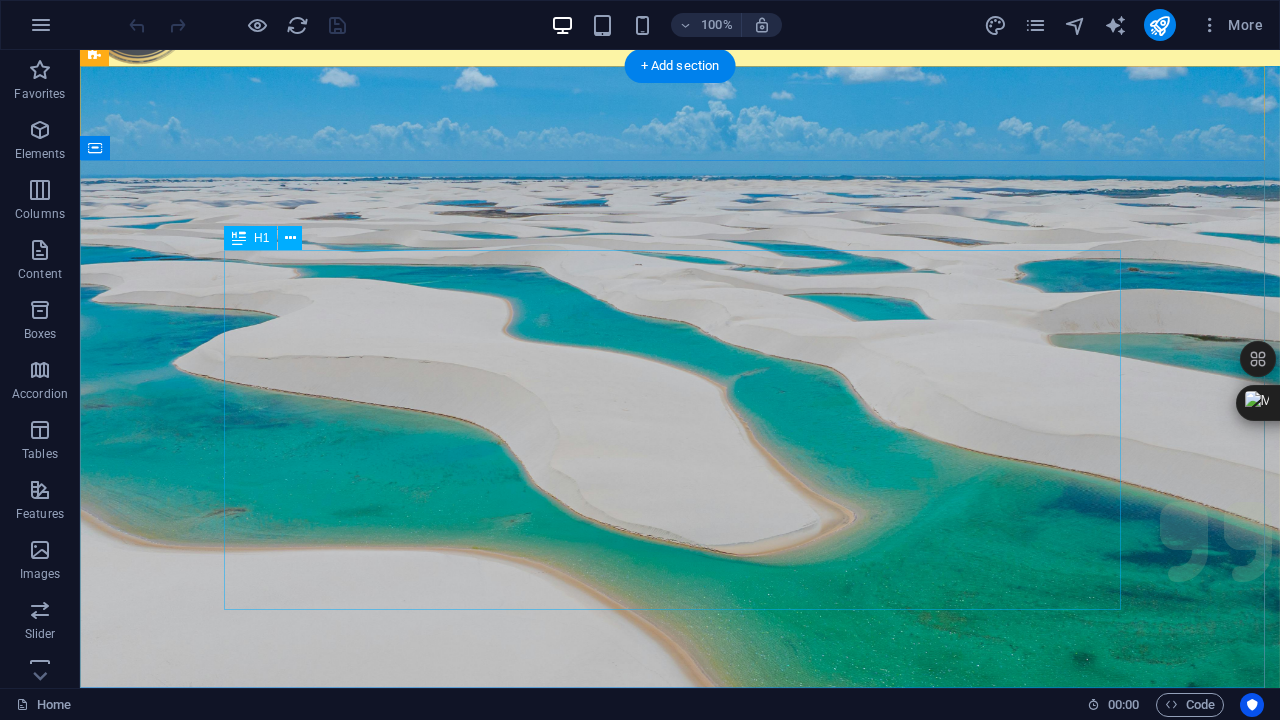 click on "Experience extraordinary life moments" at bounding box center (680, 1295) 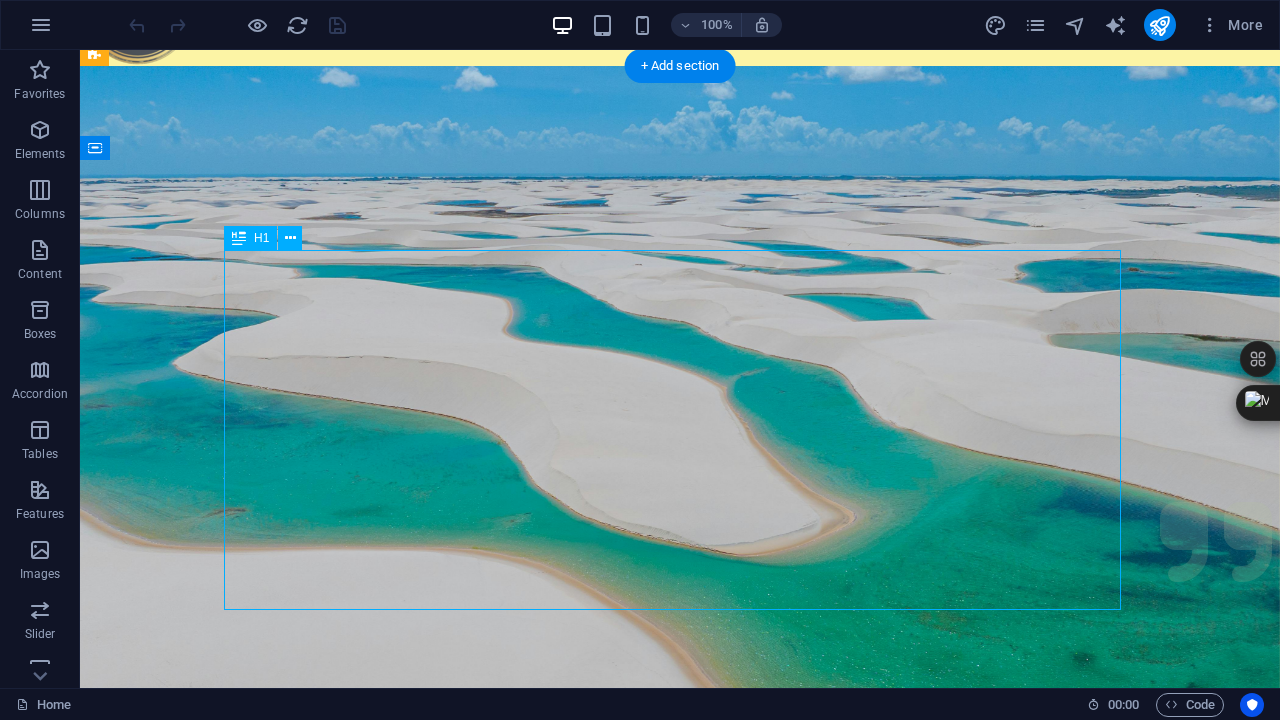 click on "Experience extraordinary life moments" at bounding box center (680, 1295) 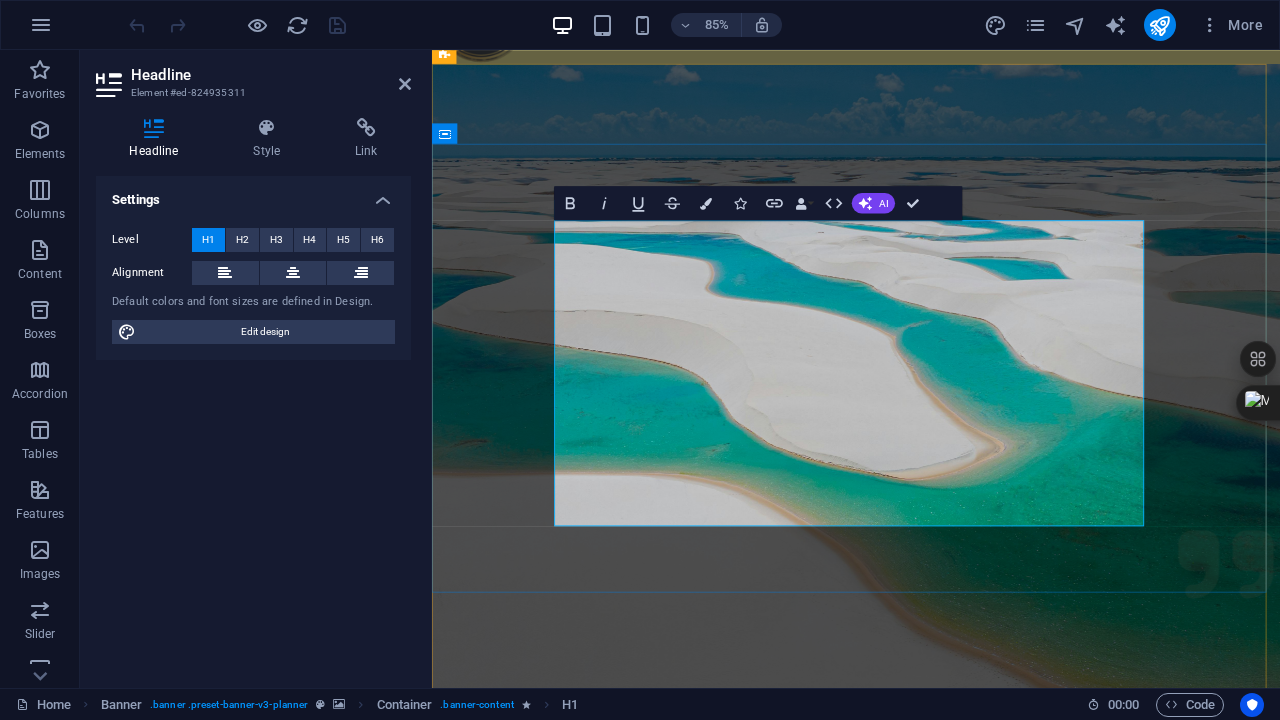 click on "Experience extraordinary life moments" at bounding box center [931, 1355] 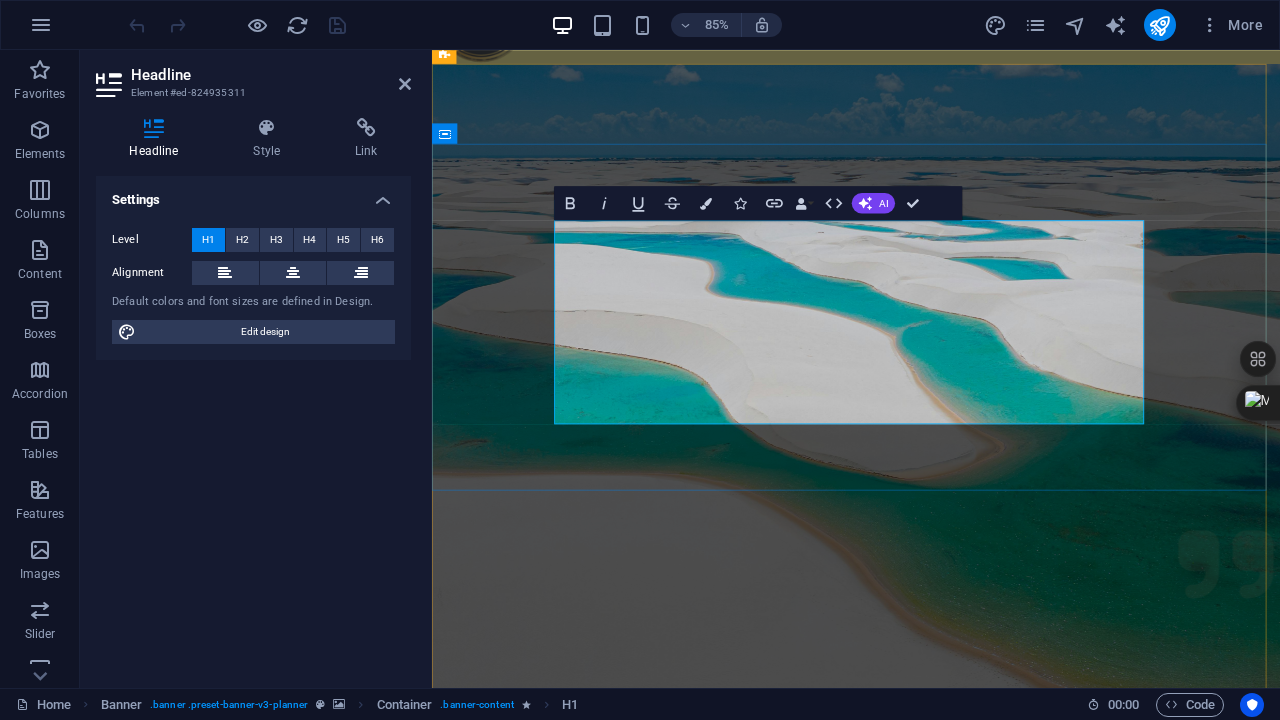drag, startPoint x: 1039, startPoint y: 471, endPoint x: 664, endPoint y: 323, distance: 403.14886 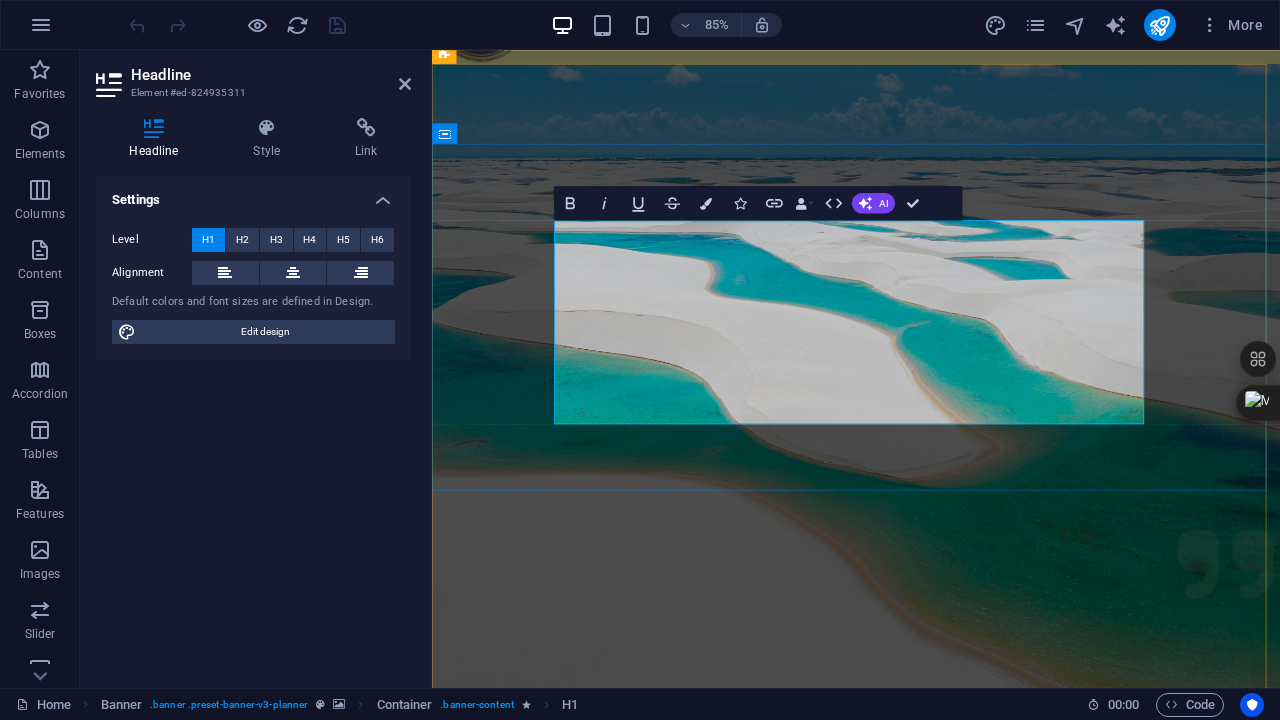 click on "Get your hearts ready" at bounding box center (931, 1295) 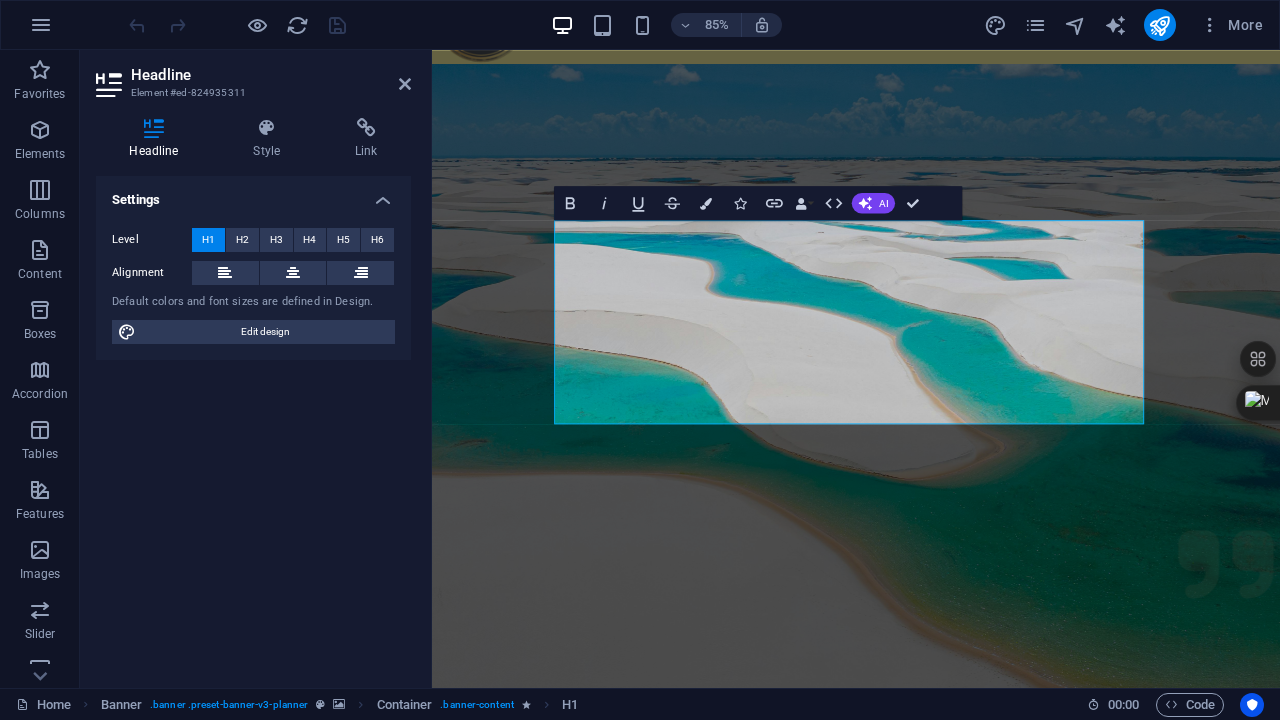 click at bounding box center [931, 516] 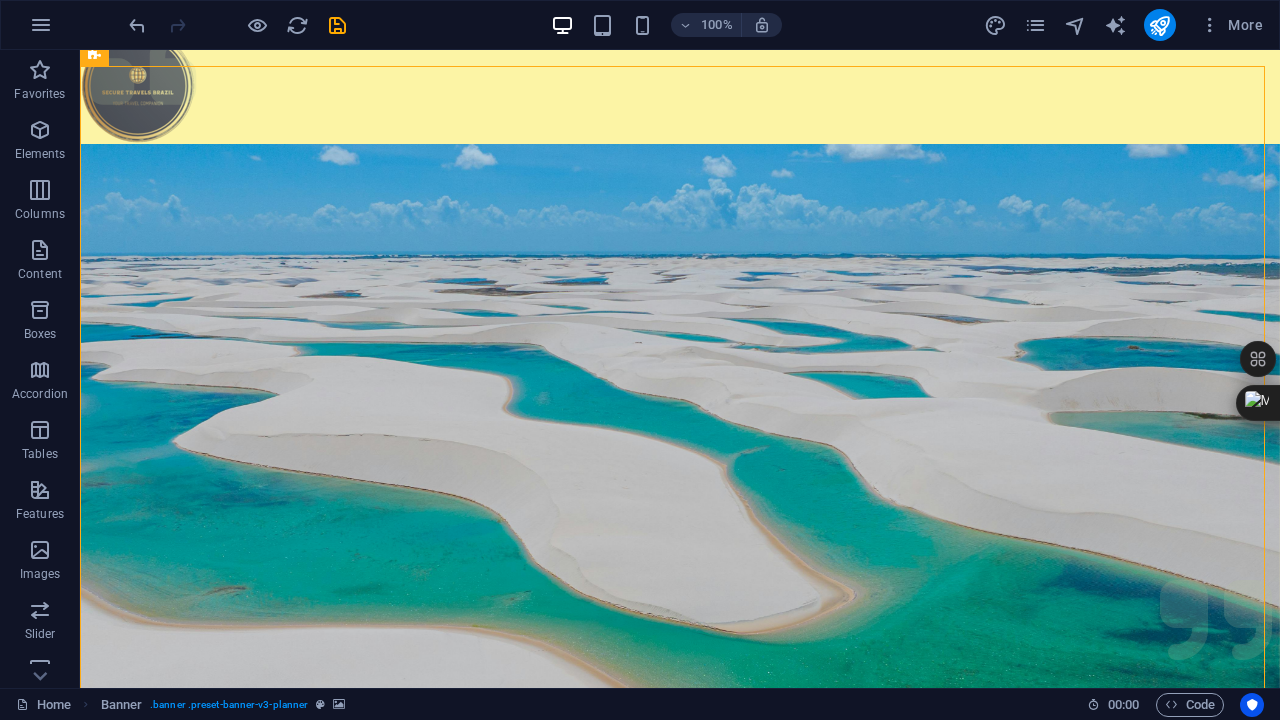 scroll, scrollTop: 0, scrollLeft: 0, axis: both 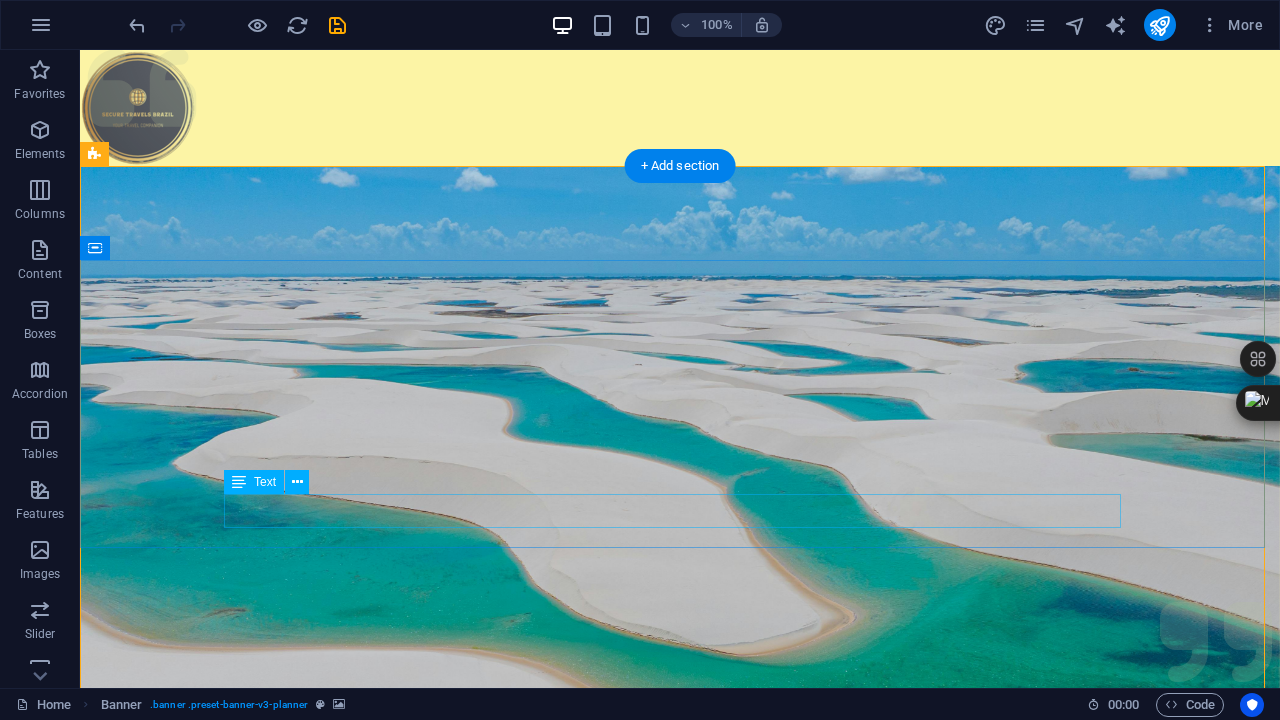 click on "Plan your next event with us" at bounding box center [680, 1436] 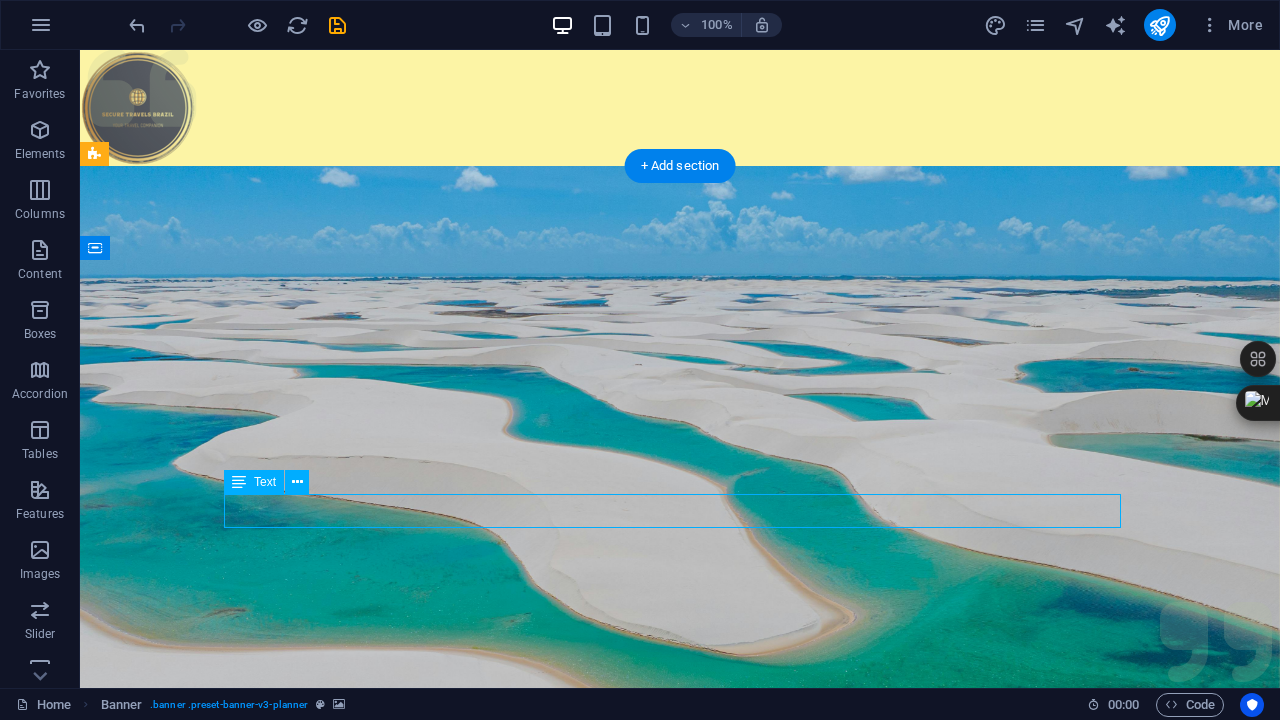click on "Plan your next event with us" at bounding box center [680, 1436] 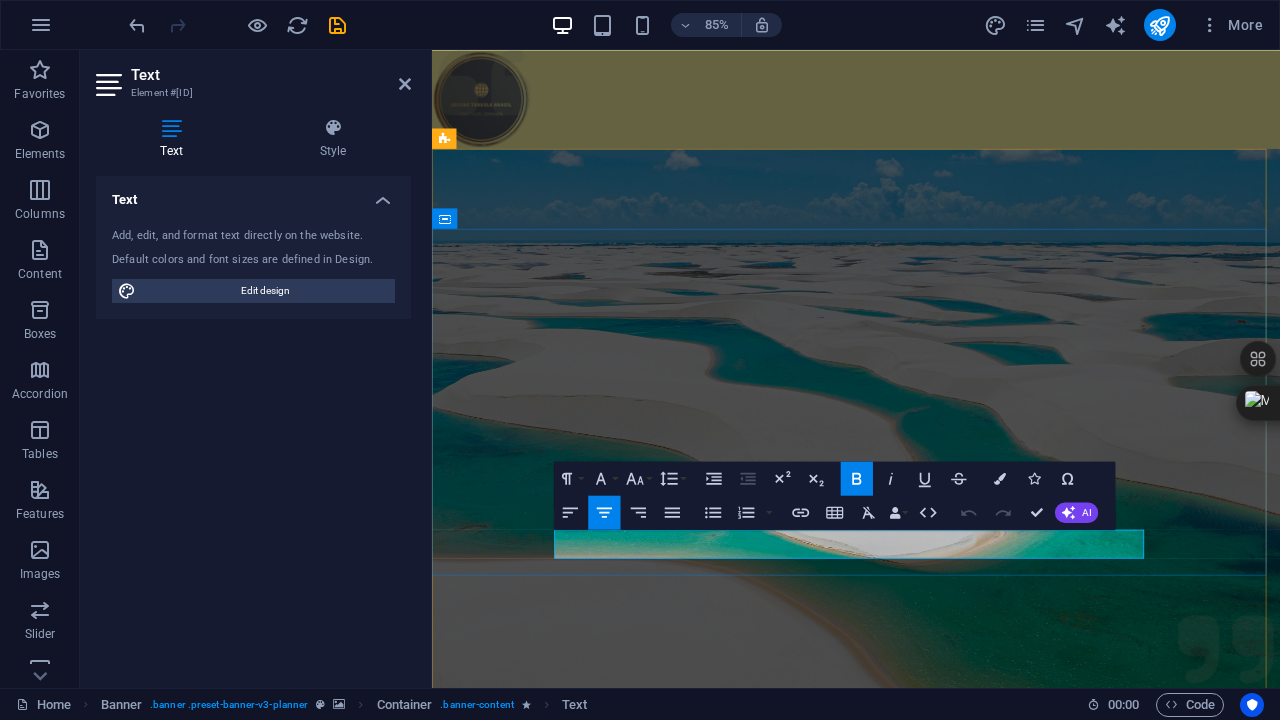 drag, startPoint x: 759, startPoint y: 631, endPoint x: 1083, endPoint y: 629, distance: 324.00616 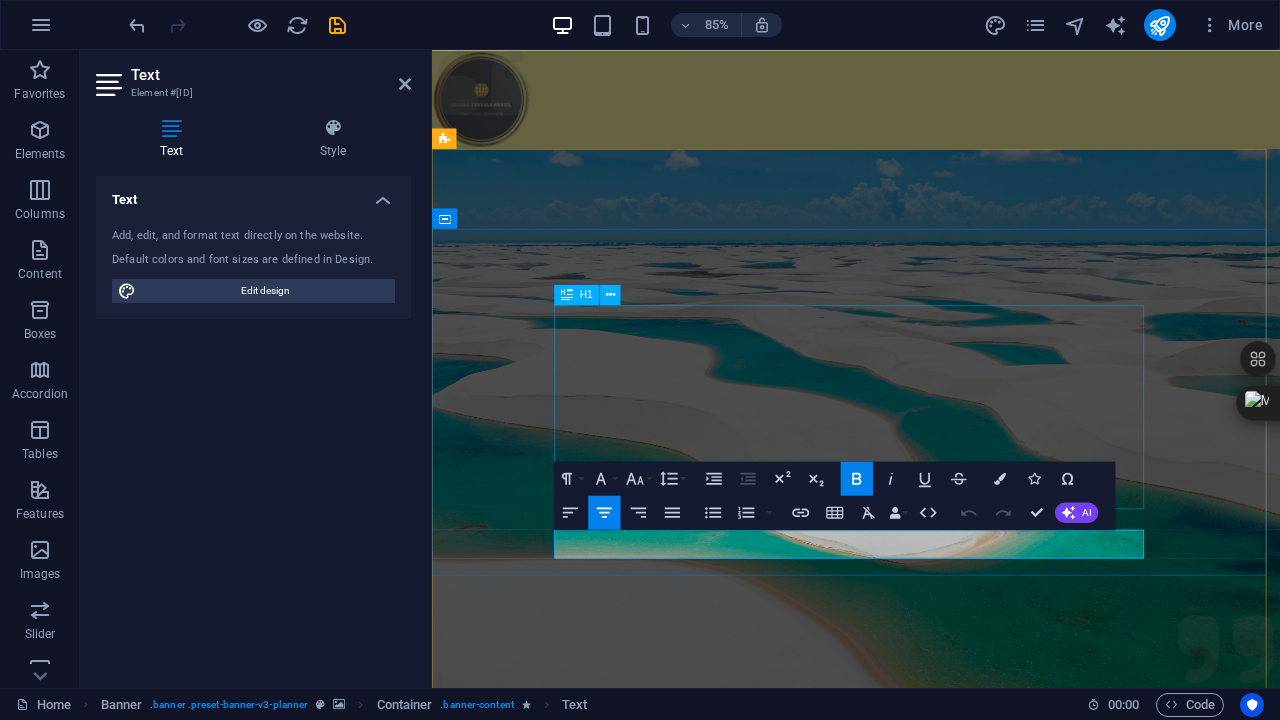 type 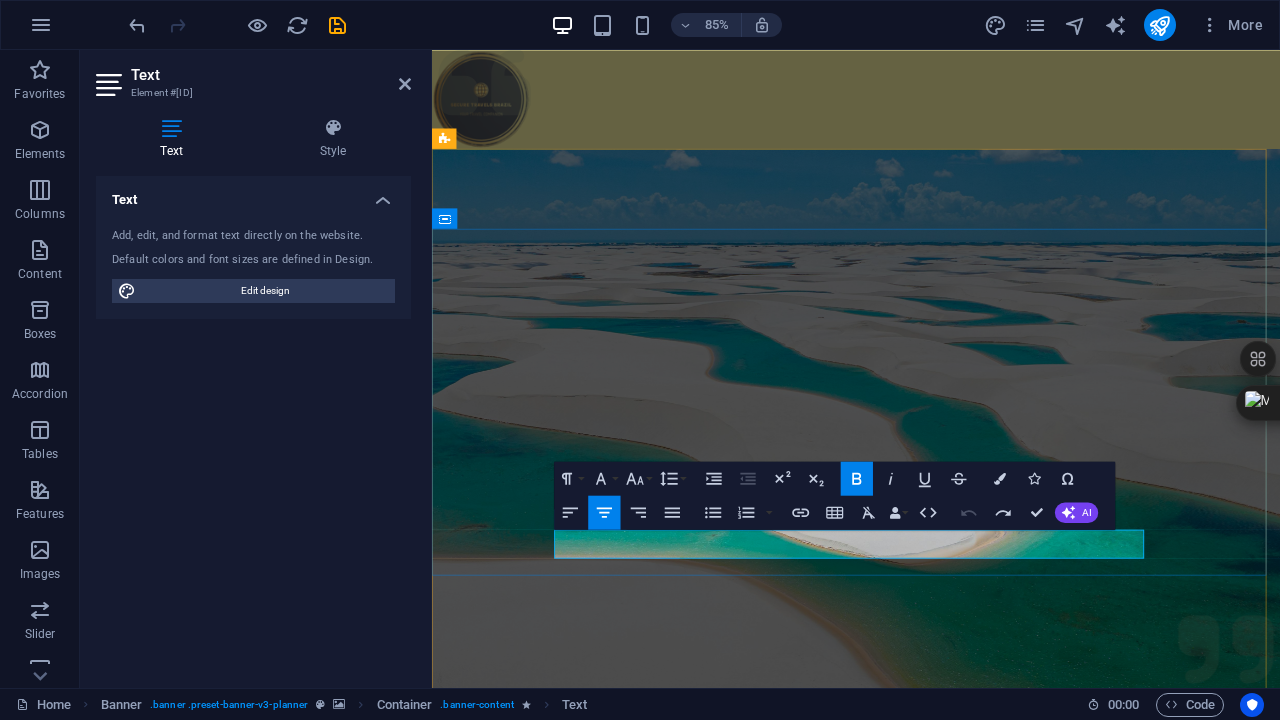 click on "Plan your next event with us" at bounding box center (931, 1555) 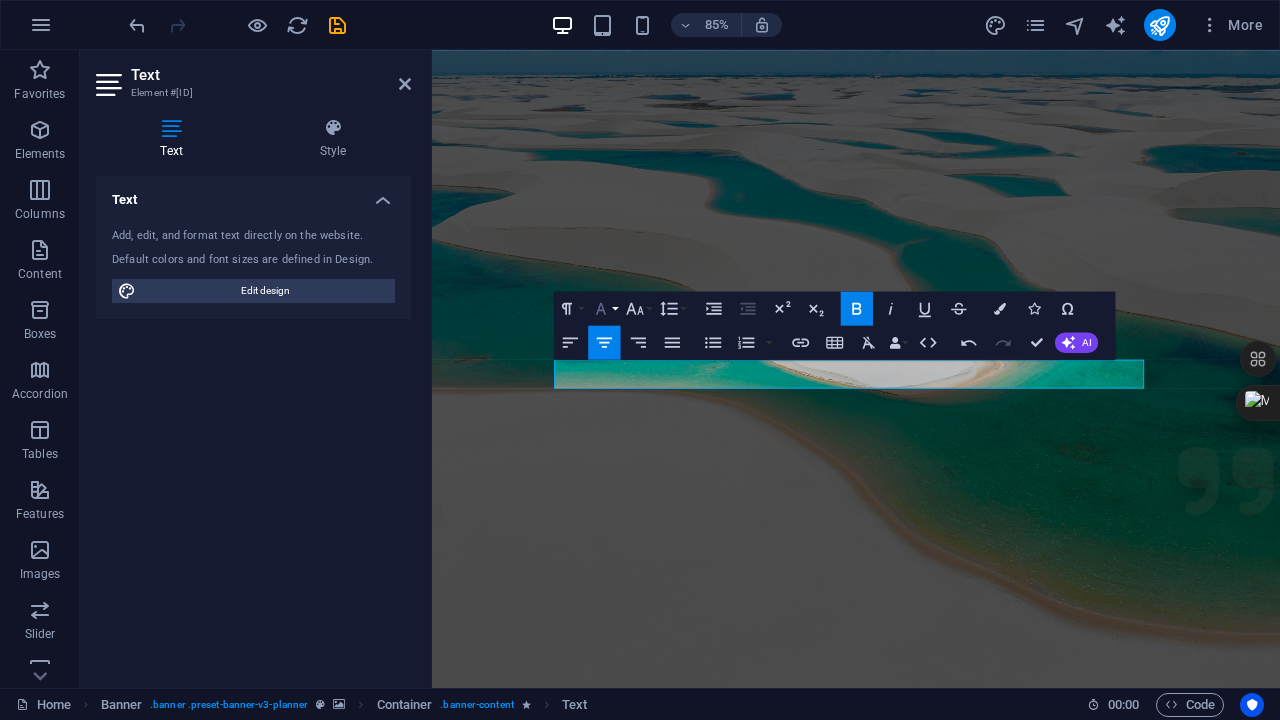 scroll, scrollTop: 200, scrollLeft: 0, axis: vertical 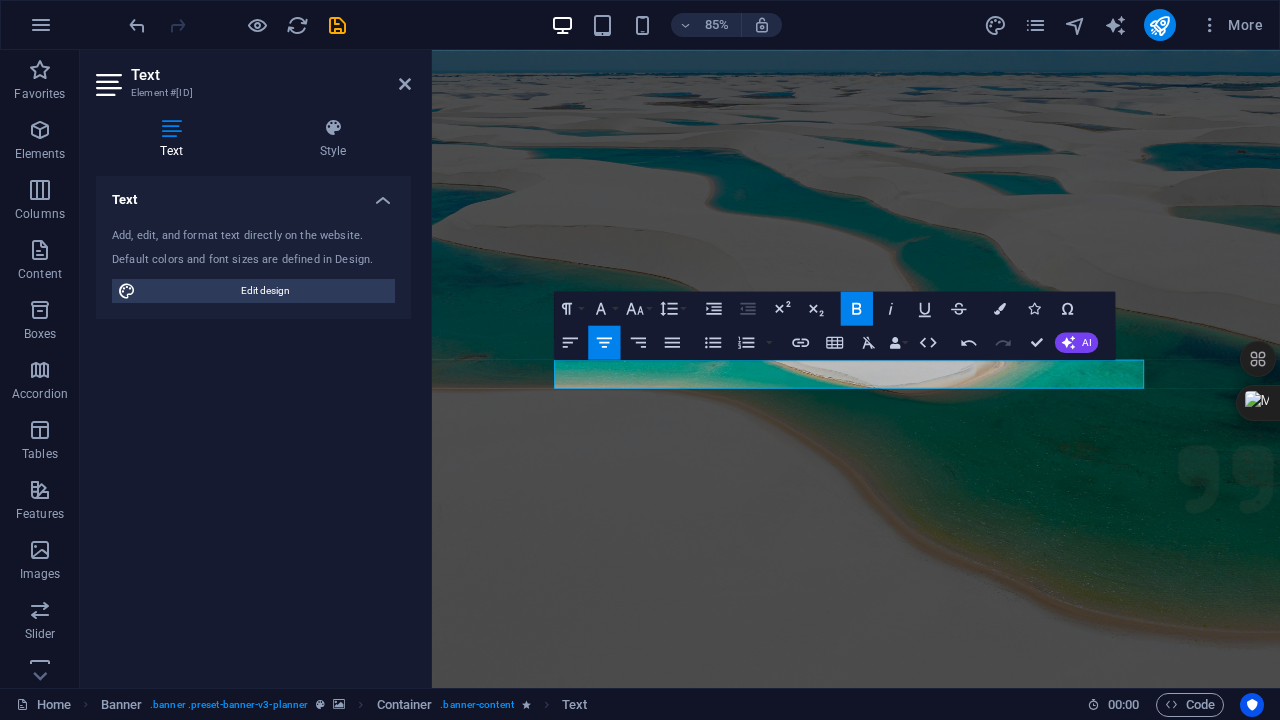 click at bounding box center [931, 416] 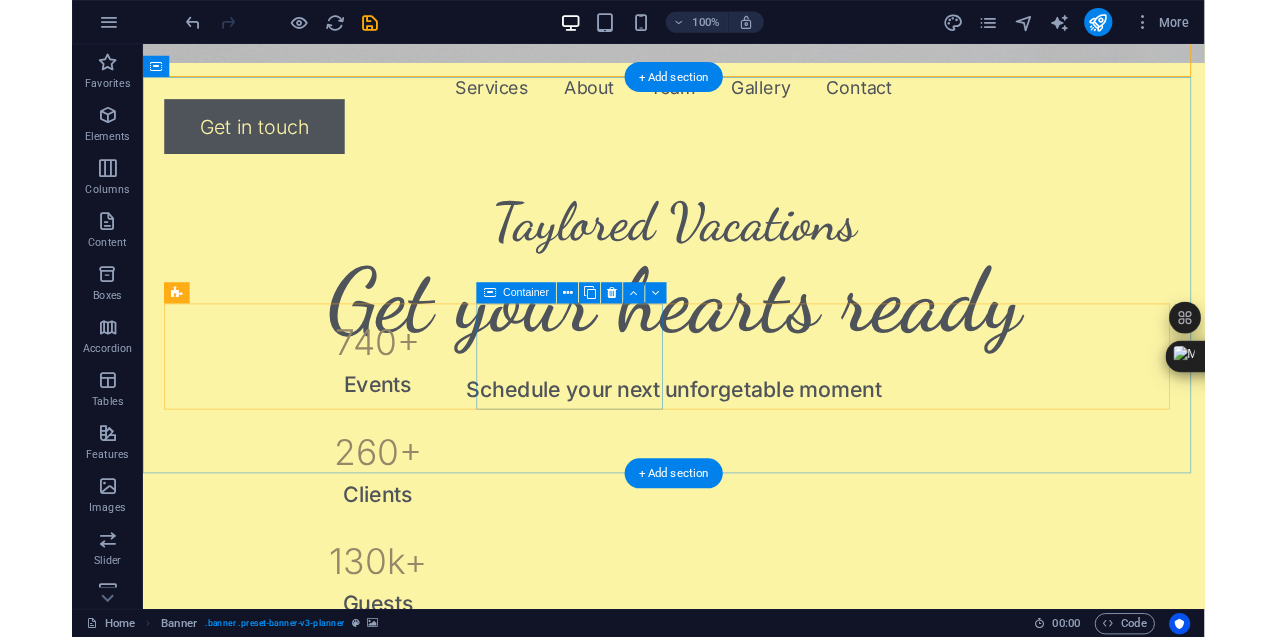 scroll, scrollTop: 1000, scrollLeft: 0, axis: vertical 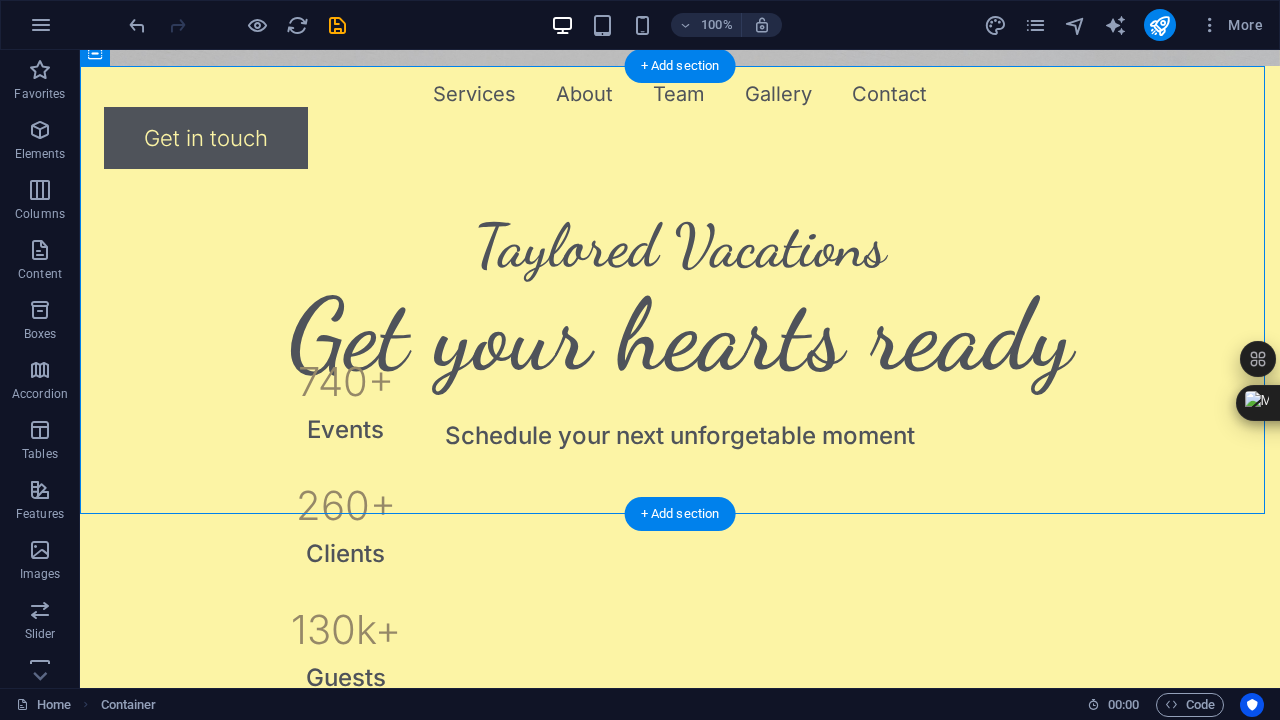 drag, startPoint x: 1167, startPoint y: 499, endPoint x: 374, endPoint y: 318, distance: 813.3941 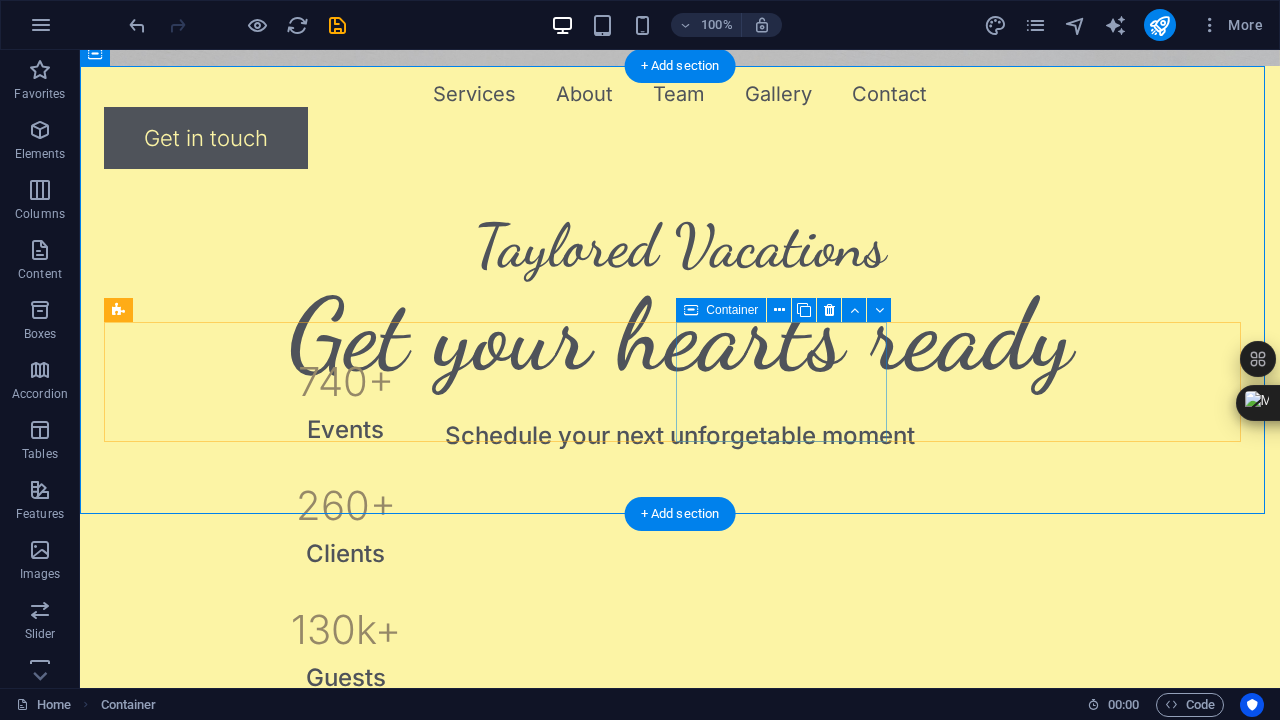 click on "[NUMBER] k+ Guests" at bounding box center (345, 630) 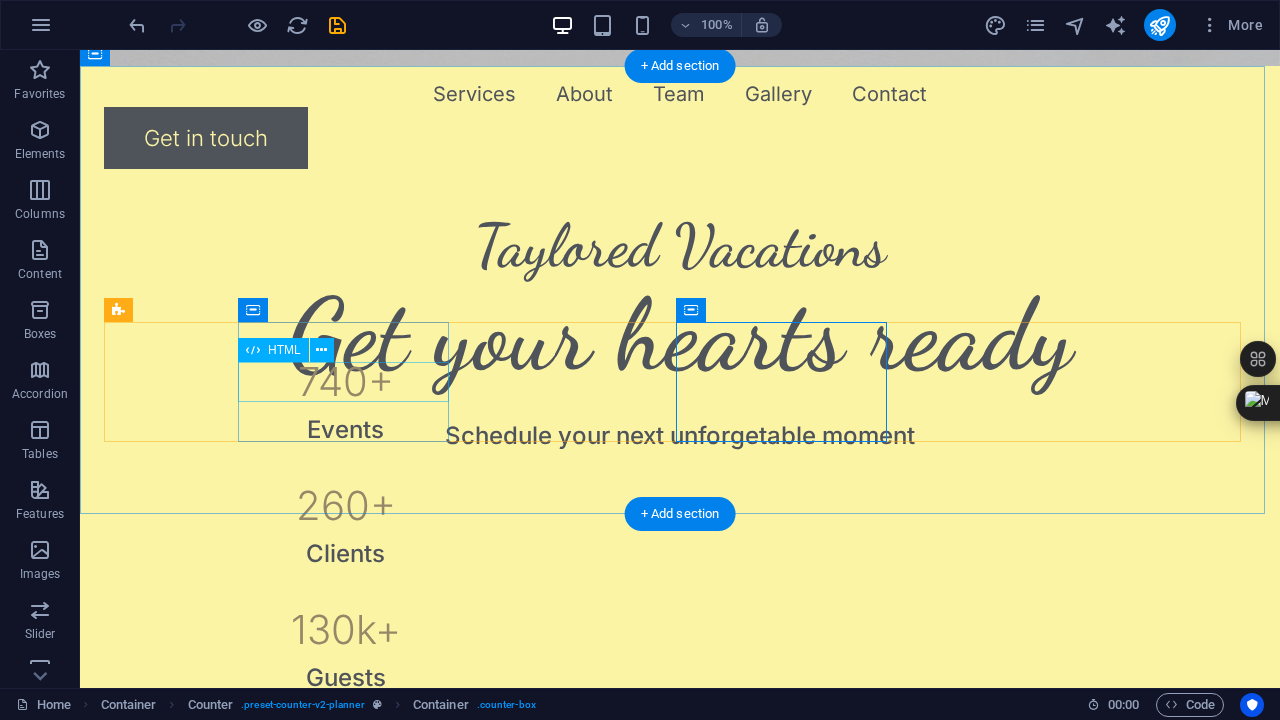 click on "740 +" at bounding box center [345, 382] 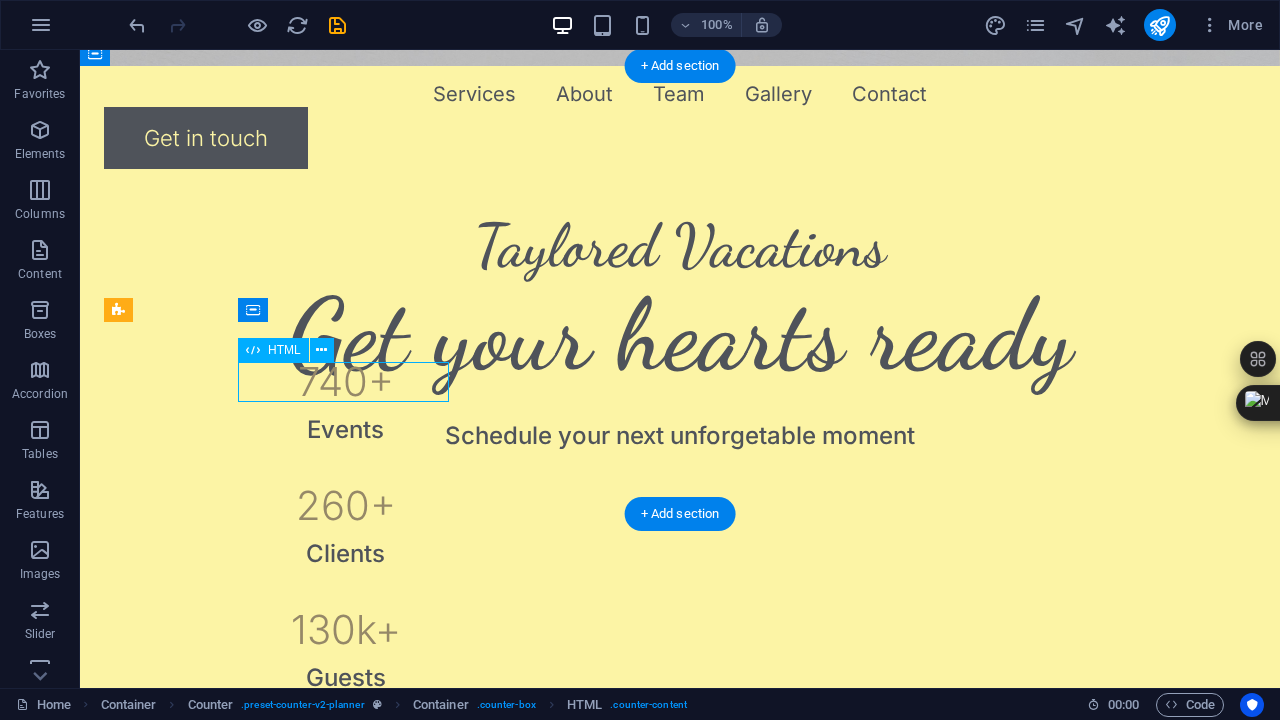 click on "740 +" at bounding box center [345, 382] 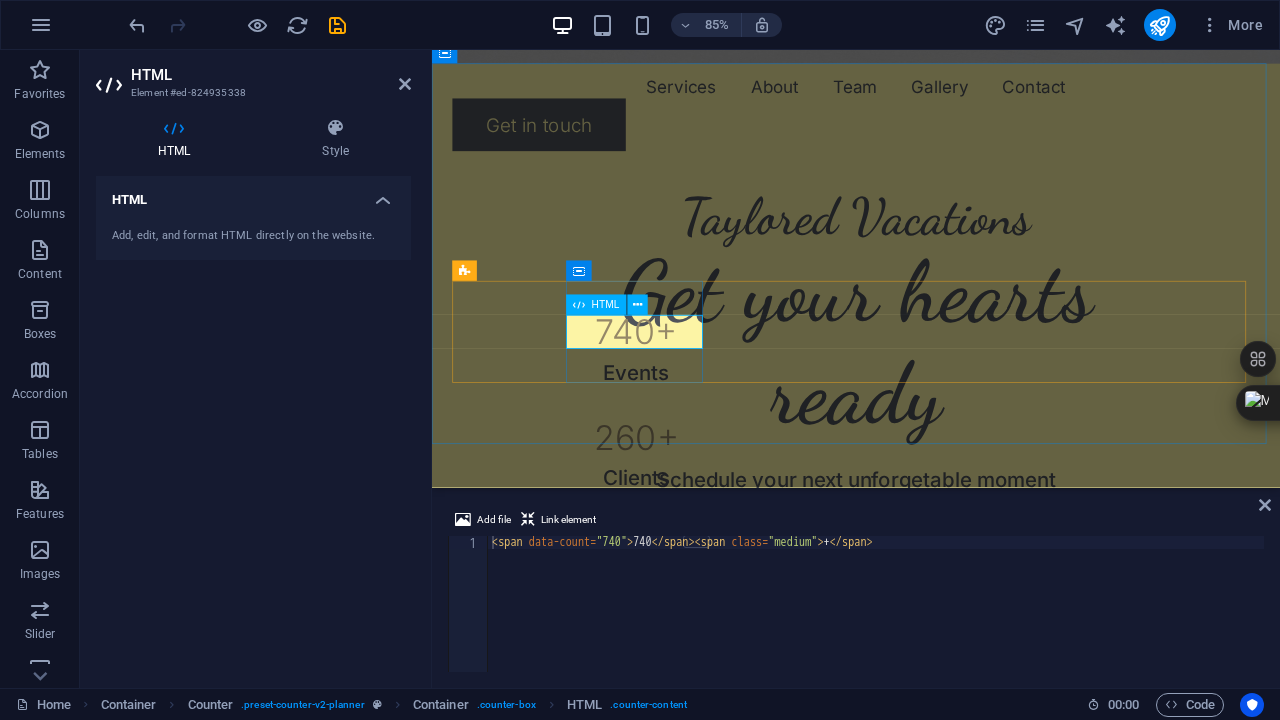 click on "740 +" at bounding box center (672, 382) 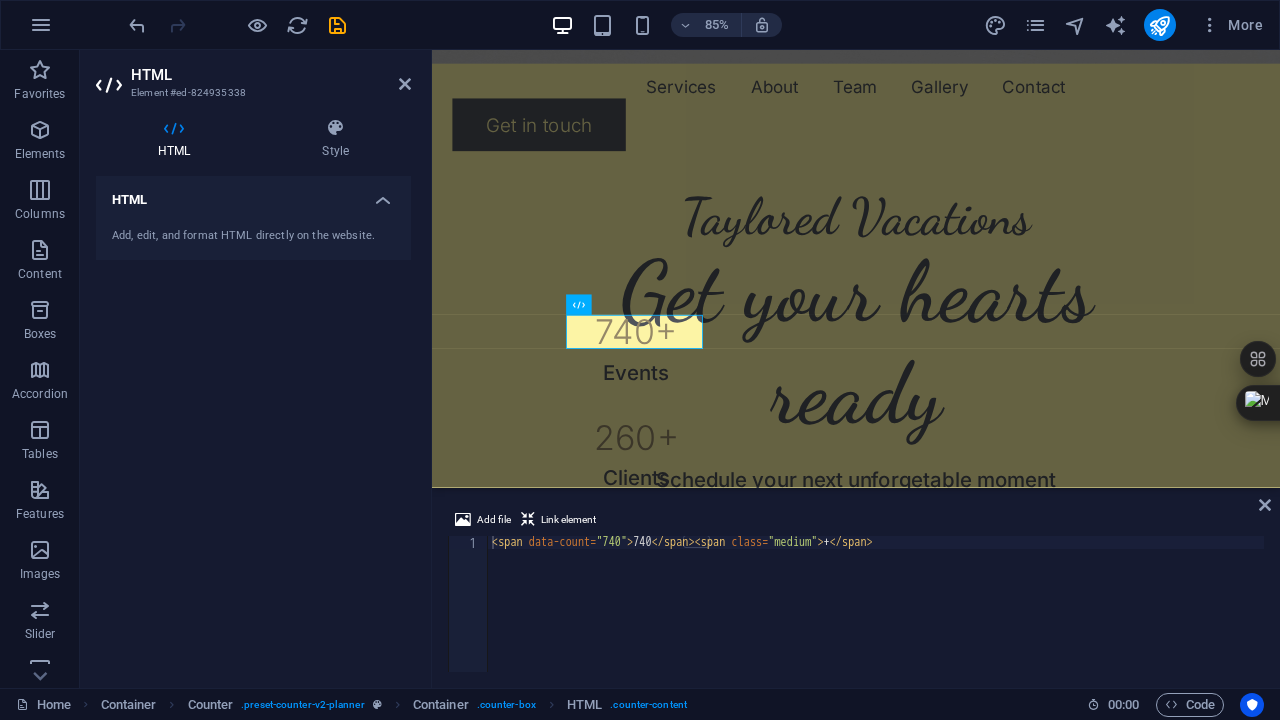 click on "Add, edit, and format HTML directly on the website." at bounding box center (253, 236) 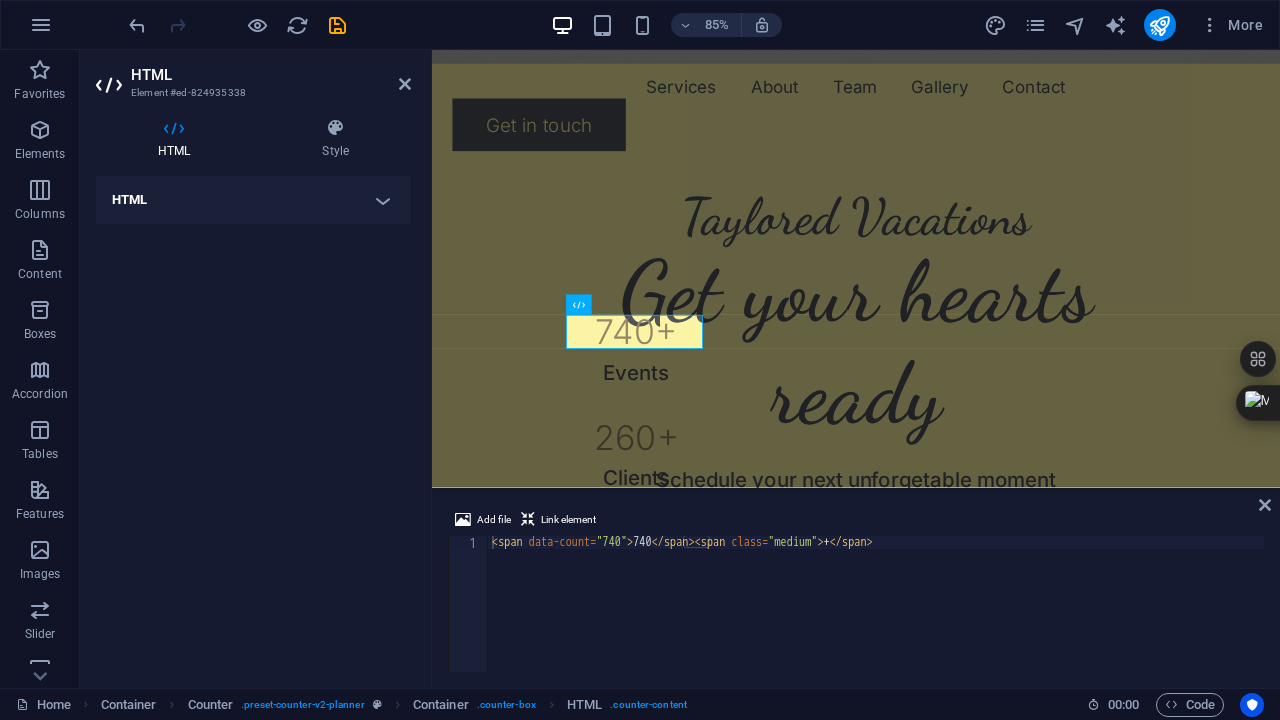 click on "HTML" at bounding box center [253, 200] 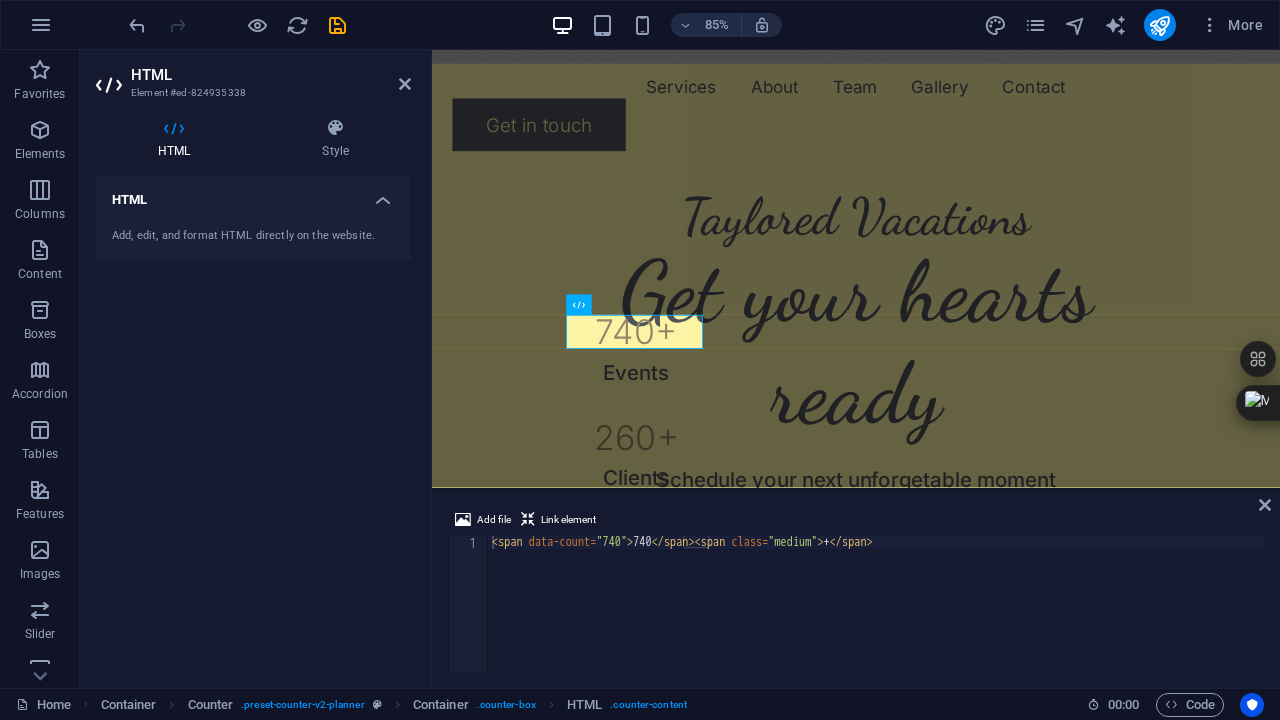 click on "Add, edit, and format HTML directly on the website." at bounding box center [253, 236] 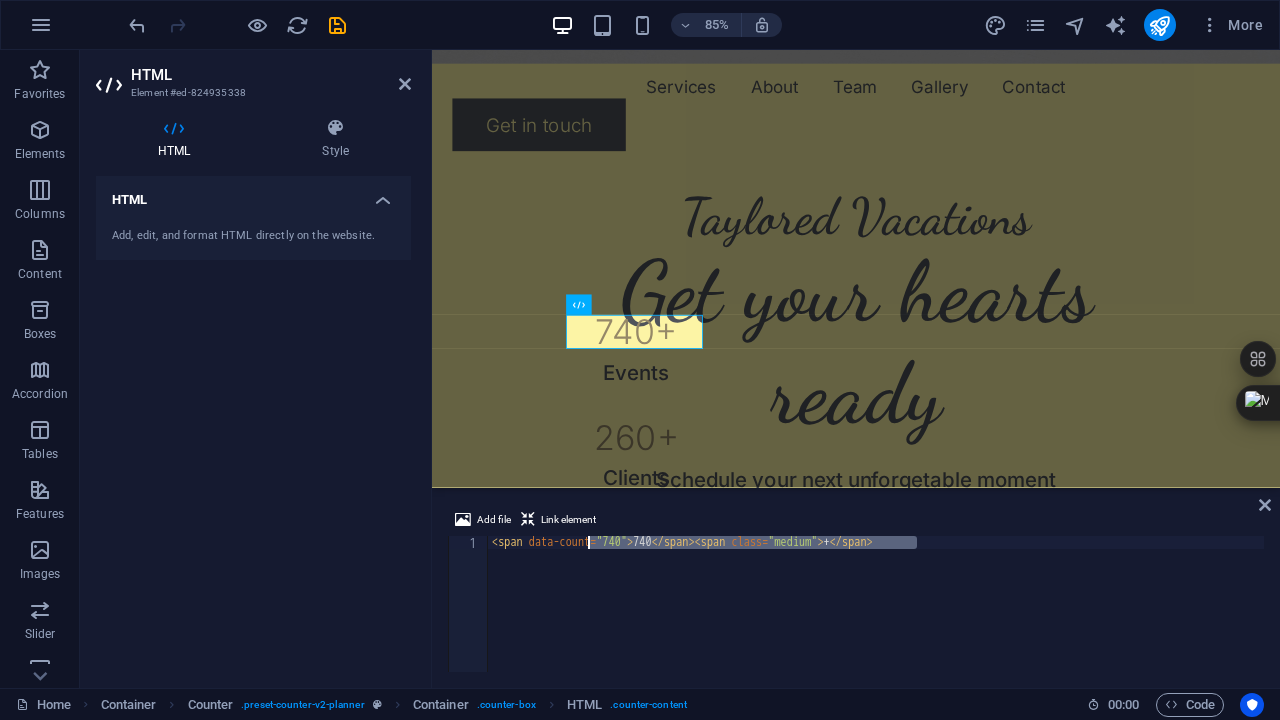 drag, startPoint x: 918, startPoint y: 571, endPoint x: 582, endPoint y: 540, distance: 337.42703 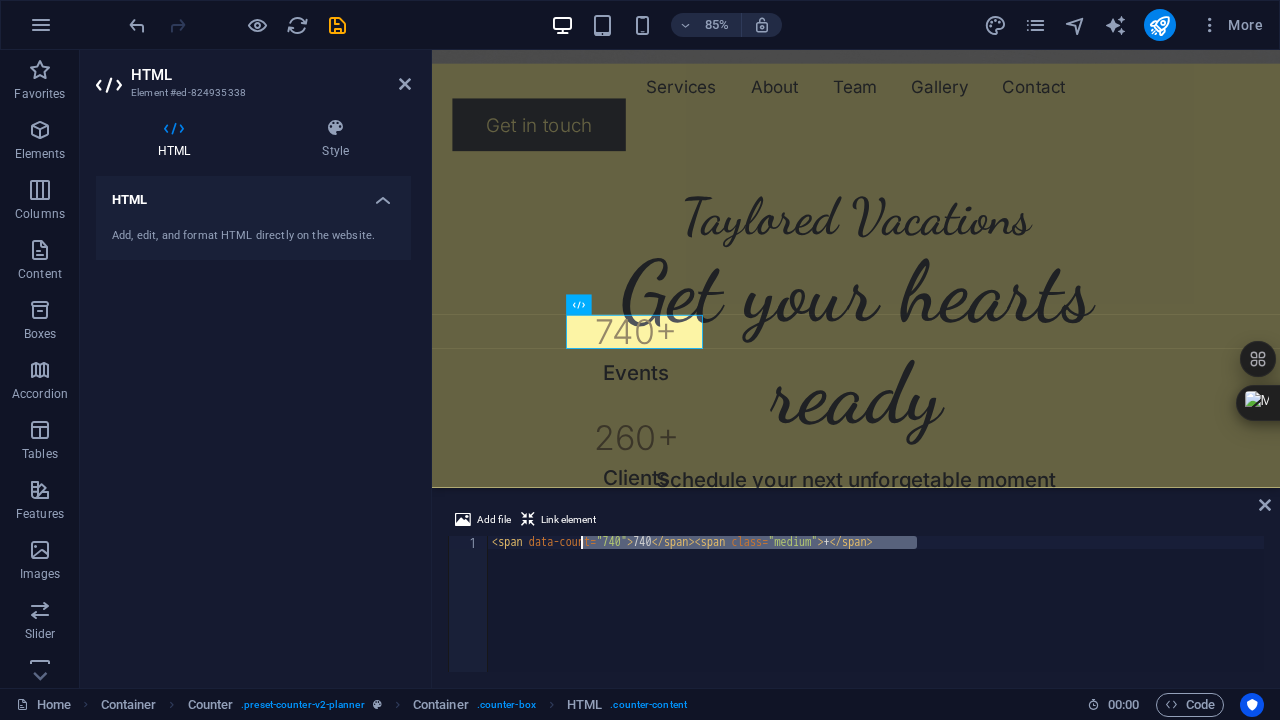 click on "< span   data-count = "740" > 740 </ span > < span   class = "medium" > + </ span >" at bounding box center (876, 604) 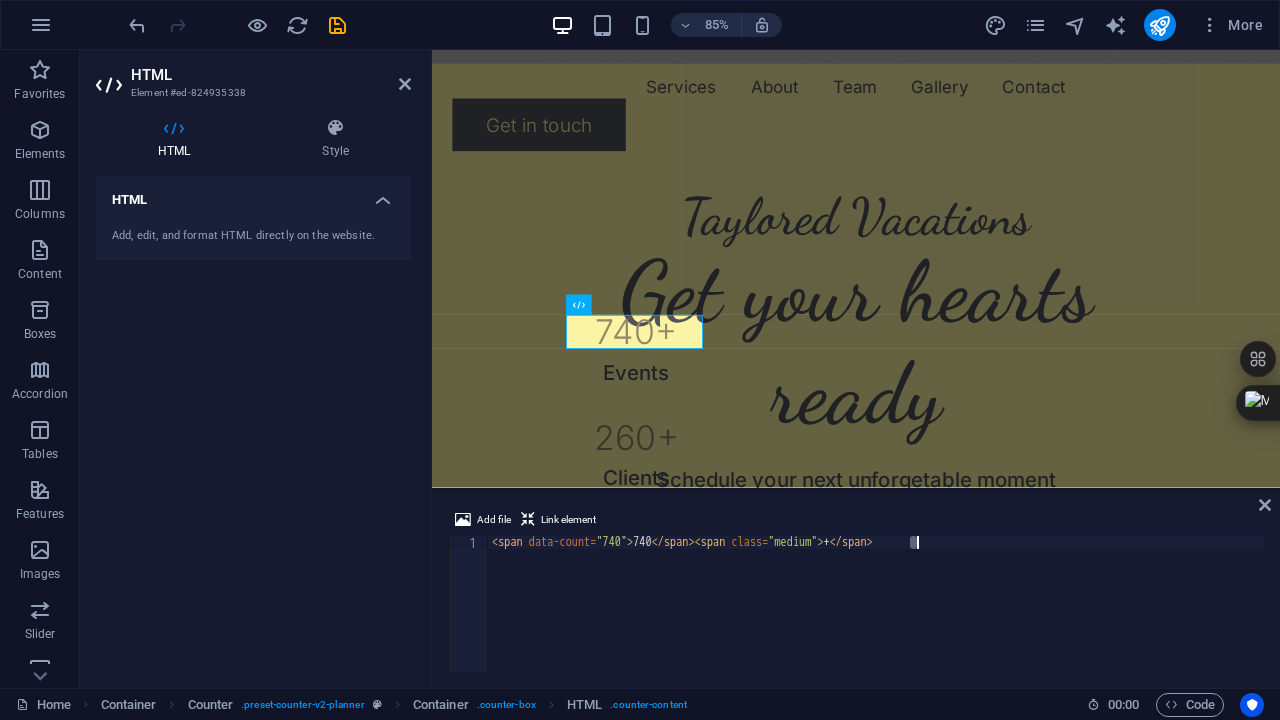 click on "< span   data-count = "740" > 740 </ span > < span   class = "medium" > + </ span >" at bounding box center [876, 617] 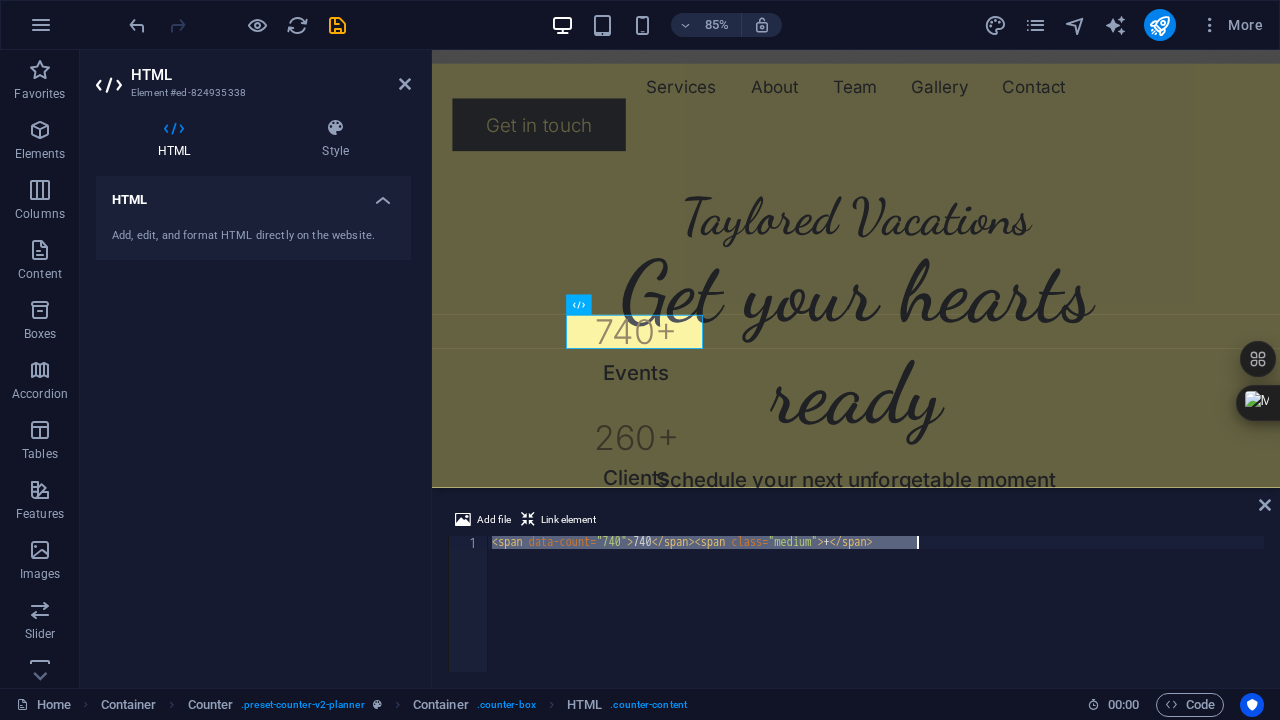 click on "< span   data-count = "740" > 740 </ span > < span   class = "medium" > + </ span >" at bounding box center [876, 617] 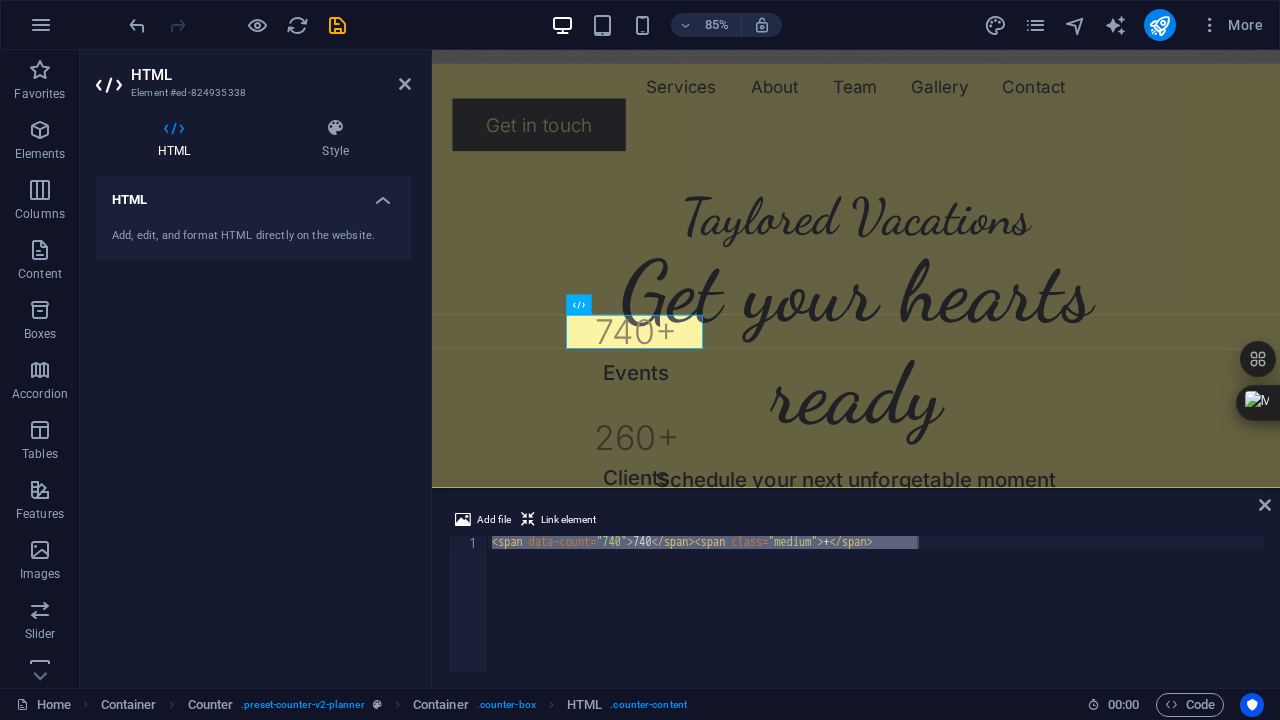 click on "85% More" at bounding box center [698, 25] 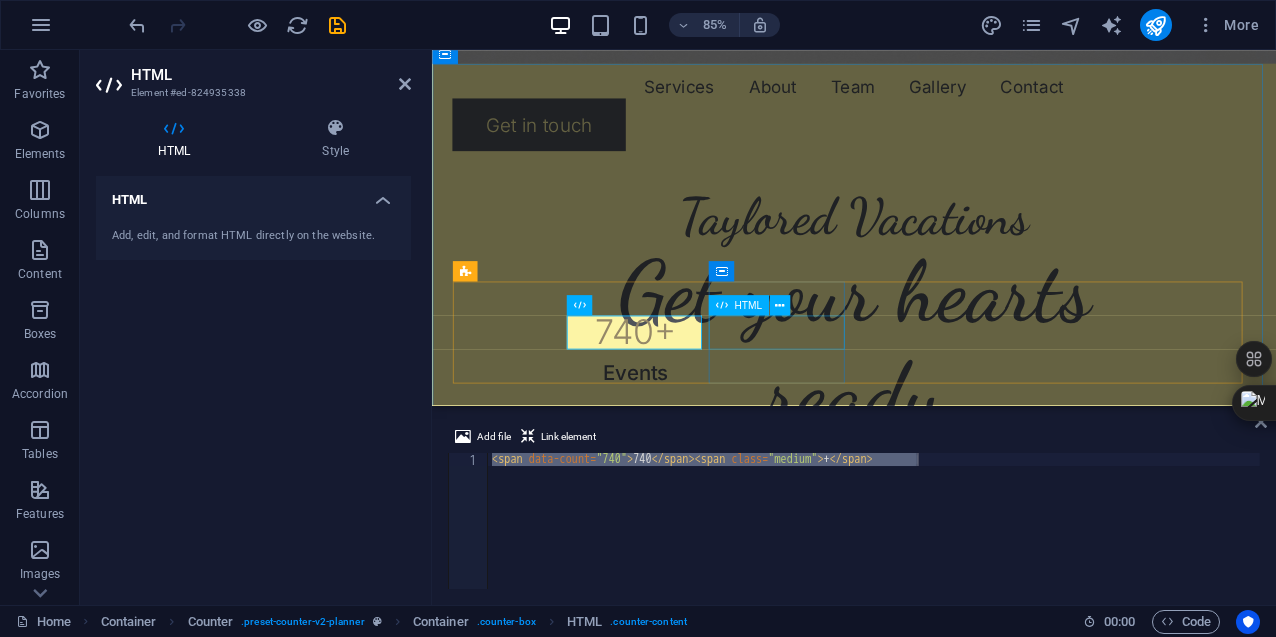 click on "260 +" at bounding box center (671, 506) 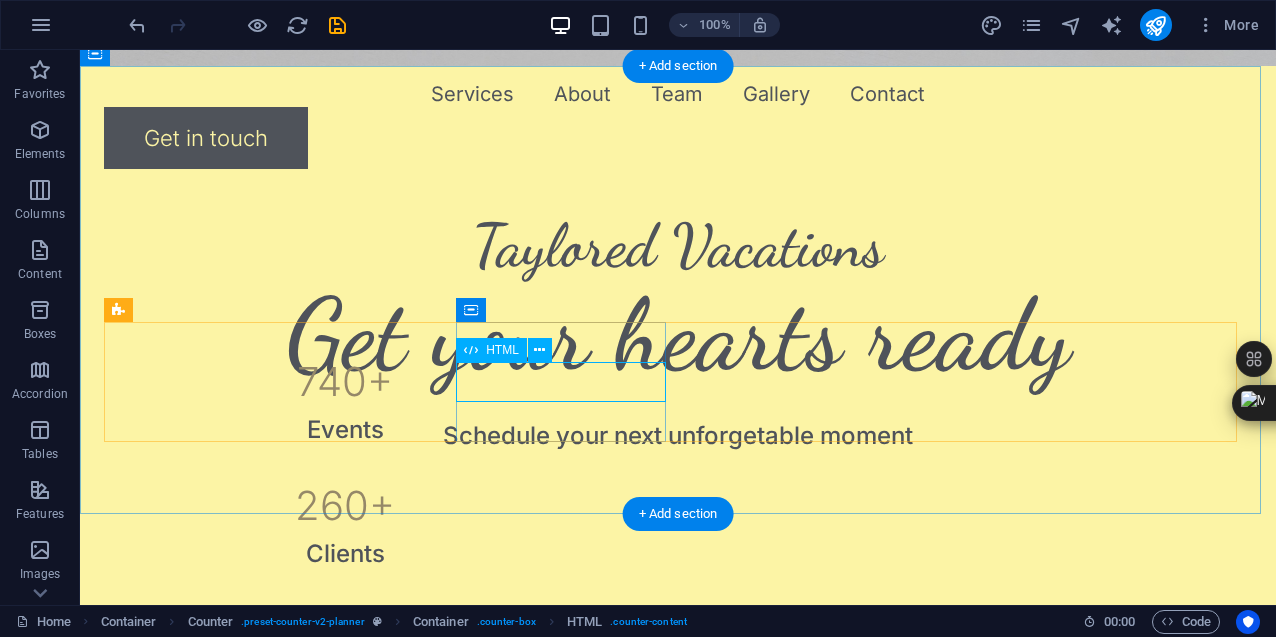 click on "260 +" at bounding box center [345, 506] 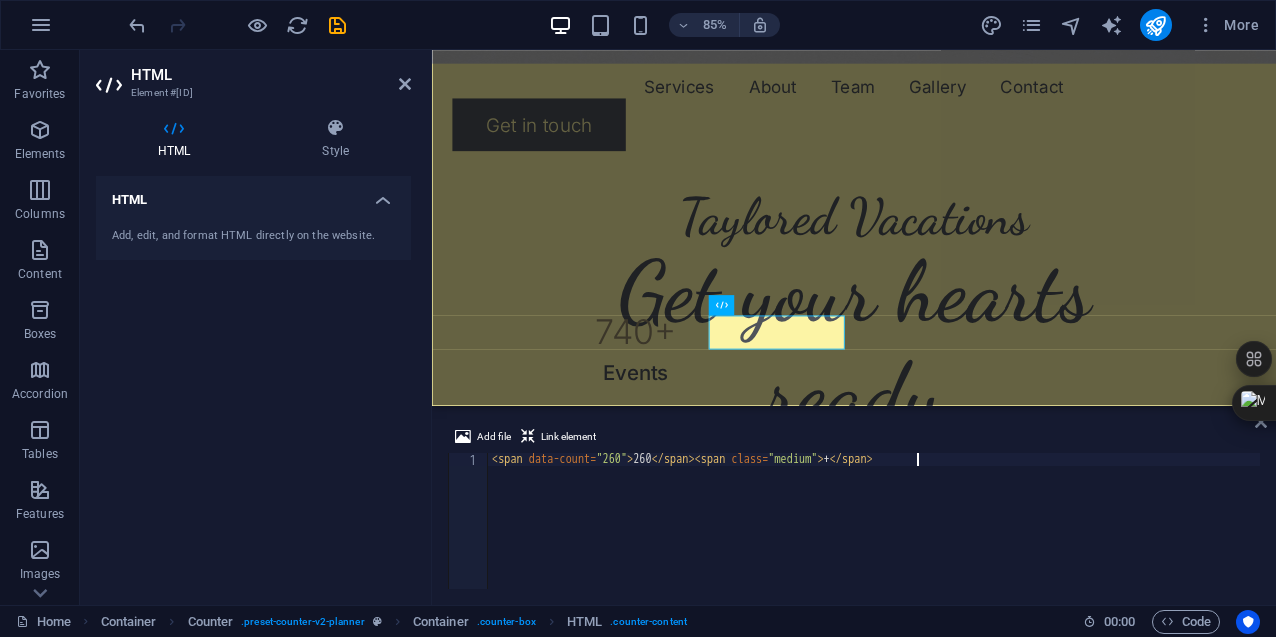 click on "< span   data-count = "260" > 260 </ span > < span   class = "medium" > + </ span >" at bounding box center (874, 534) 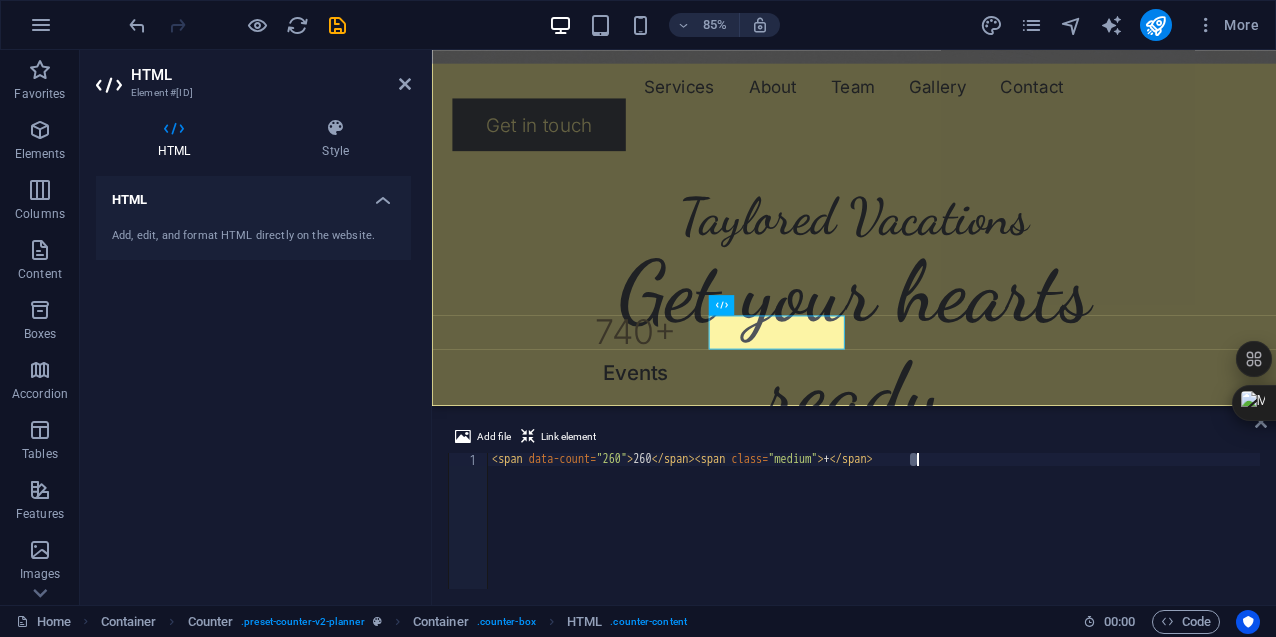click on "< span   data-count = "260" > 260 </ span > < span   class = "medium" > + </ span >" at bounding box center [874, 534] 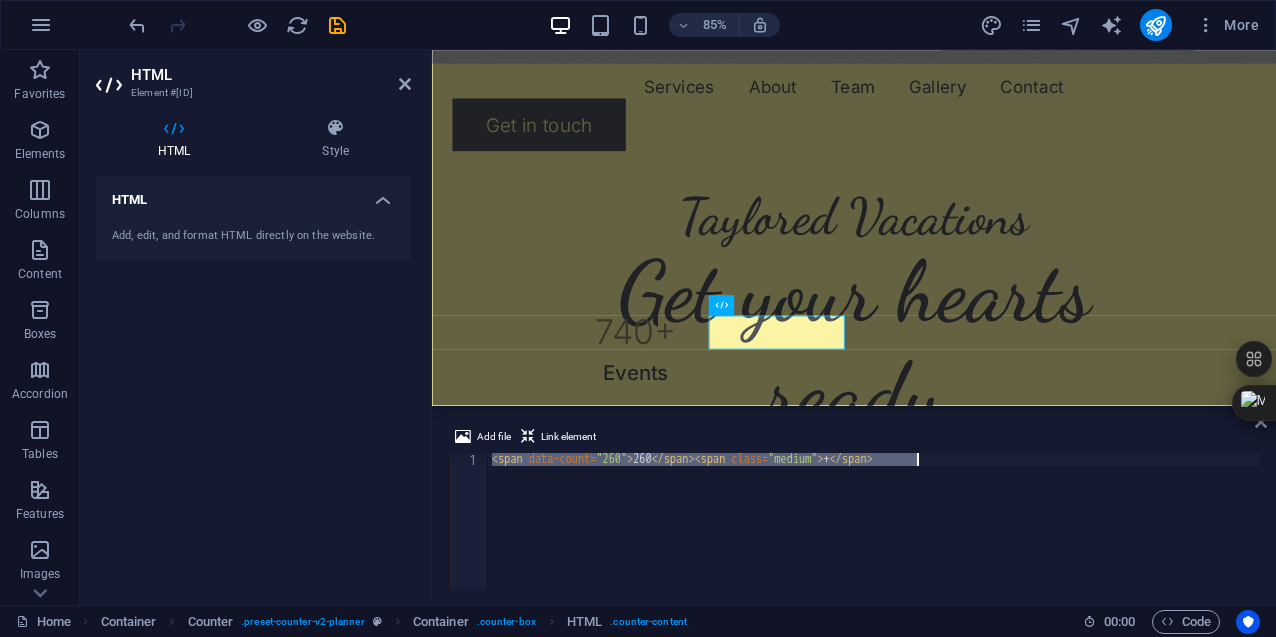 click on "< span   data-count = "260" > 260 </ span > < span   class = "medium" > + </ span >" at bounding box center [874, 534] 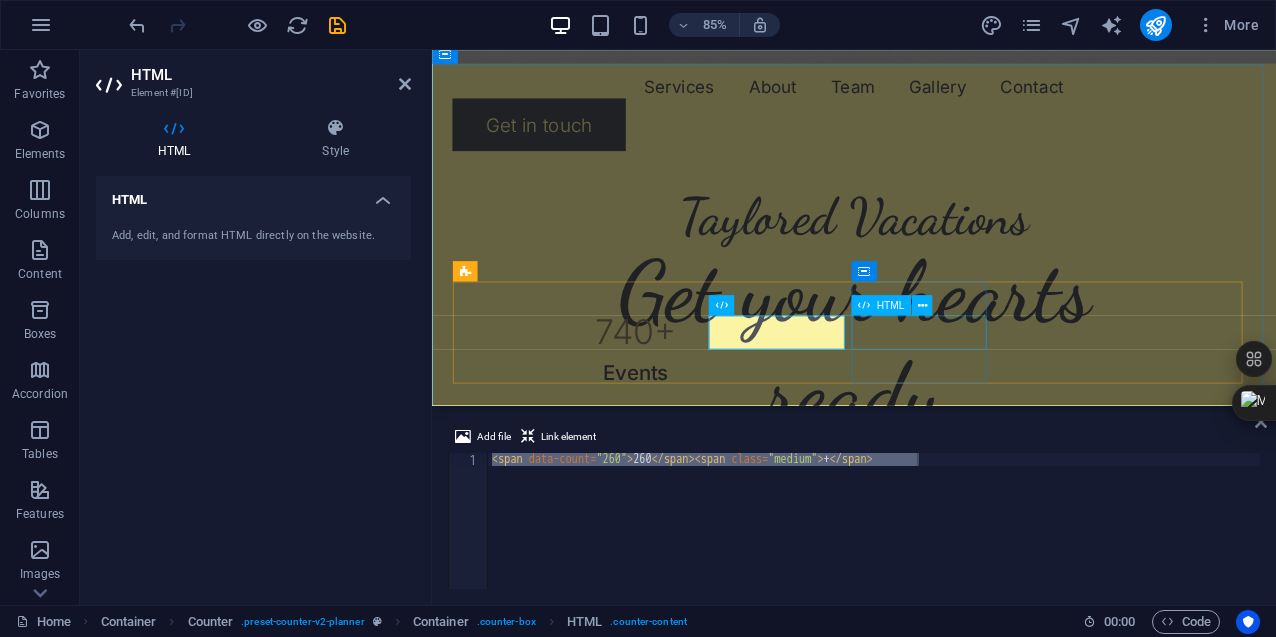 click on "130 k+" at bounding box center [671, 630] 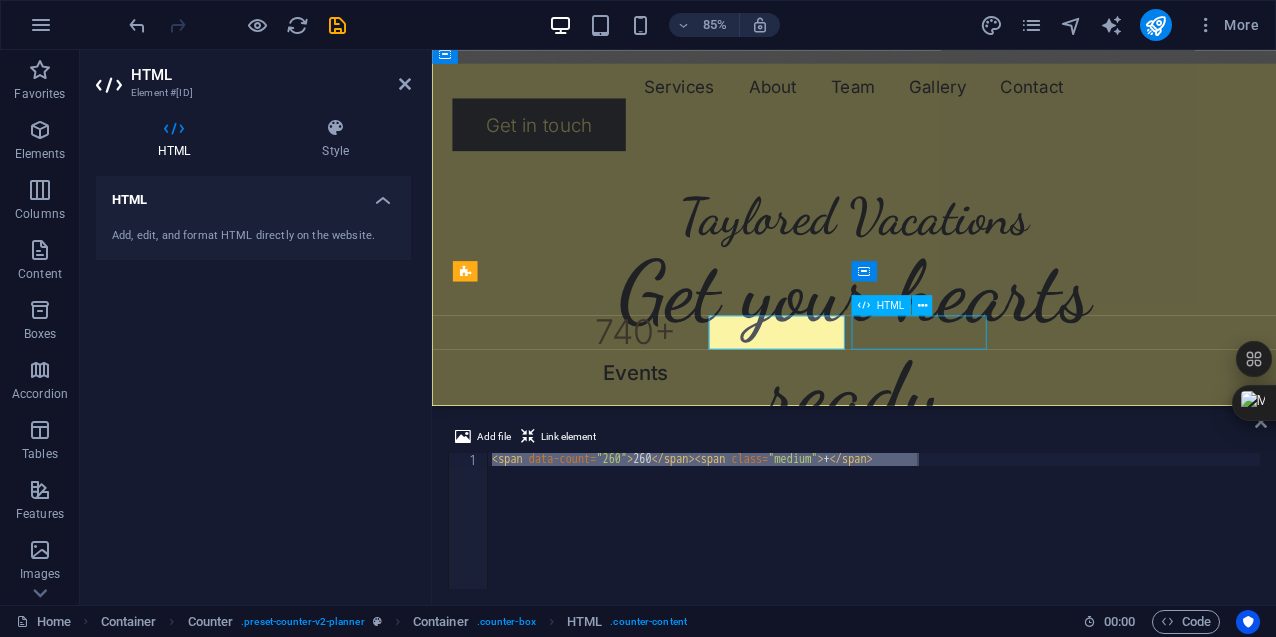 click on "130 k+" at bounding box center [671, 630] 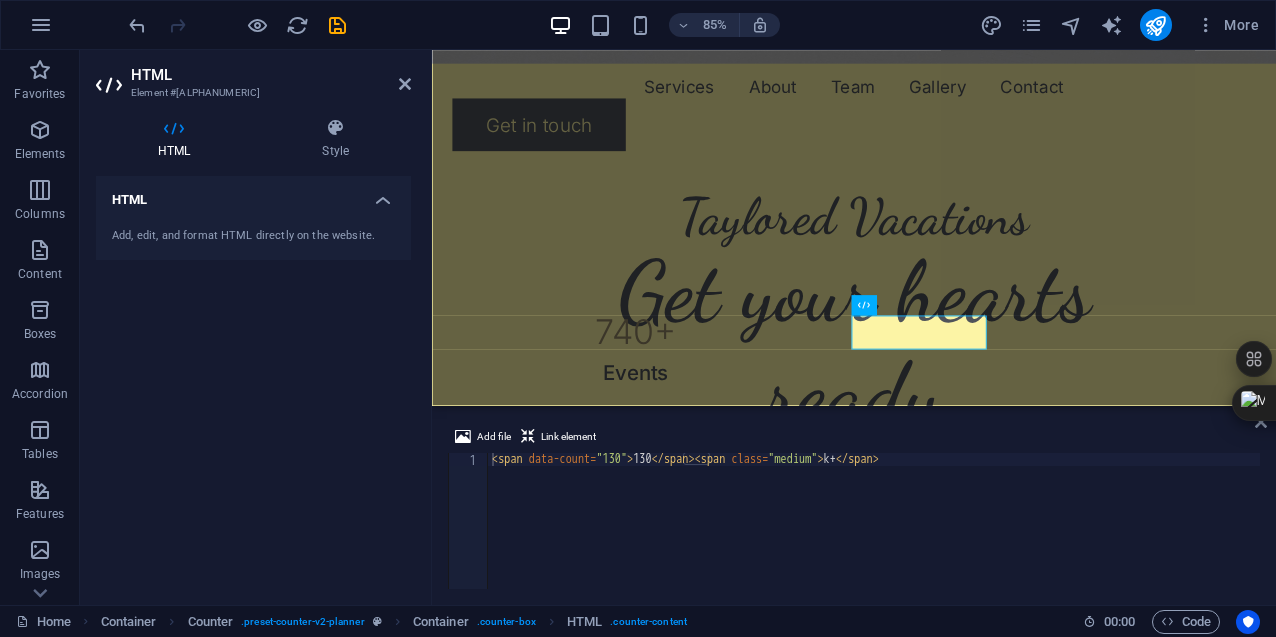 click on "< span   data-count = "130" > 130 </ span > < span   class = "medium" > k+ </ span >" at bounding box center [874, 534] 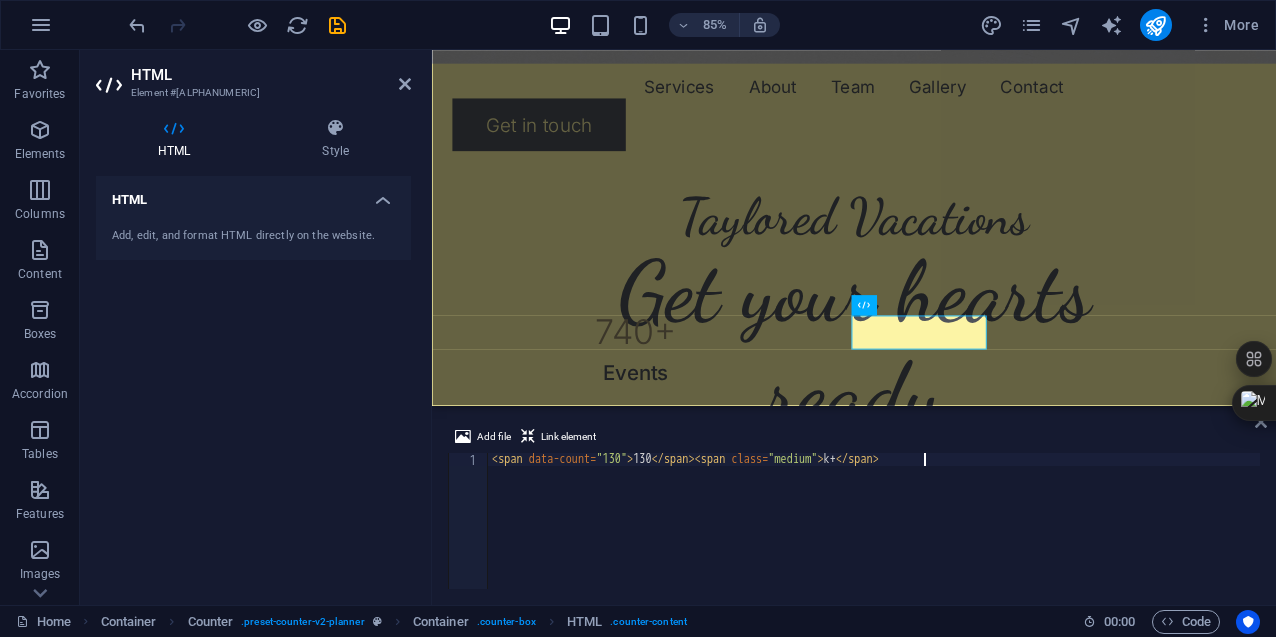 click on "< span   data-count = "130" > 130 </ span > < span   class = "medium" > k+ </ span >" at bounding box center [874, 534] 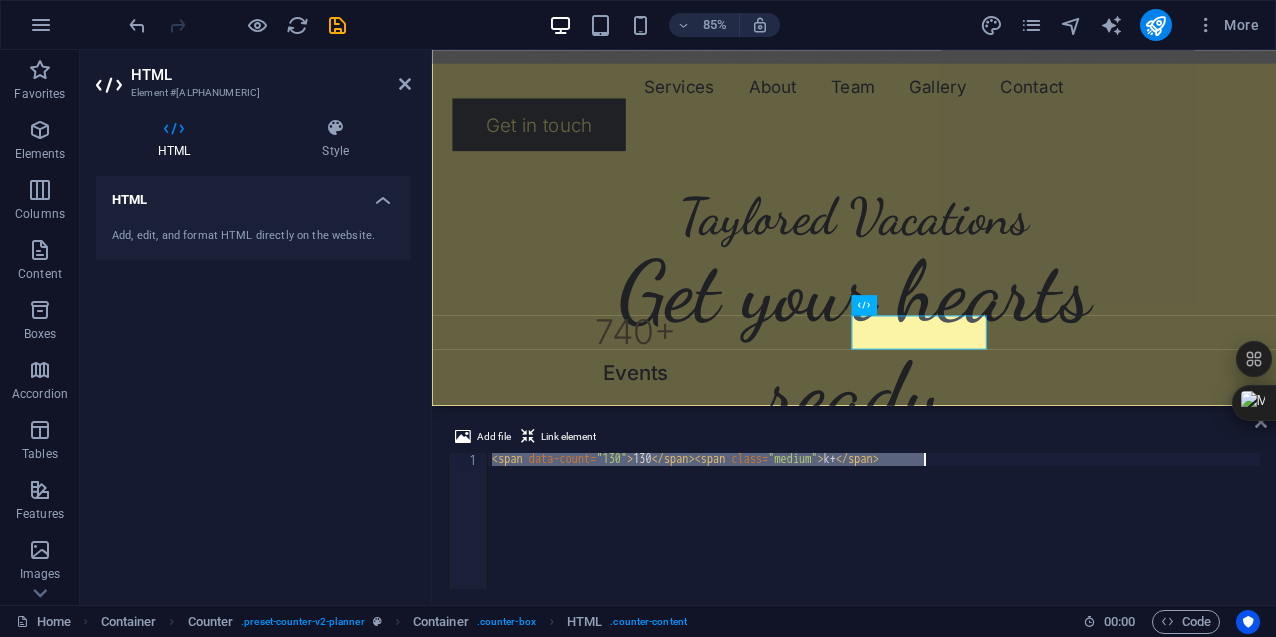 click on "< span   data-count = "130" > 130 </ span > < span   class = "medium" > k+ </ span >" at bounding box center (874, 534) 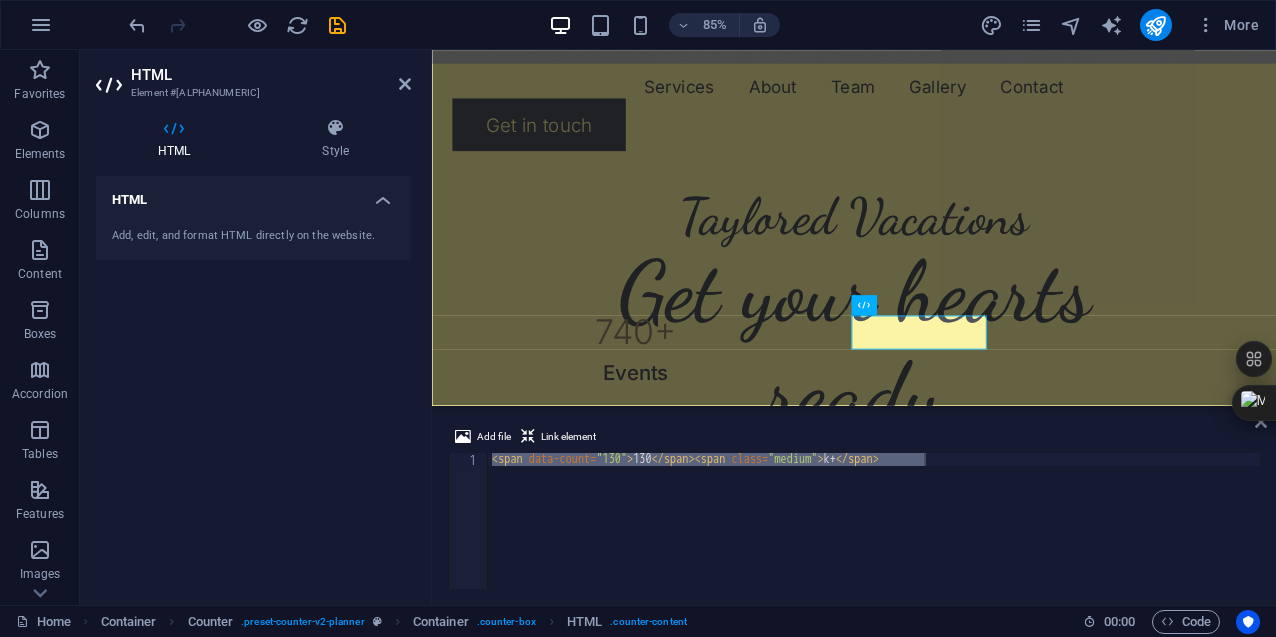 click on "< span   data-count = "130" > 130 </ span > < span   class = "medium" > k+ </ span >" at bounding box center (874, 521) 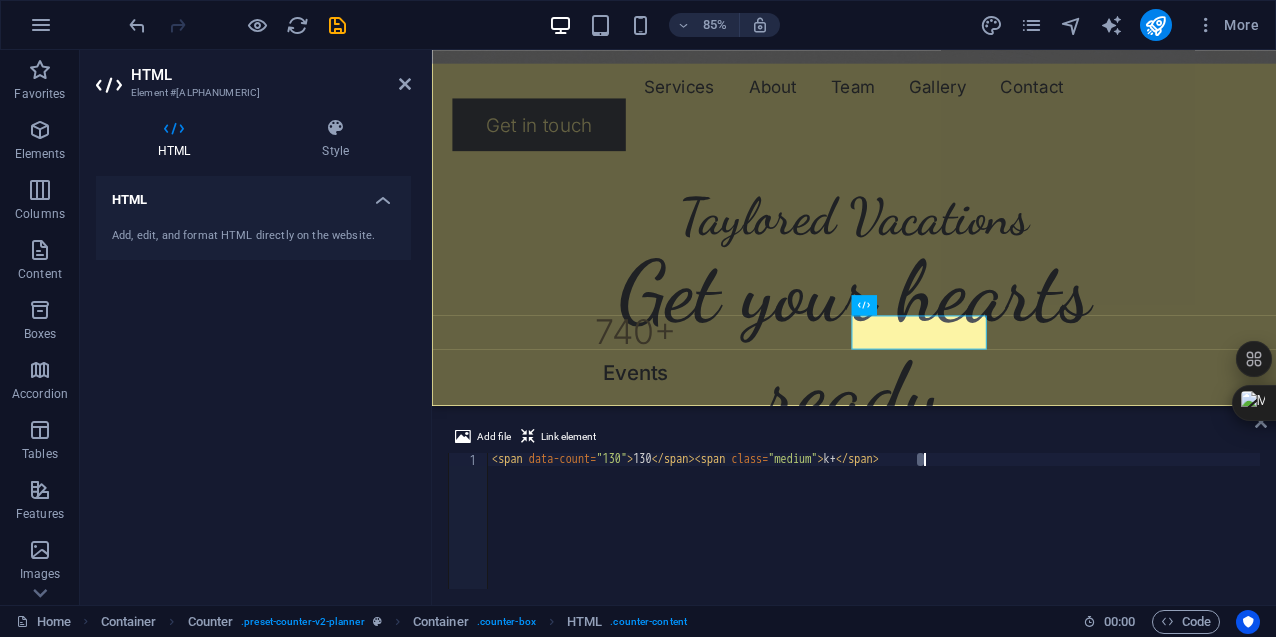 click on "< span   data-count = "130" > 130 </ span > < span   class = "medium" > k+ </ span >" at bounding box center [874, 534] 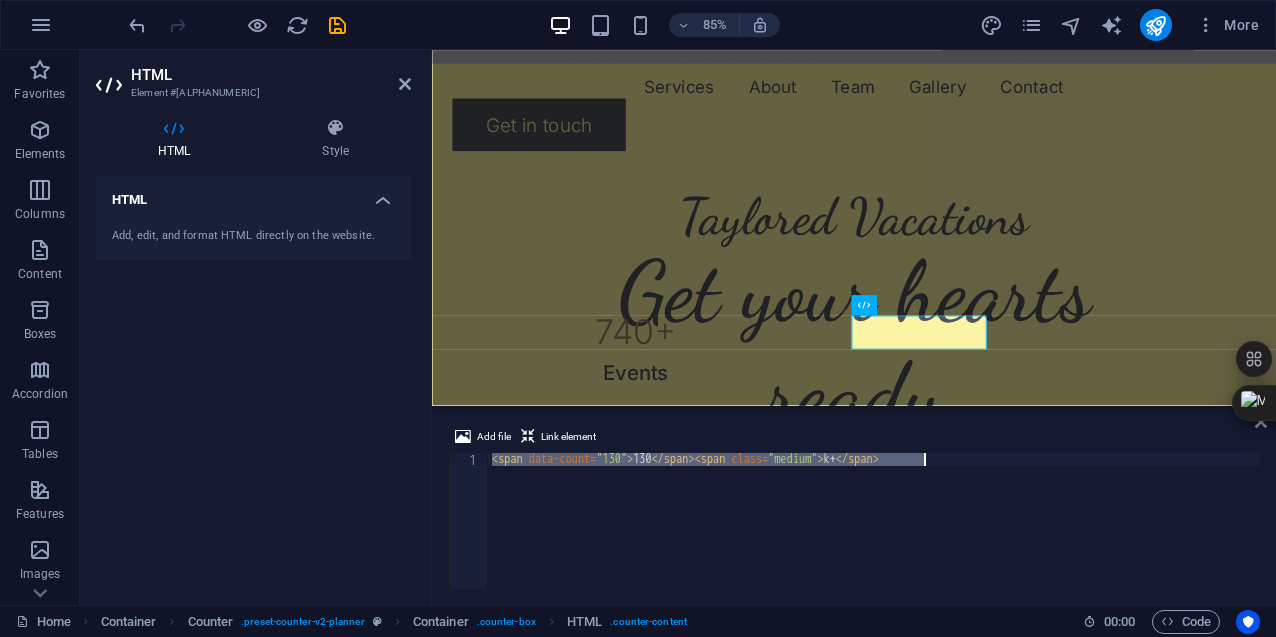click on "< span   data-count = "130" > 130 </ span > < span   class = "medium" > k+ </ span >" at bounding box center (874, 534) 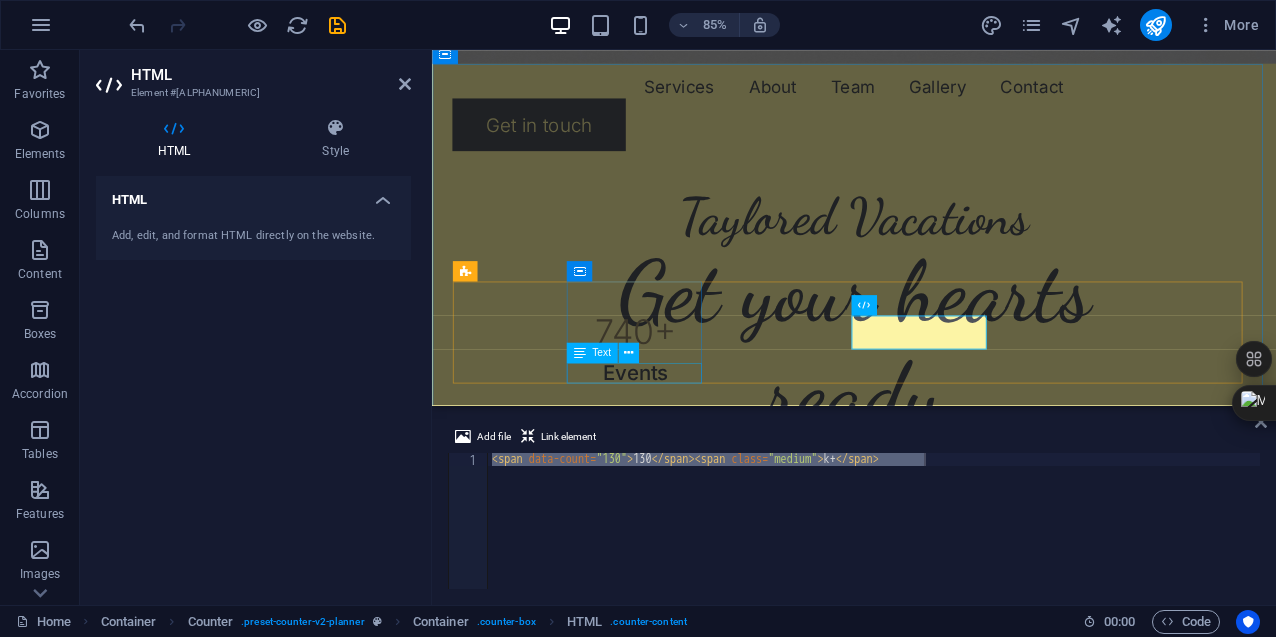 click on "Events" at bounding box center [671, 430] 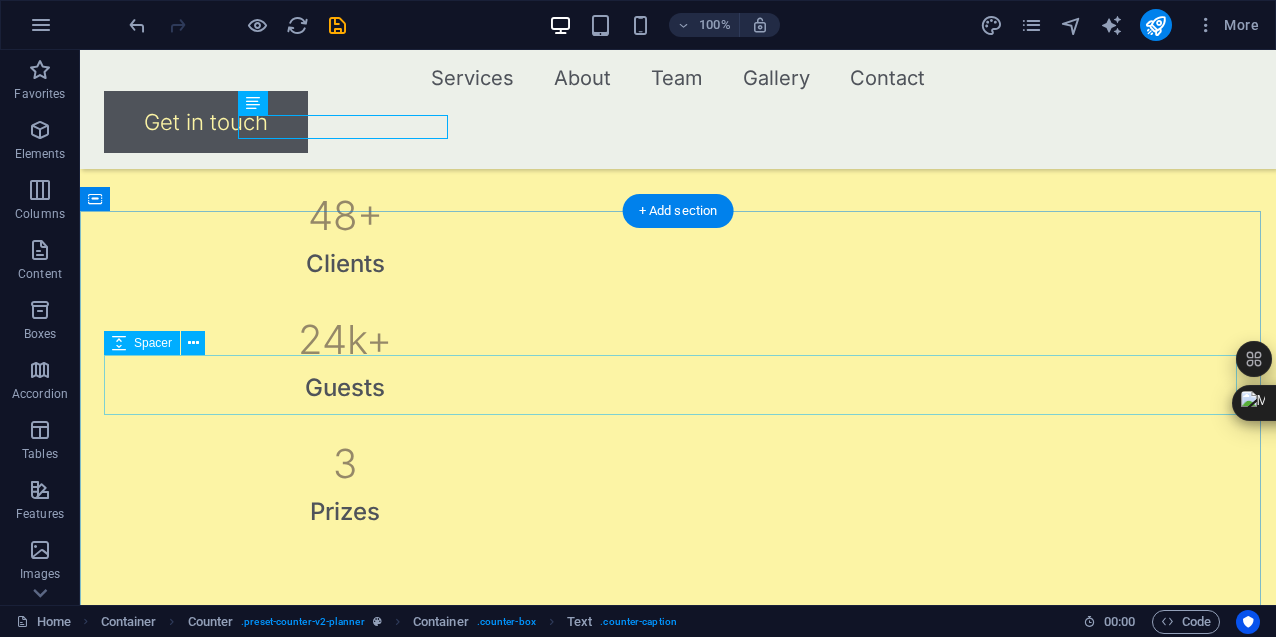scroll, scrollTop: 1202, scrollLeft: 0, axis: vertical 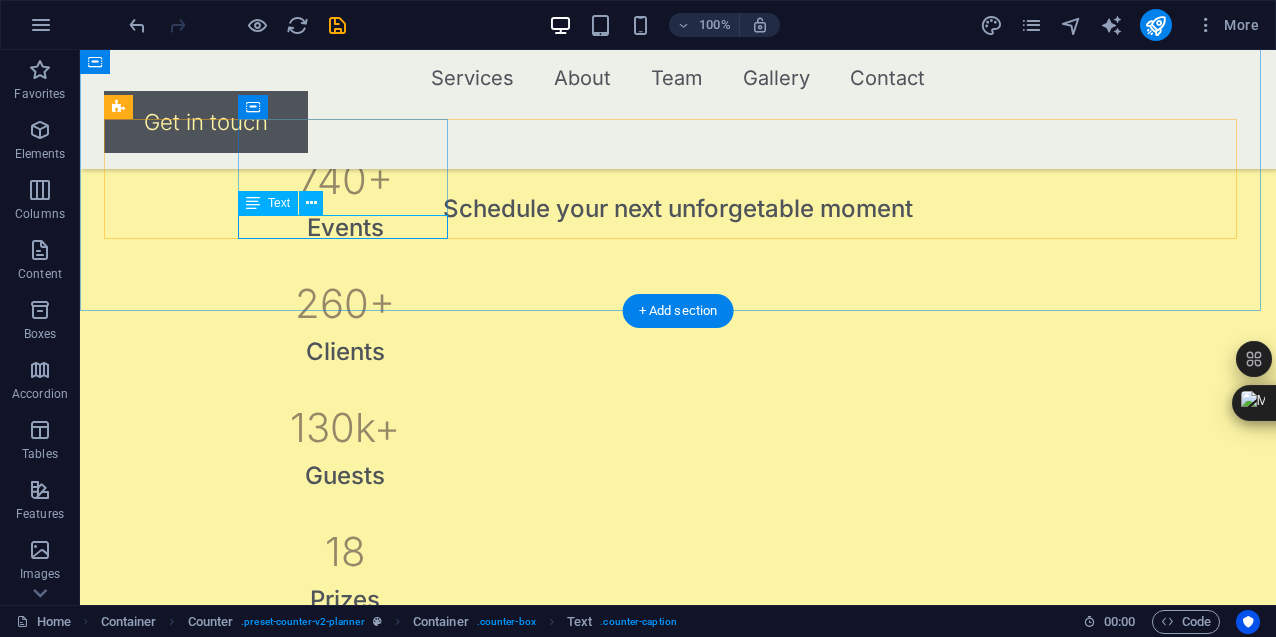 click on "Events" at bounding box center [345, 228] 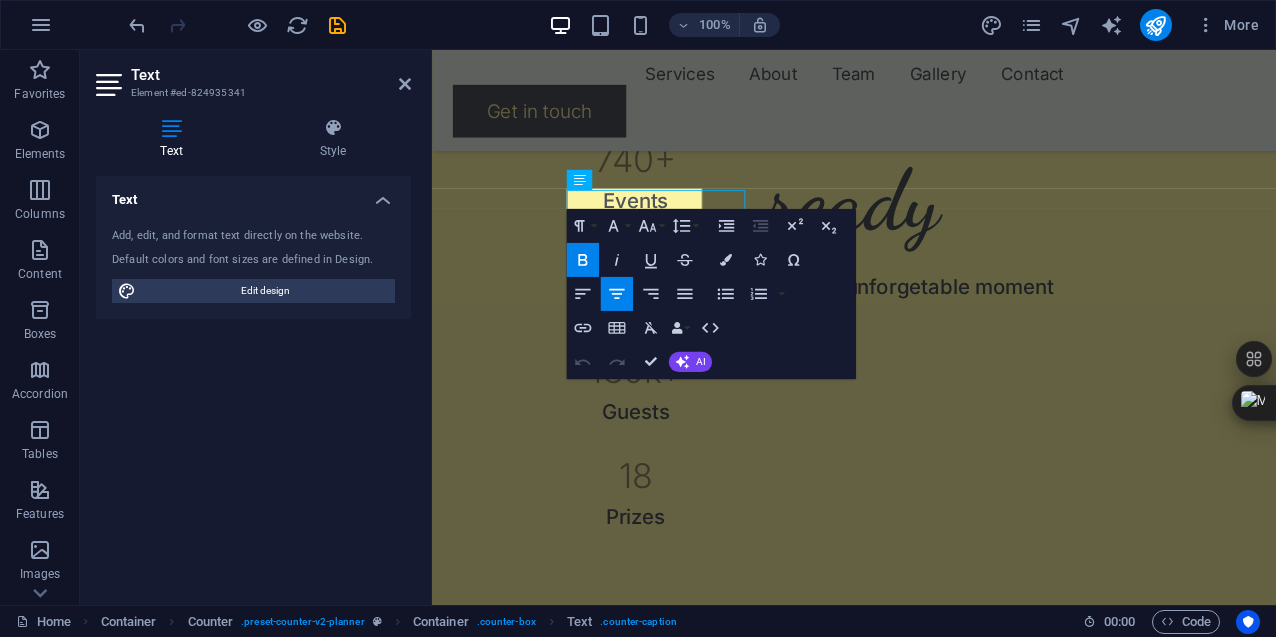 click on "Add, edit, and format text directly on the website." at bounding box center (253, 236) 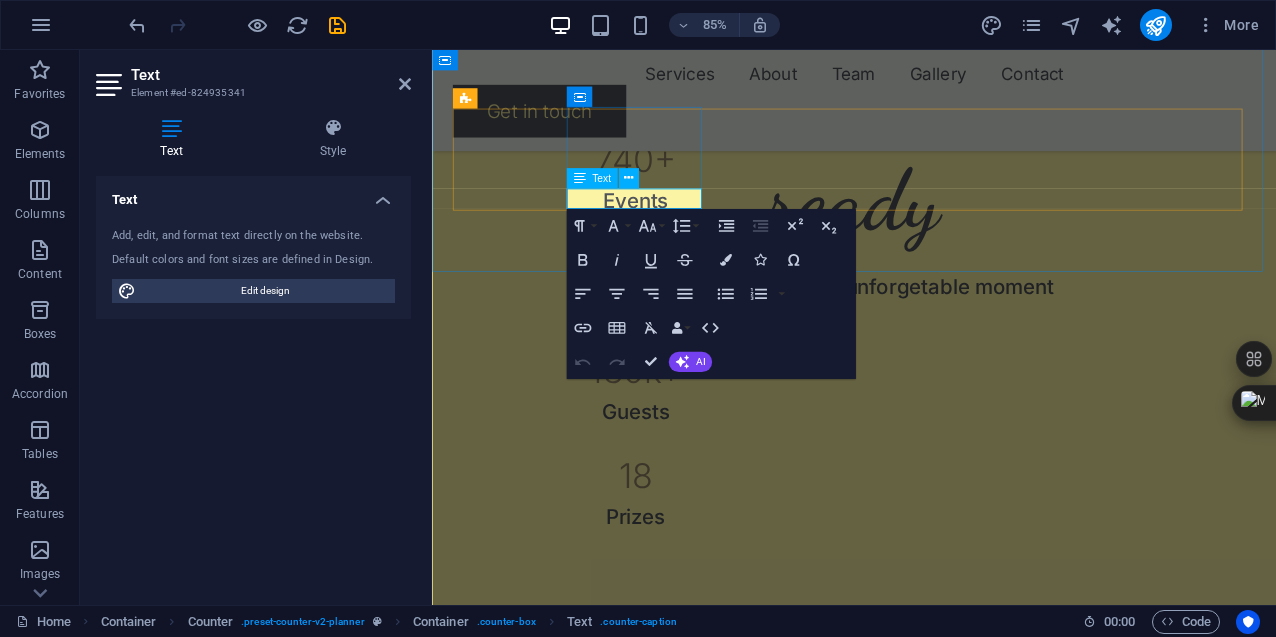 click on "Events" at bounding box center (671, 227) 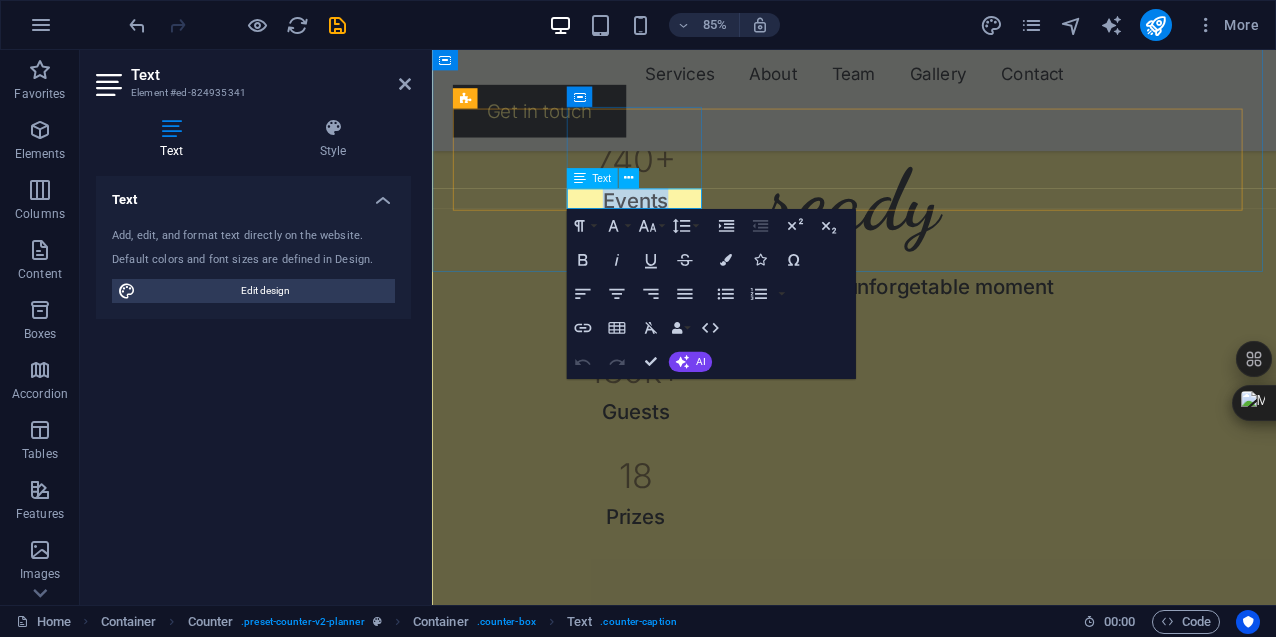 click on "Events" at bounding box center [671, 227] 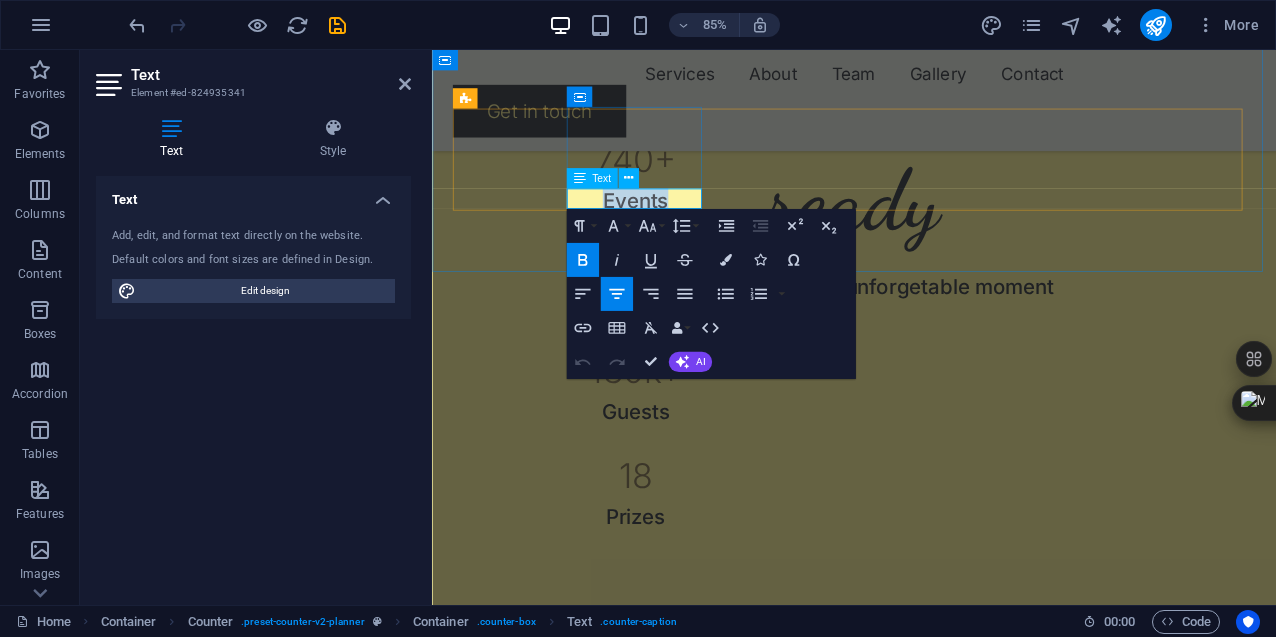 type 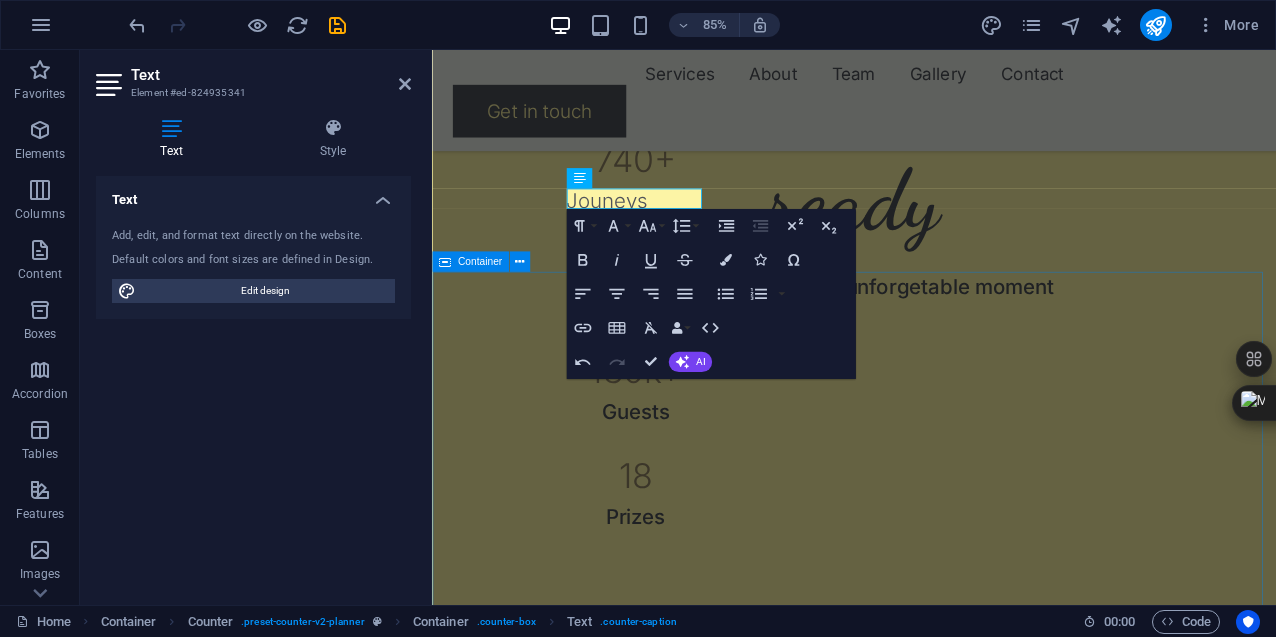 click on "Our Specialties Family Vacations Singles Aesthetics & Wellnes" at bounding box center [928, 1492] 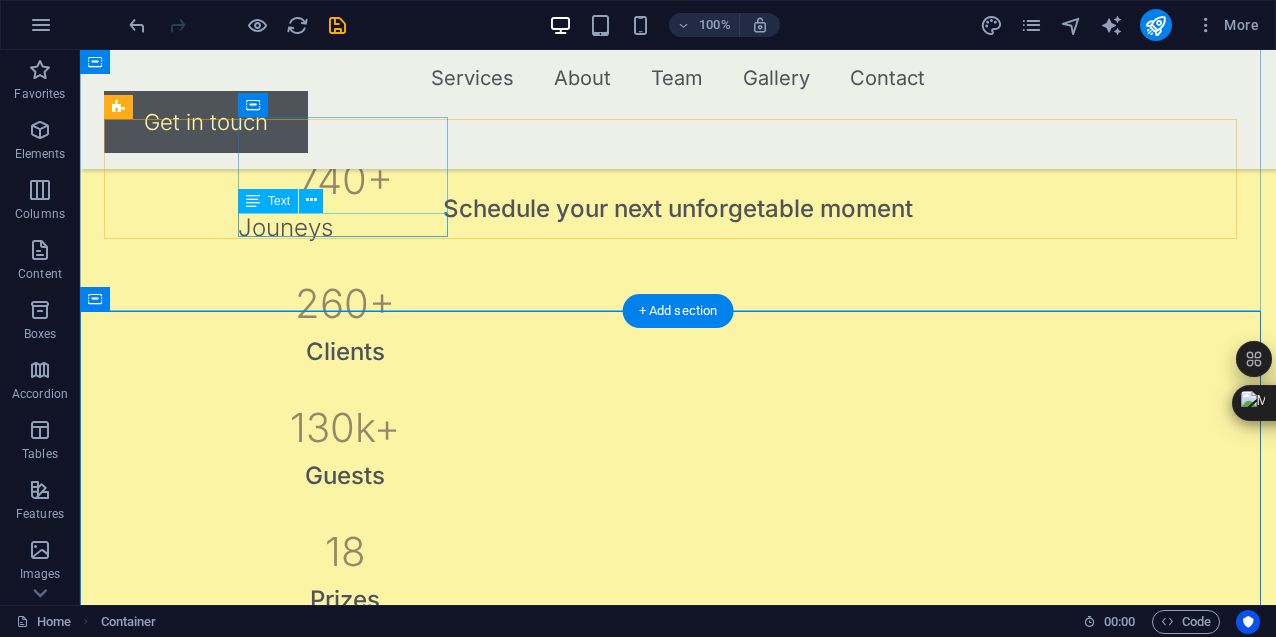 click on "Jouneys" at bounding box center [345, 228] 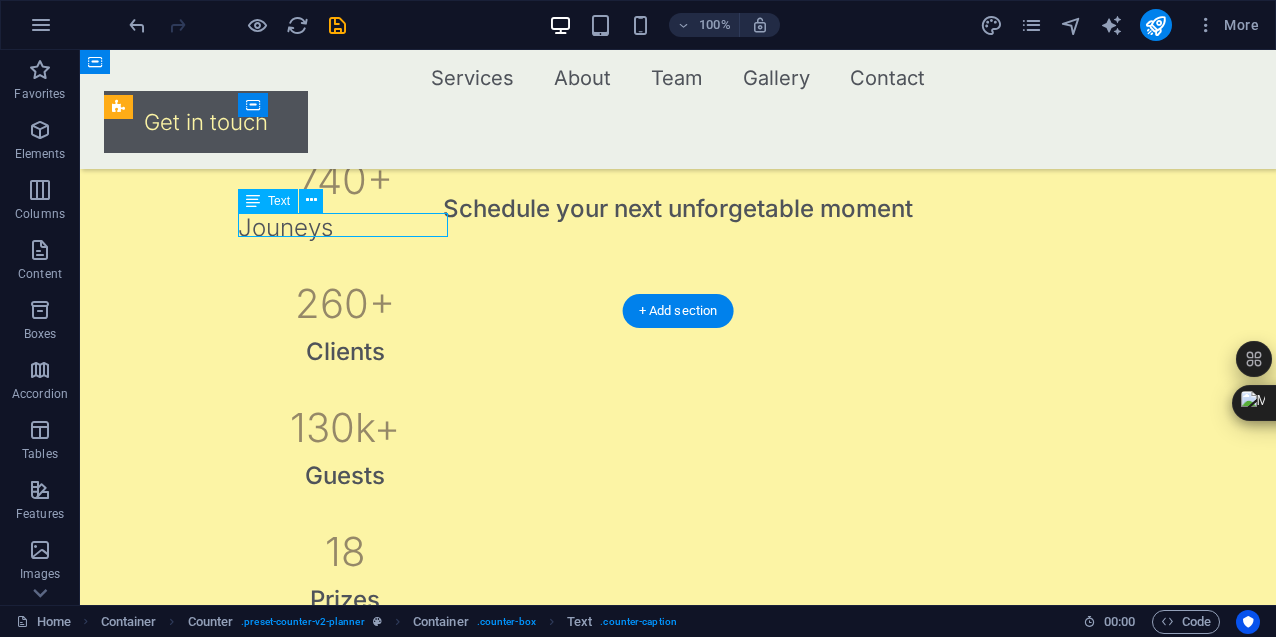 click on "Jouneys" at bounding box center (345, 228) 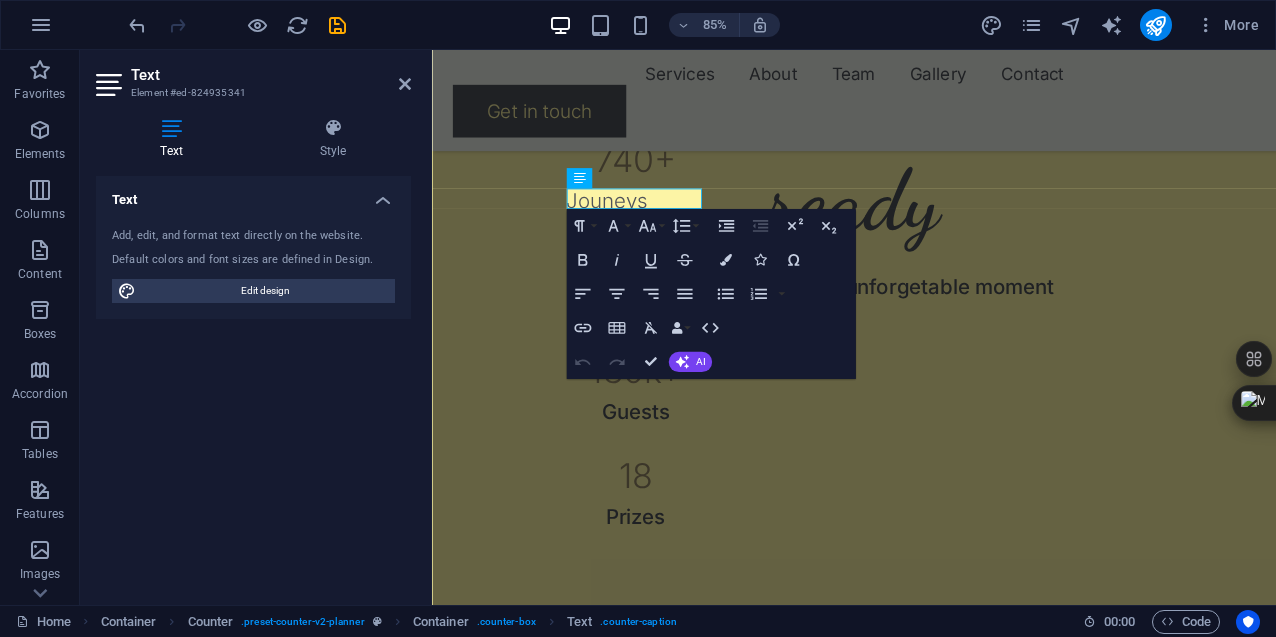 click on "Add, edit, and format text directly on the website." at bounding box center [253, 236] 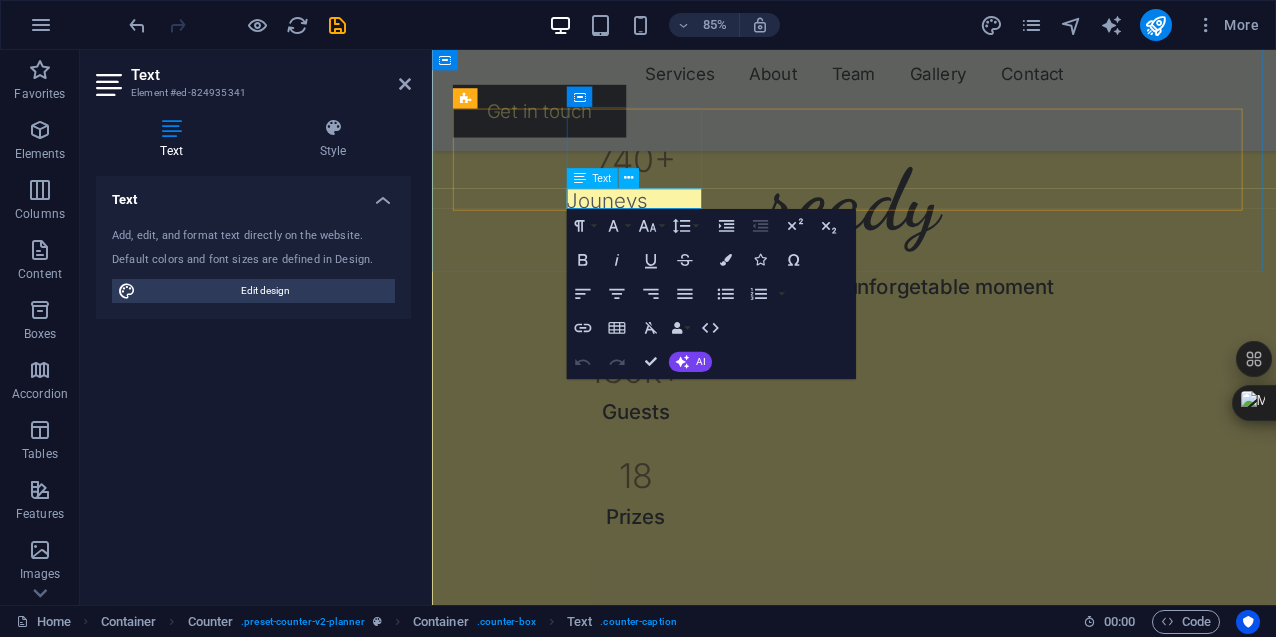 click on "Jouneys" at bounding box center (671, 228) 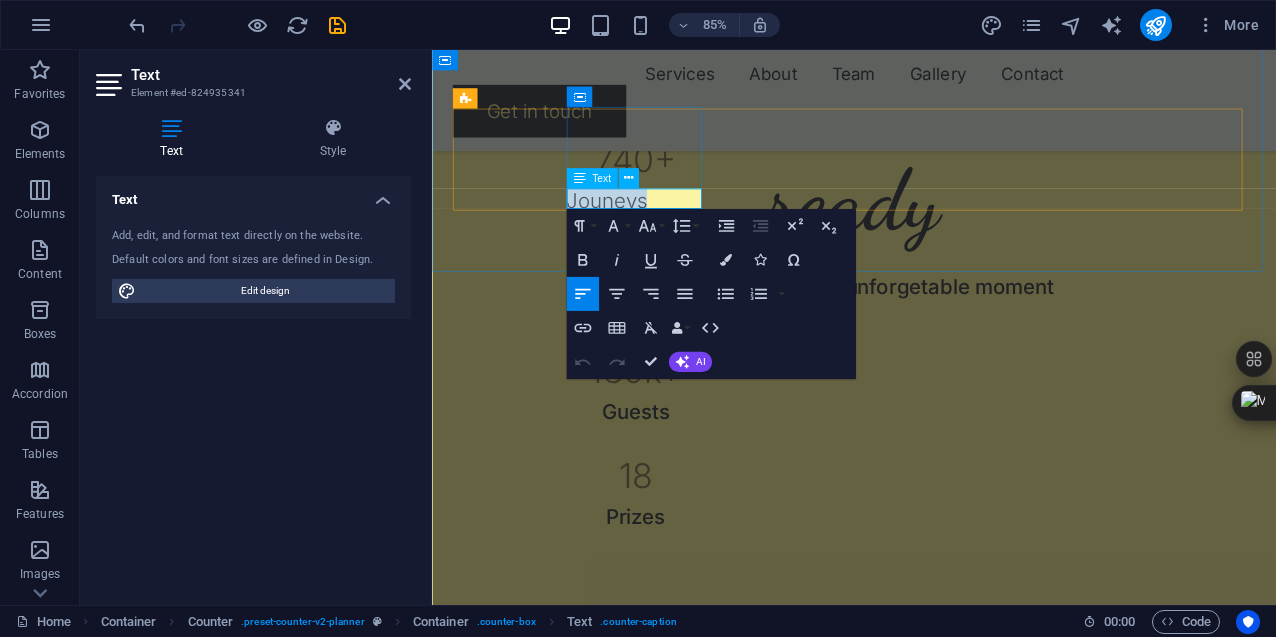 click on "Jouneys" at bounding box center (671, 228) 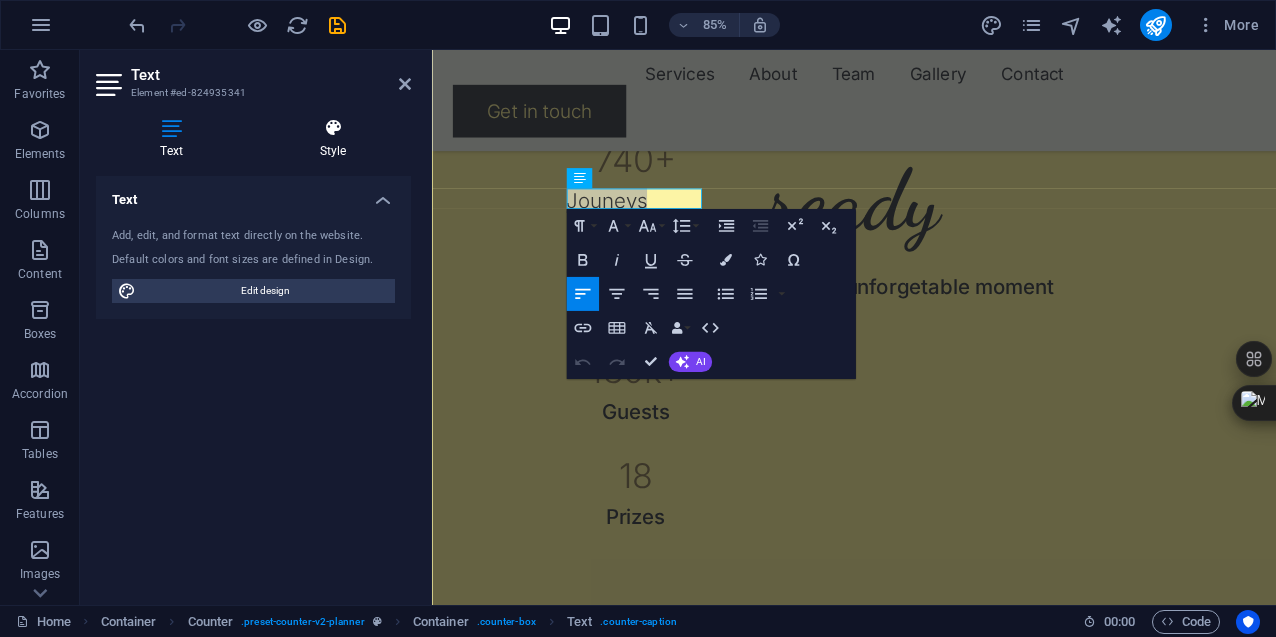 click on "Style" at bounding box center [333, 139] 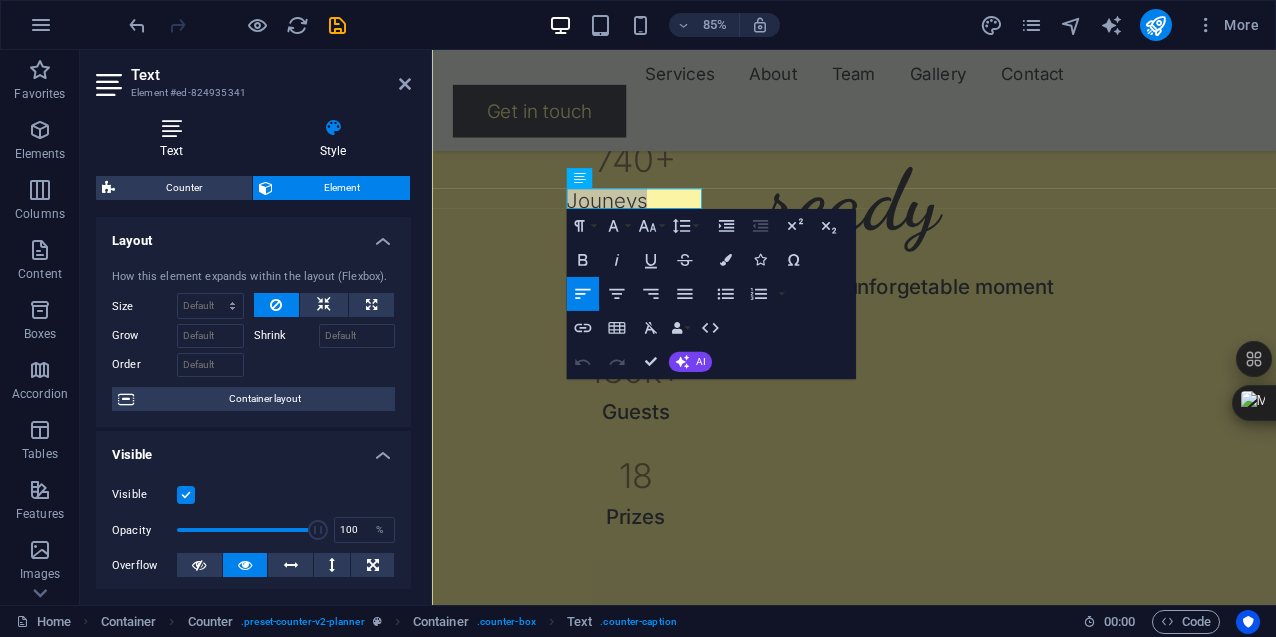 click on "Text" at bounding box center (175, 139) 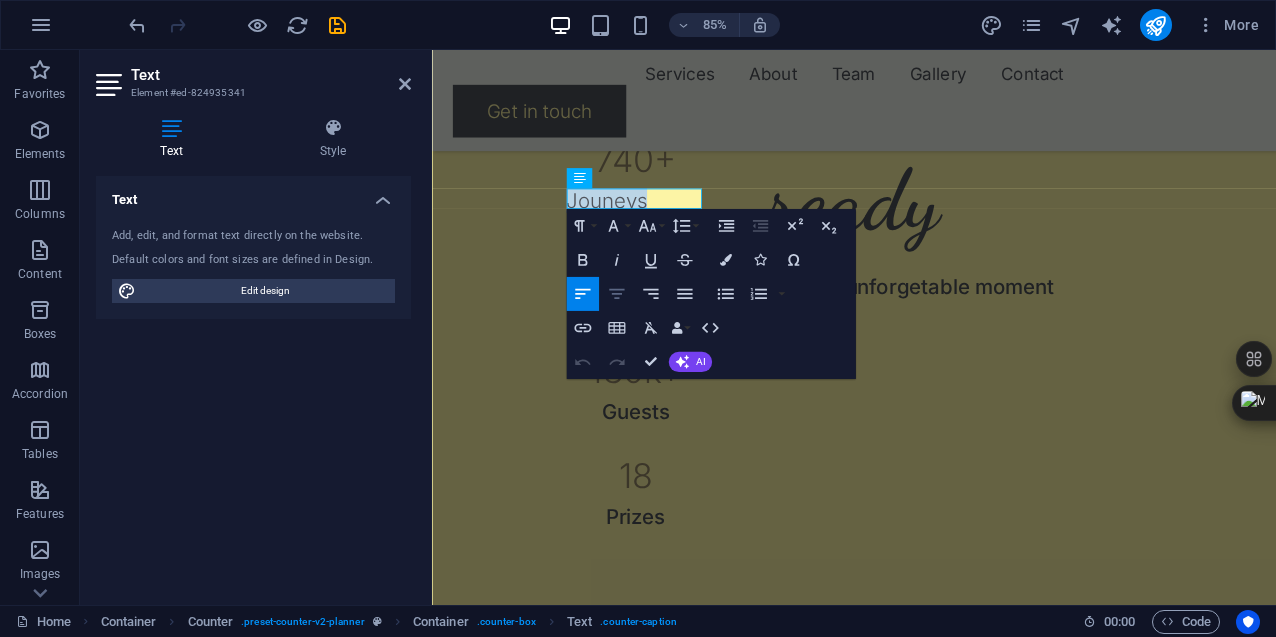click 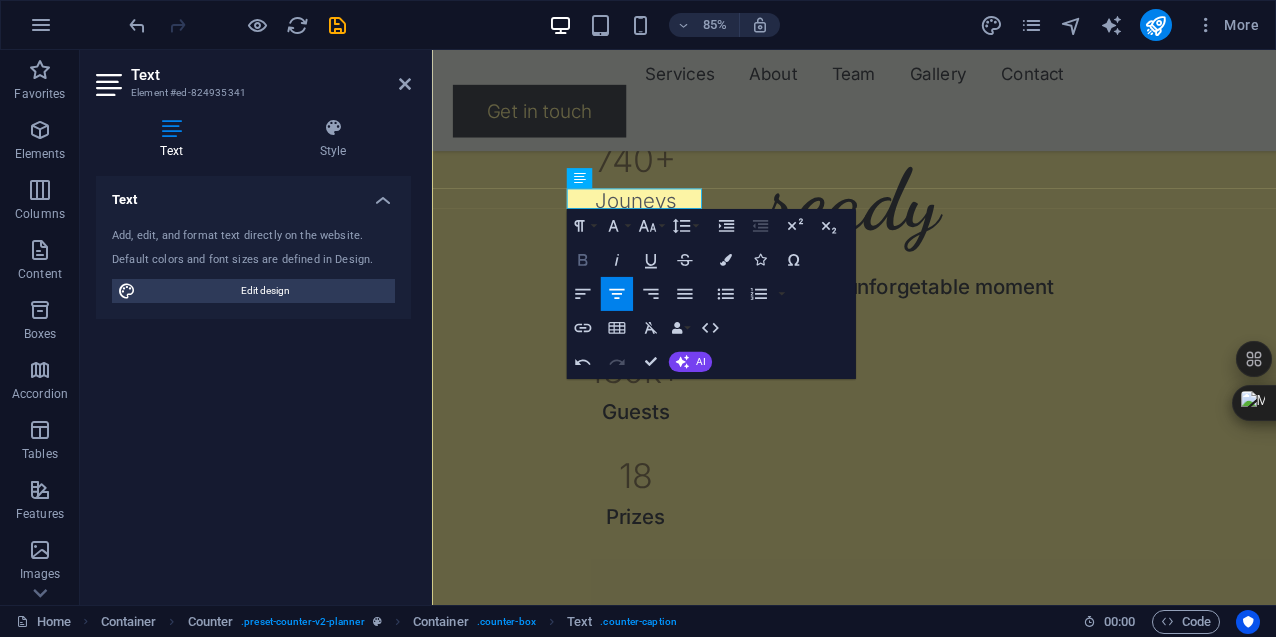 click 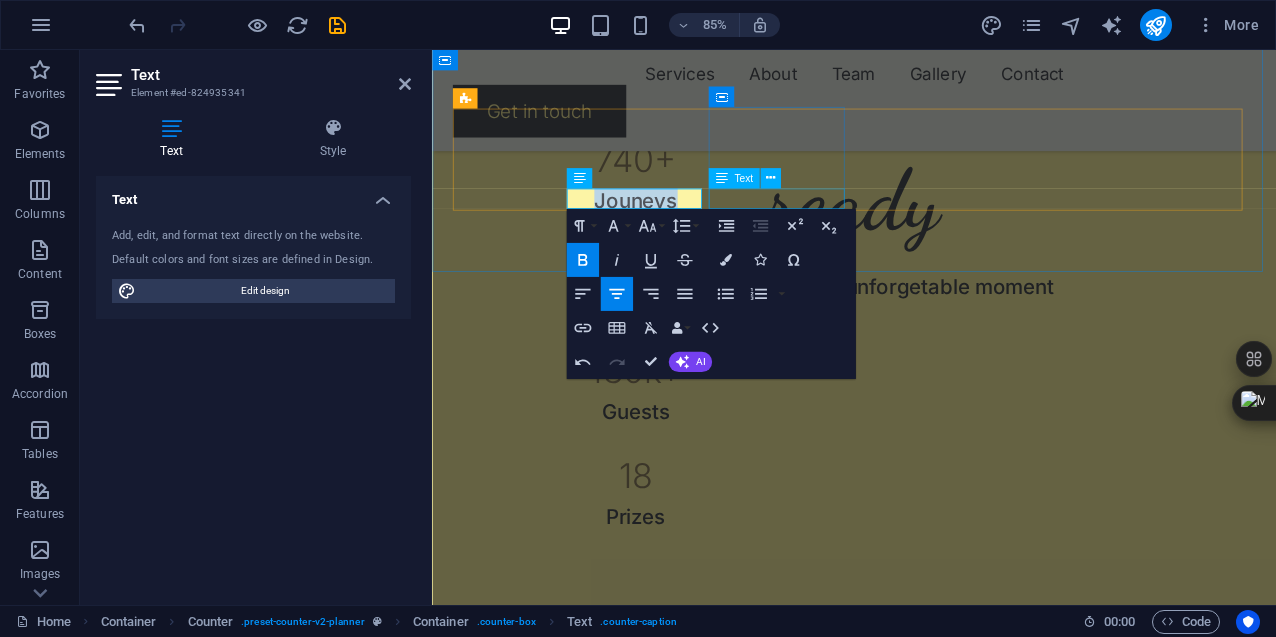 click on "Clients" at bounding box center [671, 352] 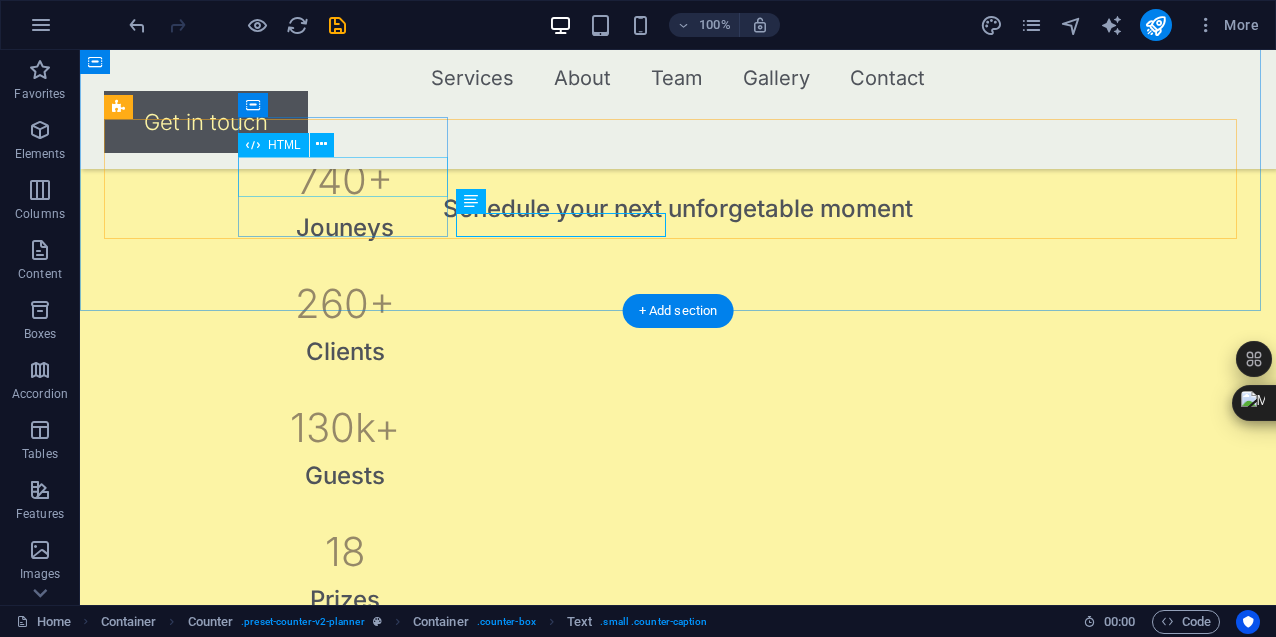 click on "740 +" at bounding box center (345, 180) 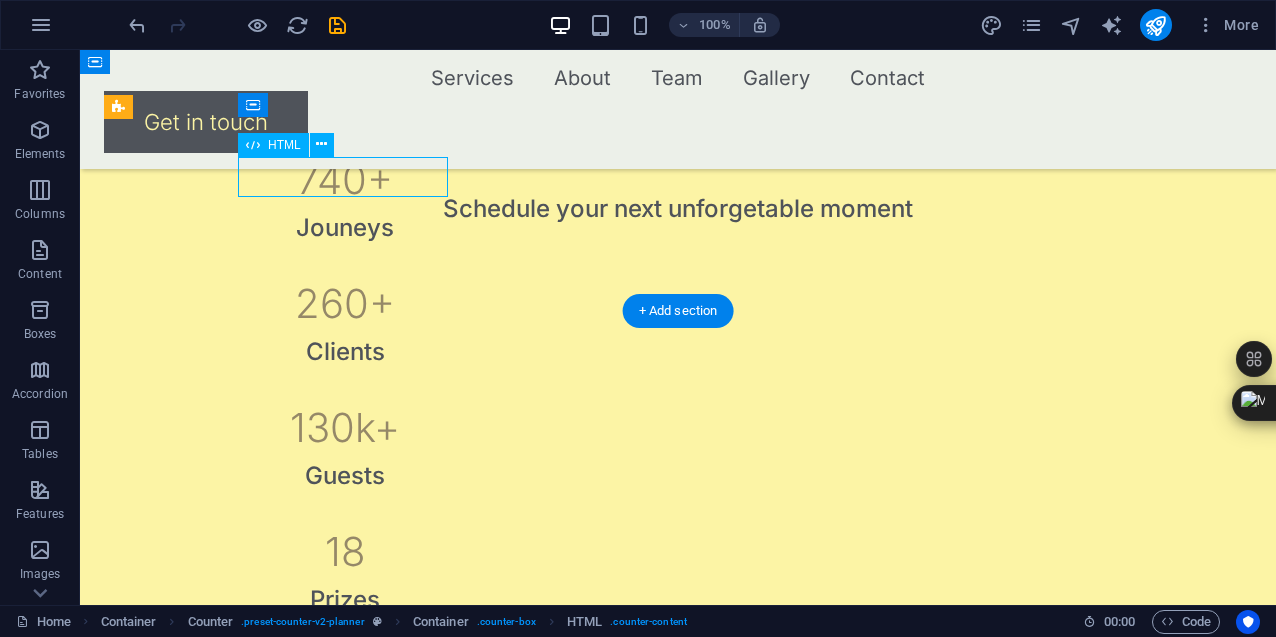 click on "740 +" at bounding box center (345, 180) 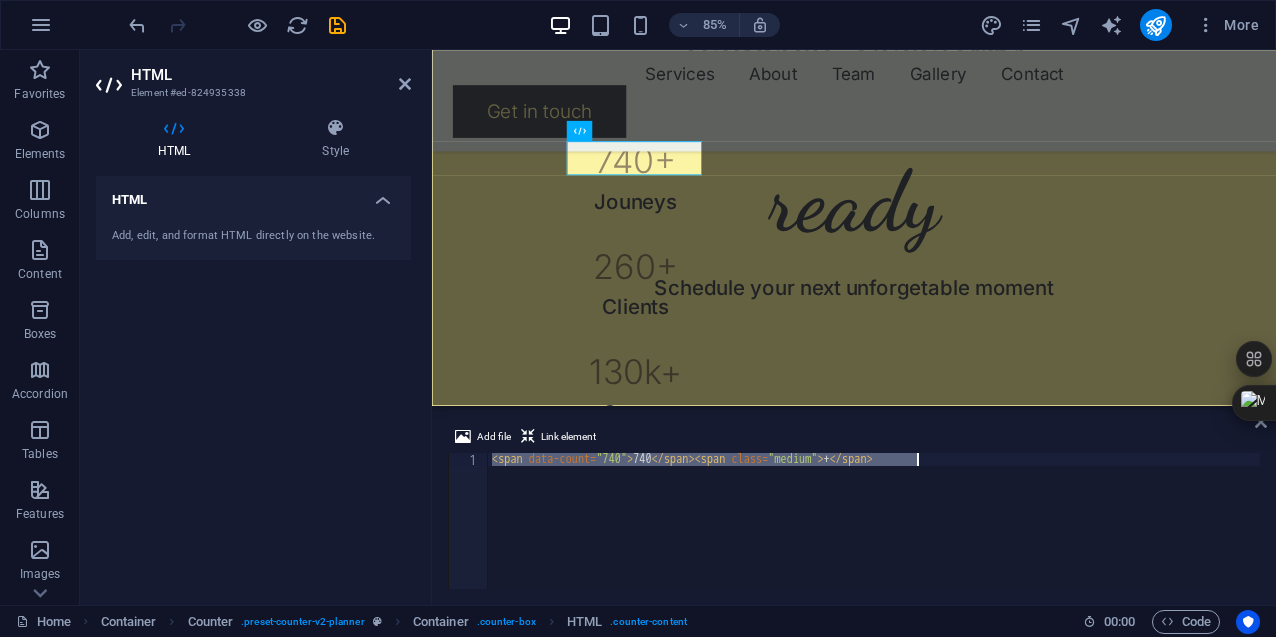 click on "< span   data-count = "740" > 740 </ span > < span   class = "medium" > + </ span >" at bounding box center [874, 521] 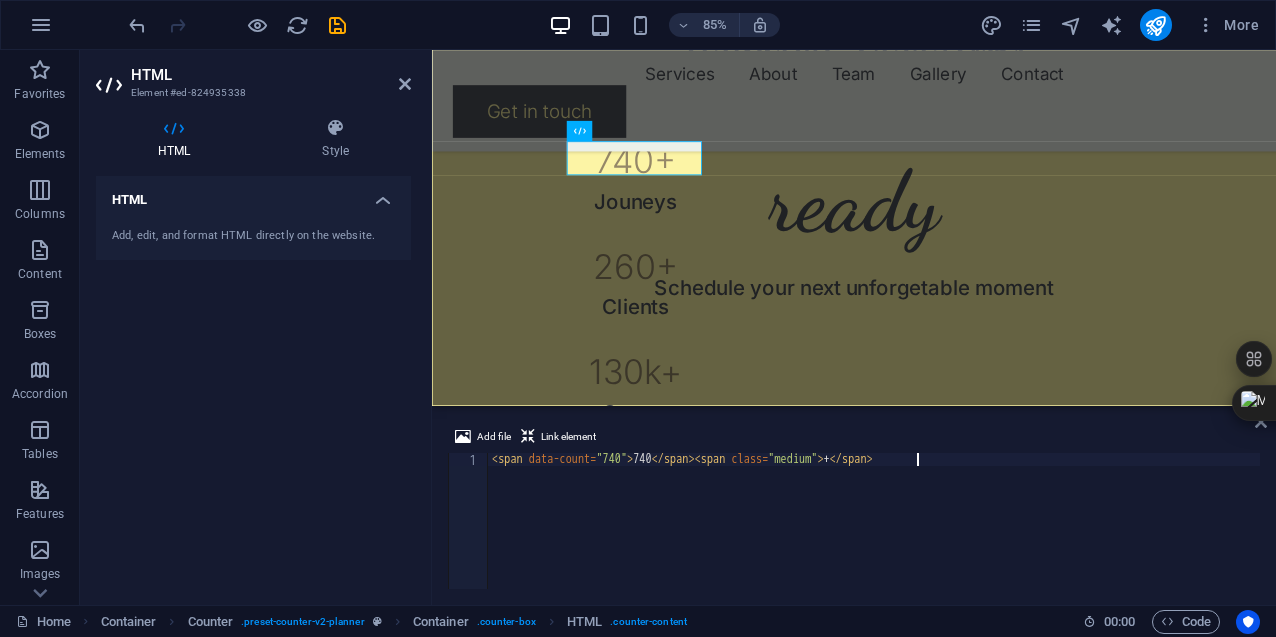 click on "< span   data-count = "740" > 740 </ span > < span   class = "medium" > + </ span >" at bounding box center (874, 534) 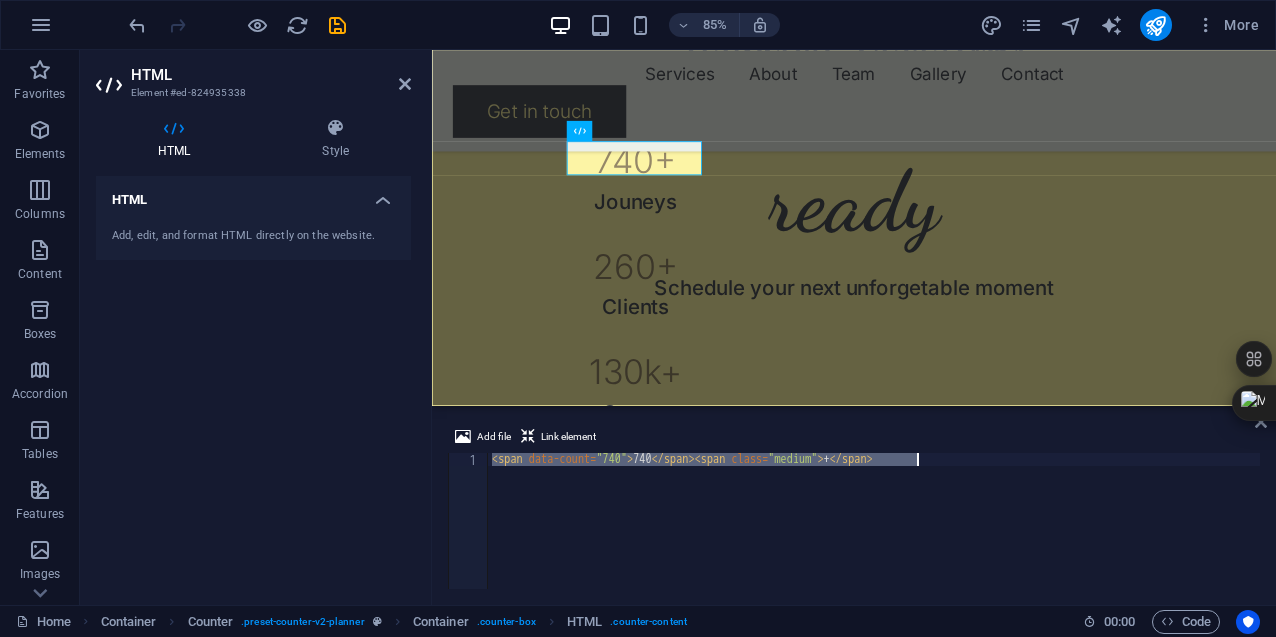click on "< span   data-count = "740" > 740 </ span > < span   class = "medium" > + </ span >" at bounding box center (874, 534) 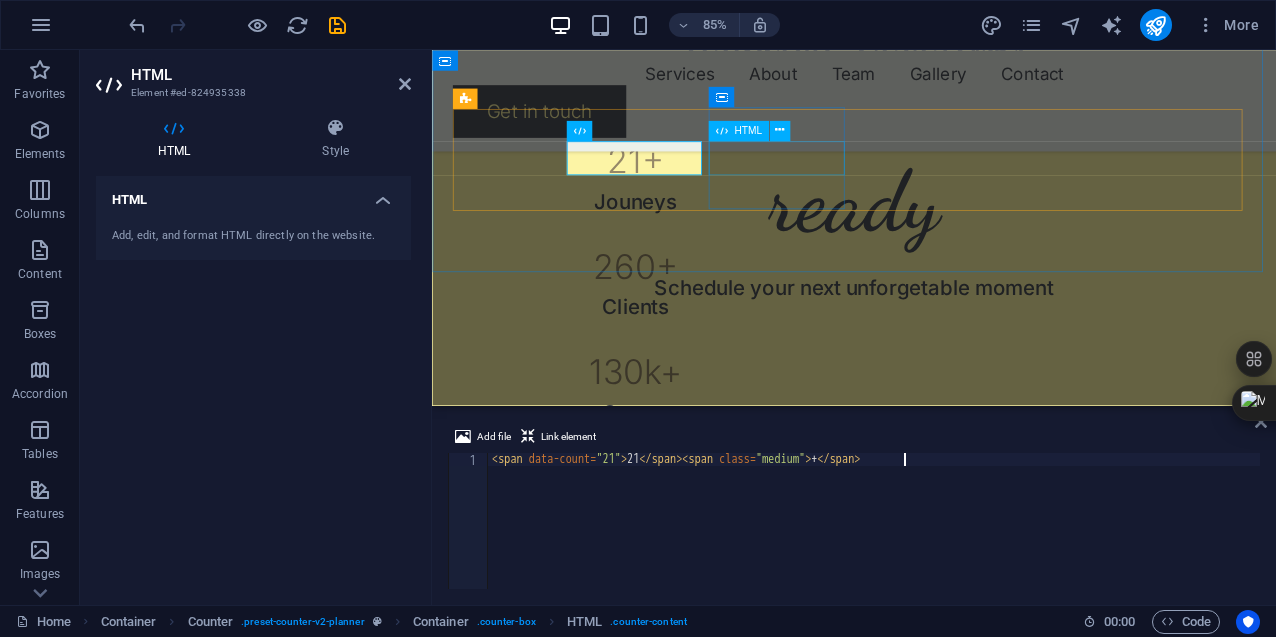 click on "260 +" at bounding box center [671, 304] 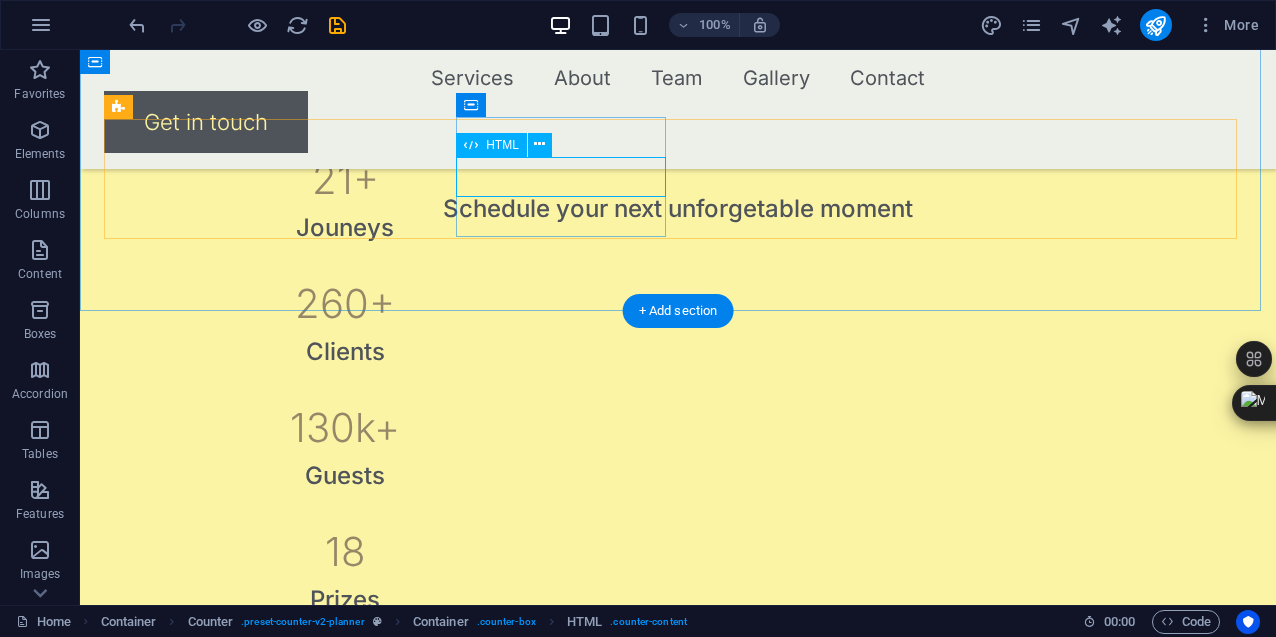 click on "260 +" at bounding box center [345, 304] 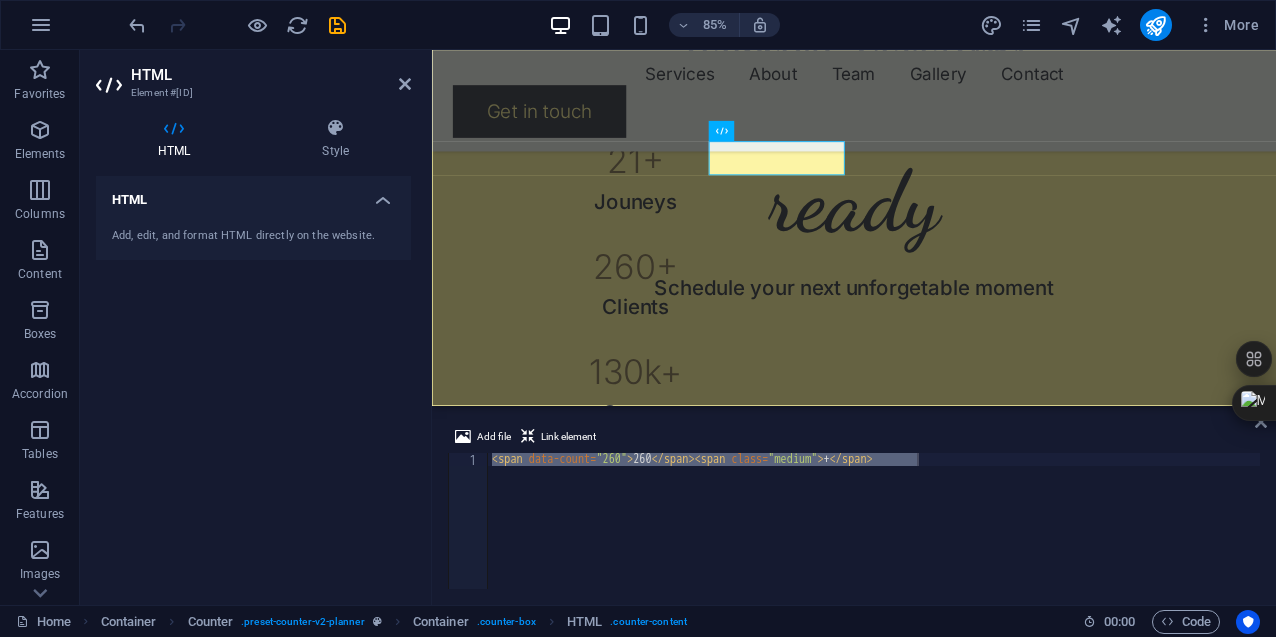 click on "< span   data-count = "260" > 260 </ span > < span   class = "medium" > + </ span >" at bounding box center [874, 521] 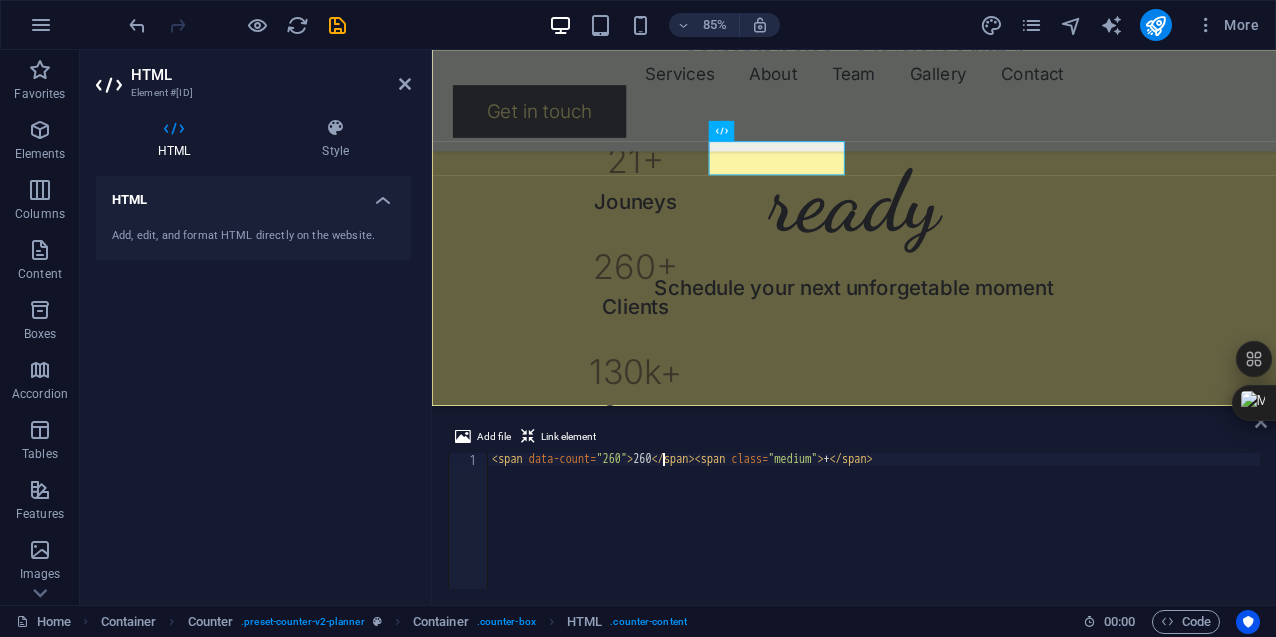 click on "< span   data-count = "260" > 260 </ span > < span   class = "medium" > + </ span >" at bounding box center (874, 534) 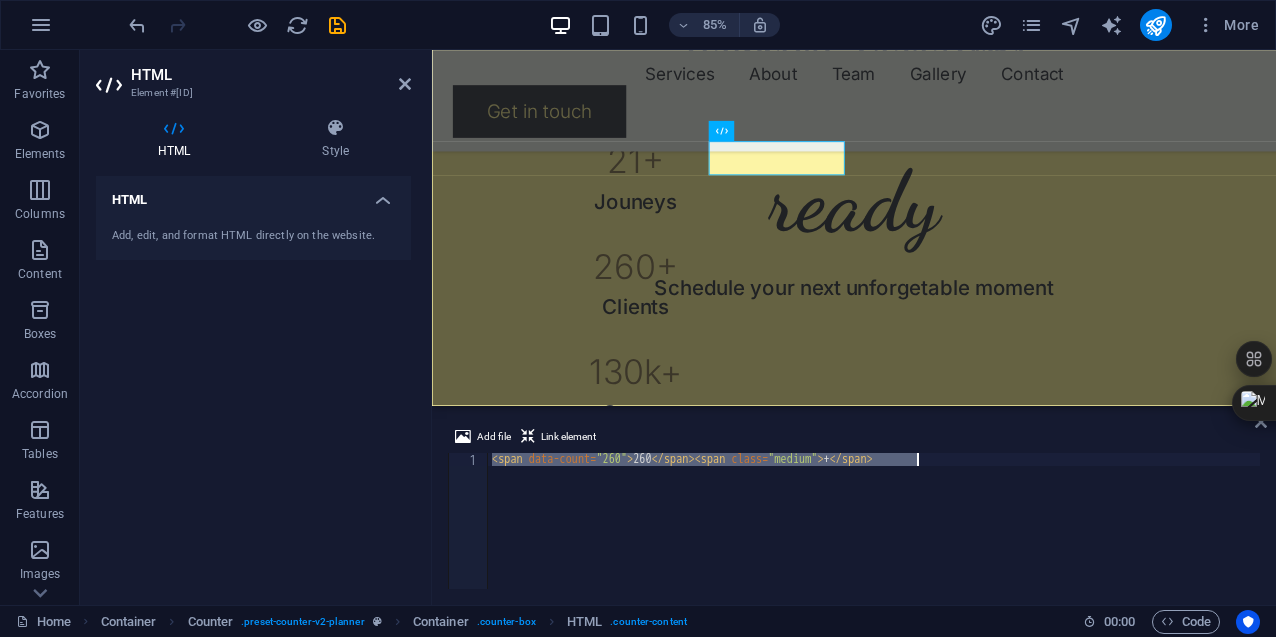 click on "< span   data-count = "260" > 260 </ span > < span   class = "medium" > + </ span >" at bounding box center [874, 534] 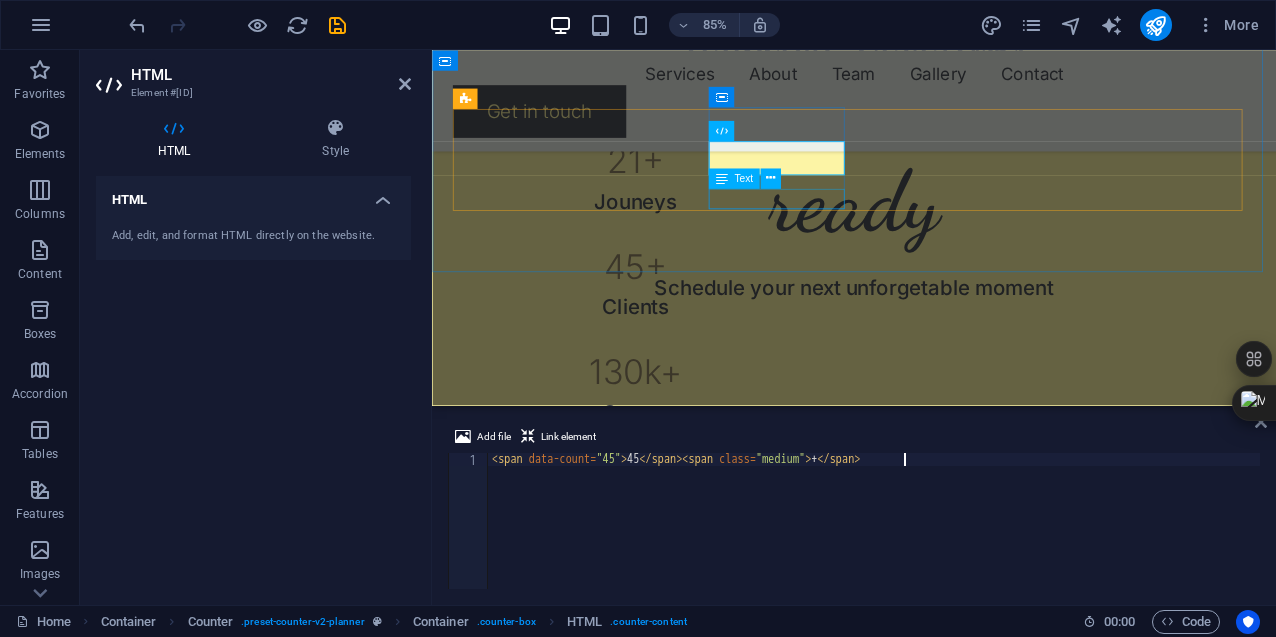 click on "Clients" at bounding box center [671, 352] 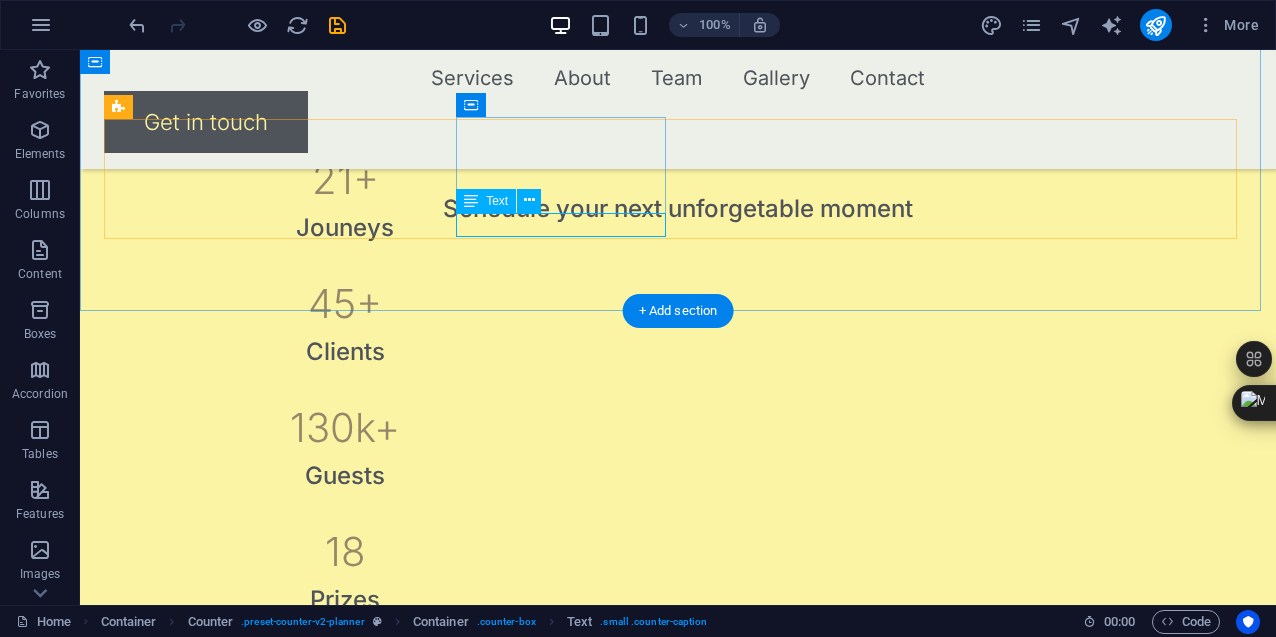 click on "Clients" at bounding box center (345, 352) 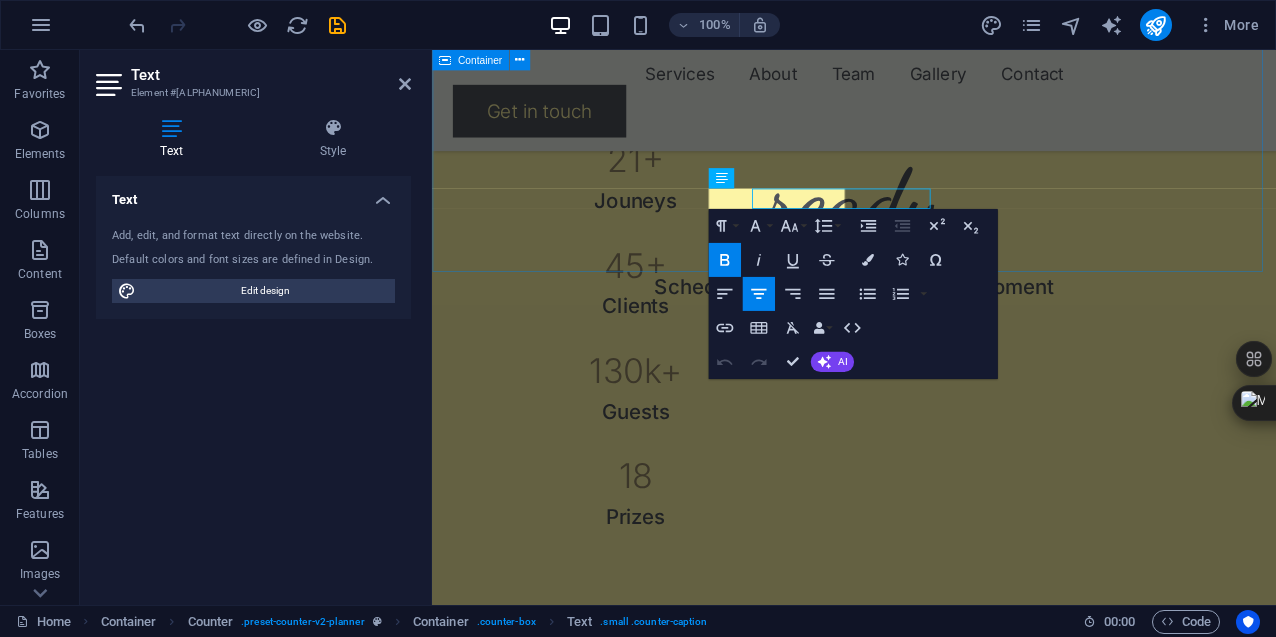 click on "Taylored Vacations 21 + Jouneys 45 + Clients 130 k+ Guests 18 Prizes" at bounding box center (928, 274) 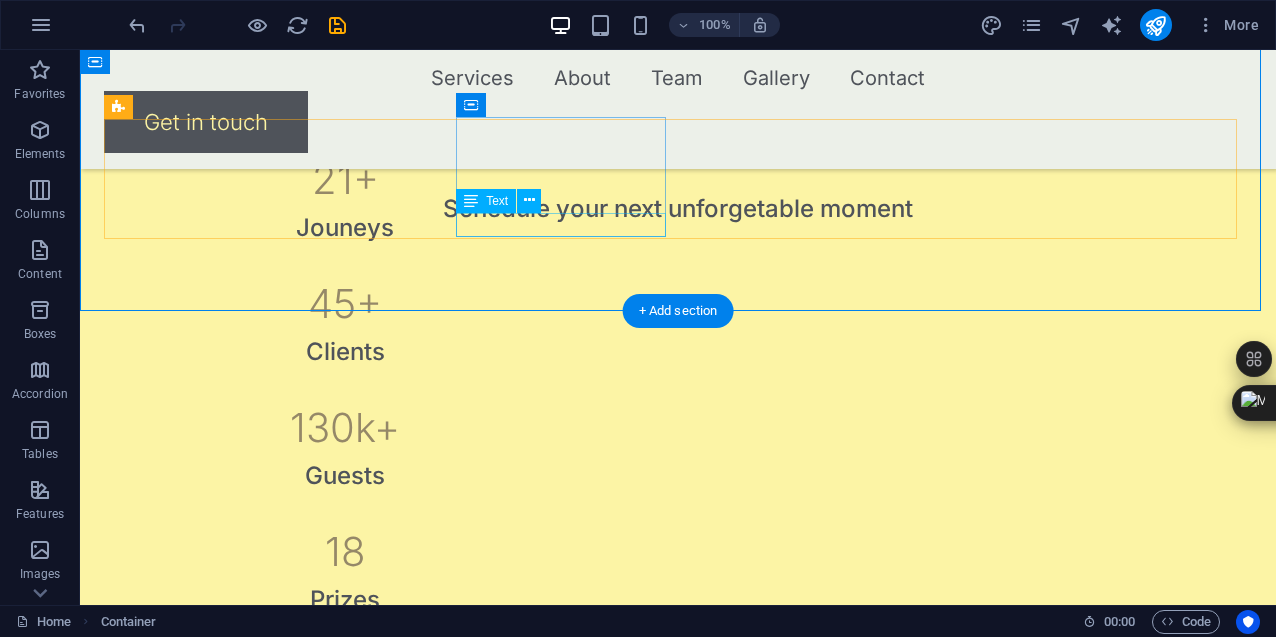 click on "Clients" at bounding box center [345, 352] 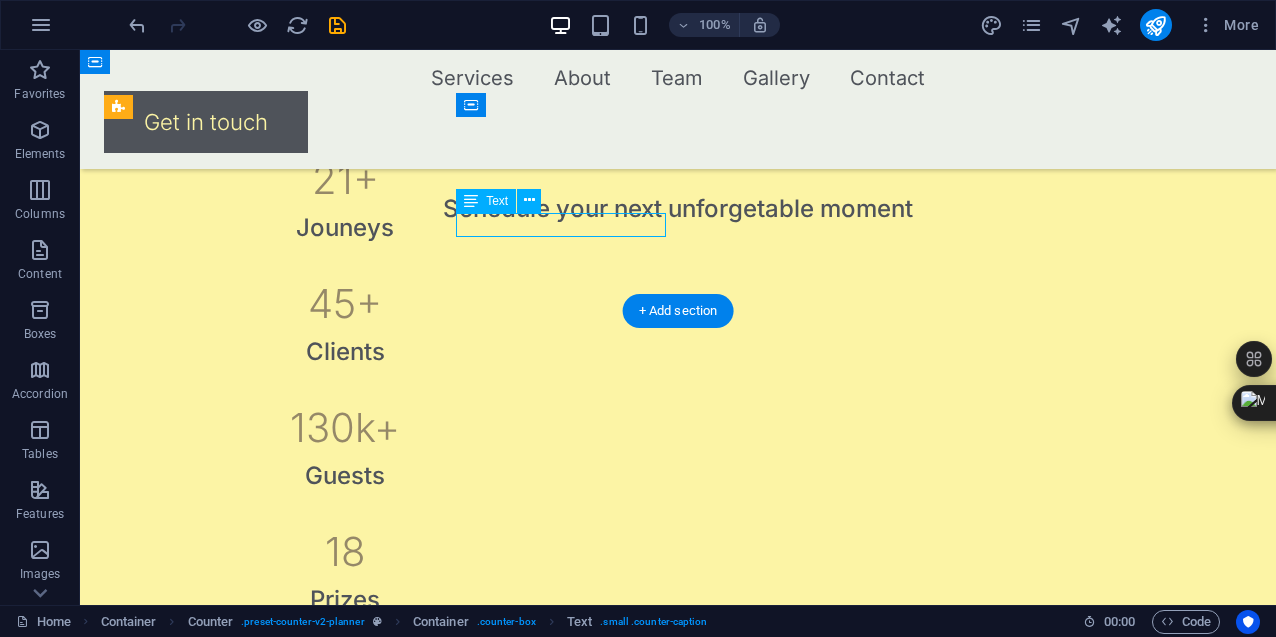 click on "Clients" at bounding box center (345, 352) 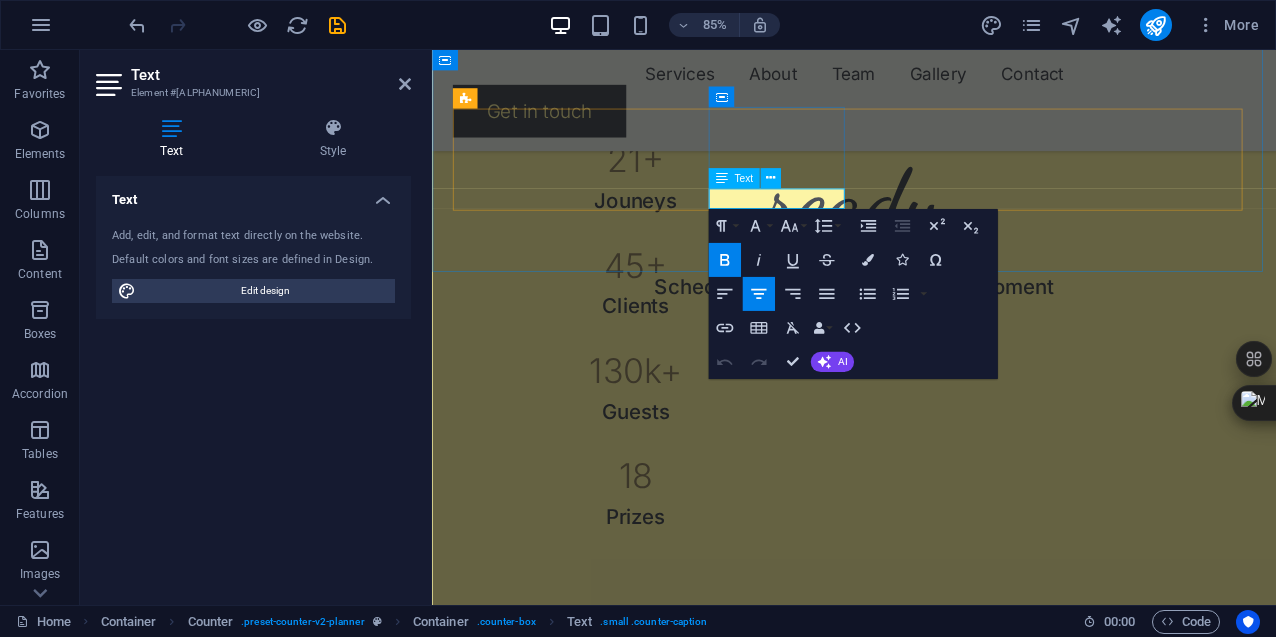 click on "Clients" at bounding box center (671, 351) 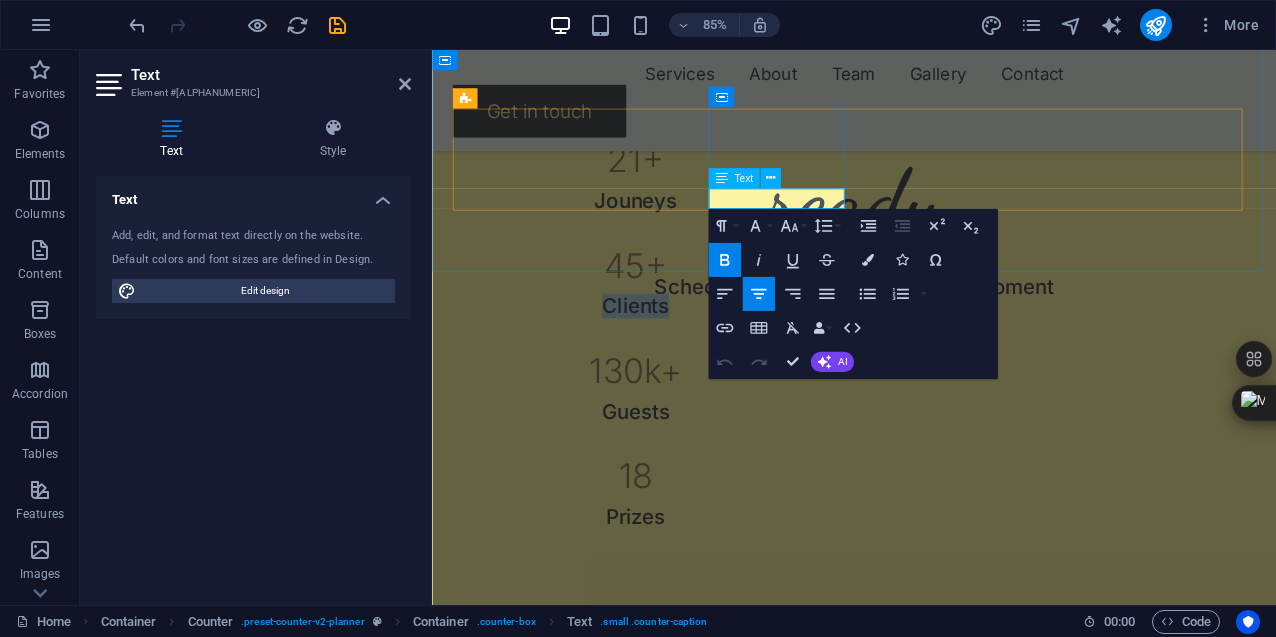 click on "Clients" at bounding box center [671, 351] 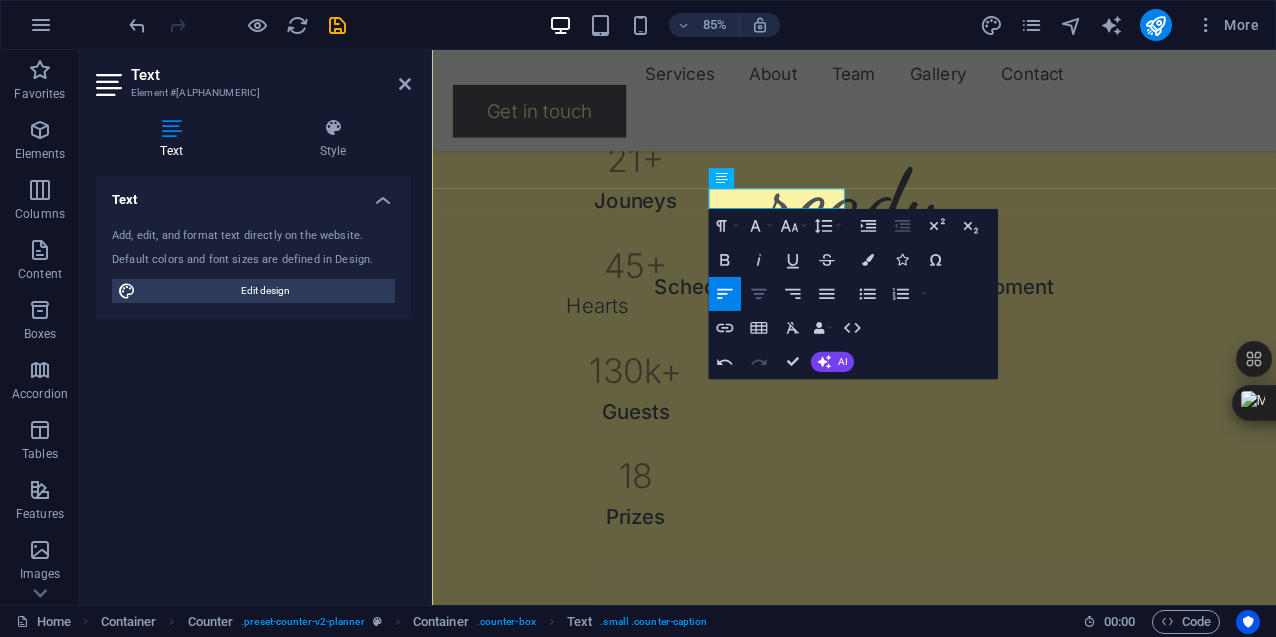 click 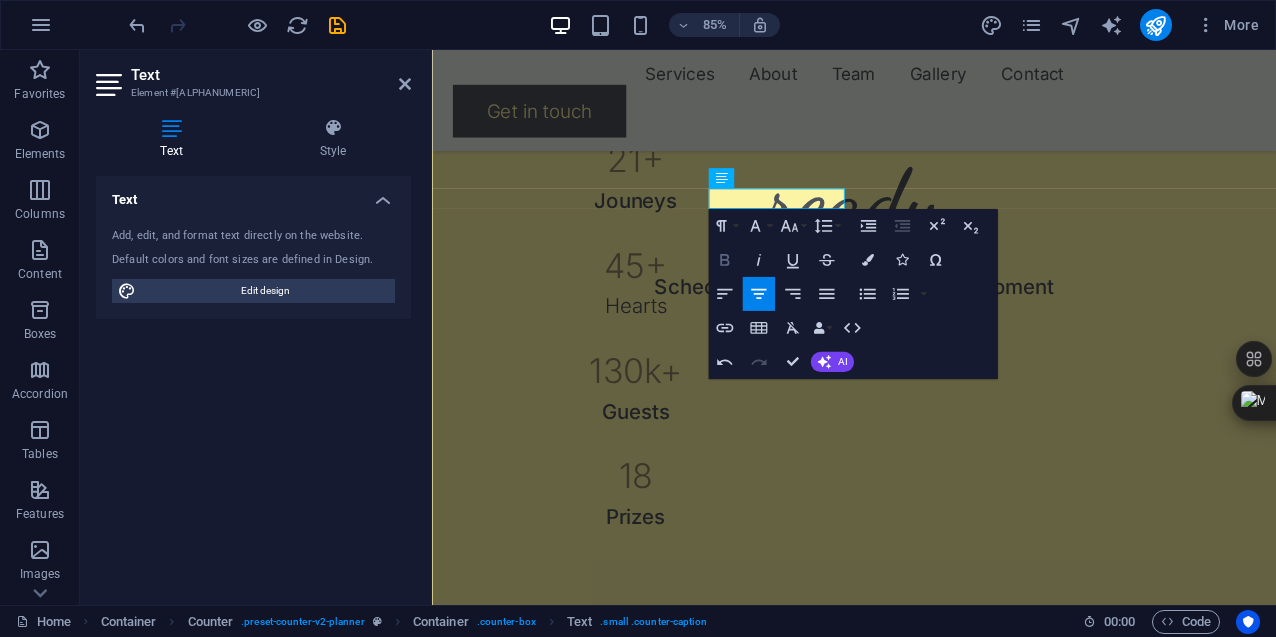 click 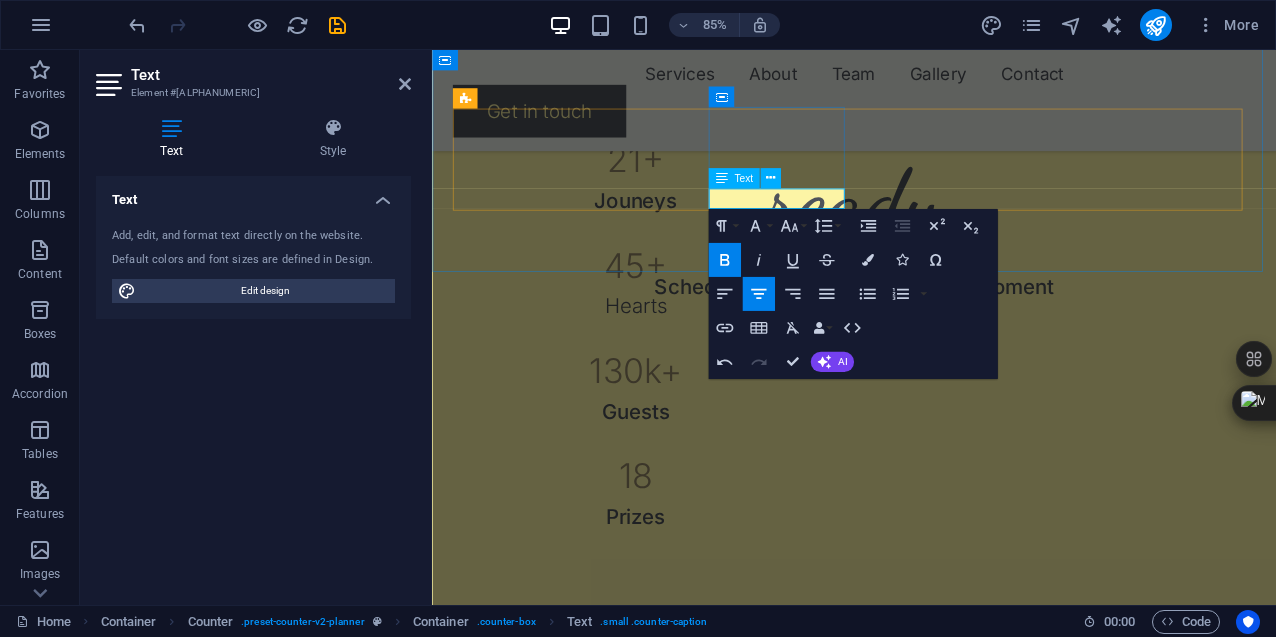 click on "Hearts ​" at bounding box center [671, 352] 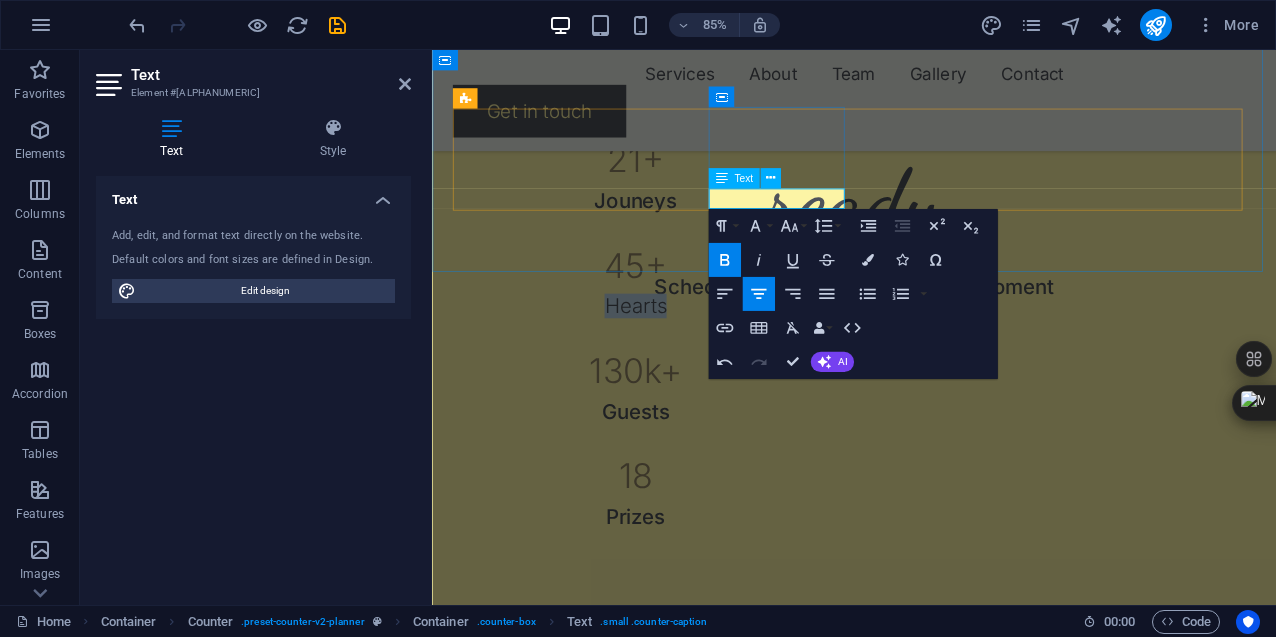 click on "Hearts ​" at bounding box center [671, 352] 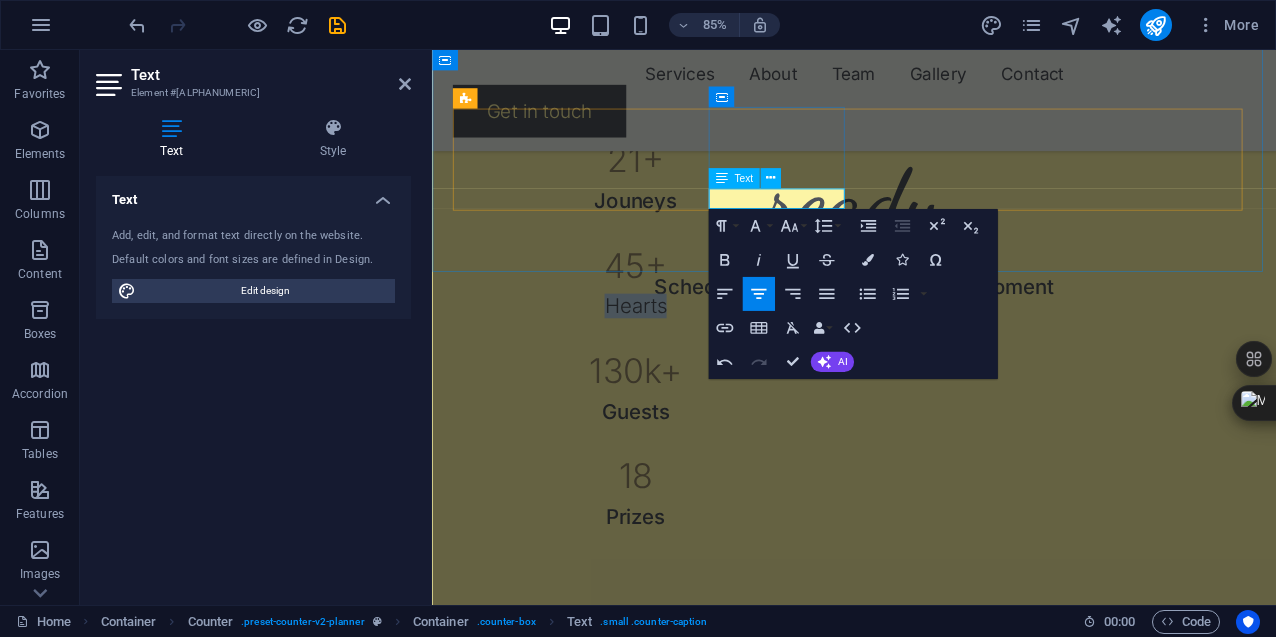 click on "Hearts ​" at bounding box center (671, 352) 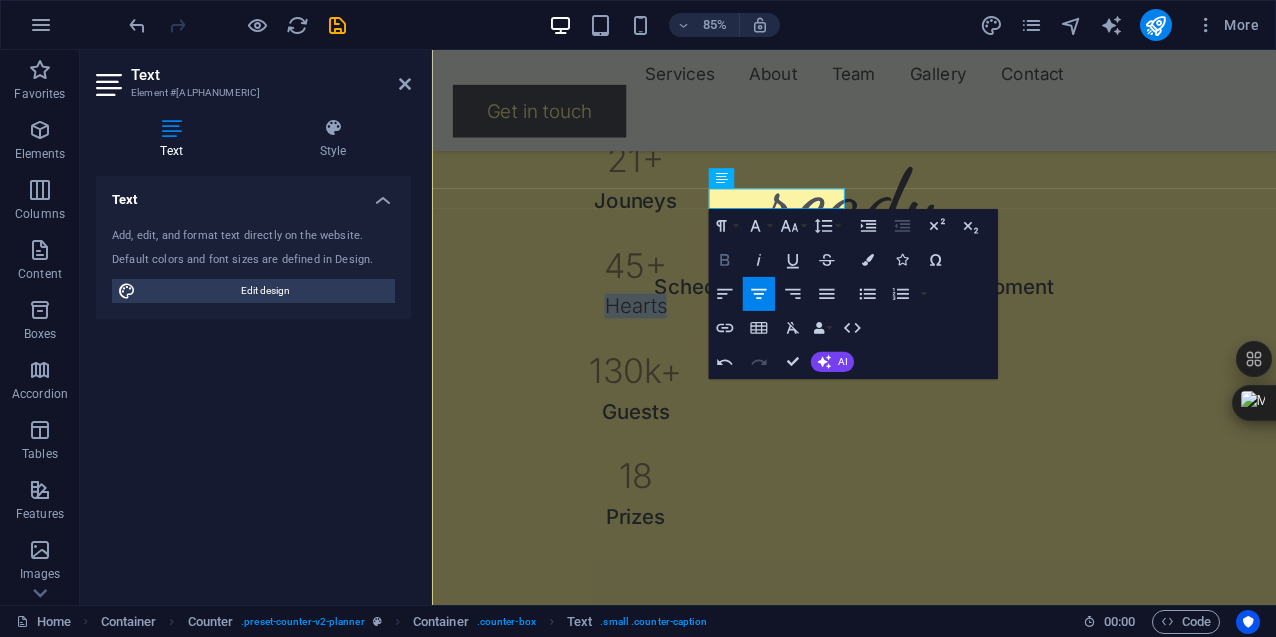 click on "Bold" at bounding box center [725, 260] 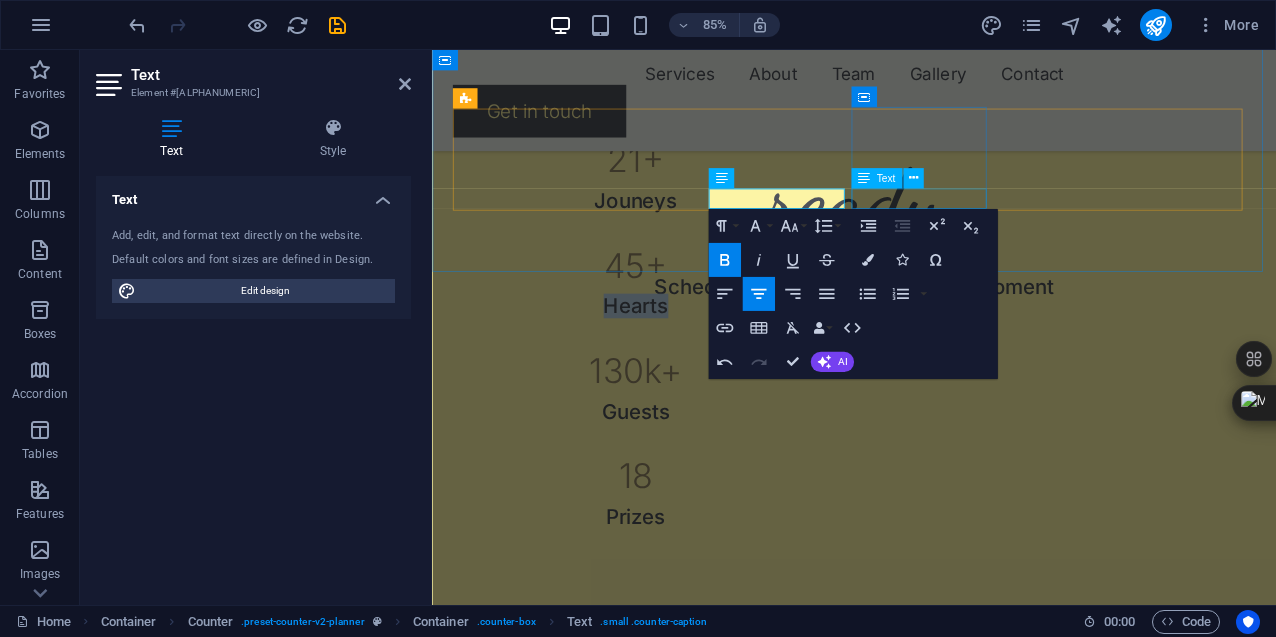 click on "Guests" at bounding box center (671, 476) 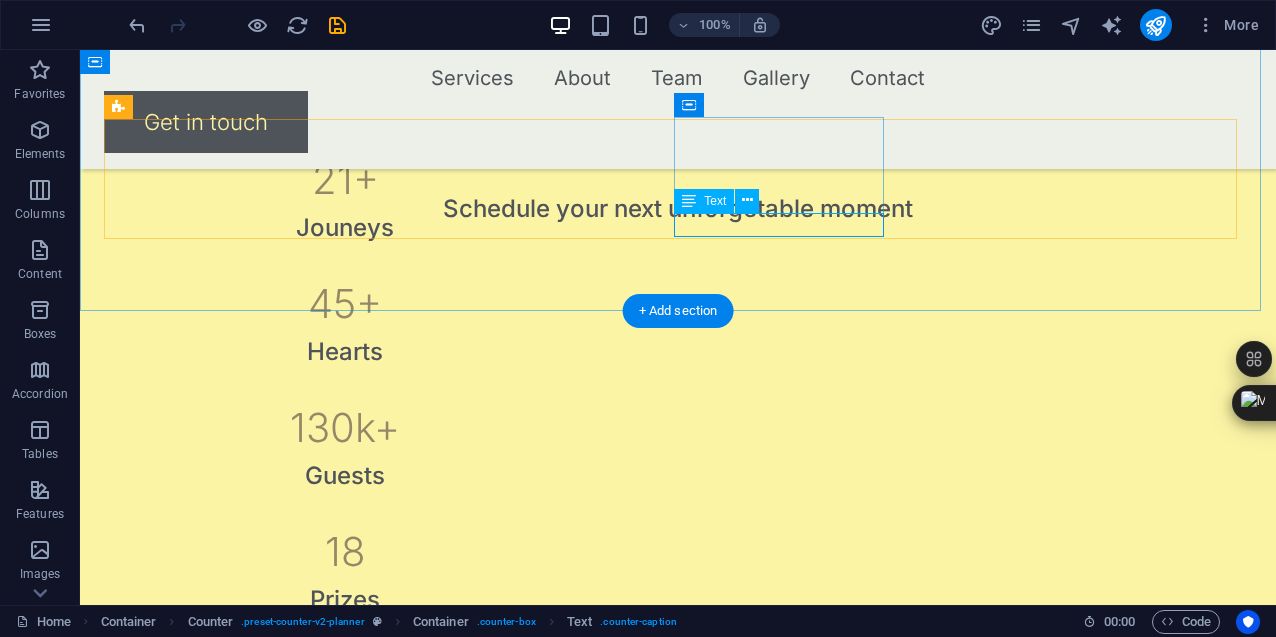 click on "Guests" at bounding box center (345, 476) 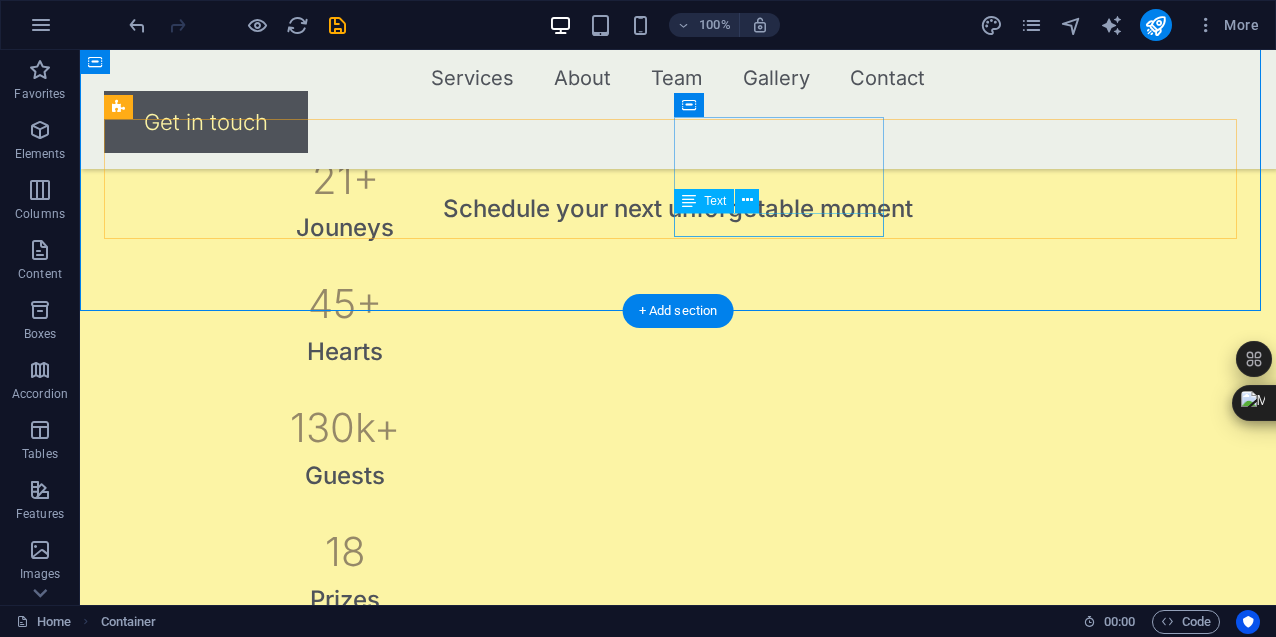 click on "Guests" at bounding box center [345, 476] 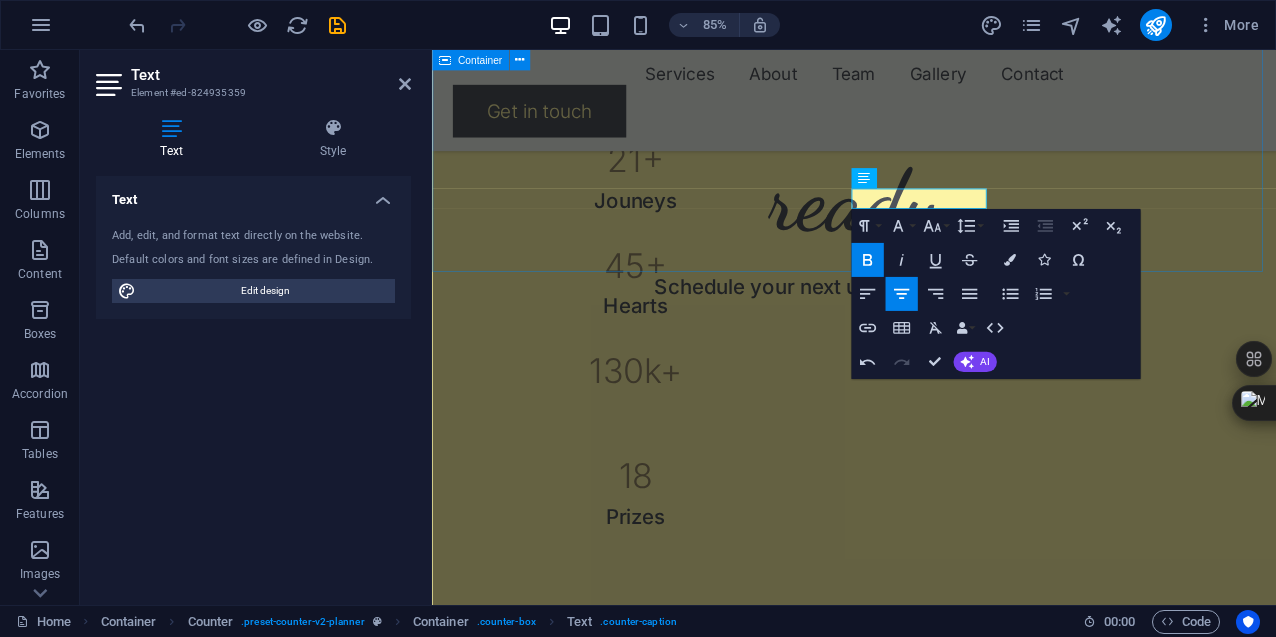 type 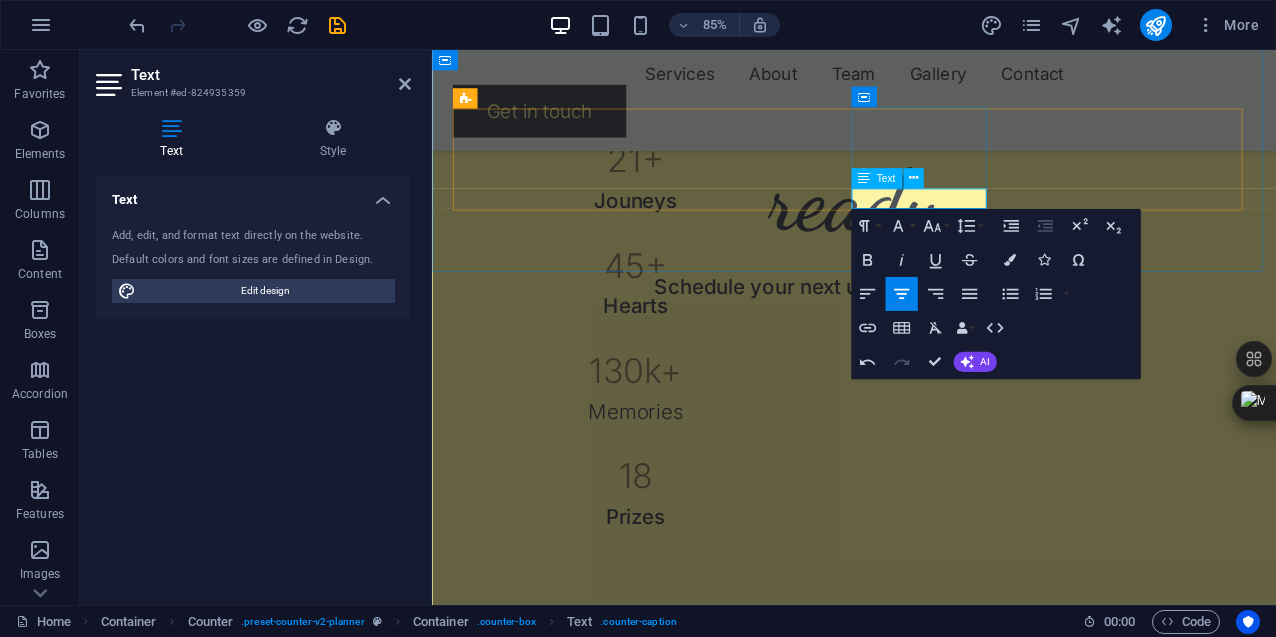 click on "Memories" at bounding box center (671, 476) 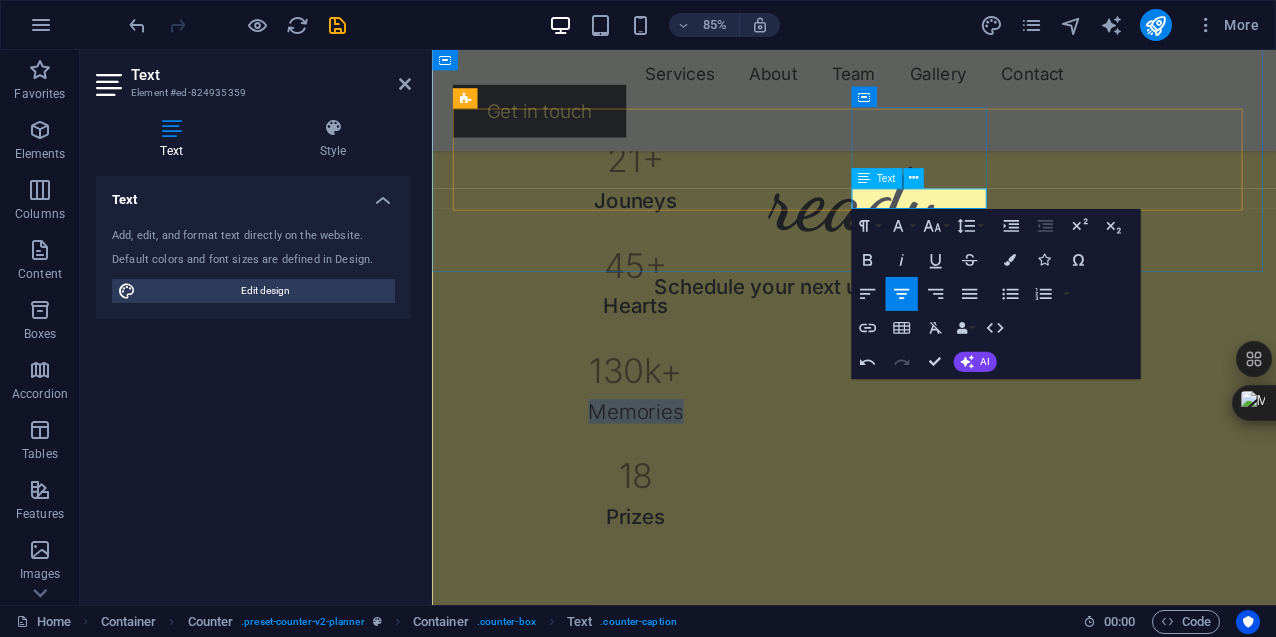 click on "Memories" at bounding box center (671, 476) 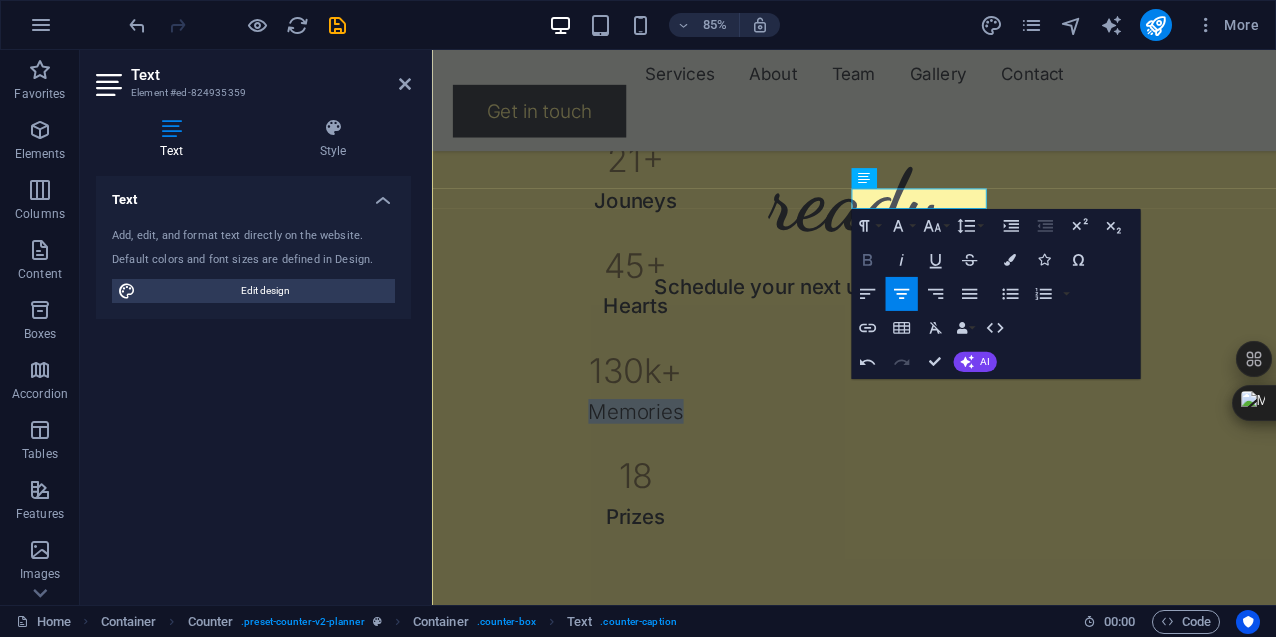 click 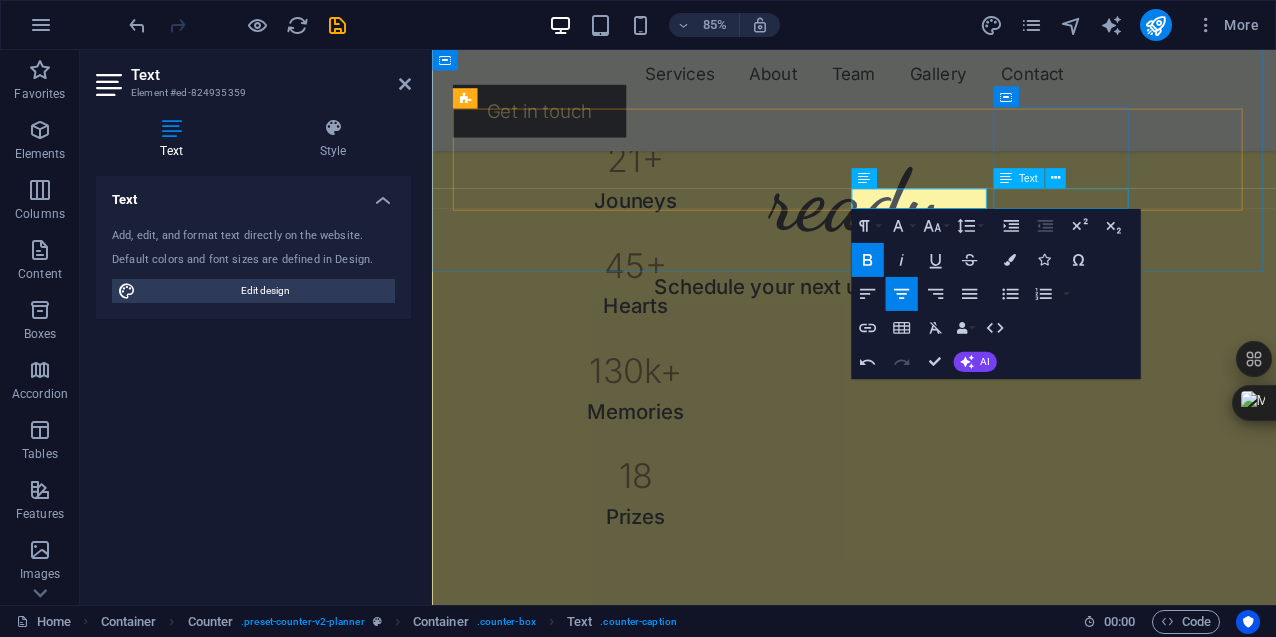 click on "Prizes" at bounding box center [671, 600] 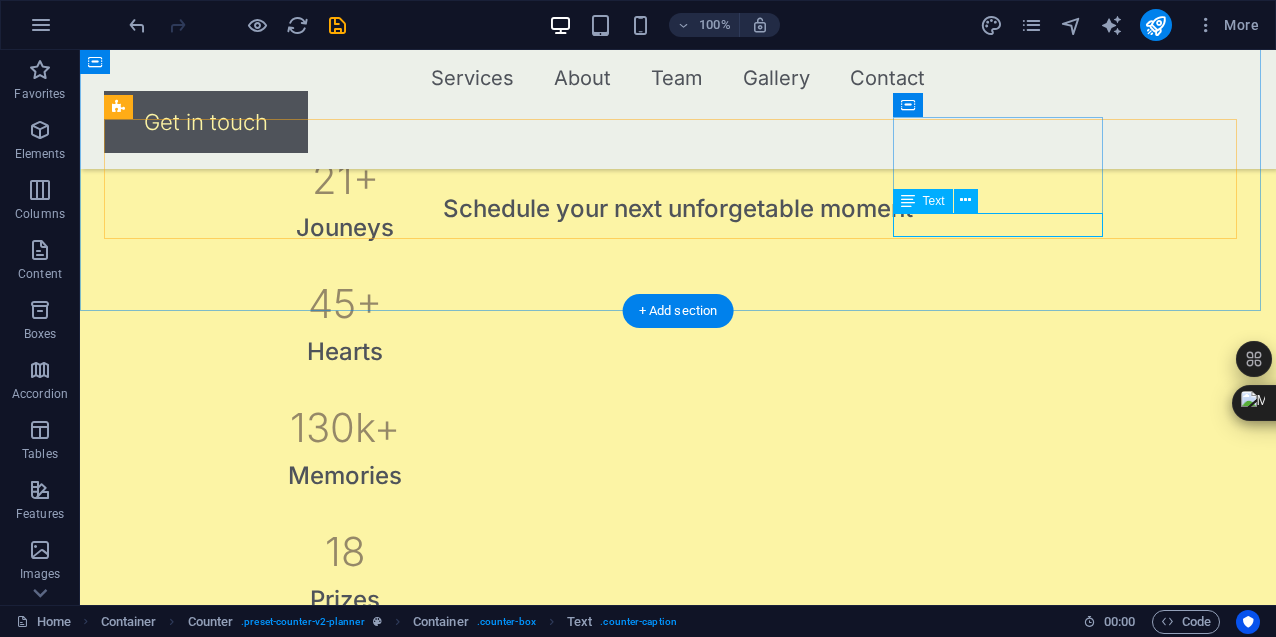 click on "Prizes" at bounding box center (345, 600) 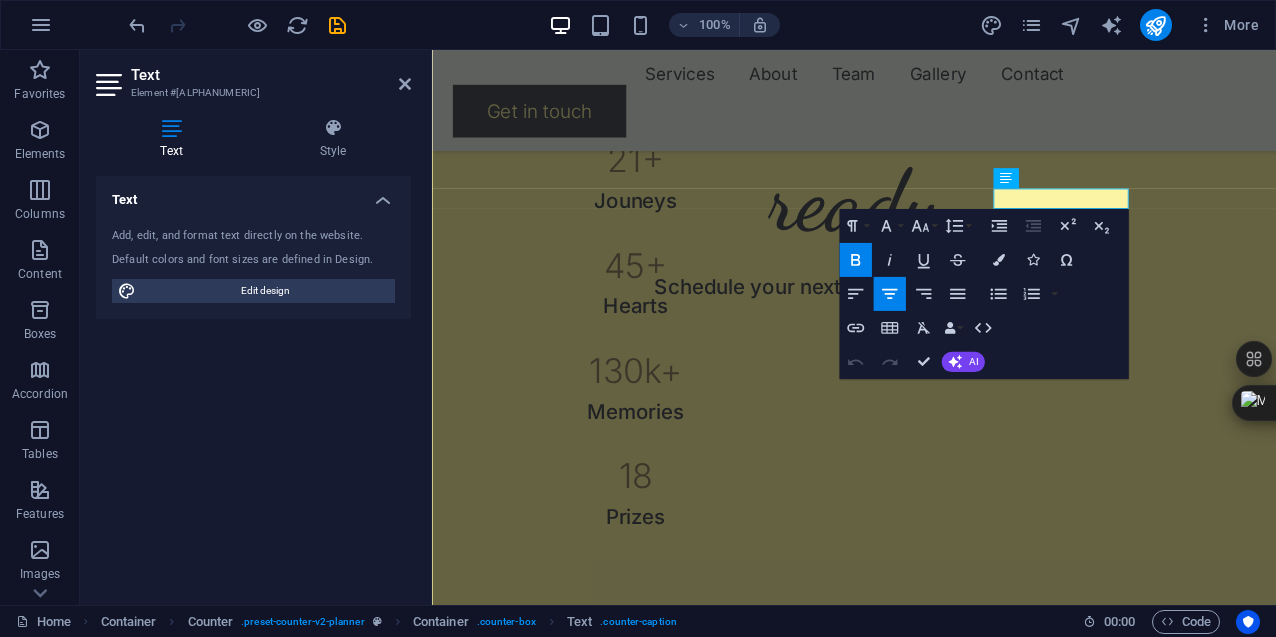 click on "Increase Indent" at bounding box center [999, 226] 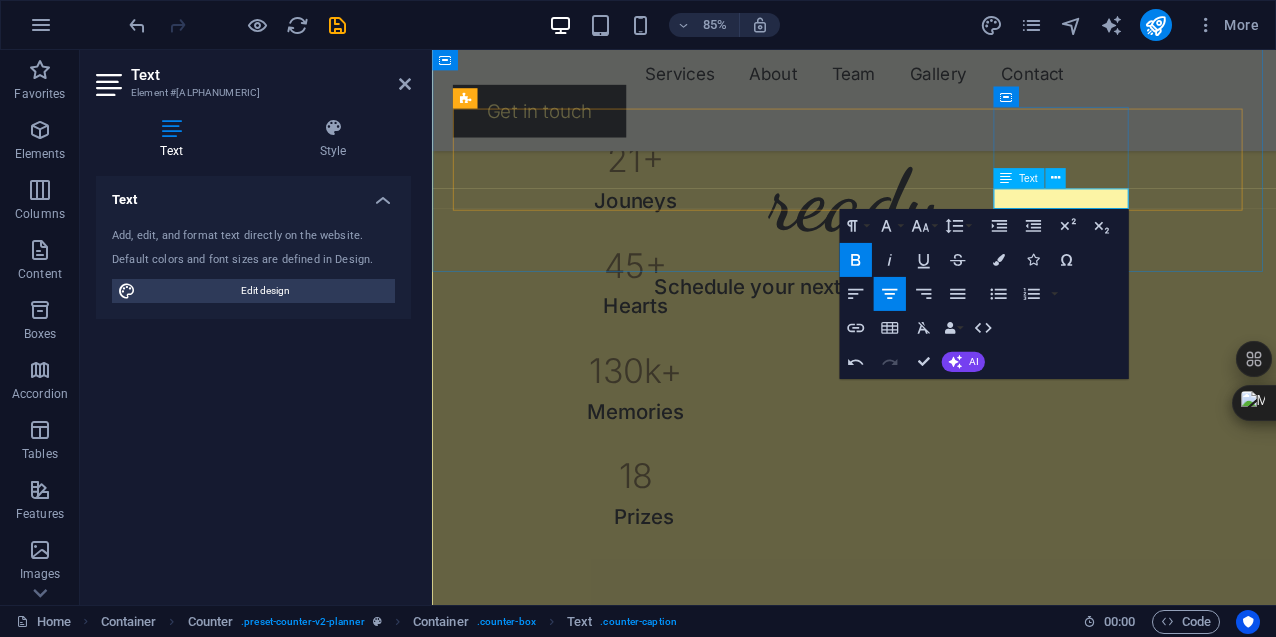click on "Prizes" at bounding box center (682, 599) 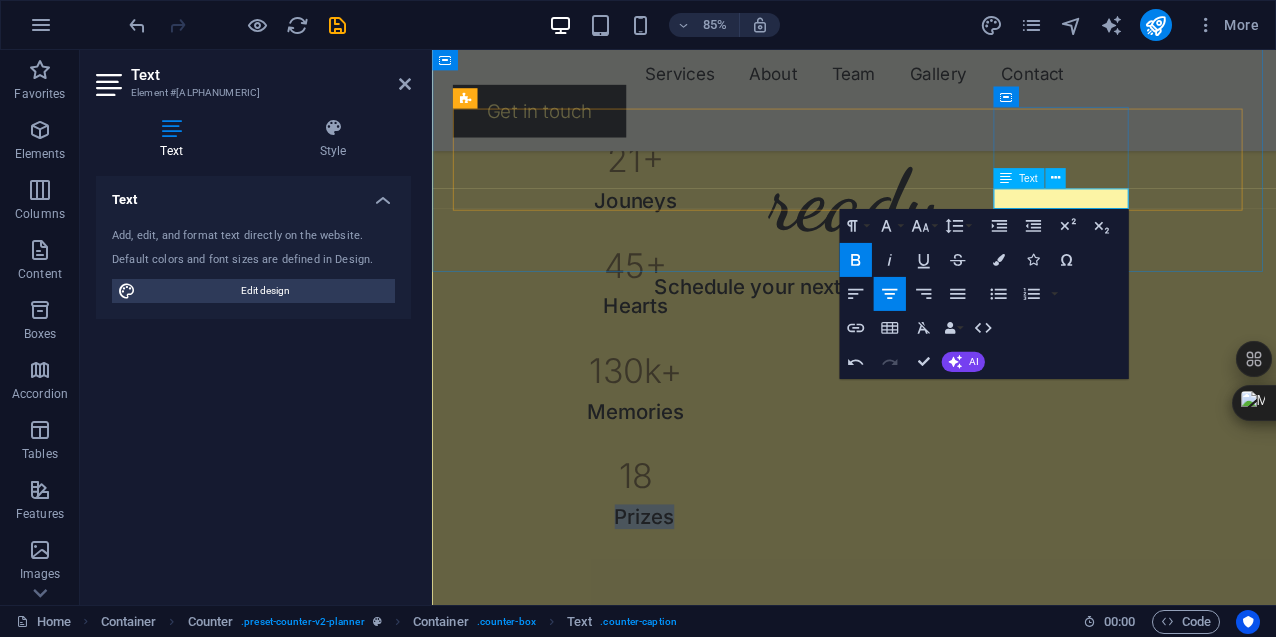 click on "Prizes" at bounding box center (682, 599) 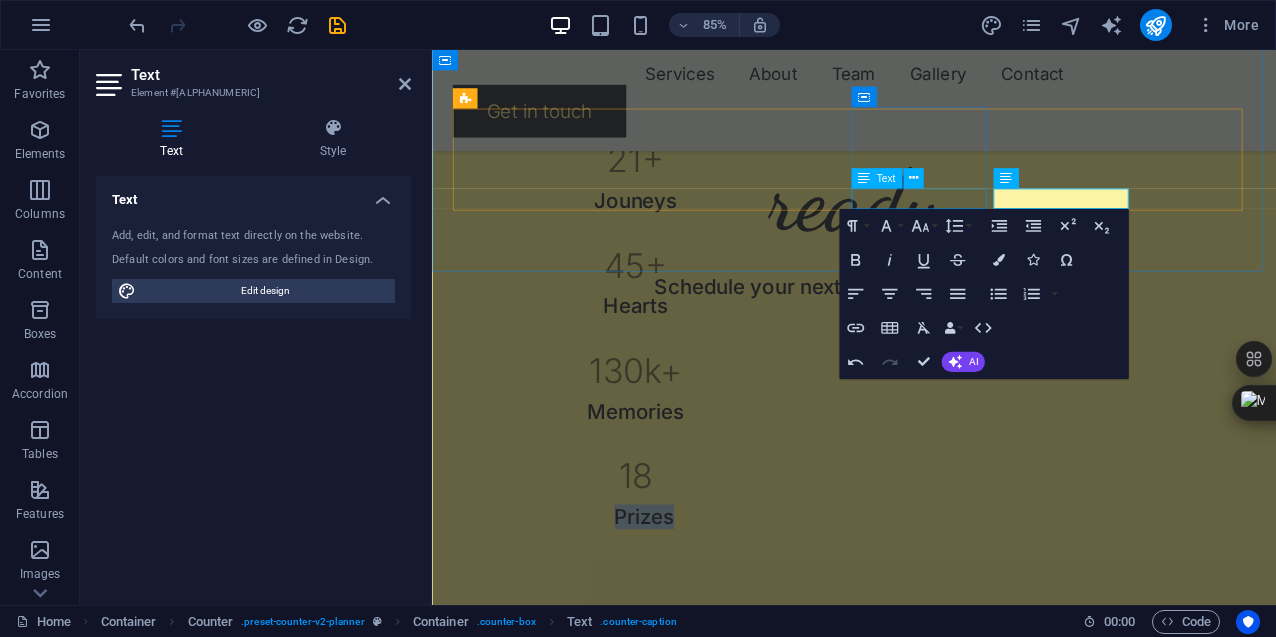 click on "Memories" at bounding box center (671, 476) 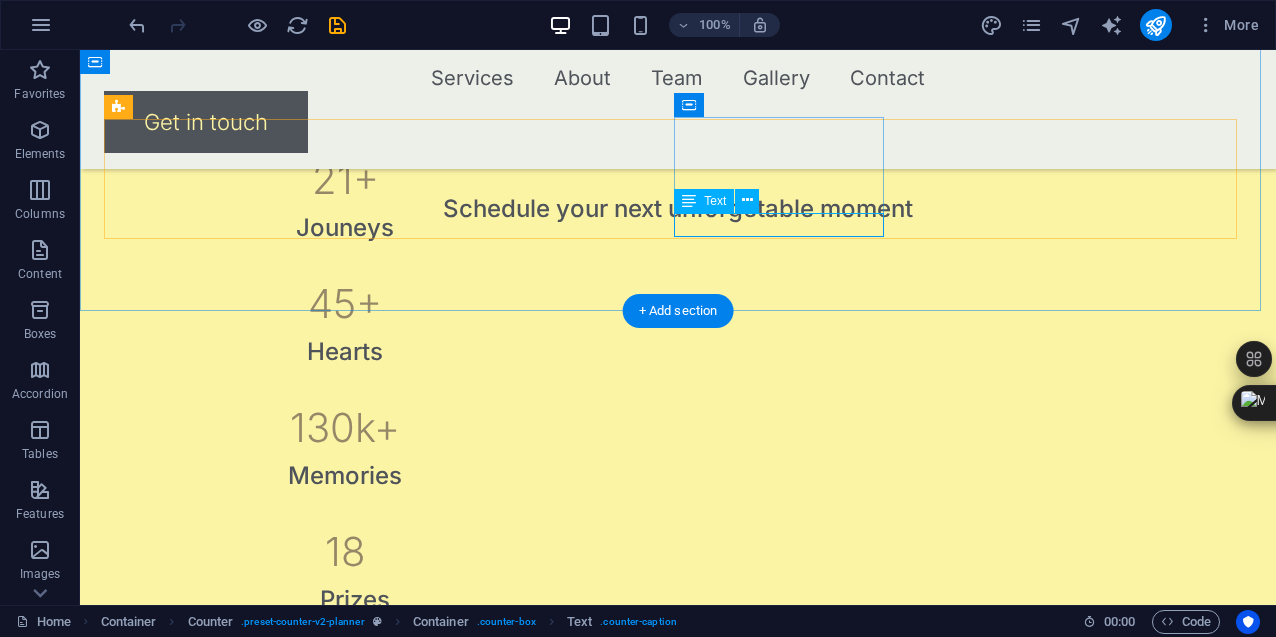 click on "Memories" at bounding box center (345, 476) 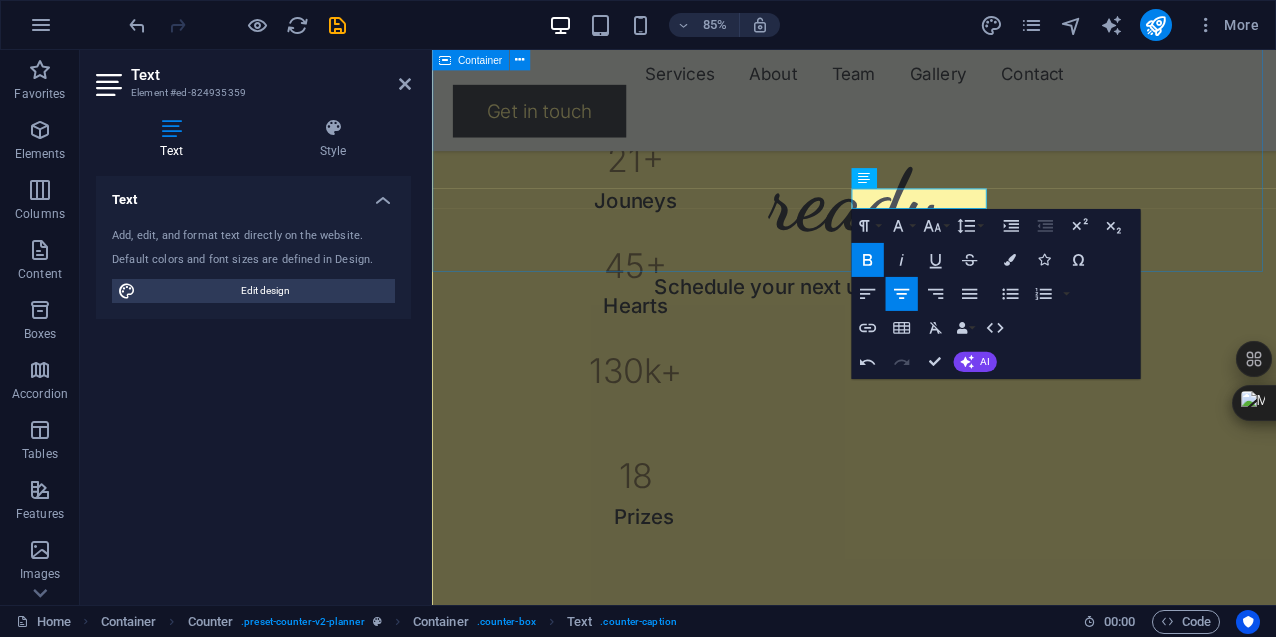 type 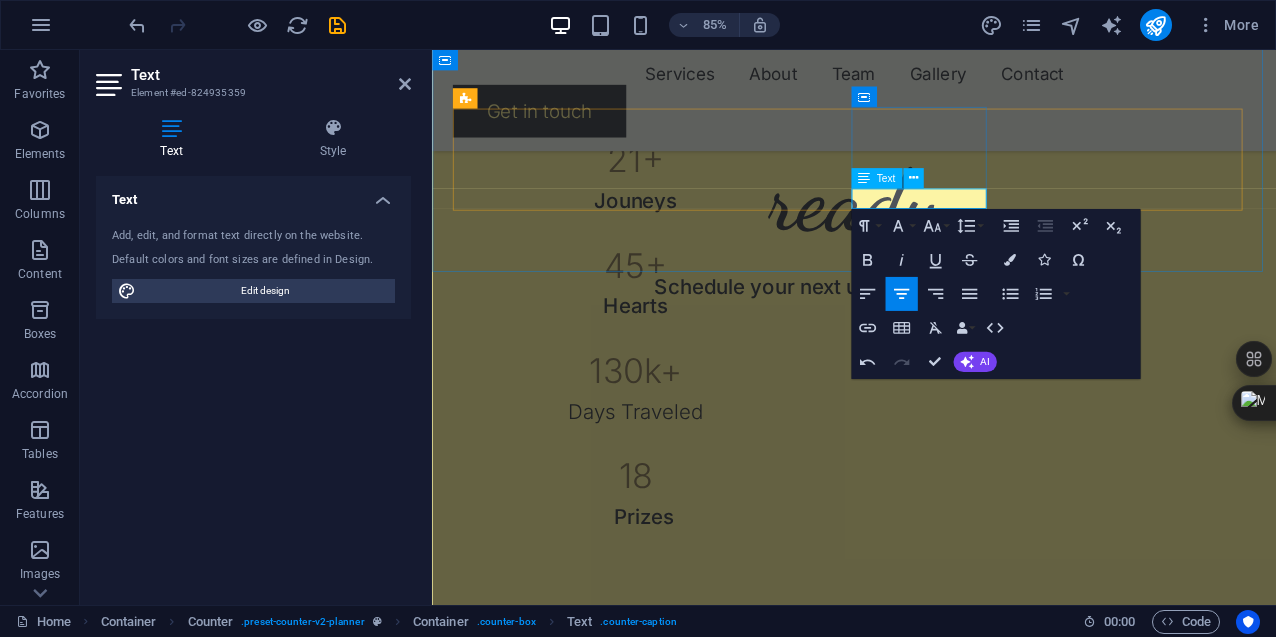 click on "Days Traveled" at bounding box center [671, 476] 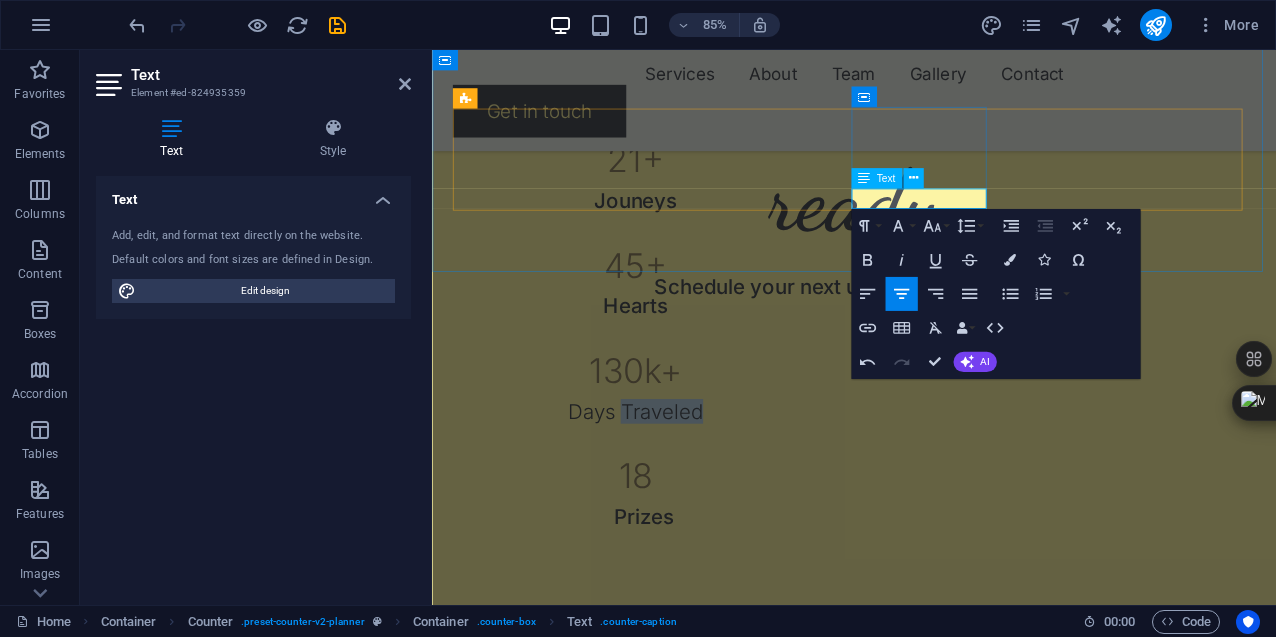 click on "Days Traveled" at bounding box center (671, 476) 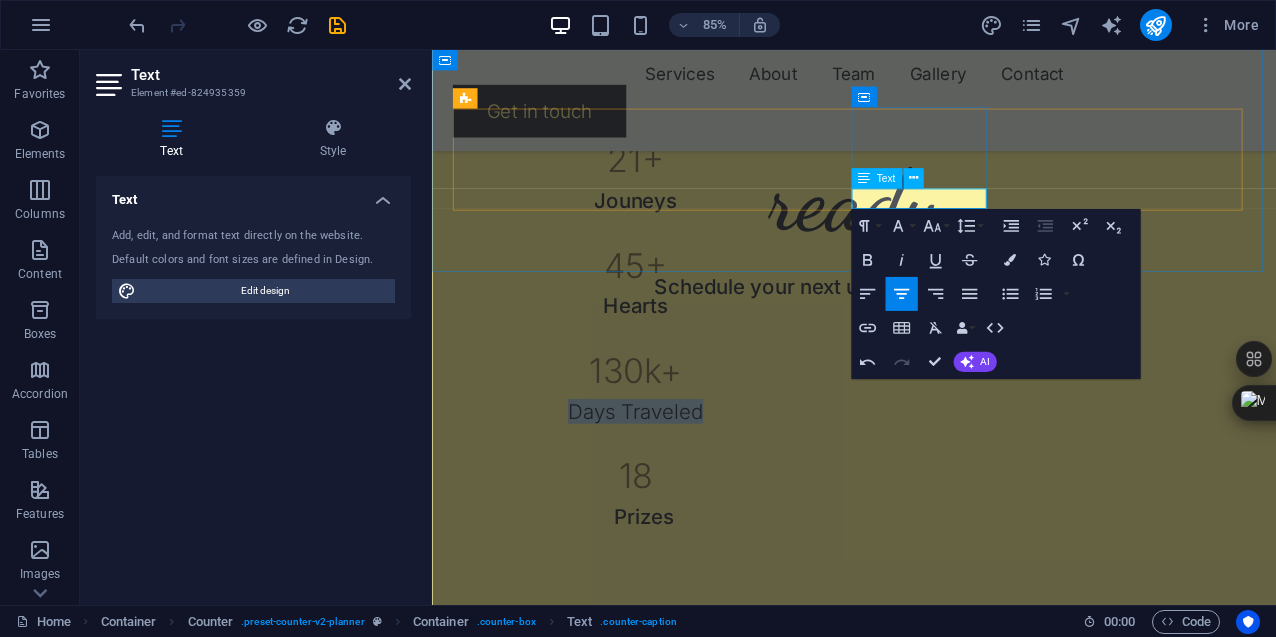 click on "Days Traveled" at bounding box center [671, 476] 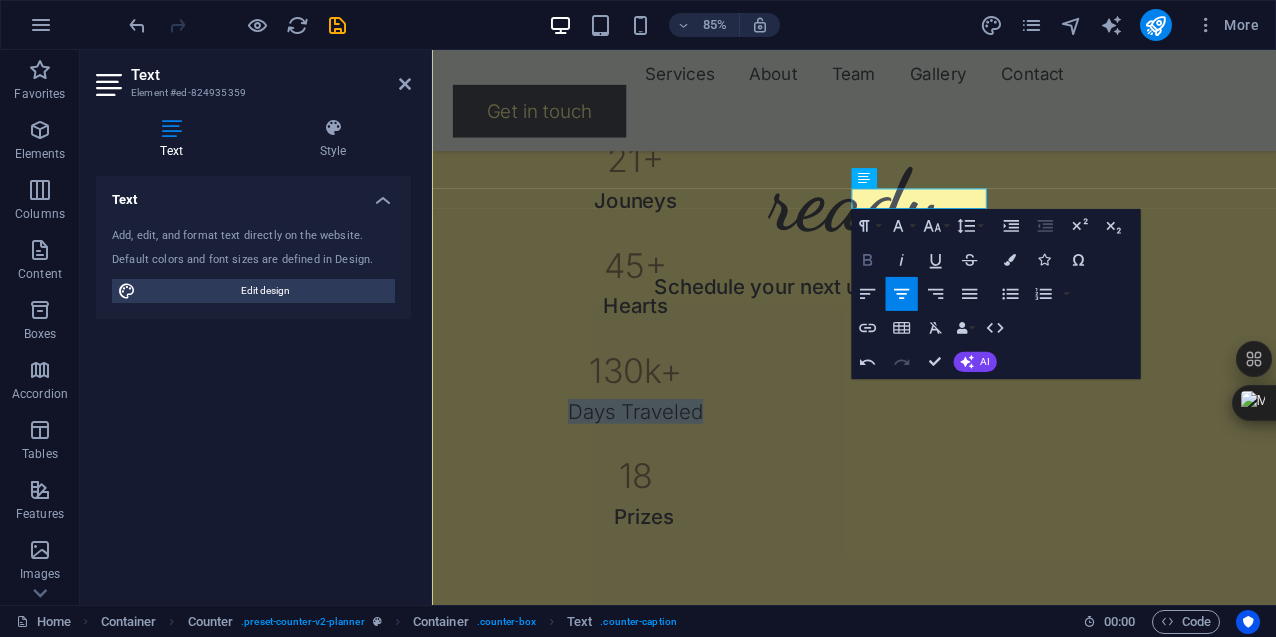 click 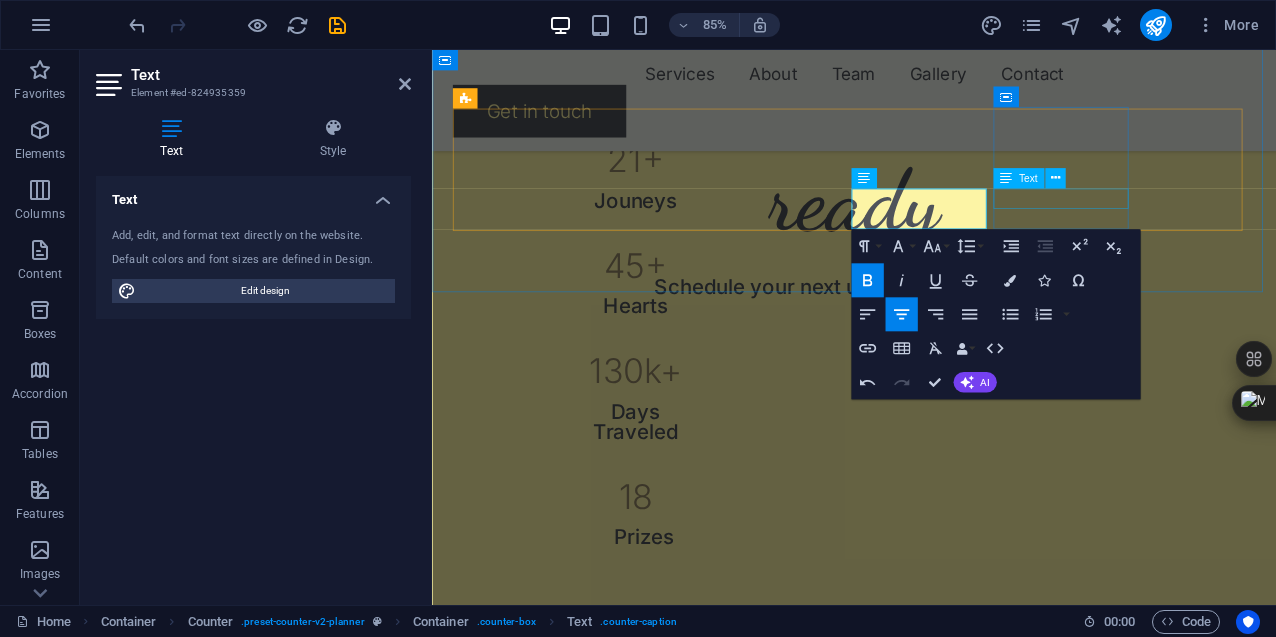 click on "Prizes" at bounding box center (671, 624) 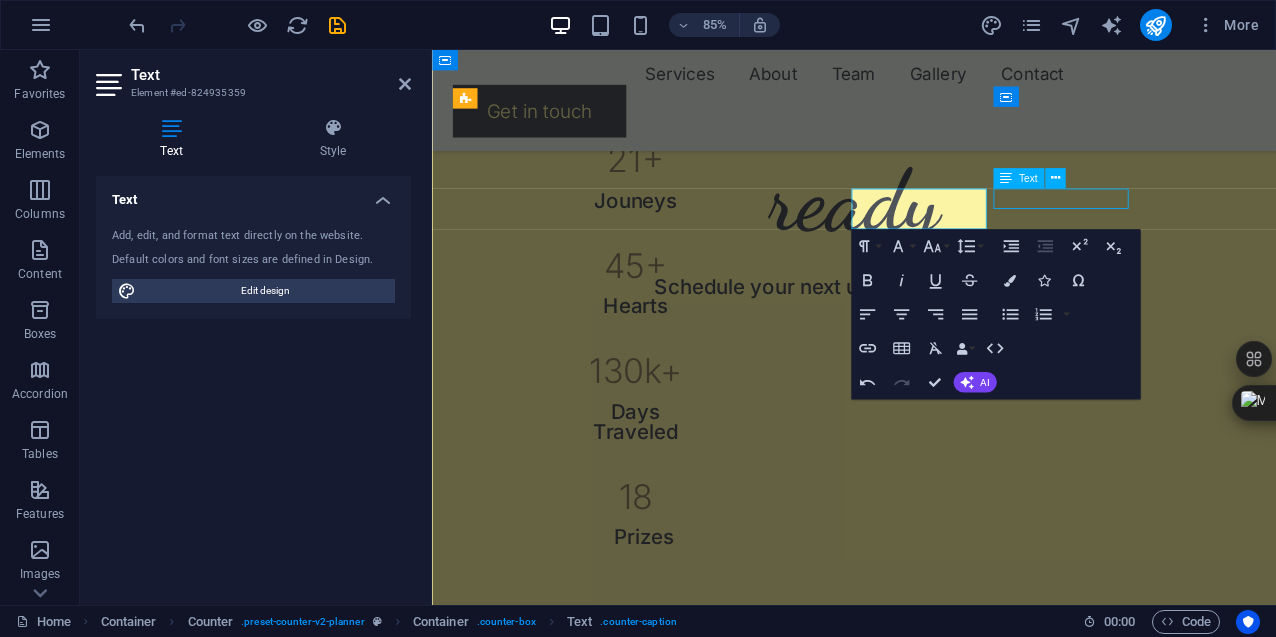 click on "Prizes" at bounding box center [671, 624] 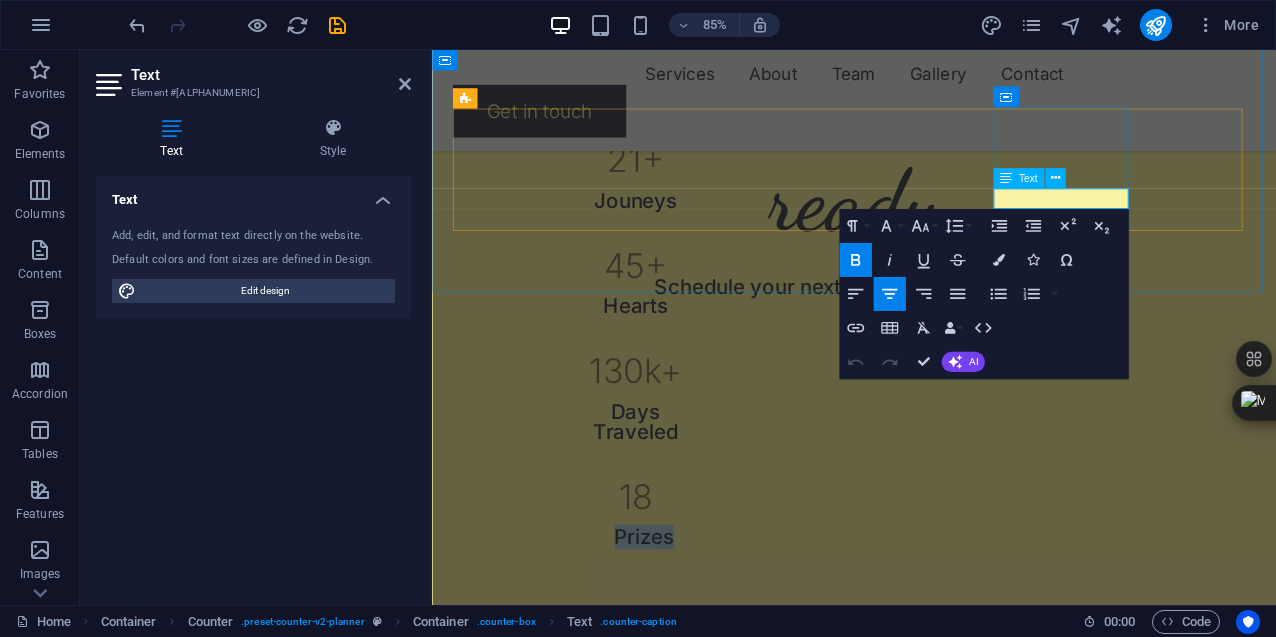 click on "Prizes" at bounding box center [682, 623] 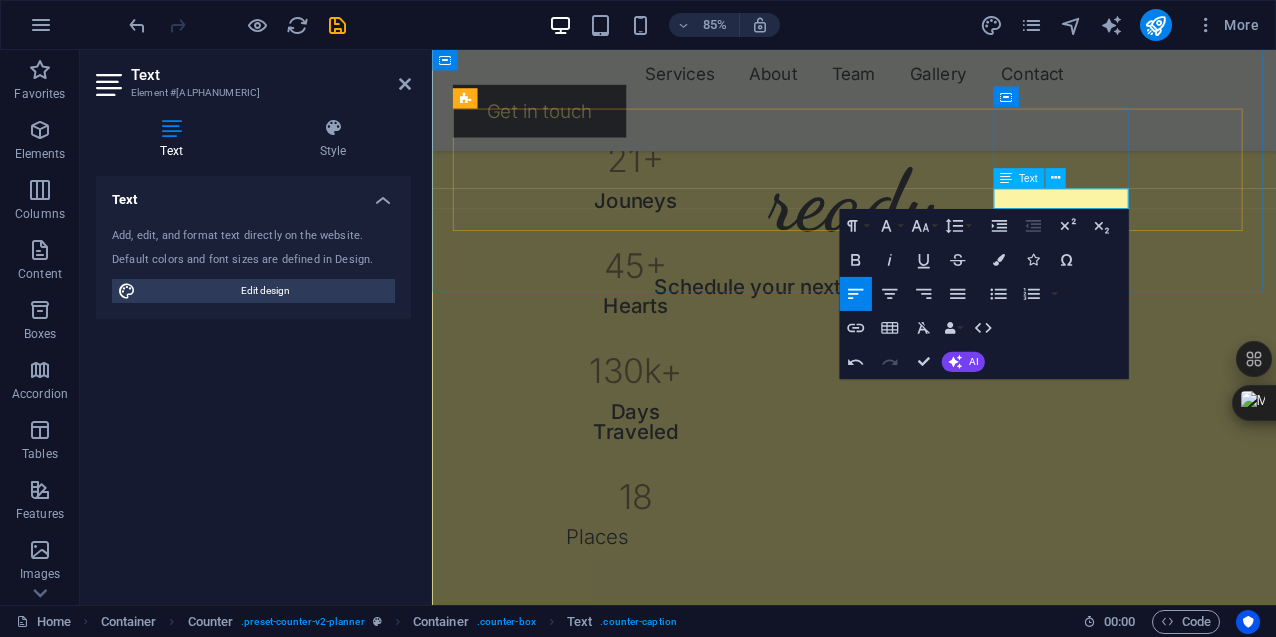 click on "Places" at bounding box center (671, 624) 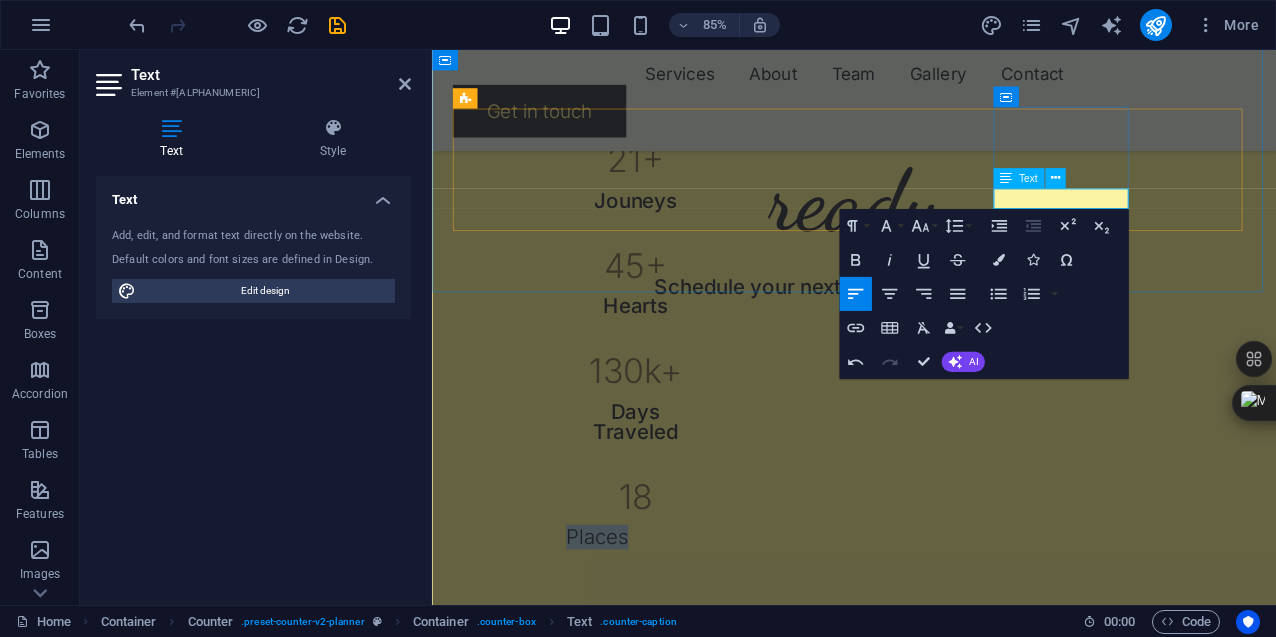 click on "Places" at bounding box center [671, 624] 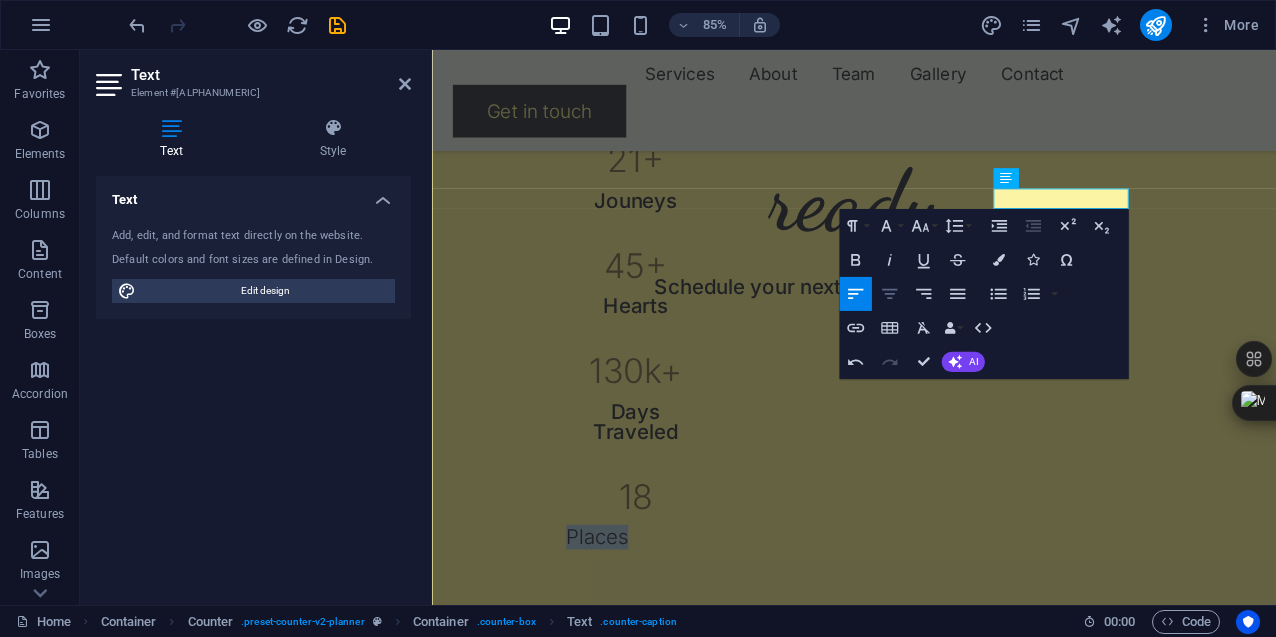 click 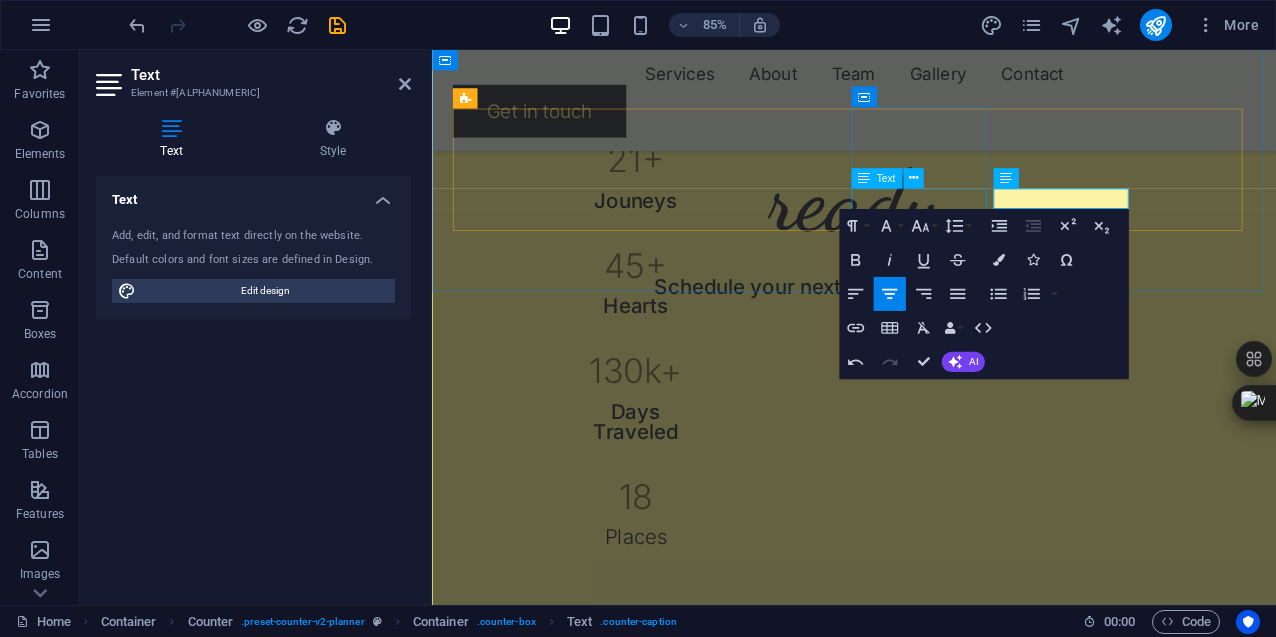 click on "Days Traveled" at bounding box center [671, 488] 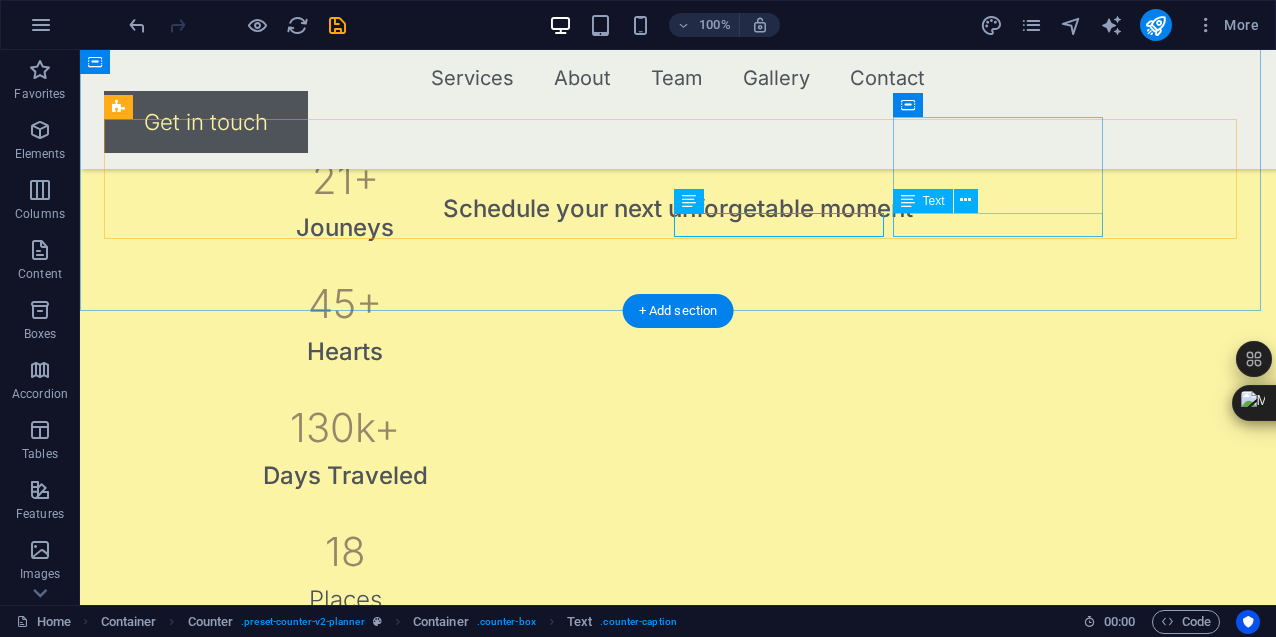 click on "Places" at bounding box center [345, 600] 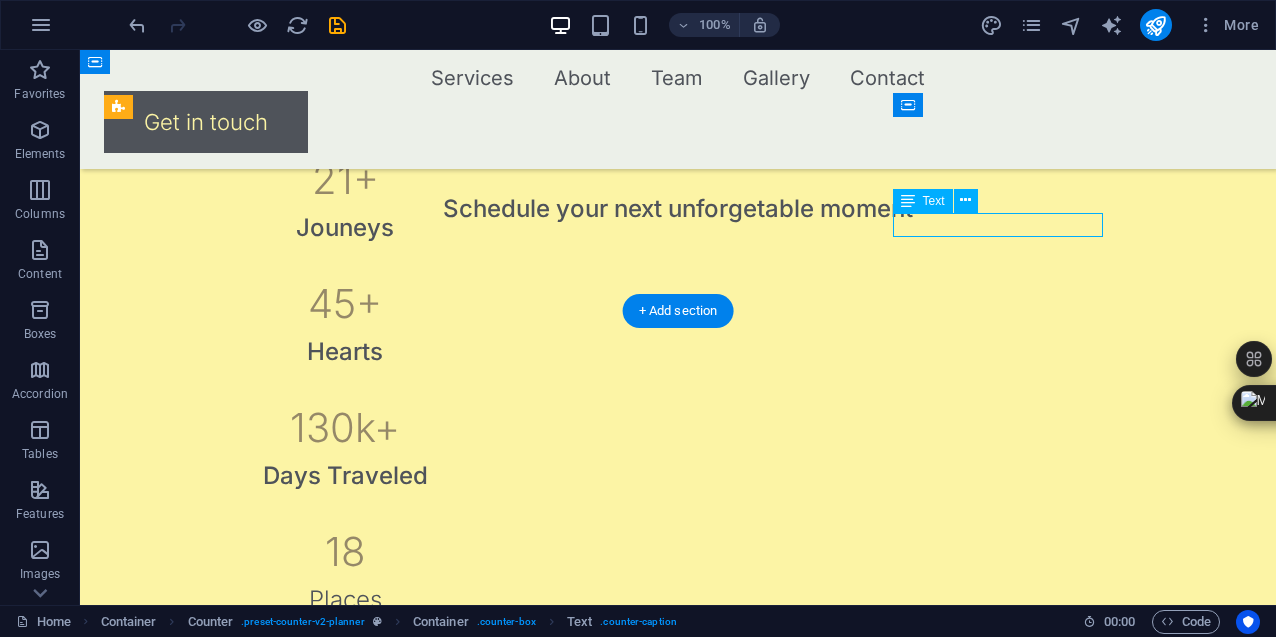 click on "Places" at bounding box center (345, 600) 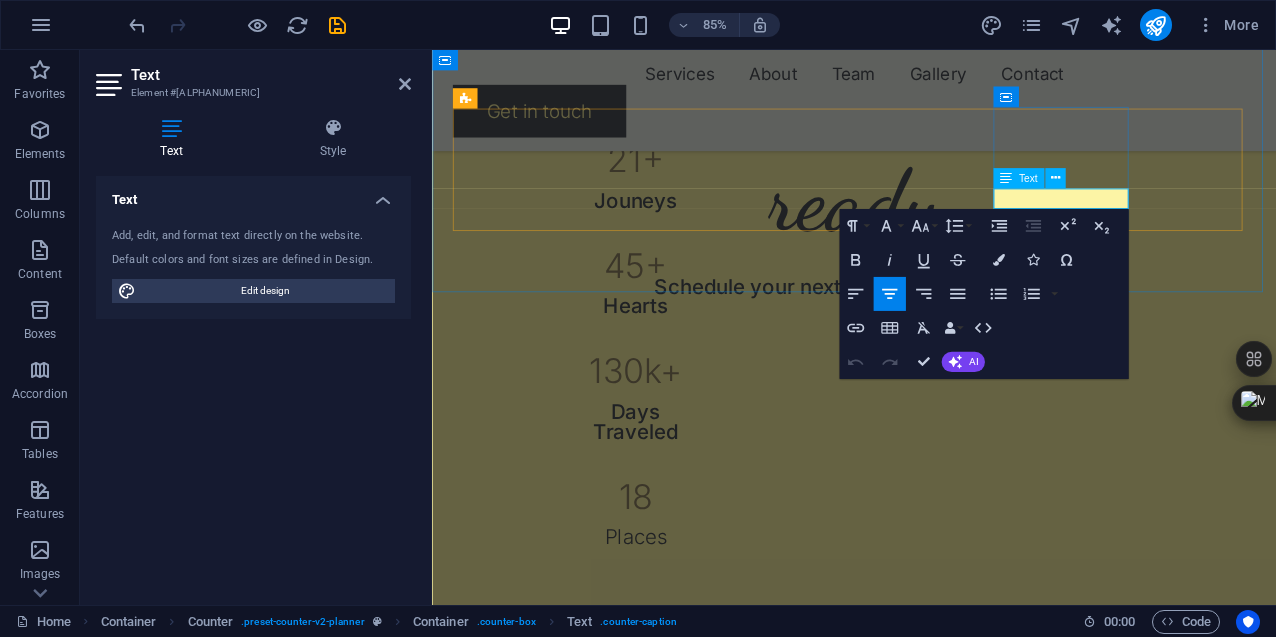 click on "Places" at bounding box center (671, 624) 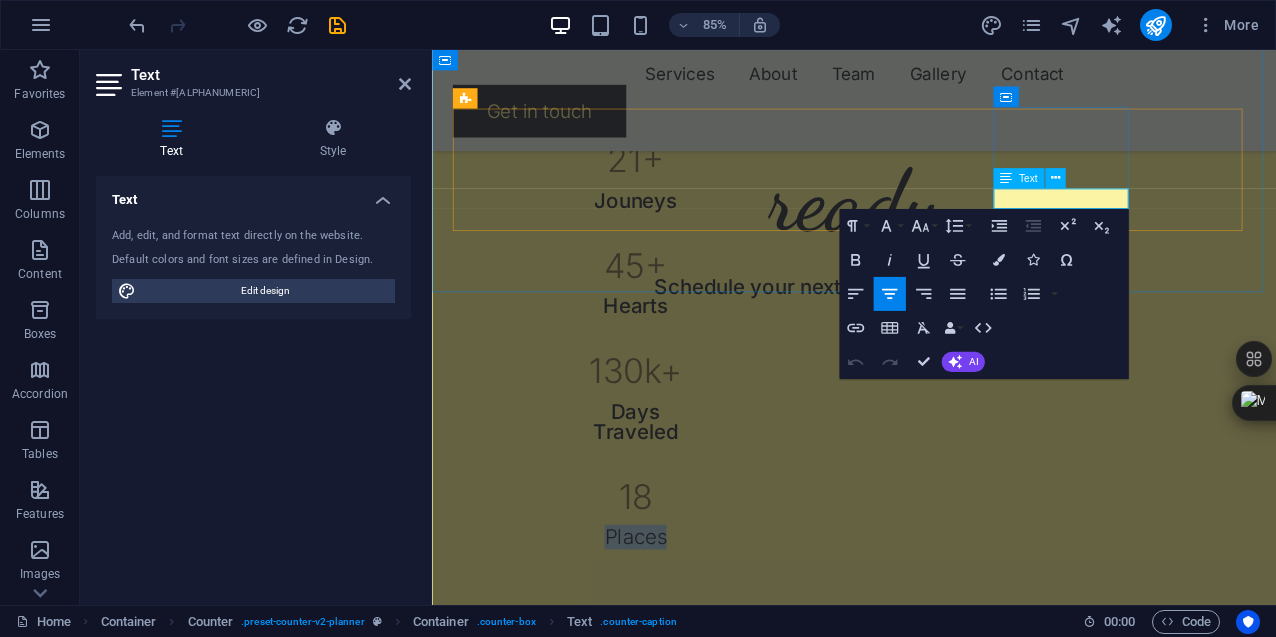 click on "Places" at bounding box center (671, 624) 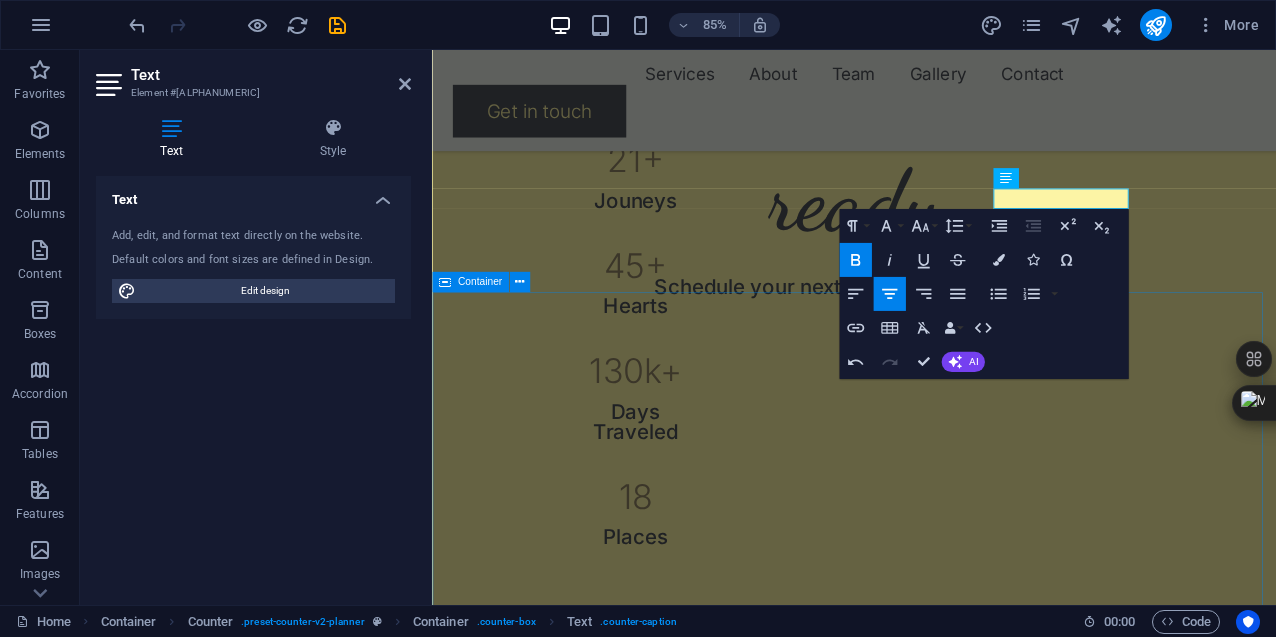 click on "Our Specialties Family Vacations Singles Aesthetics & Wellnes" at bounding box center [928, 1516] 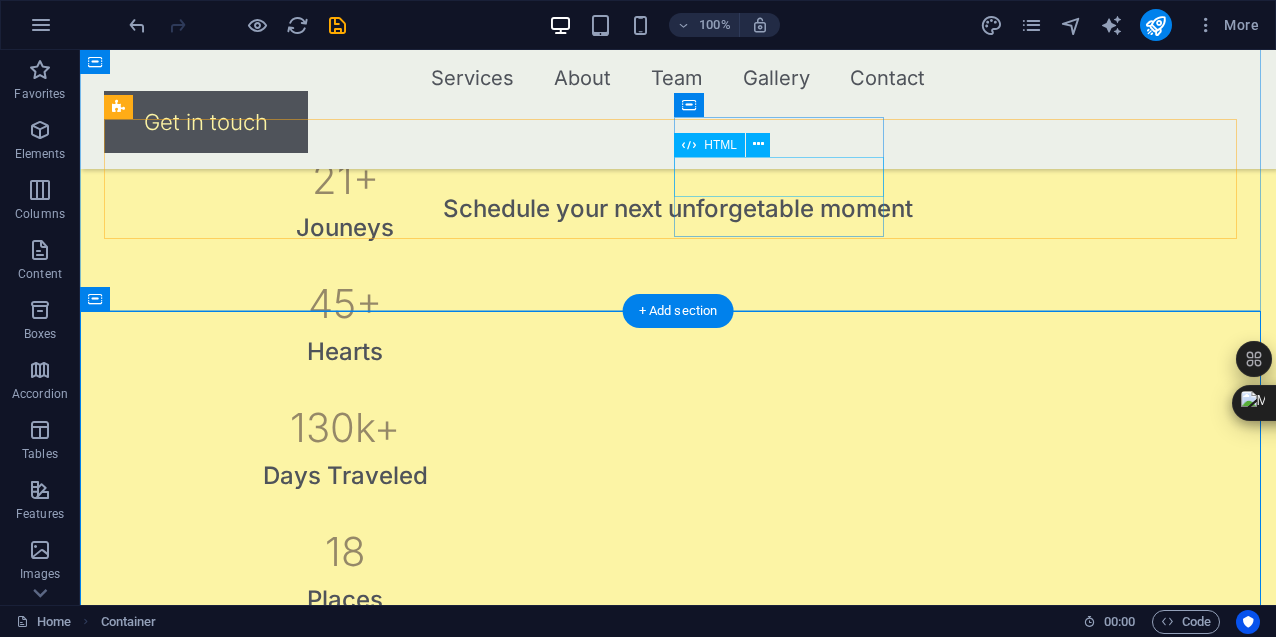 click on "130 k+" at bounding box center [345, 428] 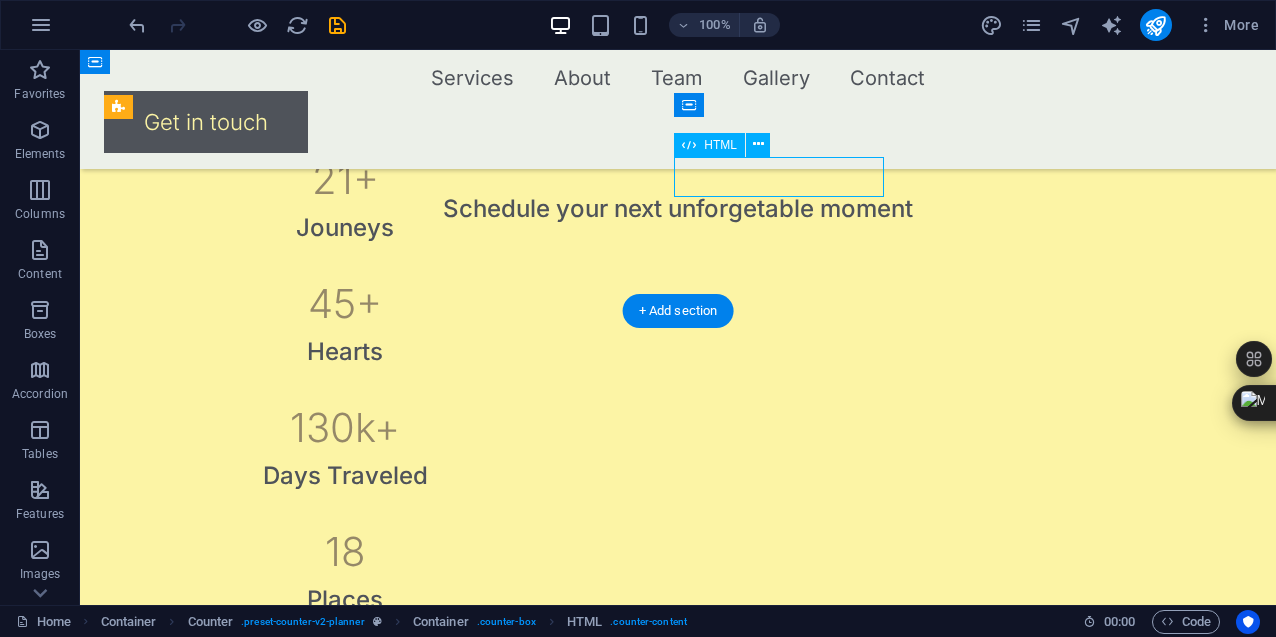 click on "130 k+" at bounding box center (345, 428) 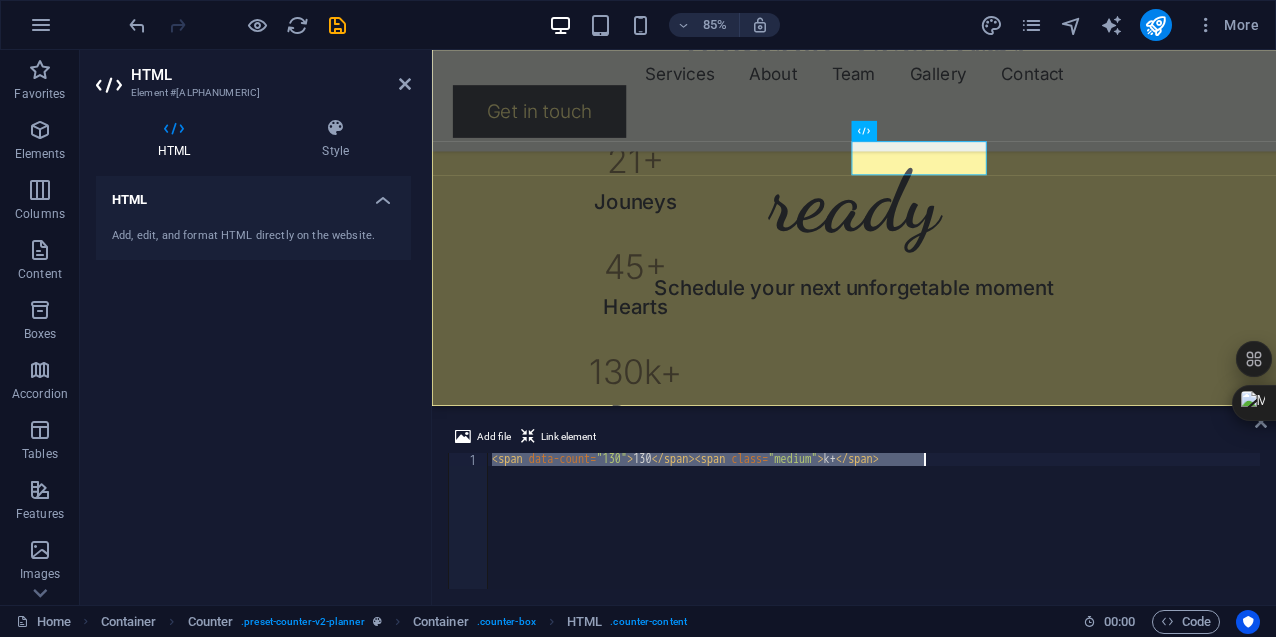 click on "< span   data-count = "130" > 130 </ span > < span   class = "medium" > k+ </ span >" at bounding box center [874, 521] 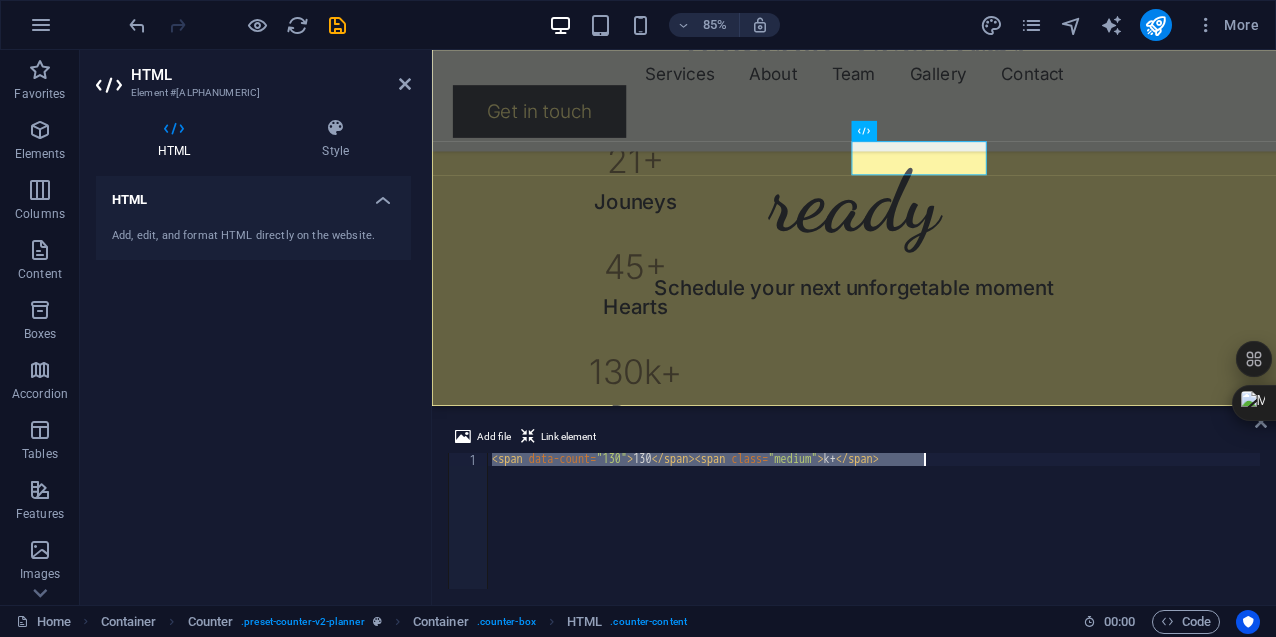 paste on "50">150</span><span class="medium">" 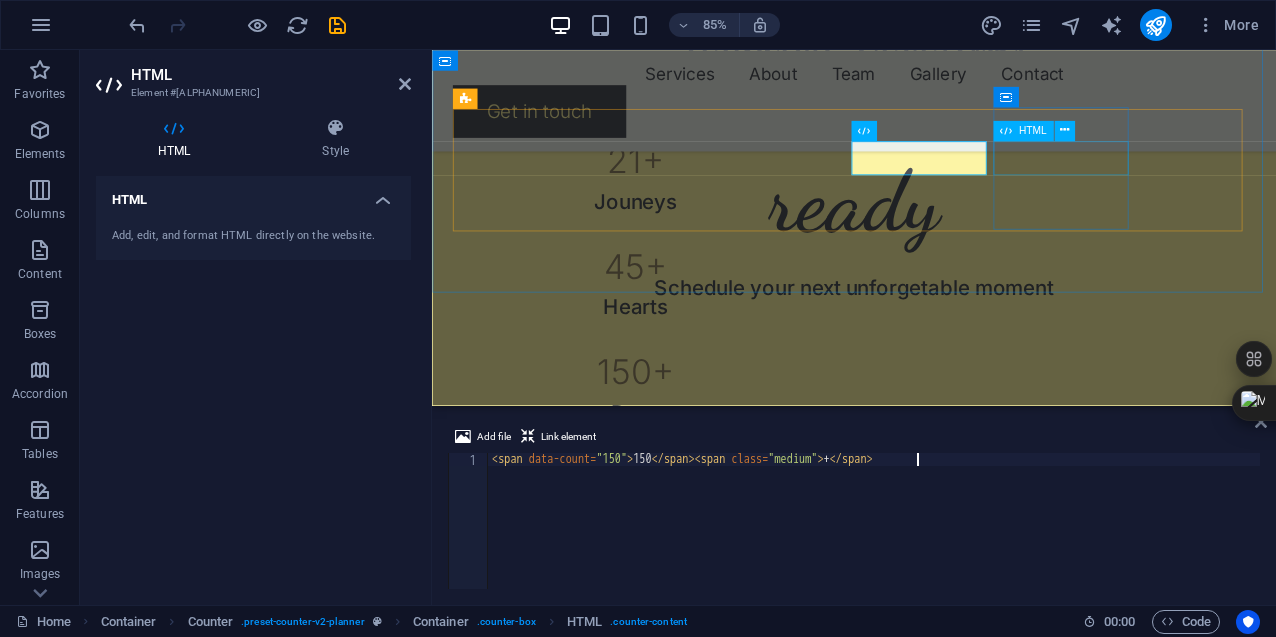 click on "18" at bounding box center [671, 576] 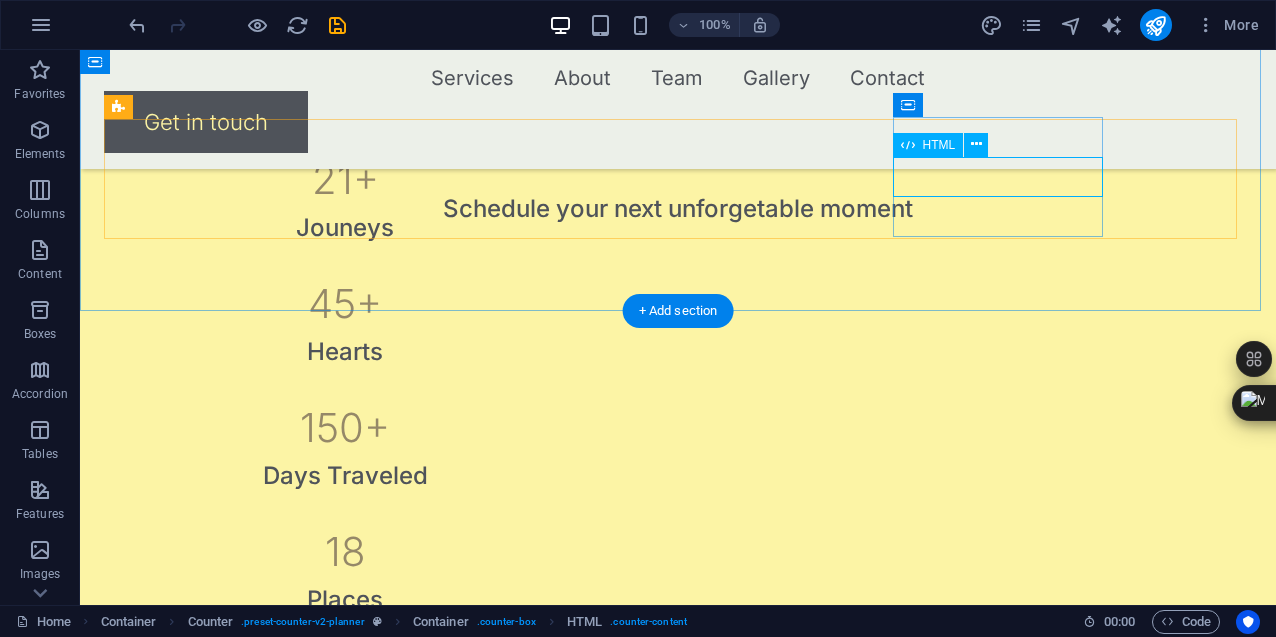 click on "18" at bounding box center (345, 552) 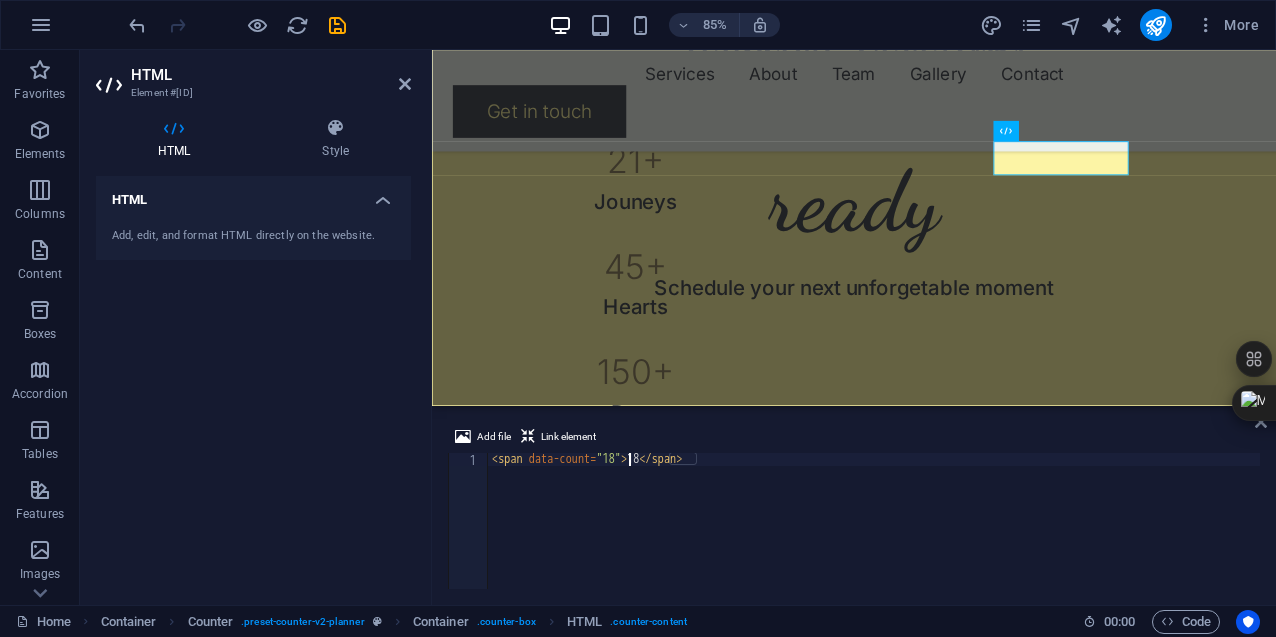 click on "< span   data-count = "18" > 18 </ span >" at bounding box center [874, 534] 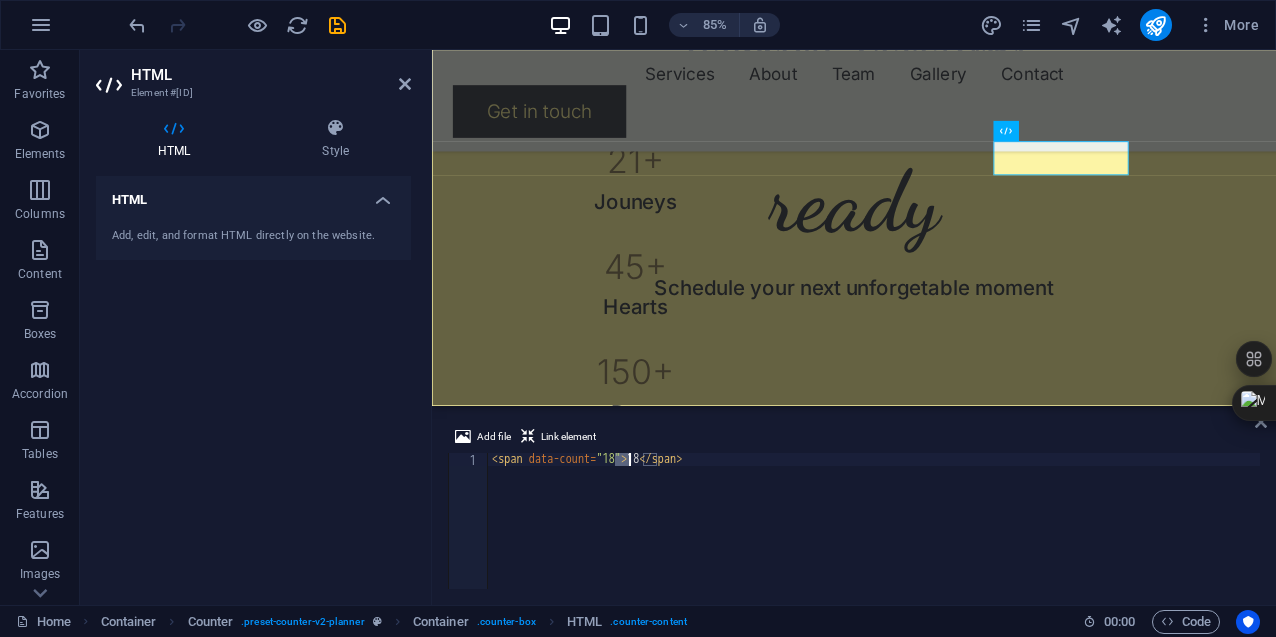 click on "< span   data-count = "18" > 18 </ span >" at bounding box center [874, 534] 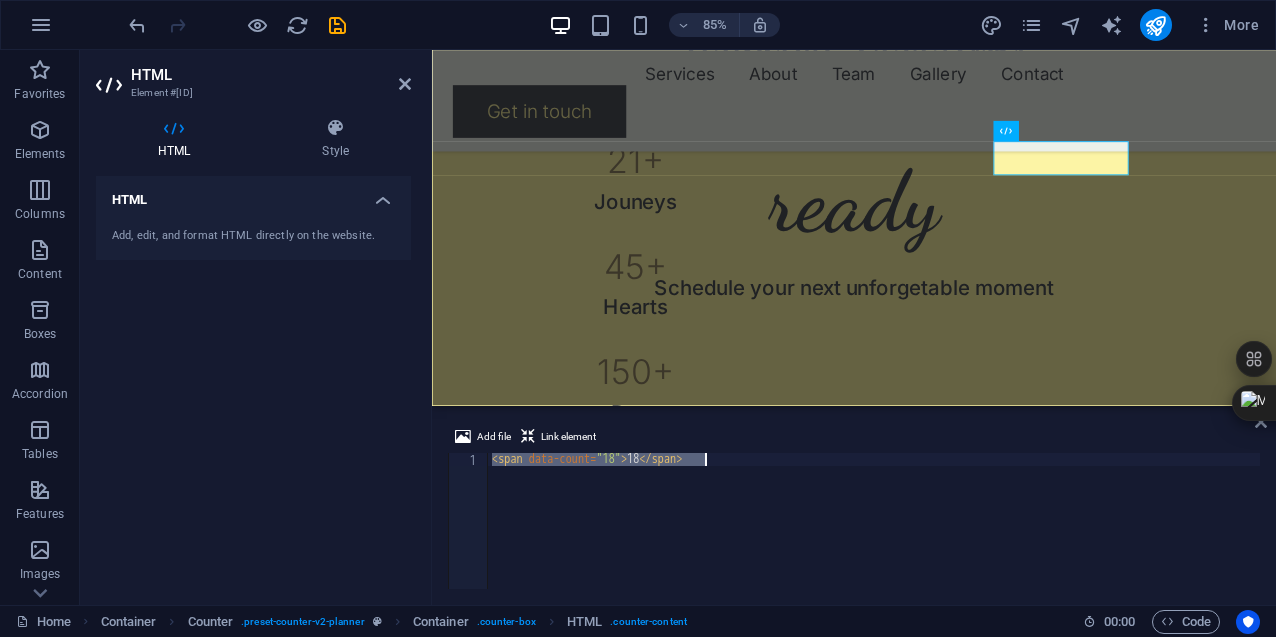 paste on "<span class="medium">+</span>" 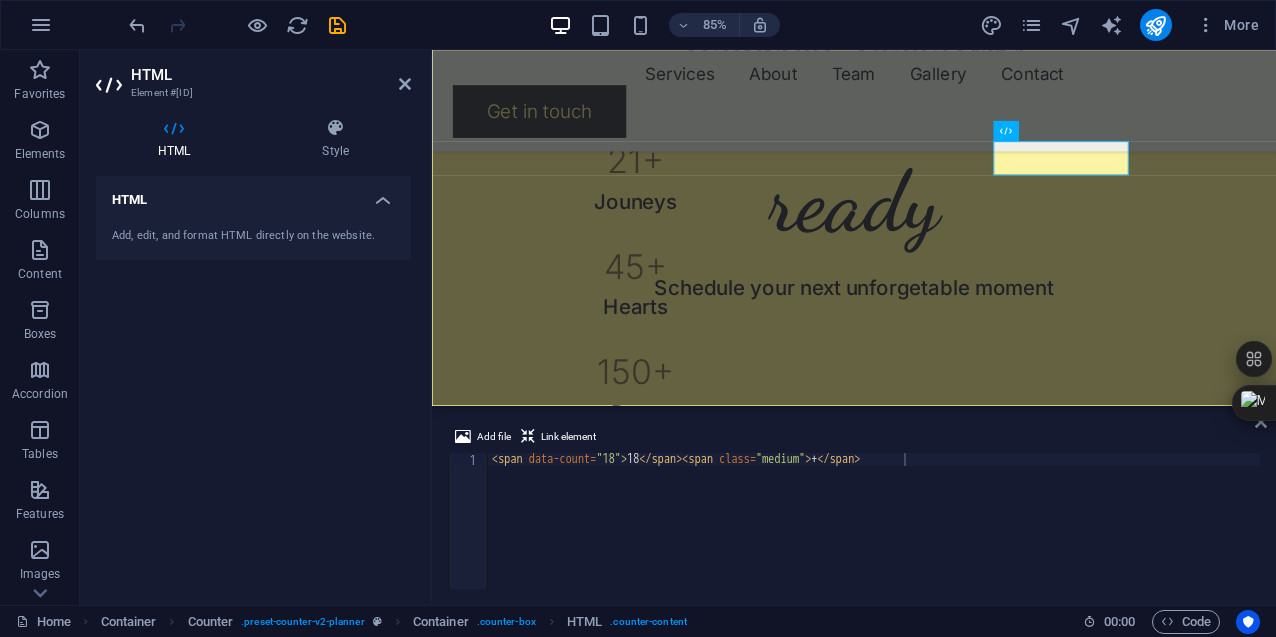 click on "< span   data-count = "18" > 18 </ span > < span   class = "medium" > + </ span >" at bounding box center (874, 534) 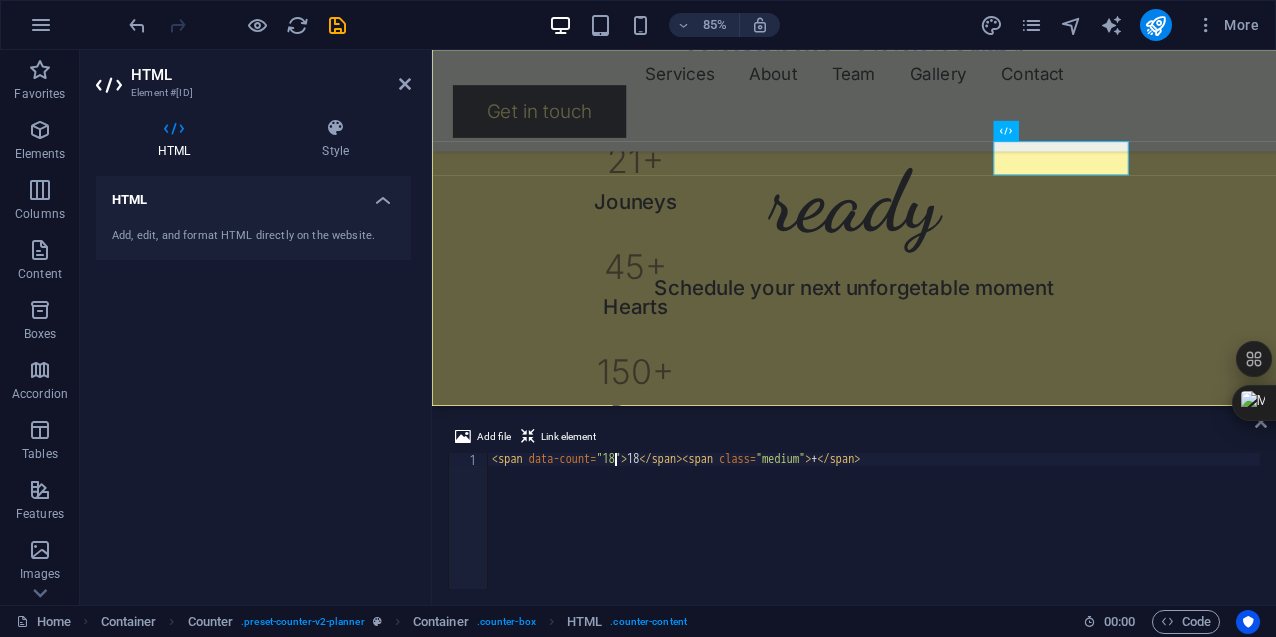 click on "< span   data-count = "18" > 18 </ span > < span   class = "medium" > + </ span >" at bounding box center [874, 534] 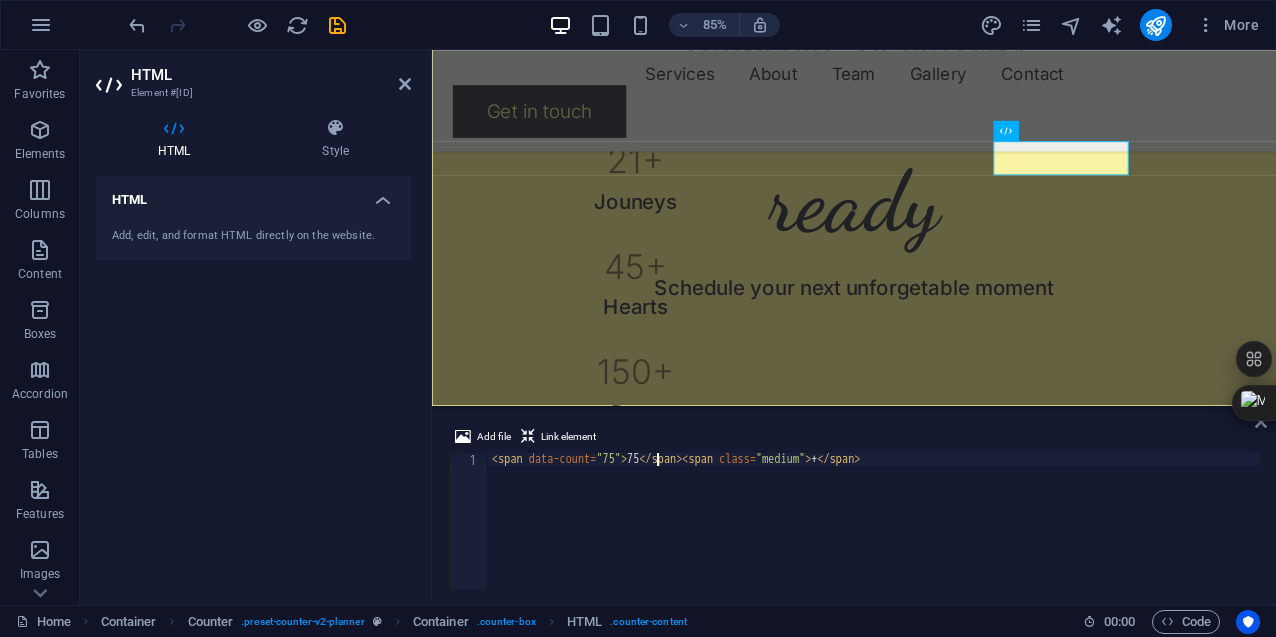 scroll, scrollTop: 0, scrollLeft: 13, axis: horizontal 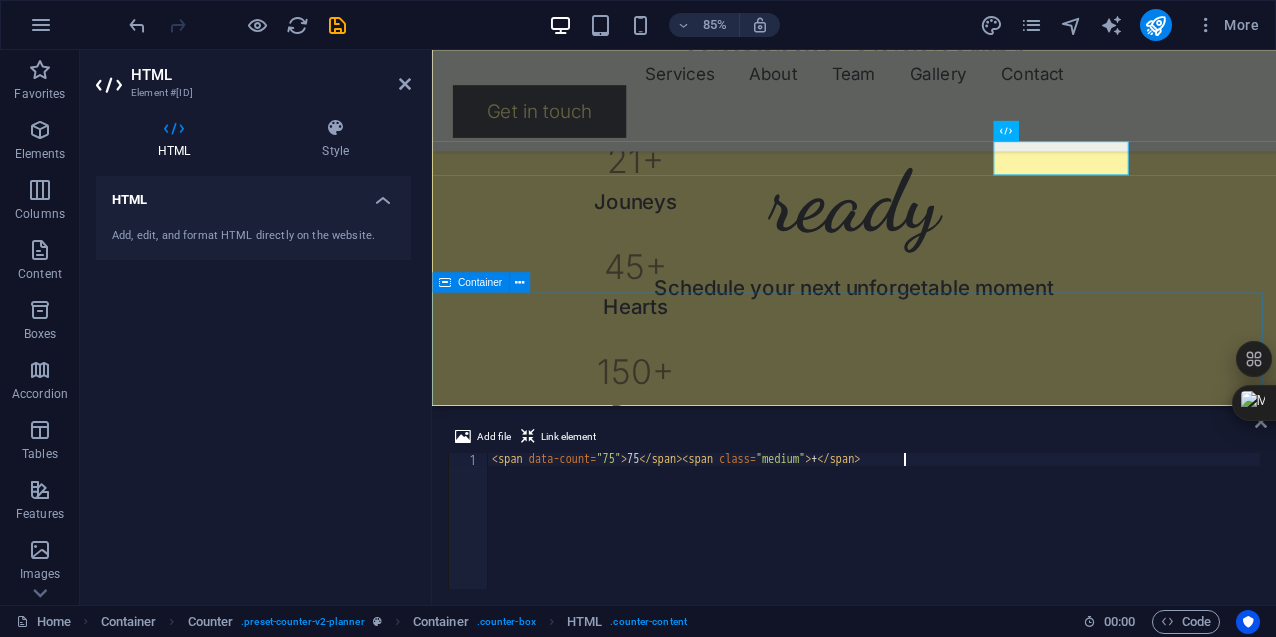 type on "[NUMBER]+" 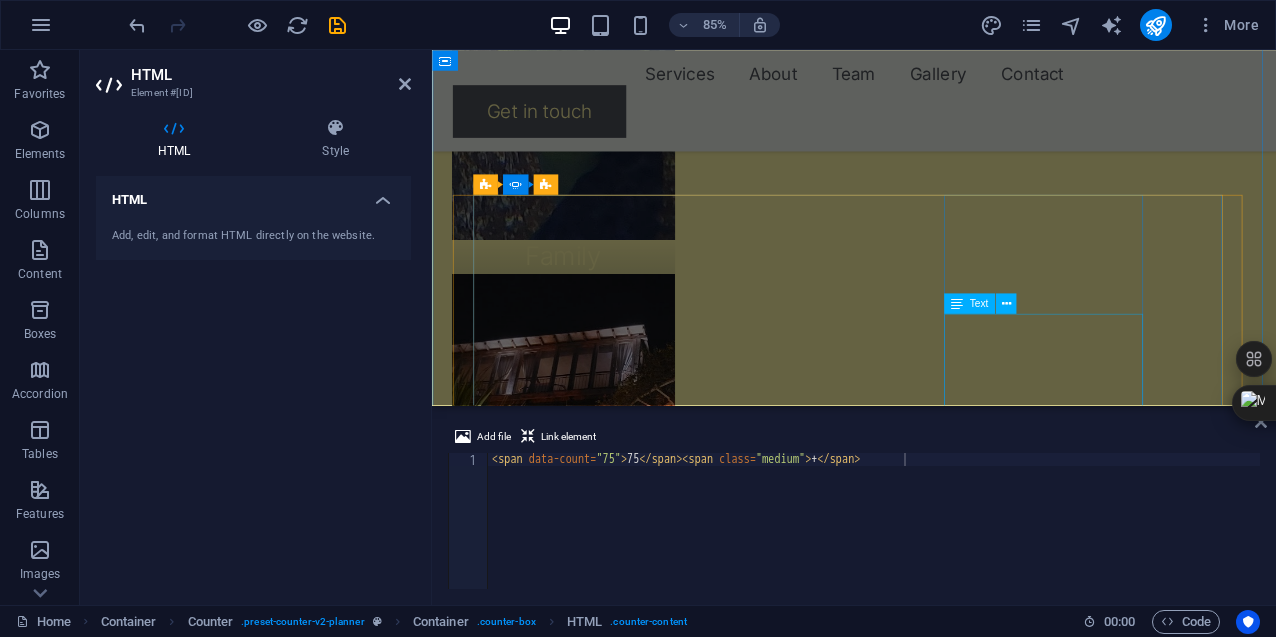 scroll, scrollTop: 2302, scrollLeft: 0, axis: vertical 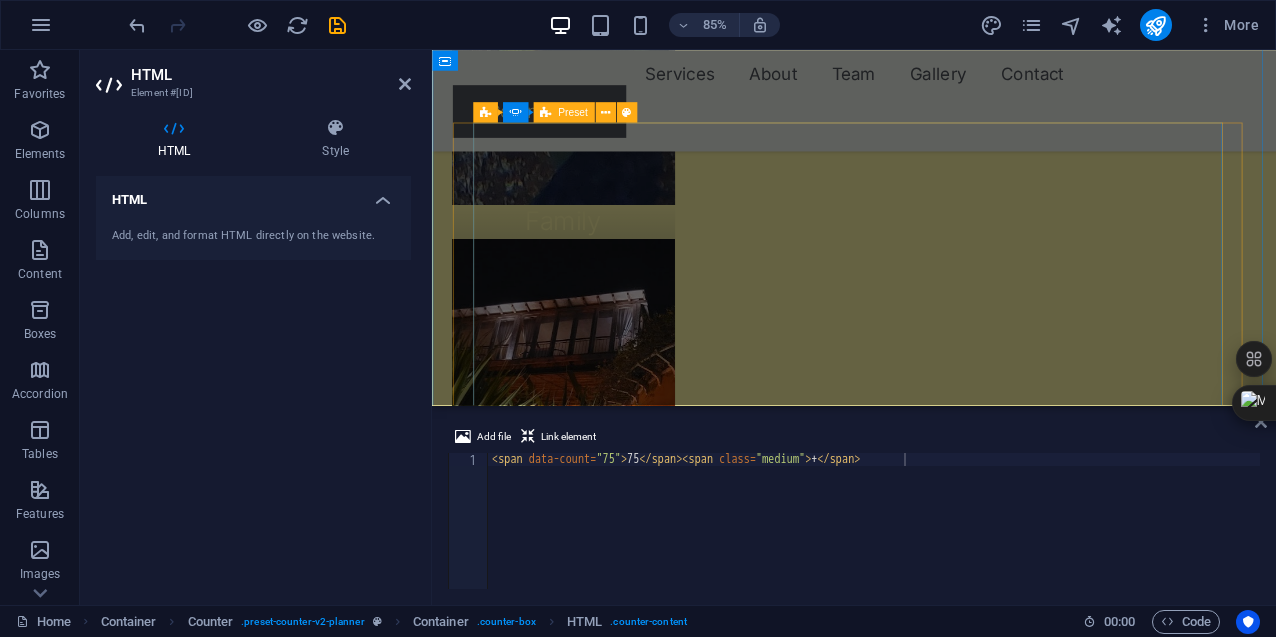 click at bounding box center (39, 4087) 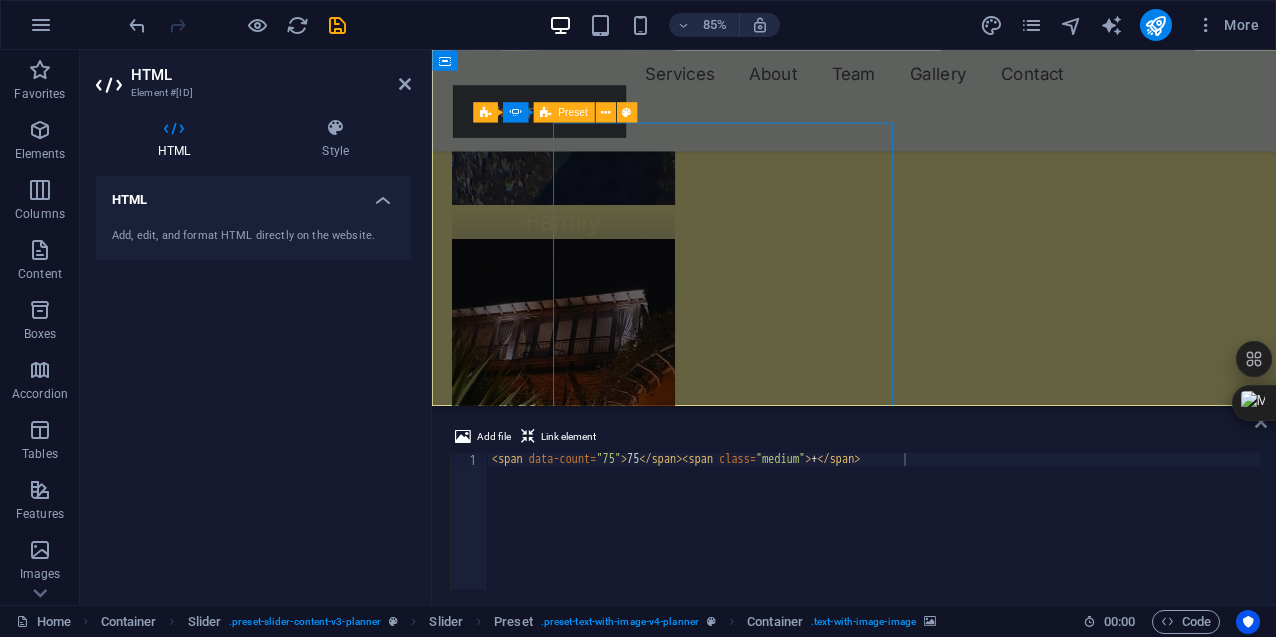 scroll, scrollTop: 2278, scrollLeft: 0, axis: vertical 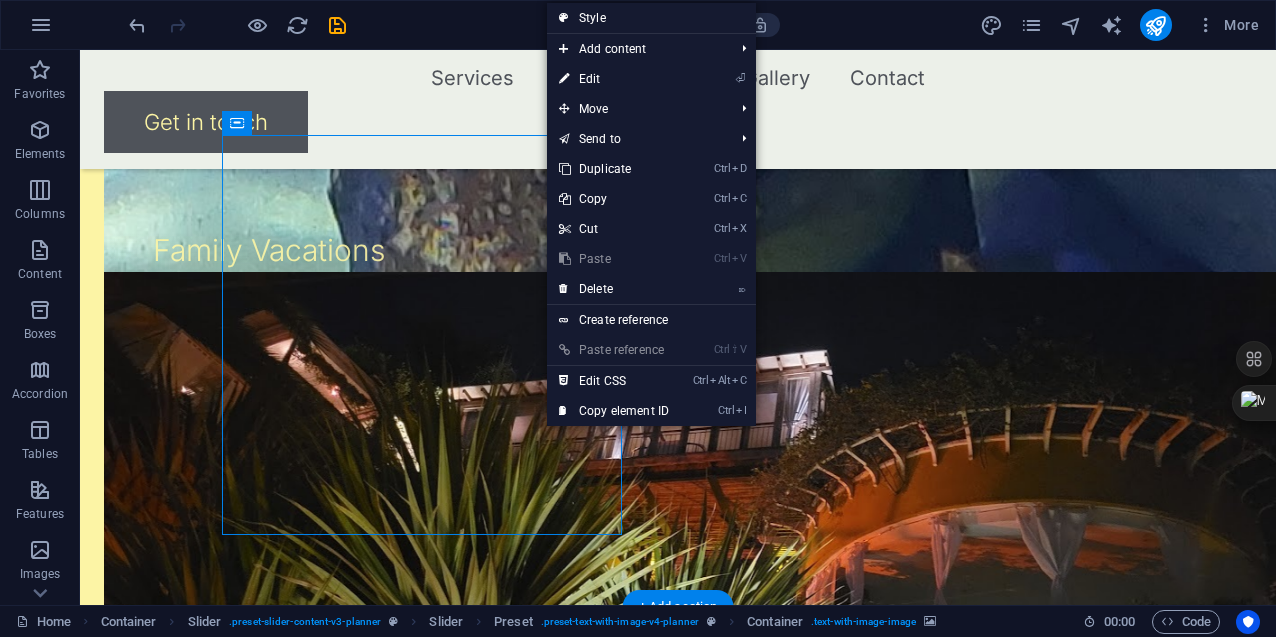 click at bounding box center (-415, 4363) 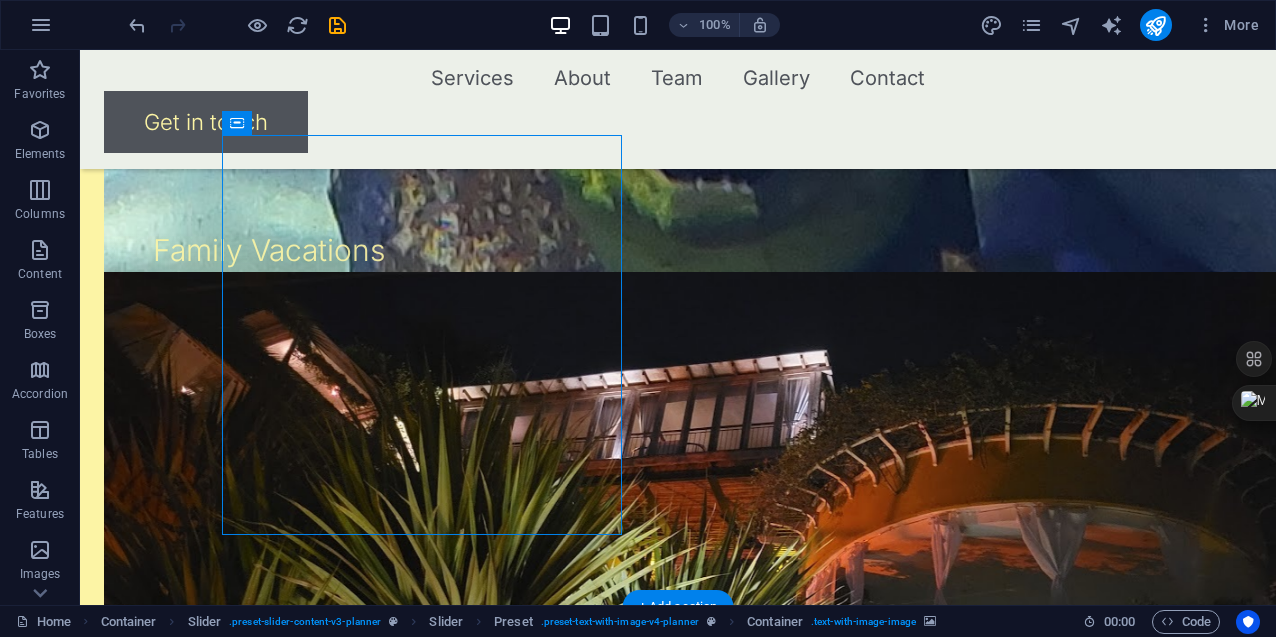 click at bounding box center [-415, 4363] 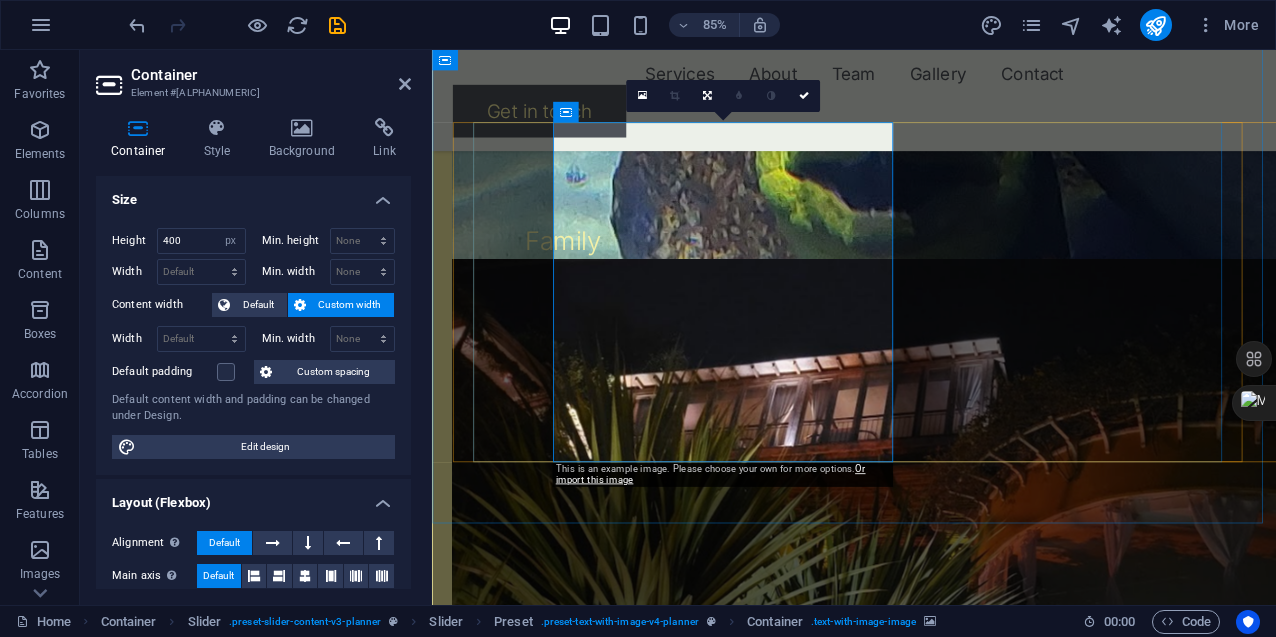 scroll, scrollTop: 2302, scrollLeft: 0, axis: vertical 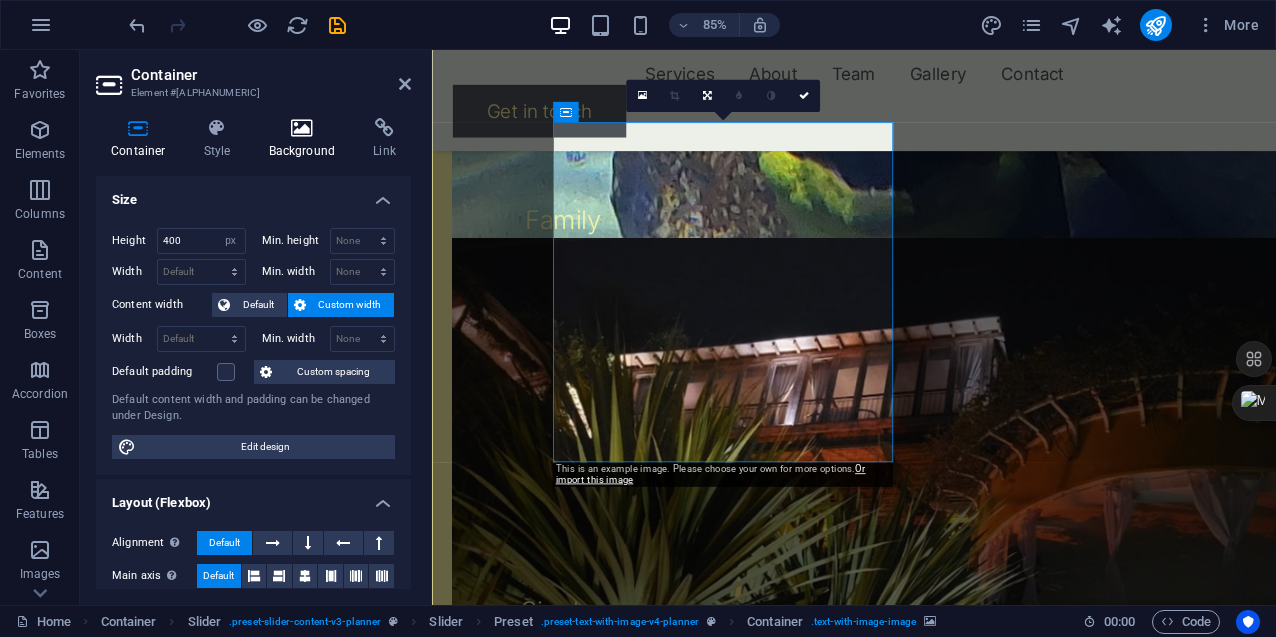 click at bounding box center [302, 128] 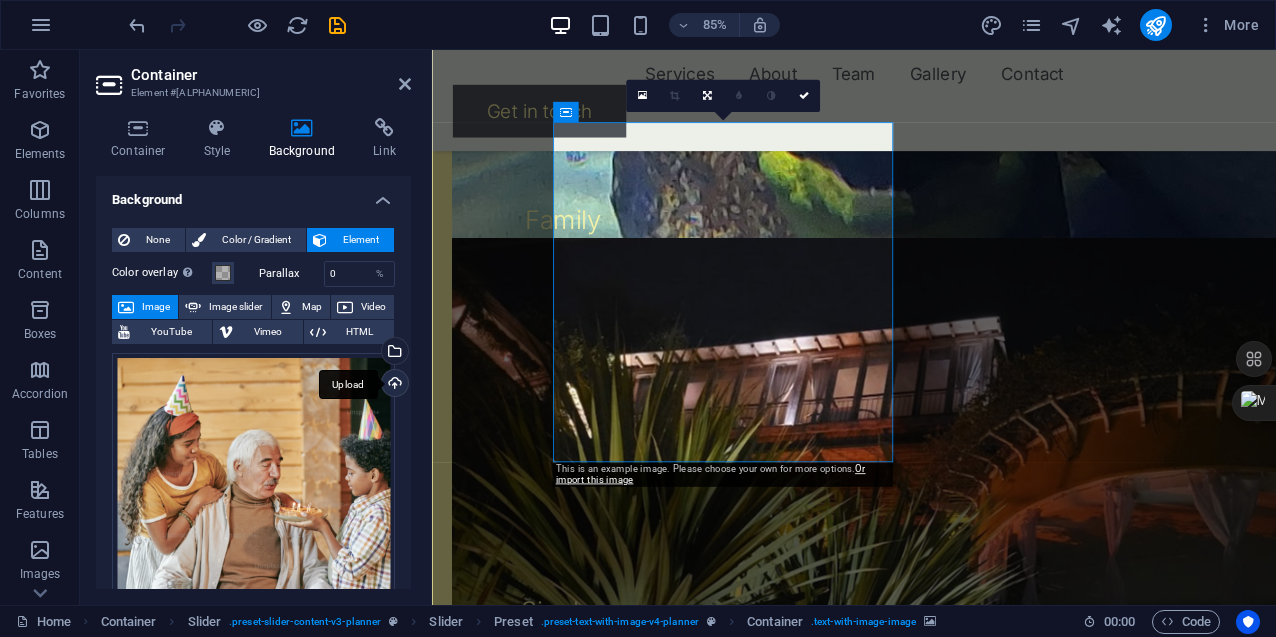 click on "Upload" at bounding box center [393, 385] 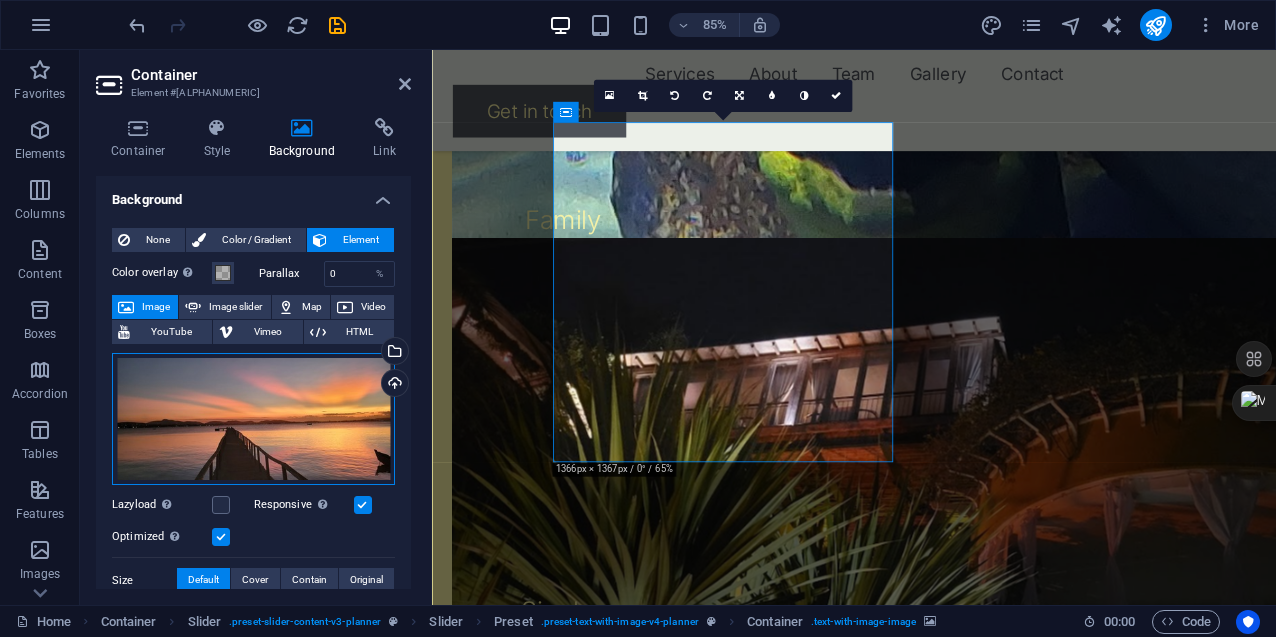 click on "Drag files here, click to choose files or select files from Files or our free stock photos & videos" at bounding box center [253, 419] 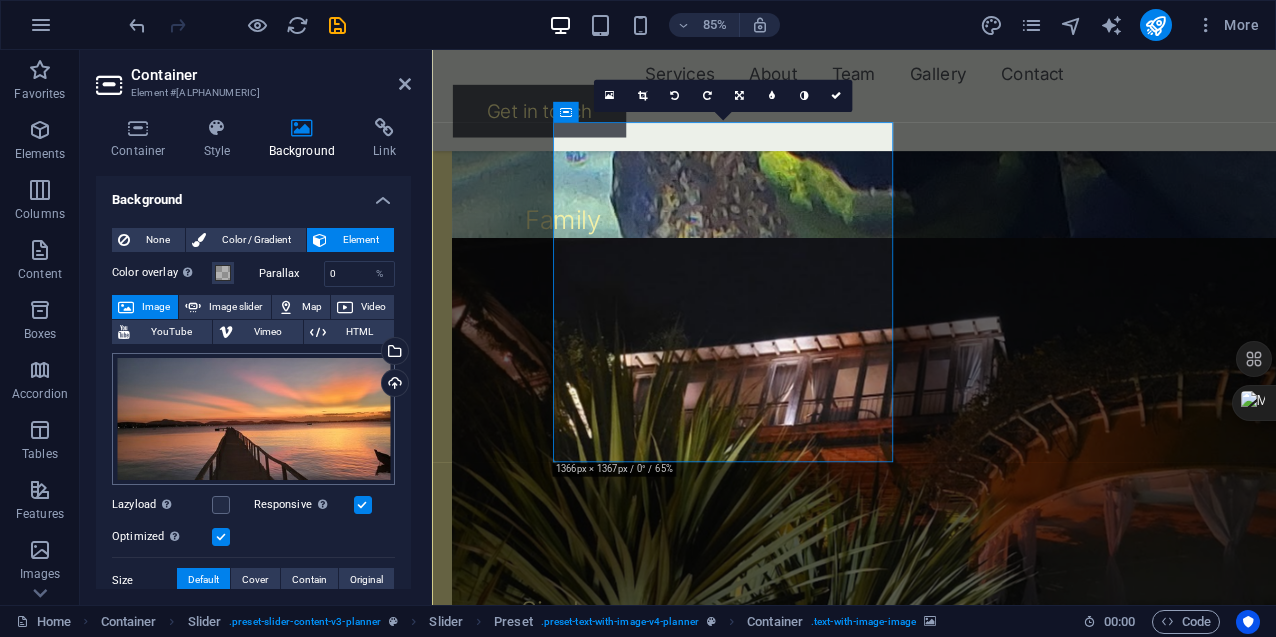 scroll, scrollTop: 2278, scrollLeft: 0, axis: vertical 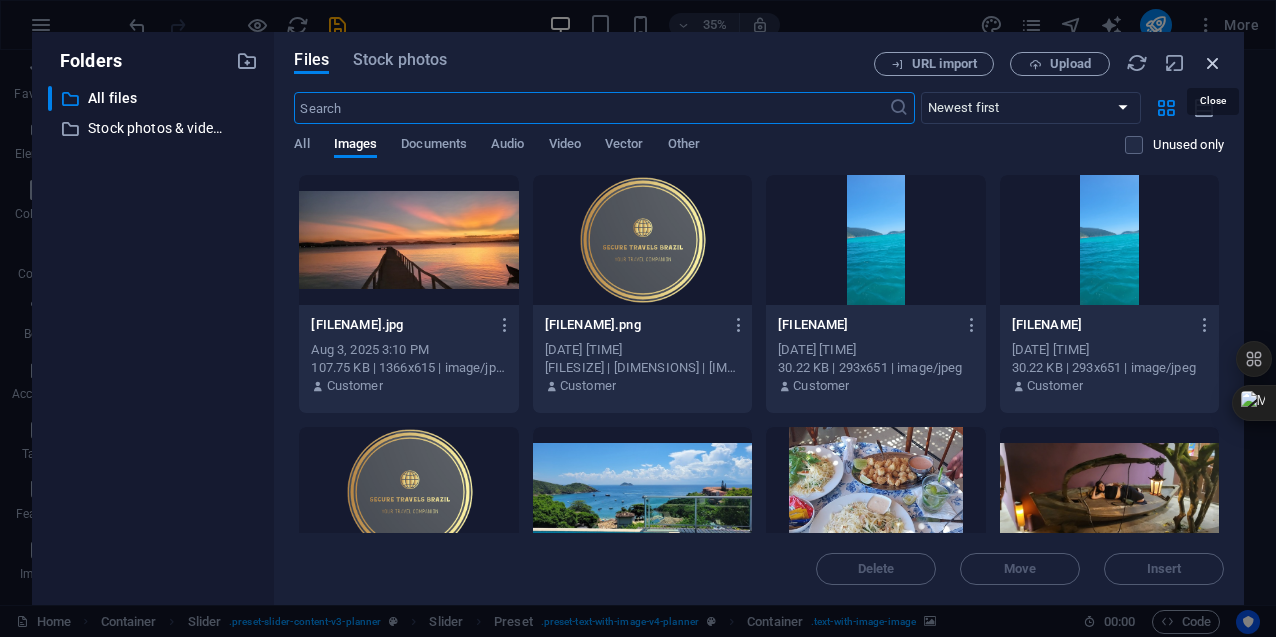 click at bounding box center (1213, 63) 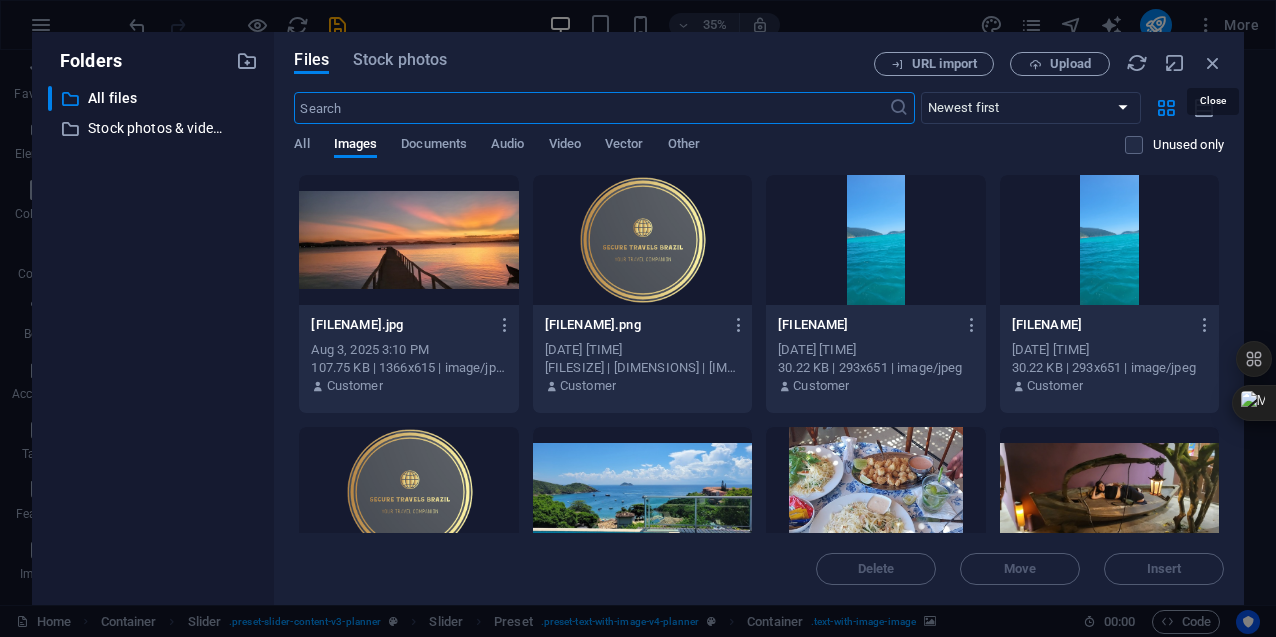scroll, scrollTop: 2302, scrollLeft: 0, axis: vertical 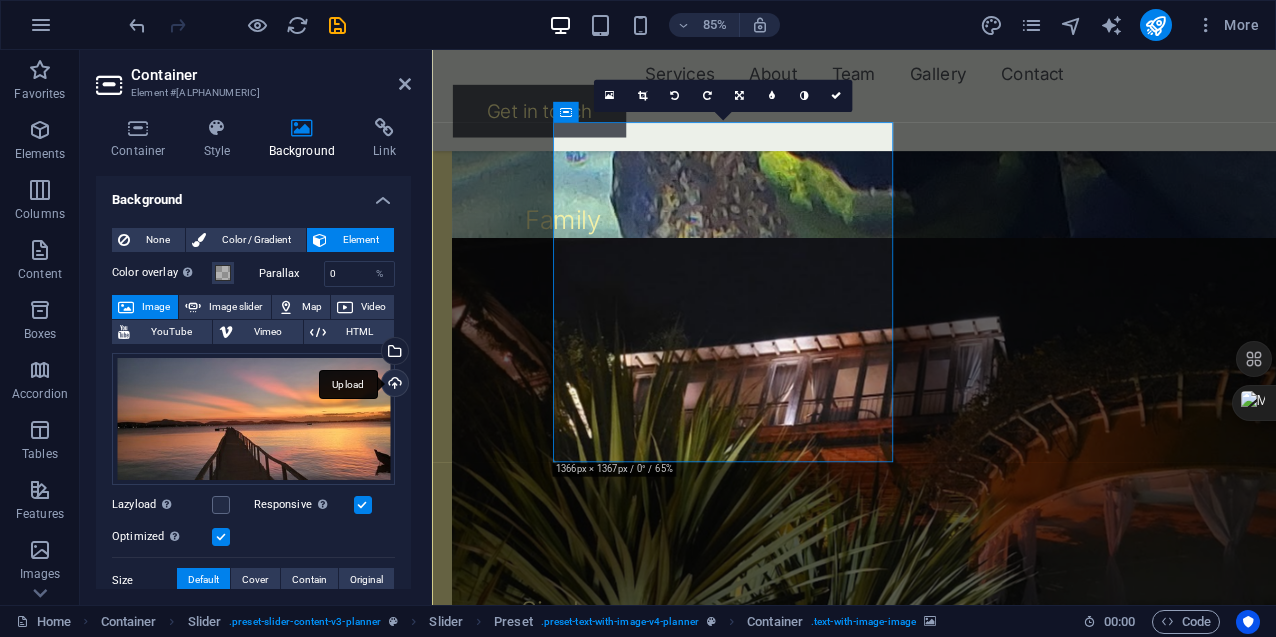 click on "Upload" at bounding box center [393, 385] 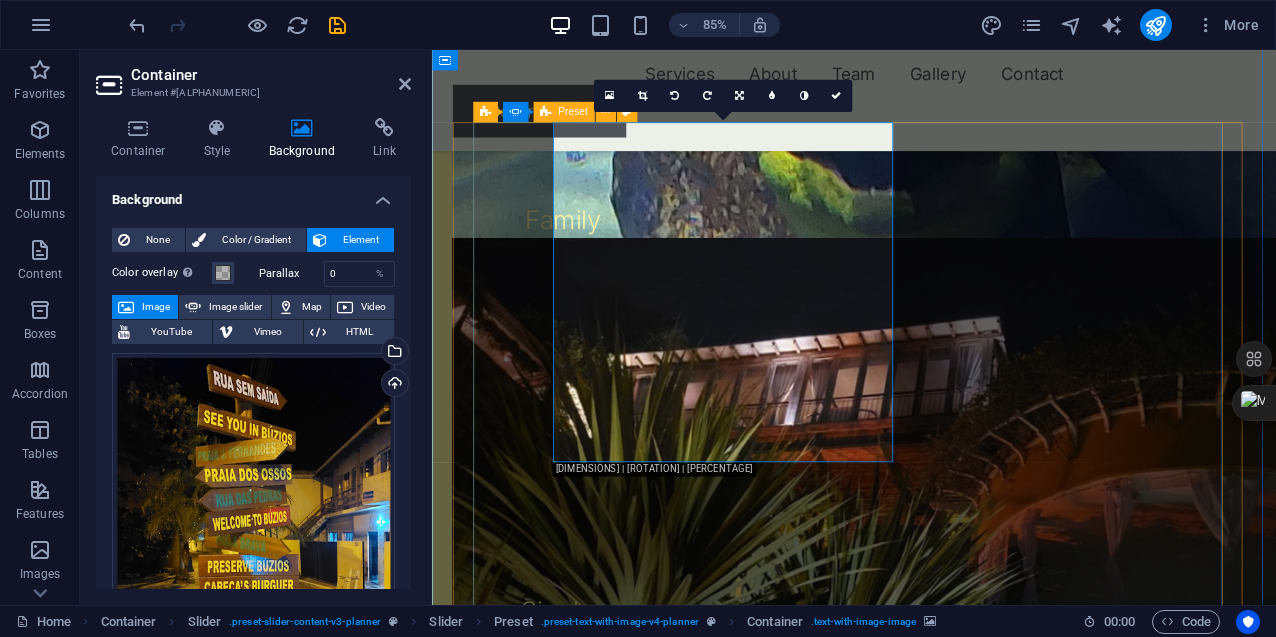 click on "Extraordinary service Lorem ipsum dolor sit amet, consectetur adipiscing elit, sed do eiusmod tempor incididunt ut labore et dolore magna aliqua. Ut enim ad minim veniam, quis nostrud exercitation ullamco laboris nisi ut aliquip ex ea commodo consequat. Duis aute irure dolor in reprehenderit in voluptate velit esse cillum dolore eu fugiat nulla pariatur.     [FIRST] [LAST] Drop content here or Add elements Paste clipboard" at bounding box center [39, 3617] 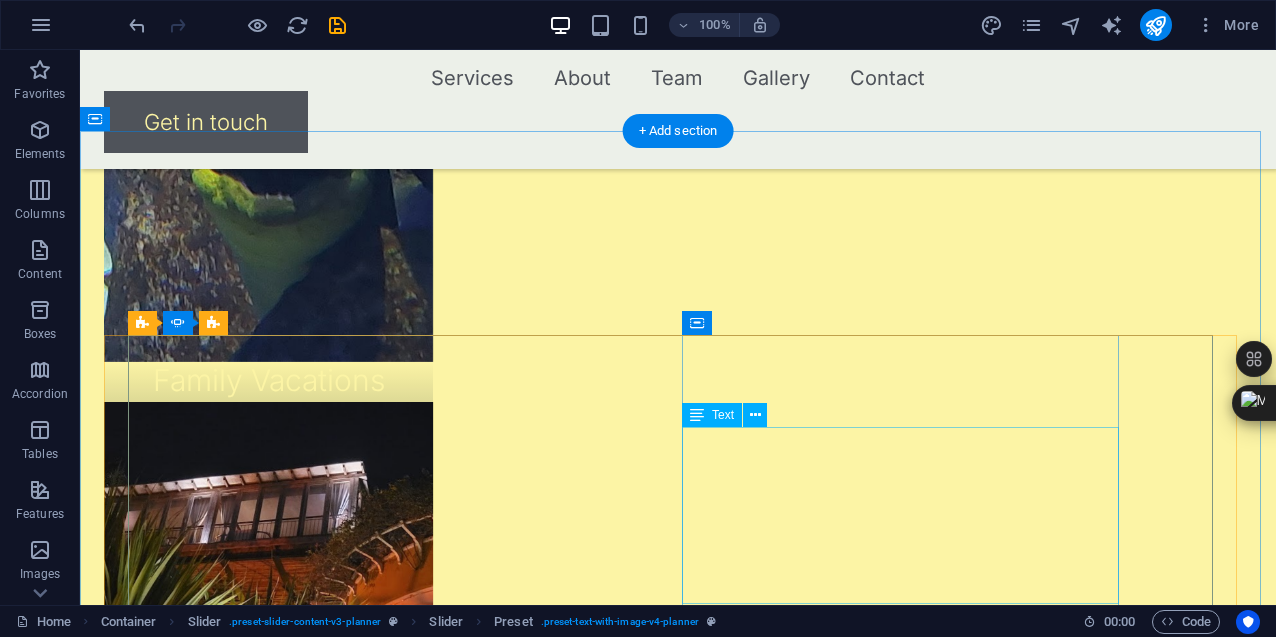 scroll, scrollTop: 2178, scrollLeft: 0, axis: vertical 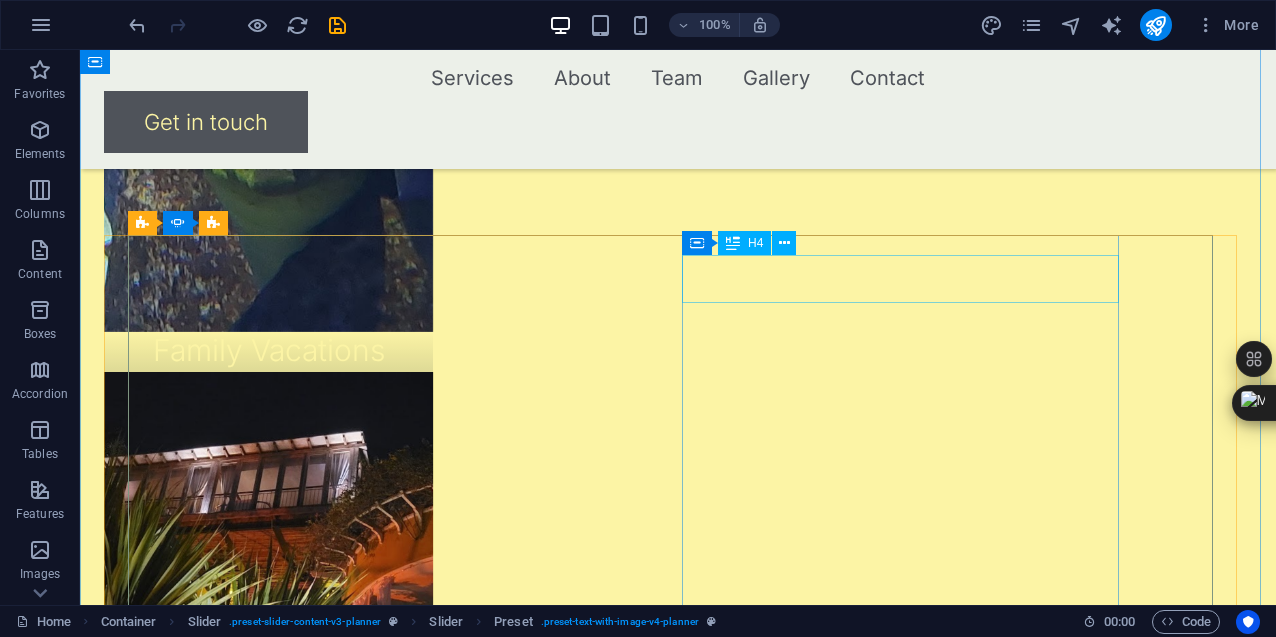 click on "Extraordinary service" at bounding box center (-385, 3189) 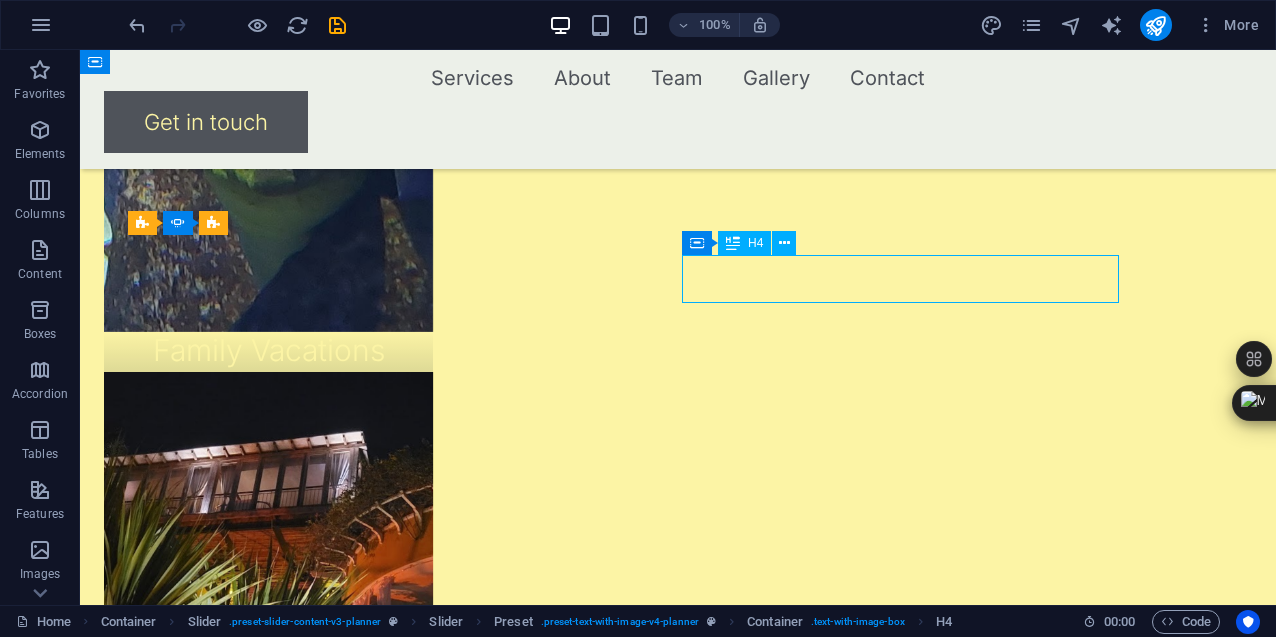 click on "Extraordinary service" at bounding box center [-385, 3189] 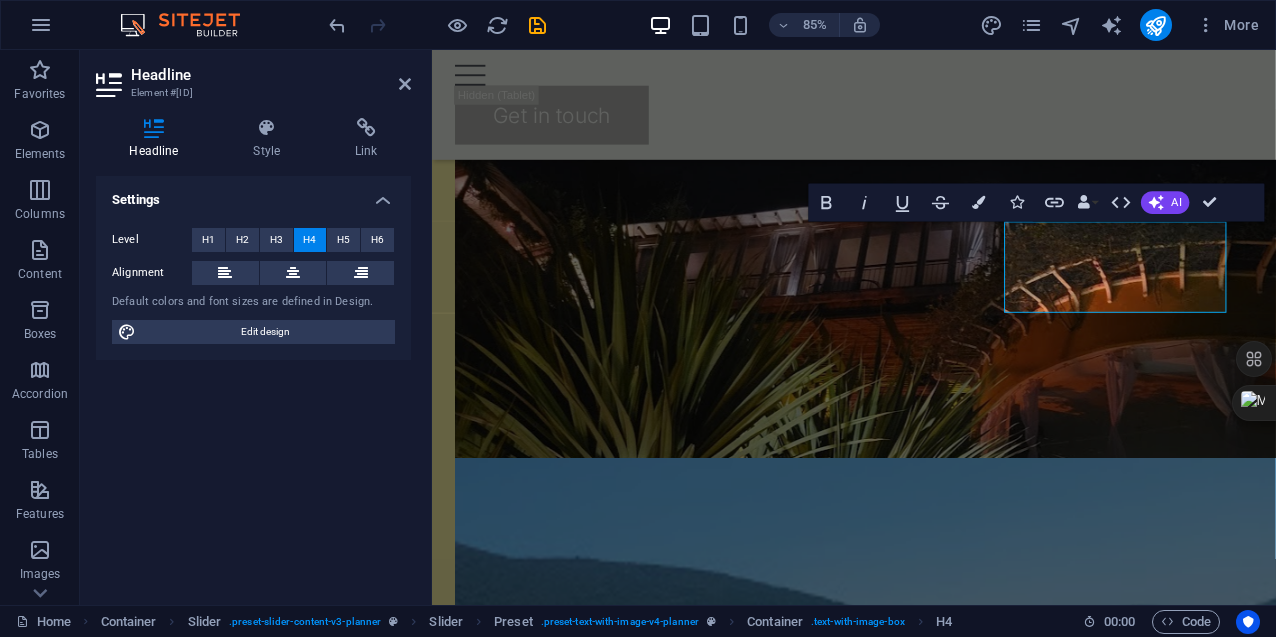 scroll, scrollTop: 2227, scrollLeft: 0, axis: vertical 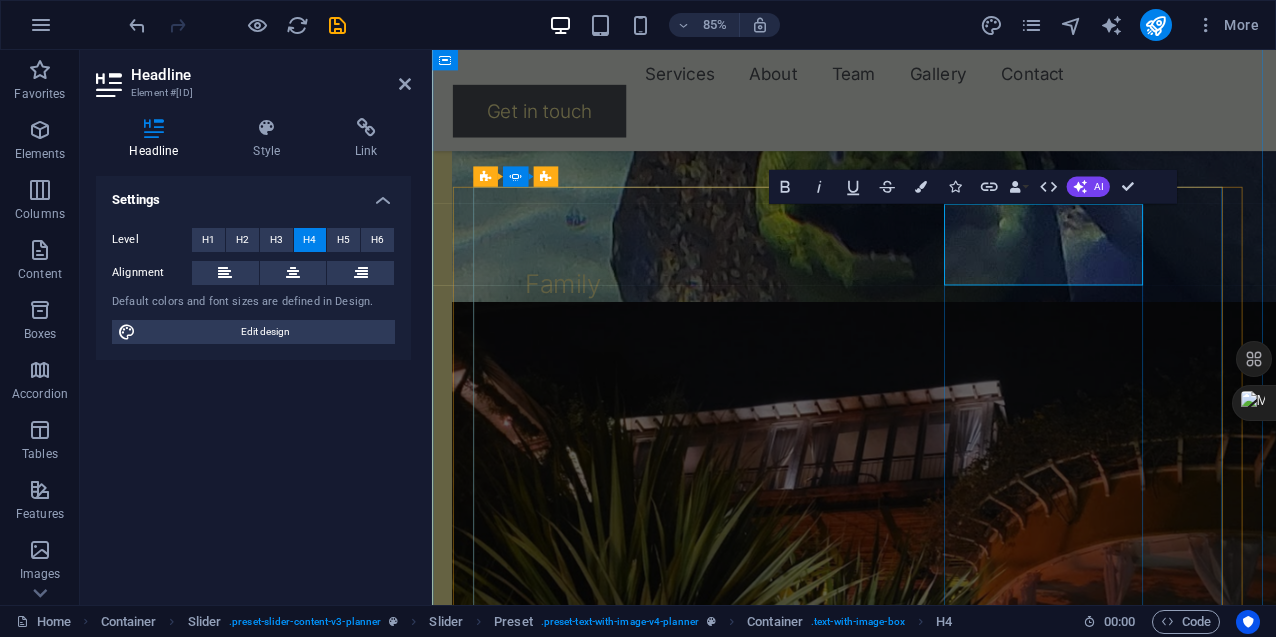 click on "Extraordinary service" at bounding box center [-93, 3066] 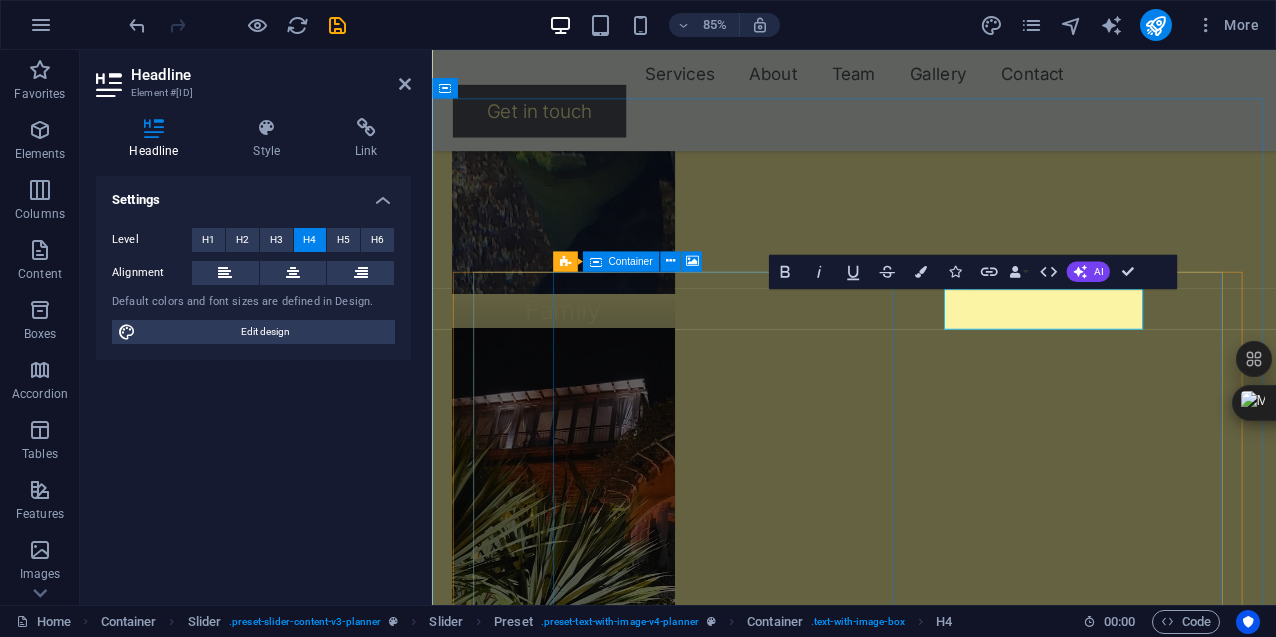 scroll, scrollTop: 2227, scrollLeft: 0, axis: vertical 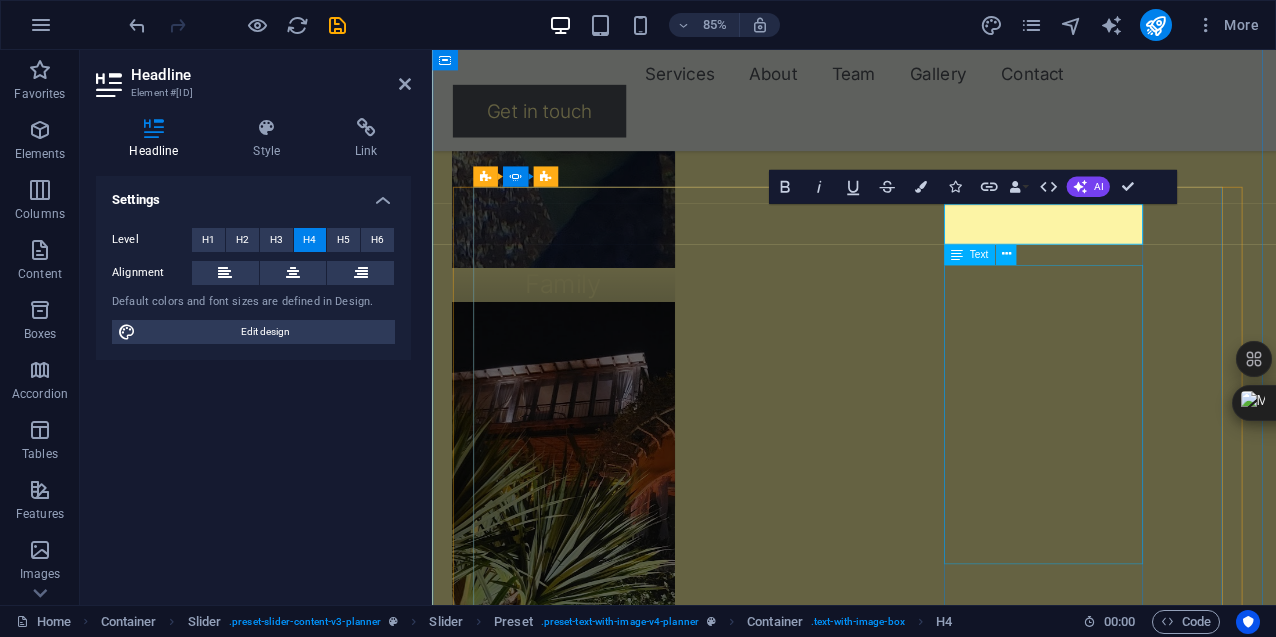 click on "Lorem ipsum dolor sit amet, consectetur adipiscing elit, sed do eiusmod tempor incididunt ut labore et dolore magna aliqua. Ut enim ad minim veniam, quis nostrud exercitation ullamco laboris nisi ut aliquip ex ea commodo consequat. Duis aute irure dolor in reprehenderit in voluptate velit esse cillum dolore eu fugiat nulla pariatur." at bounding box center (69, 3177) 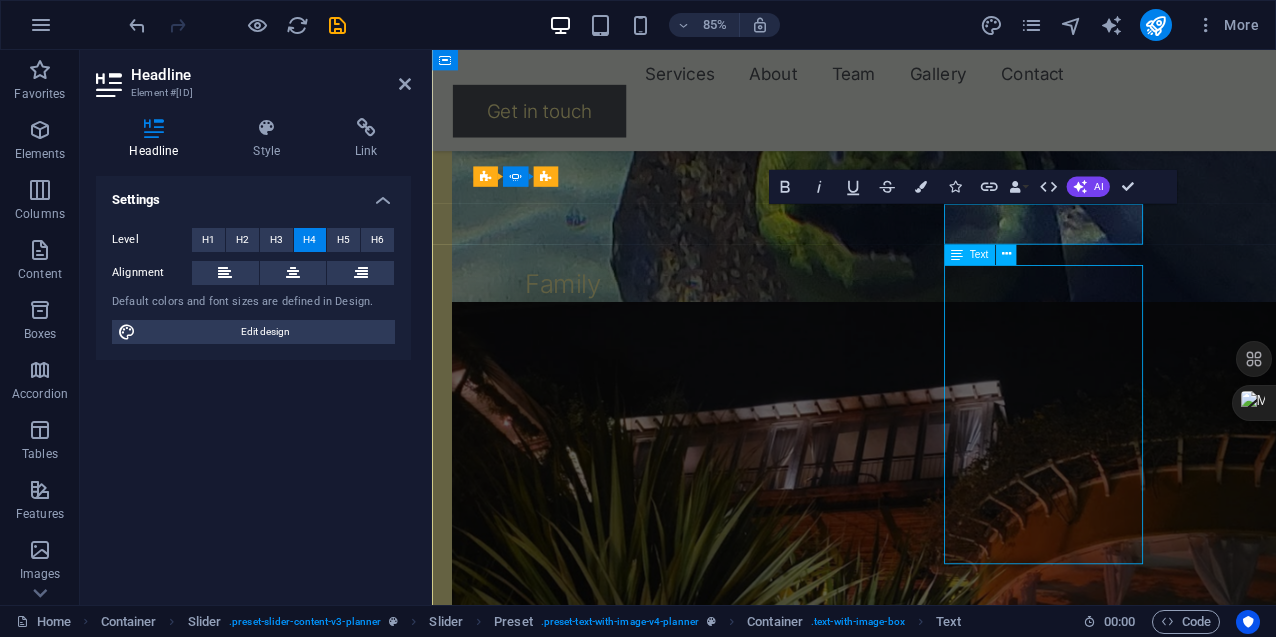 scroll, scrollTop: 2203, scrollLeft: 0, axis: vertical 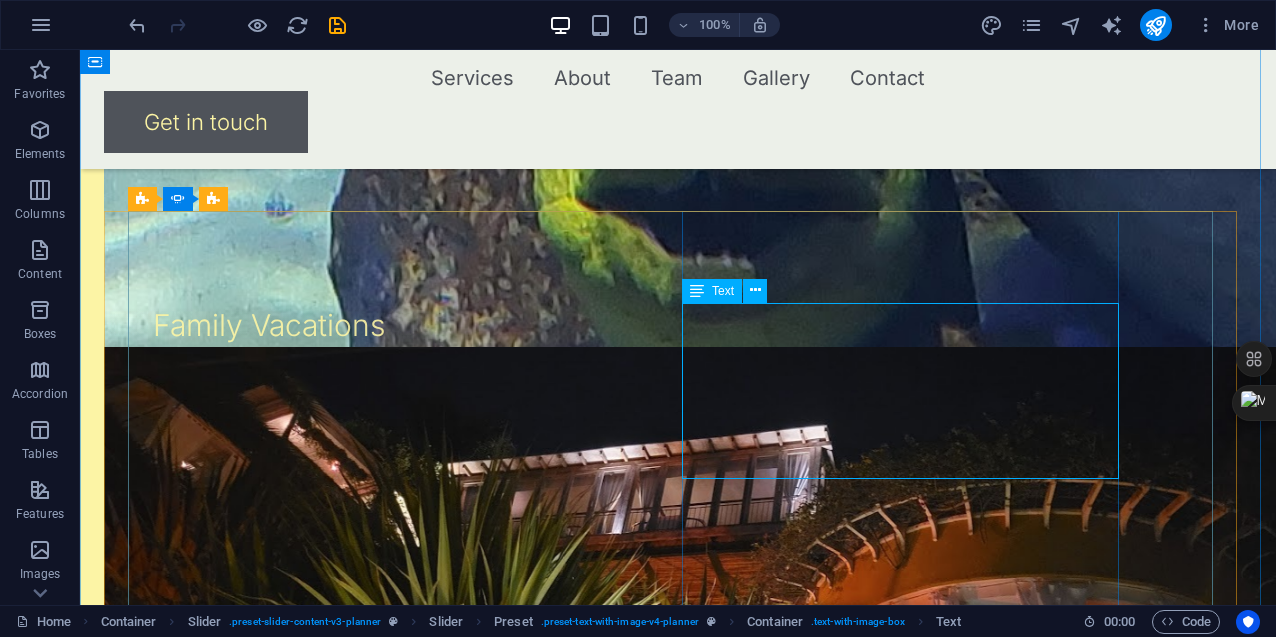 click on "Lorem ipsum dolor sit amet, consectetur adipiscing elit, sed do eiusmod tempor incididunt ut labore et dolore magna aliqua. Ut enim ad minim veniam, quis nostrud exercitation ullamco laboris nisi ut aliquip ex ea commodo consequat. Duis aute irure dolor in reprehenderit in voluptate velit esse cillum dolore eu fugiat nulla pariatur." at bounding box center (-385, 3262) 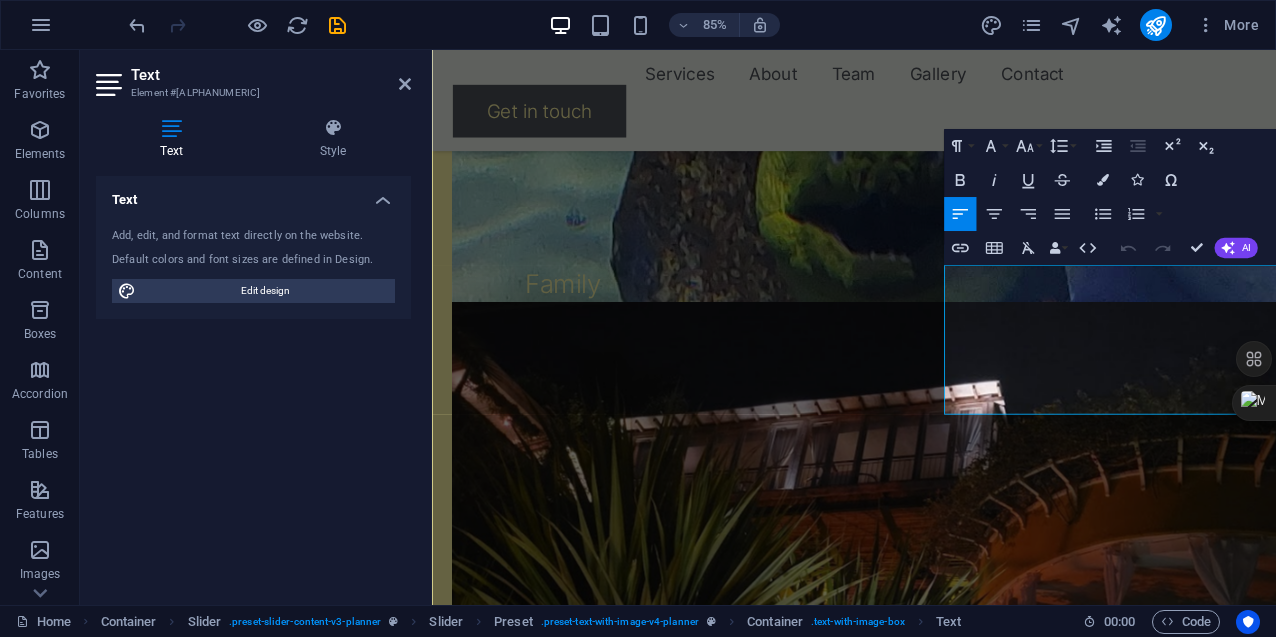 click at bounding box center [-63, 4438] 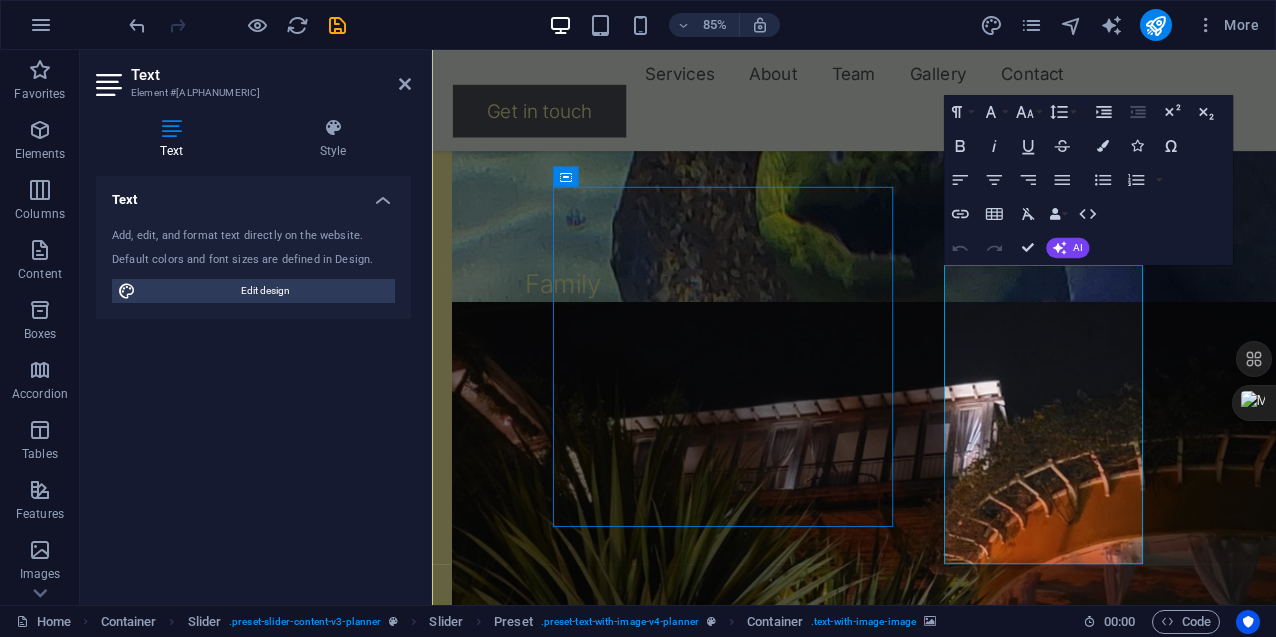 scroll, scrollTop: 2203, scrollLeft: 0, axis: vertical 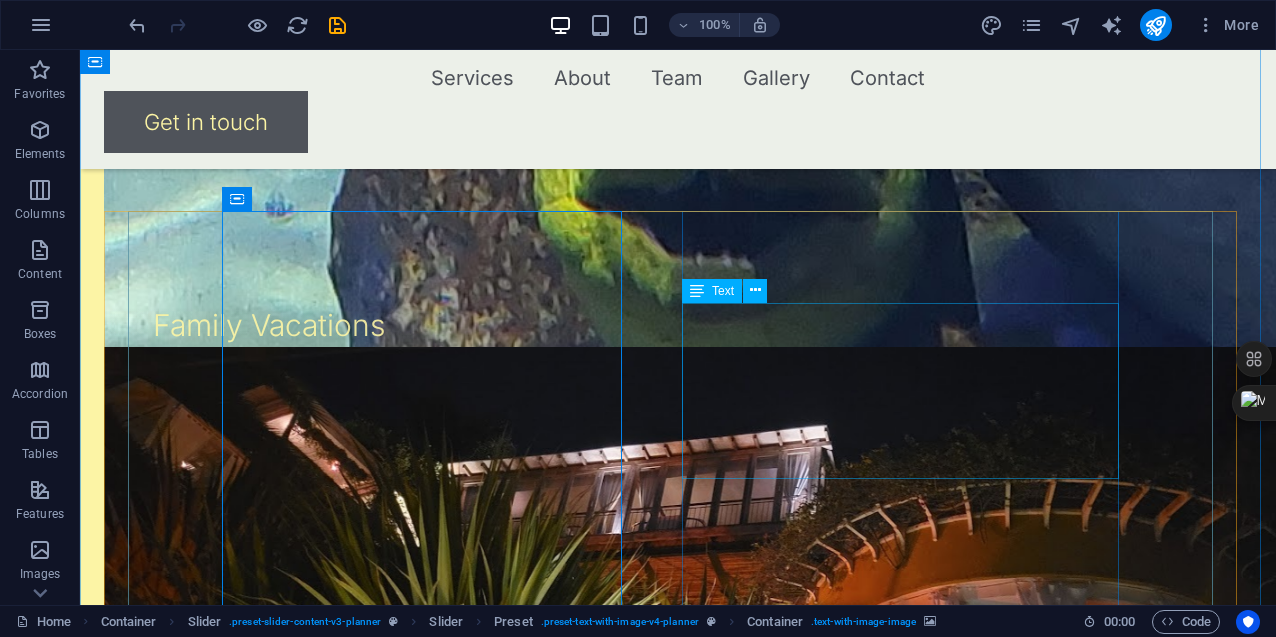 click on "Lorem ipsum dolor sit amet, consectetur adipiscing elit, sed do eiusmod tempor incididunt ut labore et dolore magna aliqua. Ut enim ad minim veniam, quis nostrud exercitation ullamco laboris nisi ut aliquip ex ea commodo consequat. Duis aute irure dolor in reprehenderit in voluptate velit esse cillum dolore eu fugiat nulla pariatur." at bounding box center (-385, 3262) 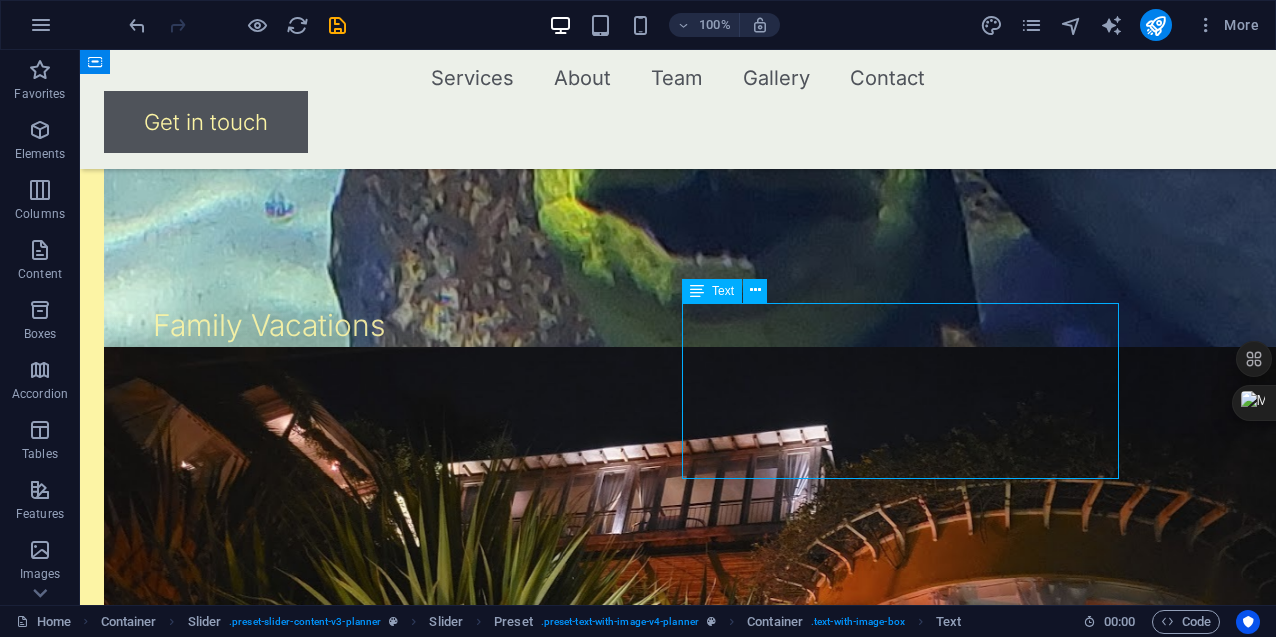 click on "Lorem ipsum dolor sit amet, consectetur adipiscing elit, sed do eiusmod tempor incididunt ut labore et dolore magna aliqua. Ut enim ad minim veniam, quis nostrud exercitation ullamco laboris nisi ut aliquip ex ea commodo consequat. Duis aute irure dolor in reprehenderit in voluptate velit esse cillum dolore eu fugiat nulla pariatur." at bounding box center (-385, 3262) 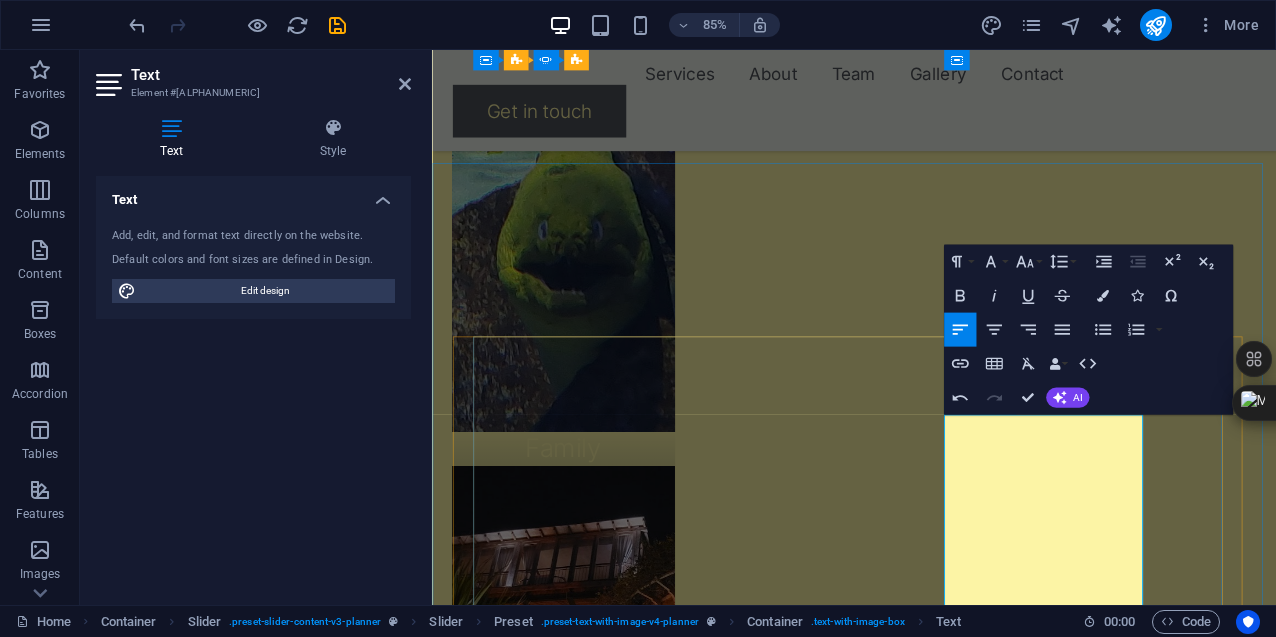scroll, scrollTop: 2027, scrollLeft: 0, axis: vertical 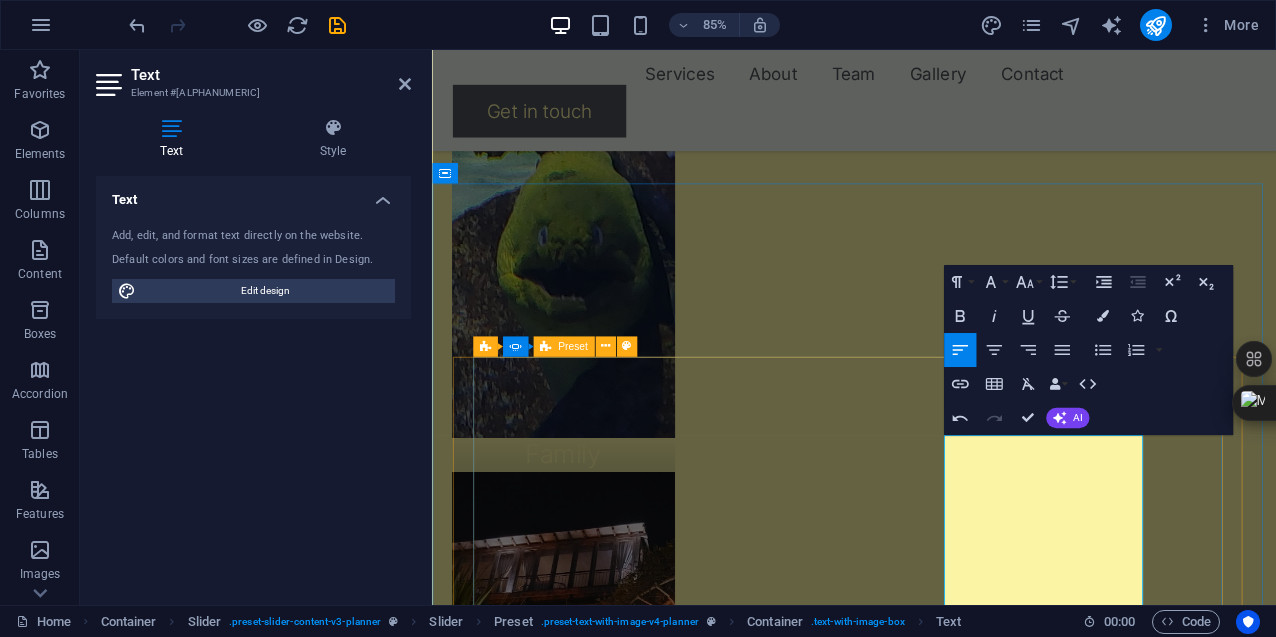 click on "Our Goal To serve as a bridge between nations, fostering connection without judgment. To introduce people to new possibilities—experiencing quality food and life that offer more value and joy. To provide a place that feels like home, where diverse paths can meet. To inspire moments of reflection and openness, encouraging each person to explore their own perspective and find deeper meaning. To enrich lives by sharing experiences that invite growth, understanding, and soulful connection.     [FIRST] [LAST] Drop content here or Add elements Paste clipboard" at bounding box center [39, 3942] 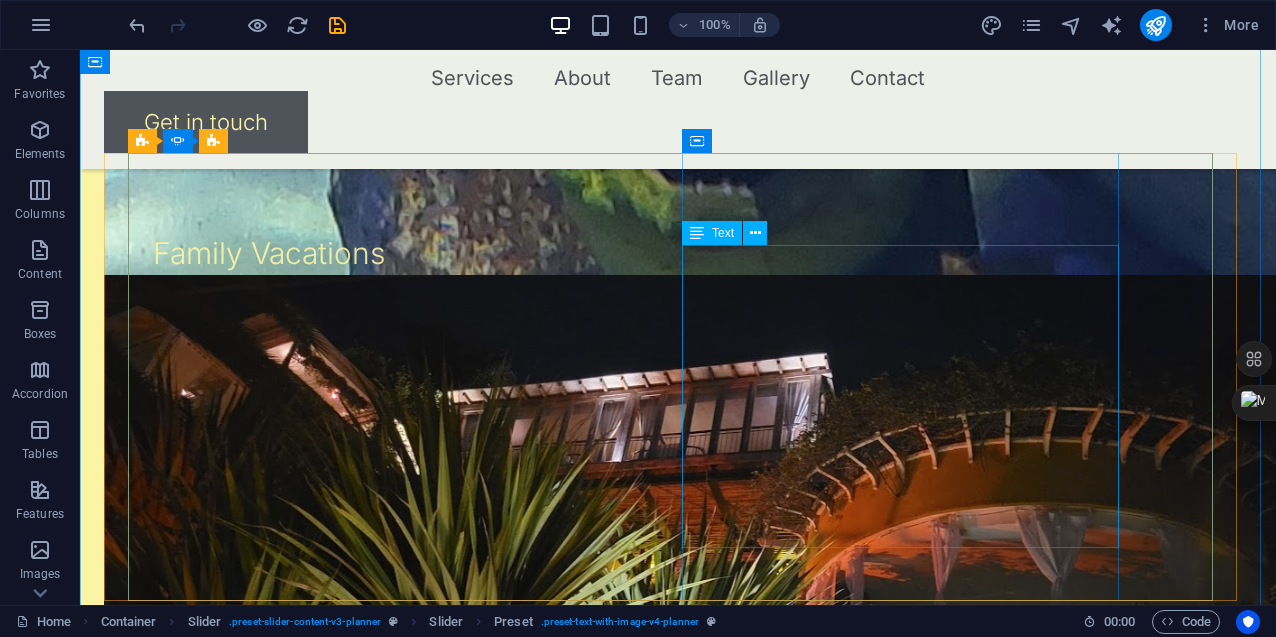 scroll, scrollTop: 2303, scrollLeft: 0, axis: vertical 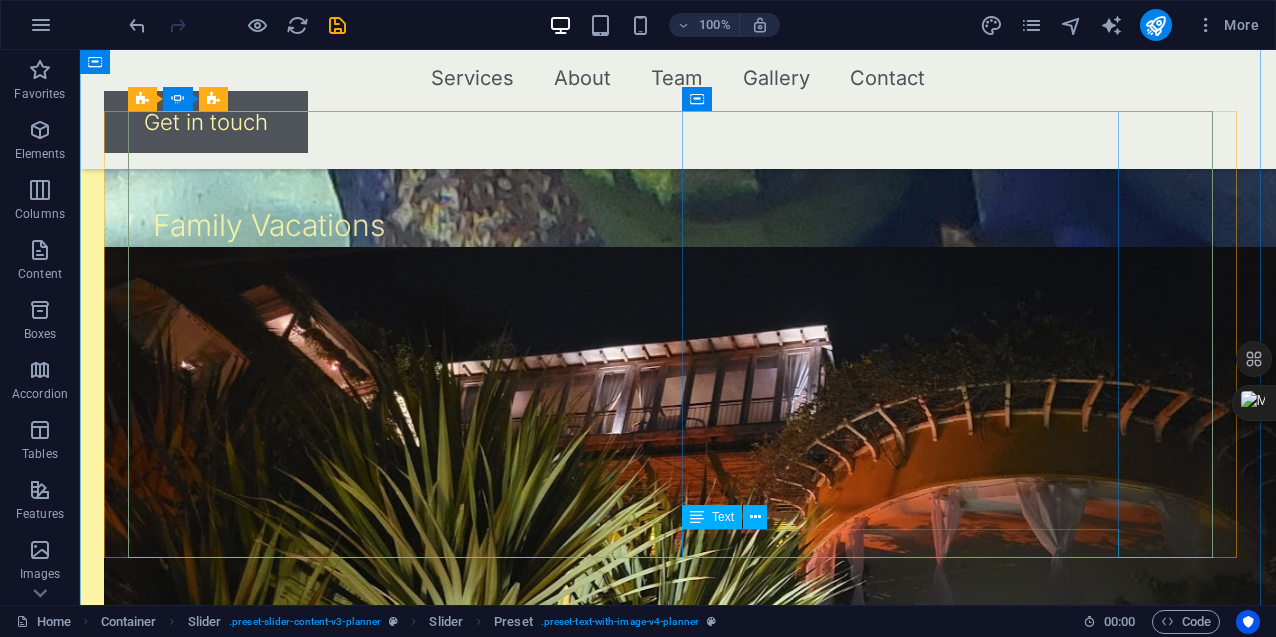 click on "[FIRST] [MIDDLE] [LAST]" at bounding box center [-385, 3762] 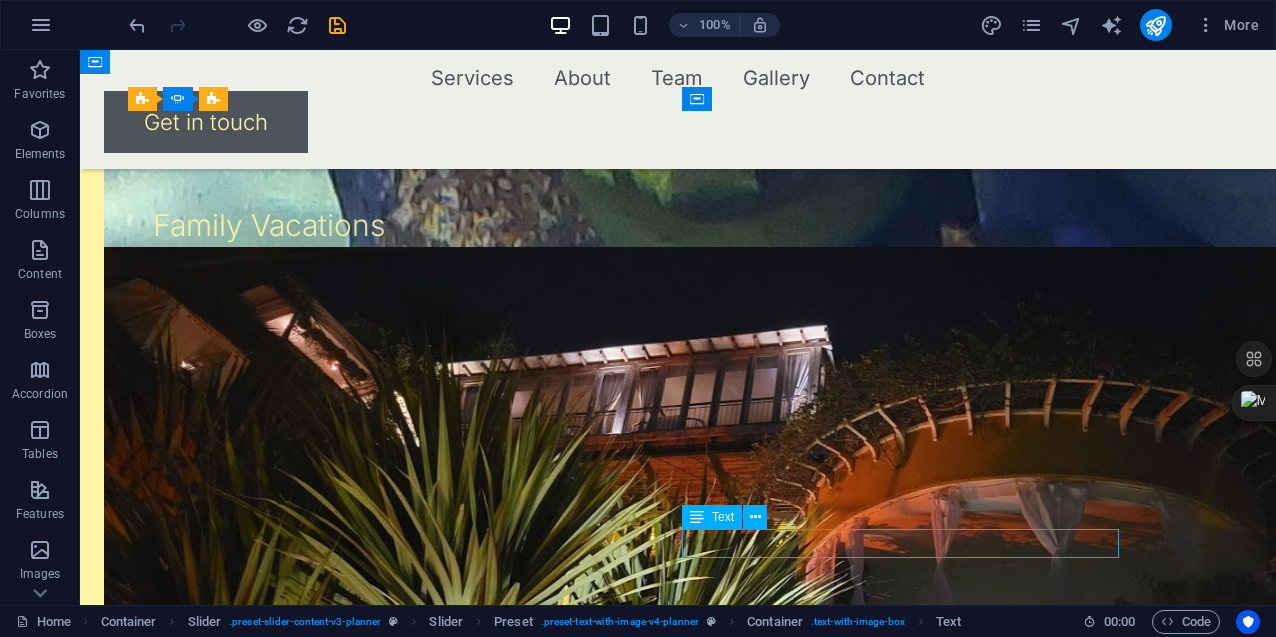 click on "[FIRST] [MIDDLE] [LAST]" at bounding box center (-385, 3762) 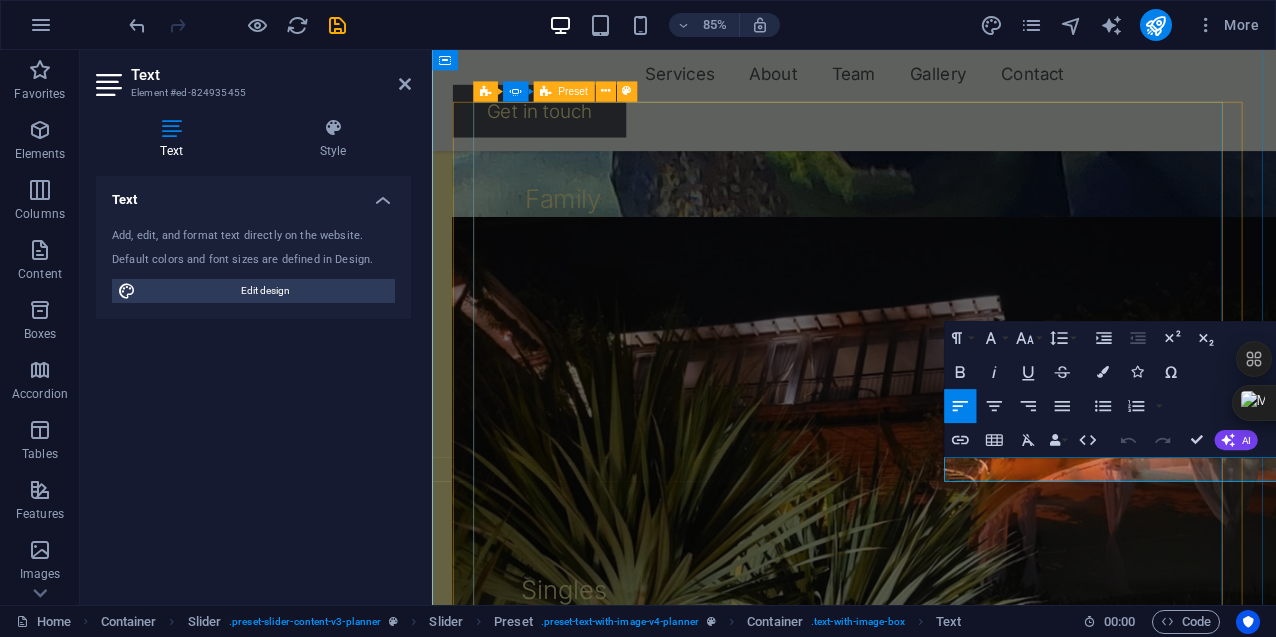 scroll, scrollTop: 2735, scrollLeft: 0, axis: vertical 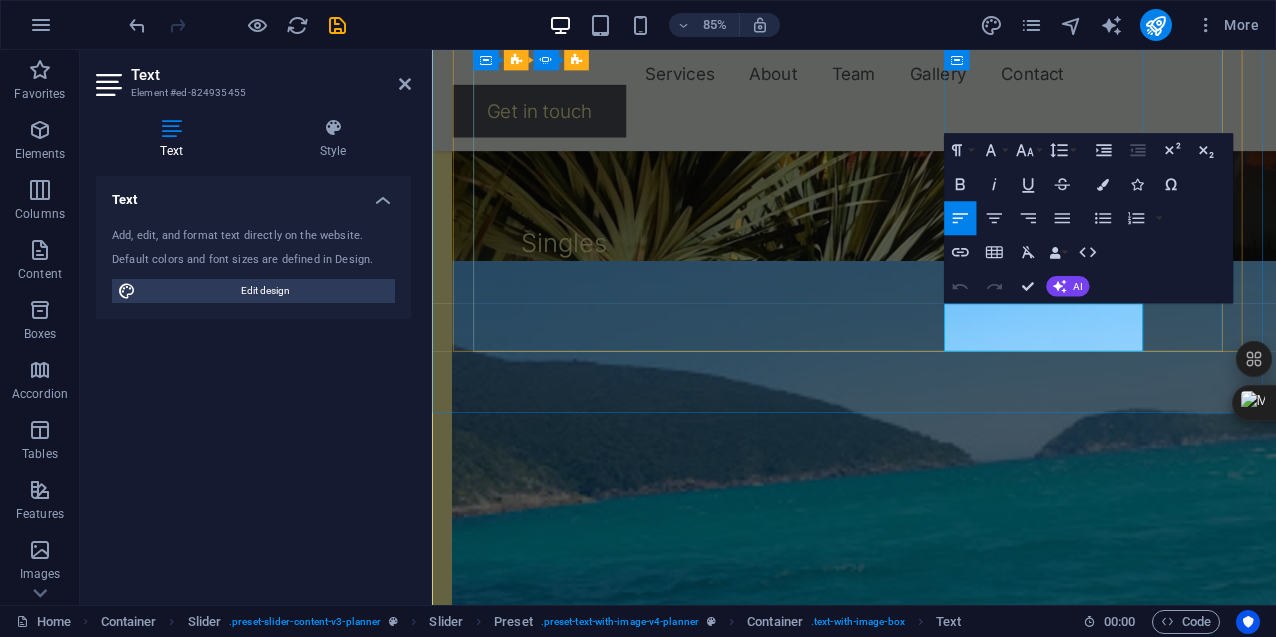 drag, startPoint x: 1090, startPoint y: 371, endPoint x: 1183, endPoint y: 398, distance: 96.84007 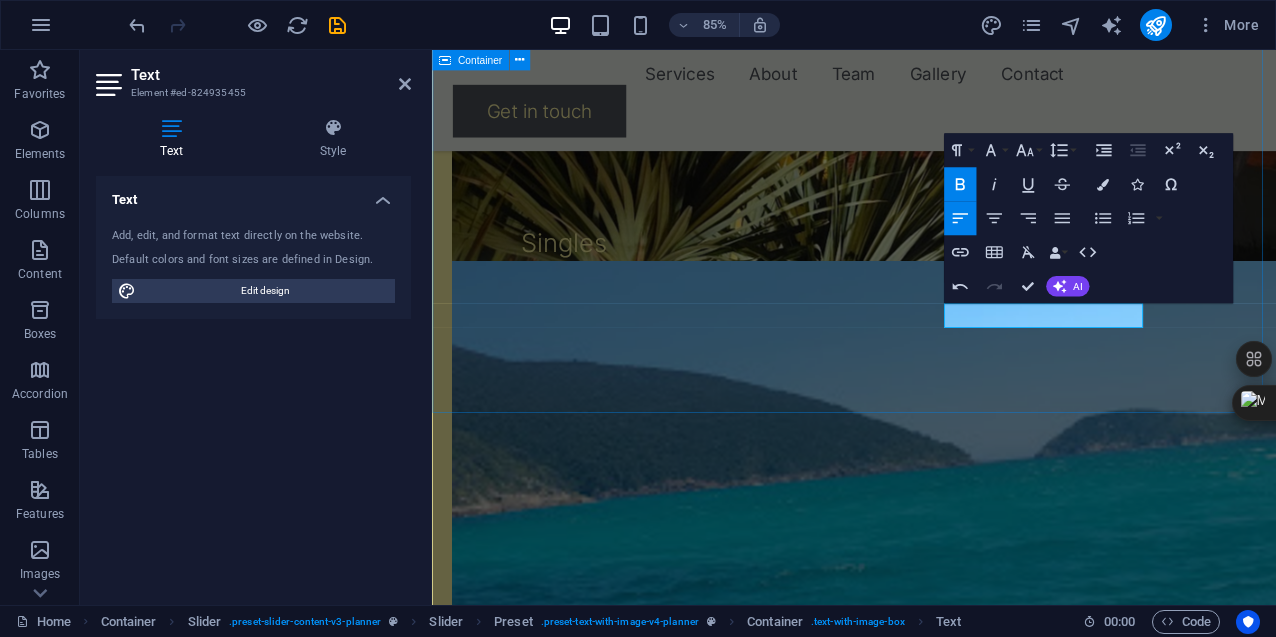 type 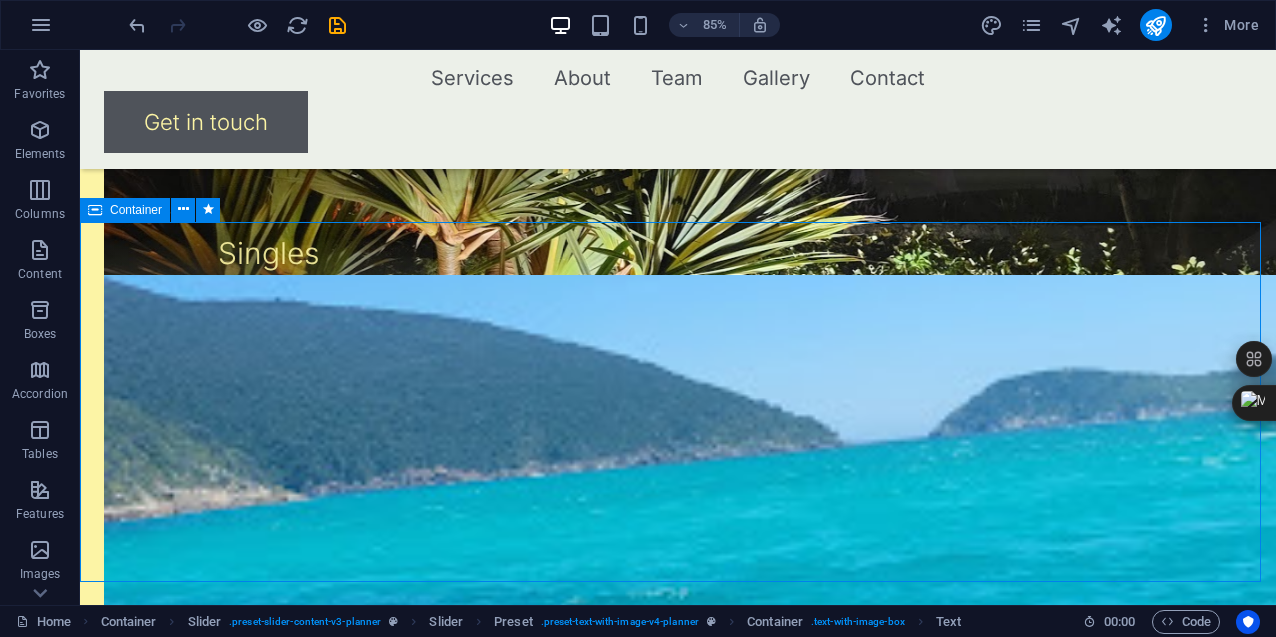 click on "Beyond plans, we create memories!" at bounding box center (678, 1958) 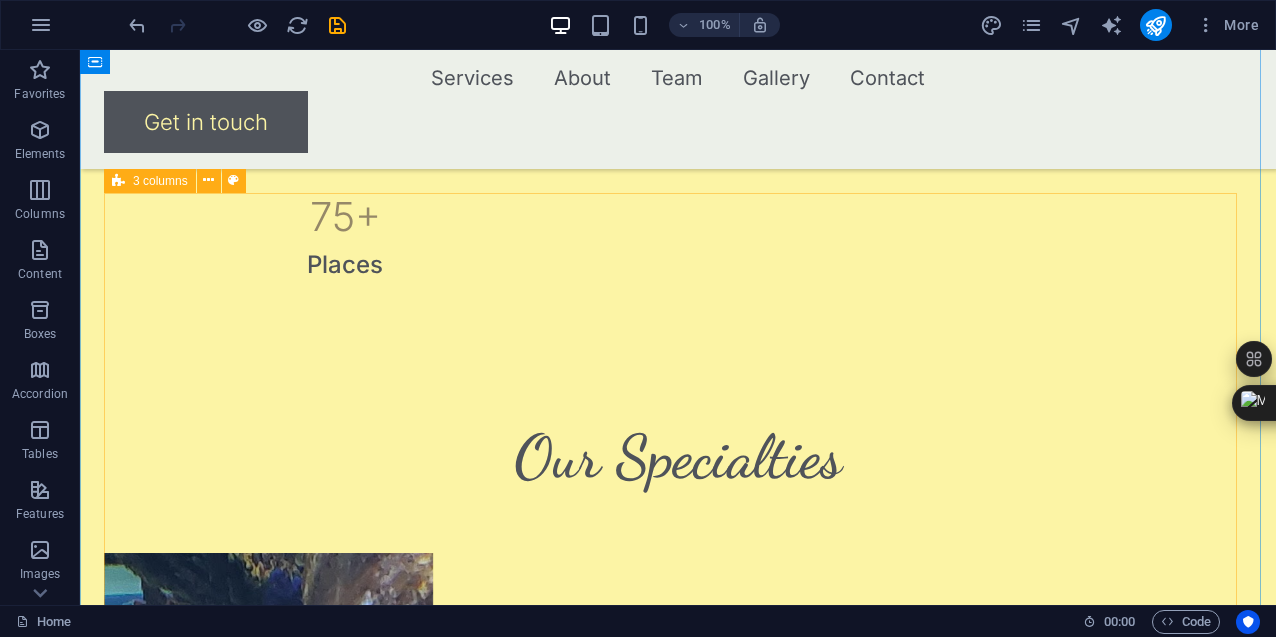 scroll, scrollTop: 1511, scrollLeft: 0, axis: vertical 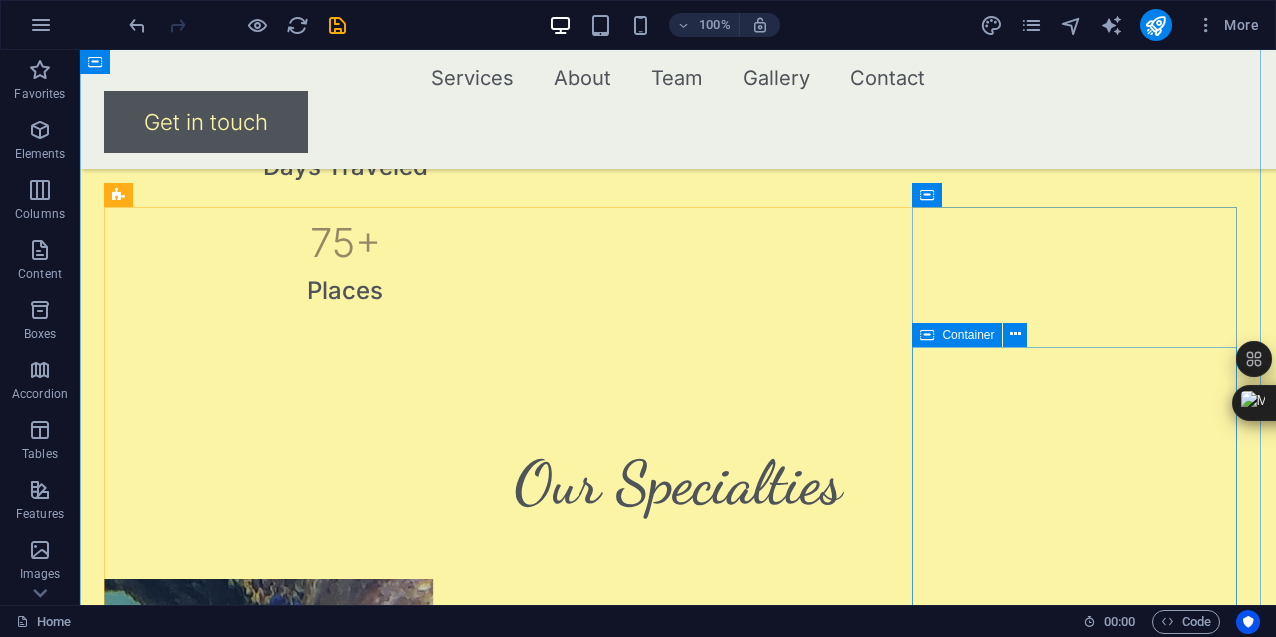 click on "Aesthetics & Wellnes" at bounding box center [268, 2059] 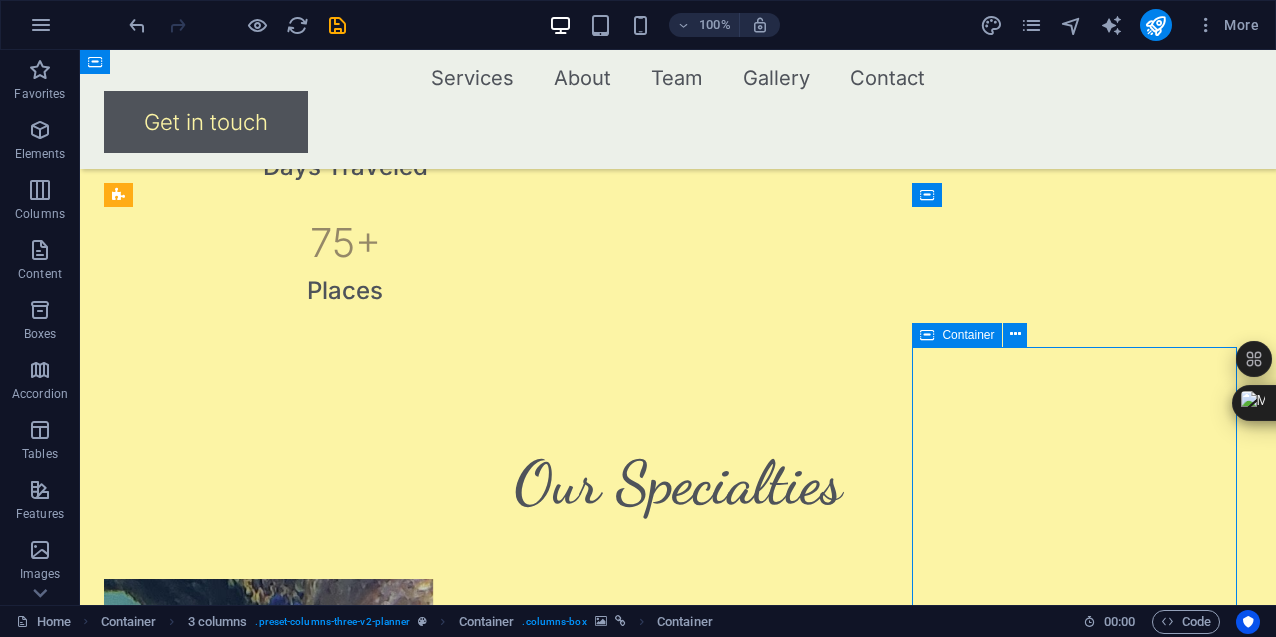 click on "Aesthetics & Wellnes" at bounding box center [268, 2059] 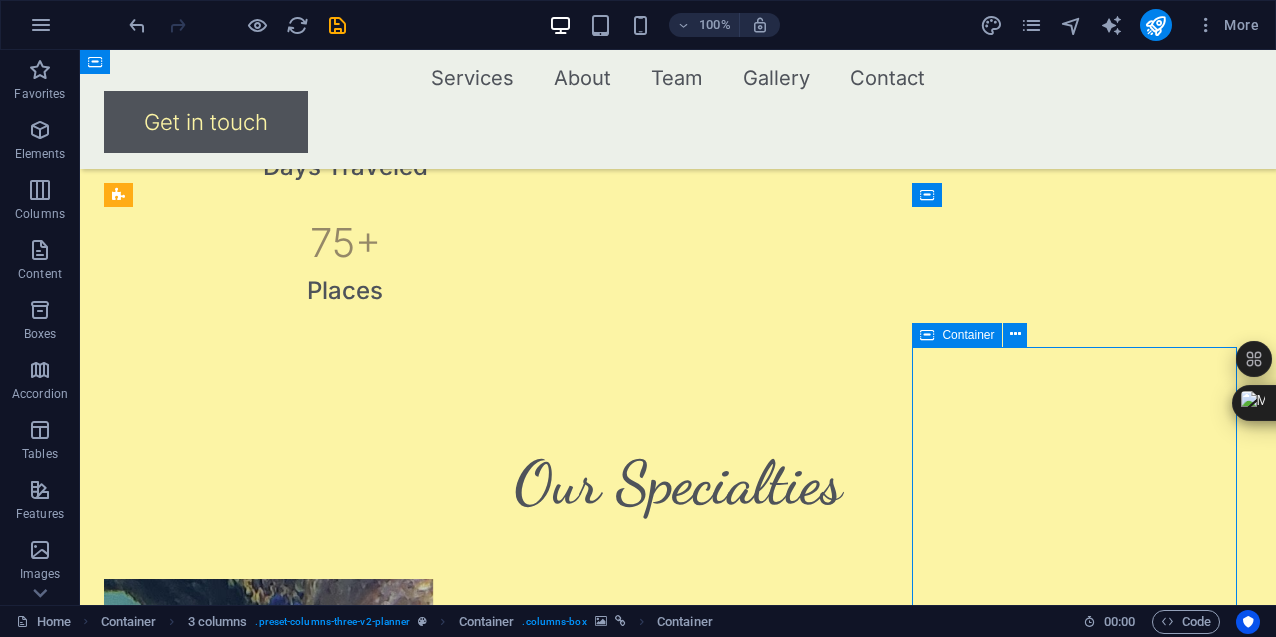 scroll, scrollTop: 1535, scrollLeft: 0, axis: vertical 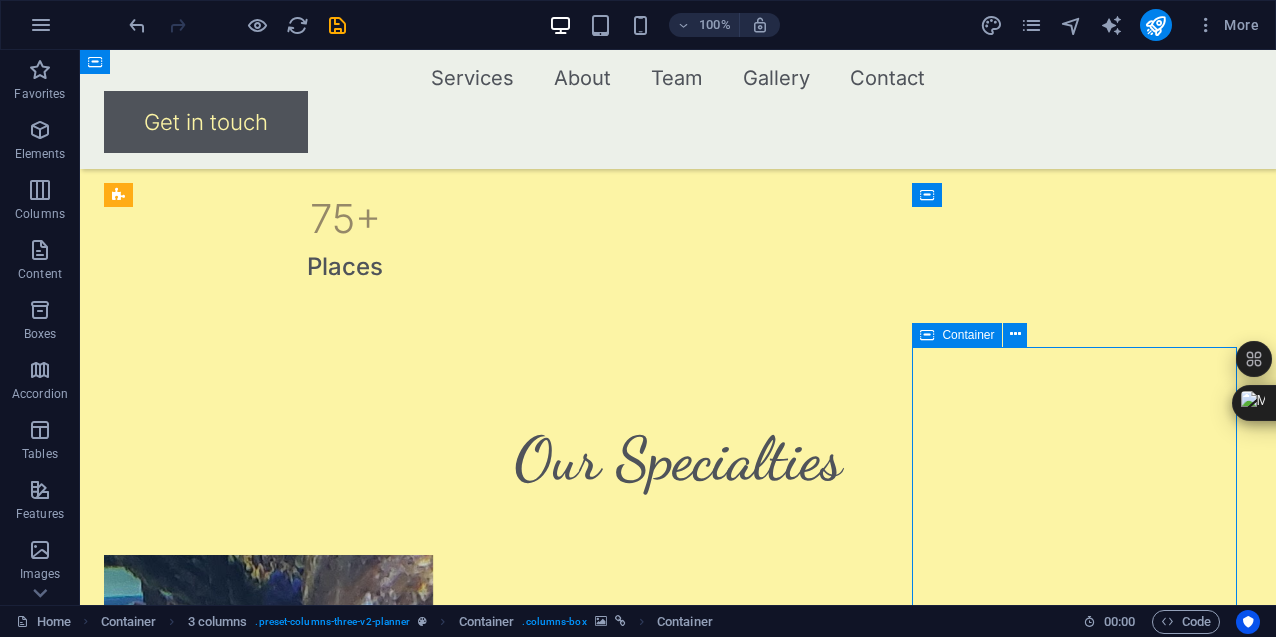 select on "px" 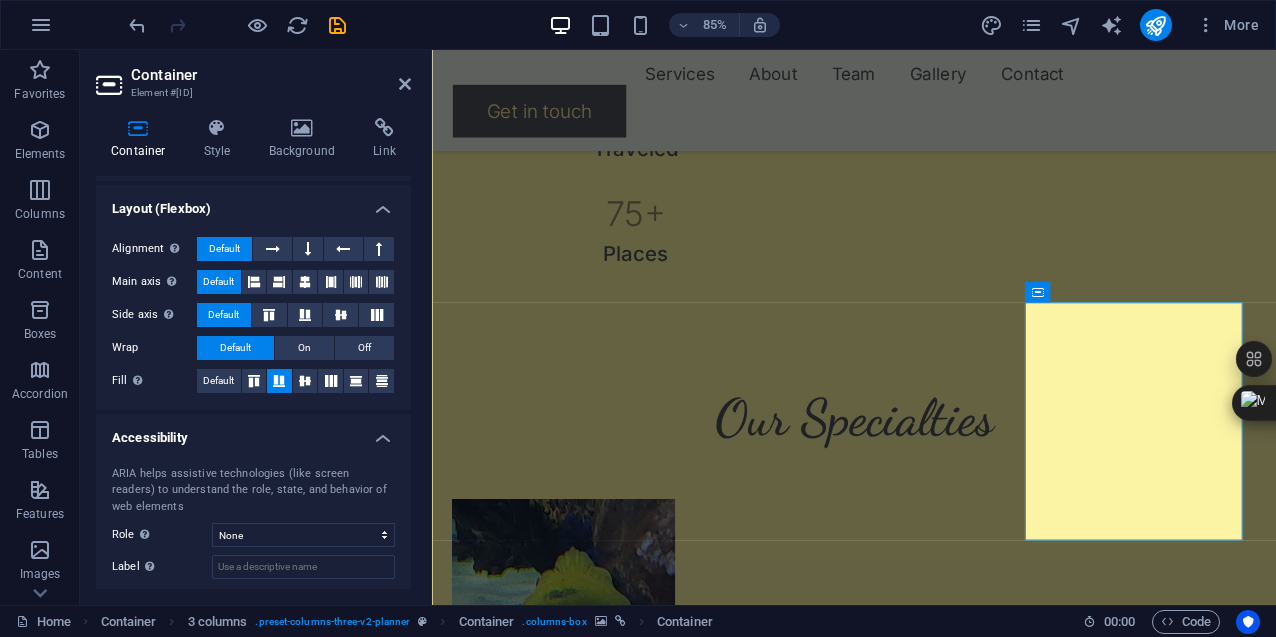 scroll, scrollTop: 393, scrollLeft: 0, axis: vertical 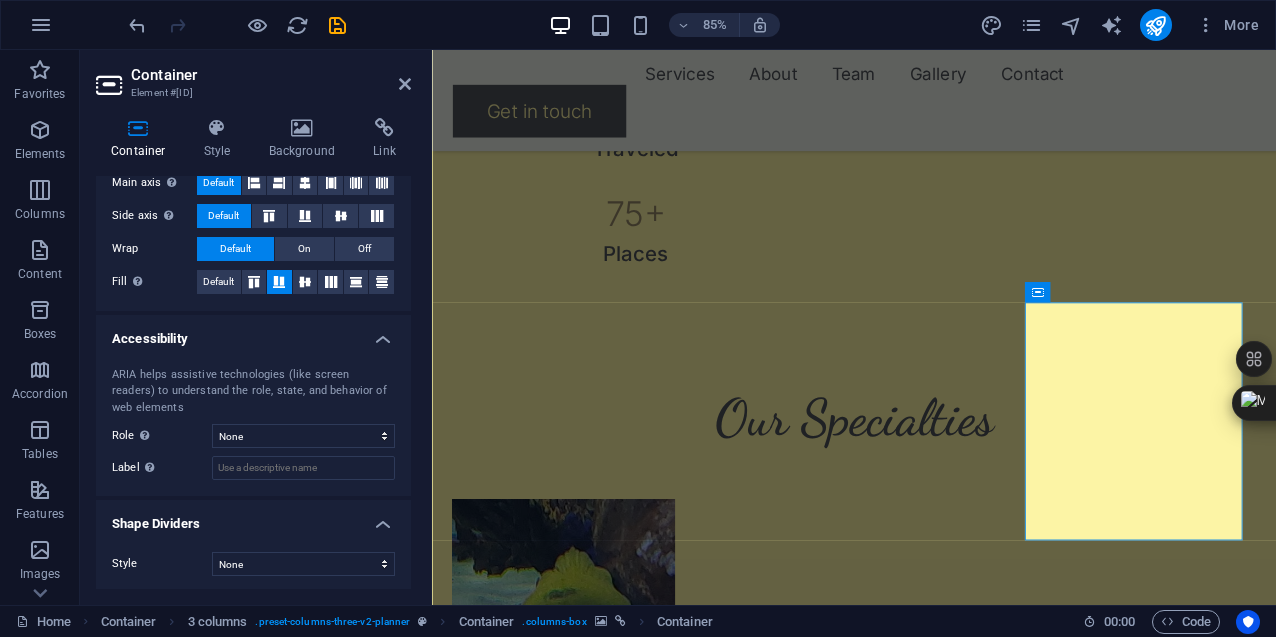 click on "Container Style Background Link Size Height 280 Default px rem % vh vw Min. height None px rem % vh vw Width Default px rem % em vh vw Min. width None px rem % vh vw Content width Default Custom width Width Default px rem % em vh vw Min. width None px rem % vh vw Default padding Custom spacing Default content width and padding can be changed under Design. Edit design Layout (Flexbox) Alignment Determines the flex direction. Default Main axis Determine how elements should behave along the main axis inside this container (justify content). Default Side axis Control the vertical direction of the element inside of the container (align items). Default Wrap Default On Off Fill Controls the distances and direction of elements on the y-axis across several lines (align content). Default Accessibility ARIA helps assistive technologies (like screen readers) to understand the role, state, and behavior of web elements Role The ARIA role defines the purpose of an element.  None Alert Article Banner Comment" at bounding box center (253, 353) 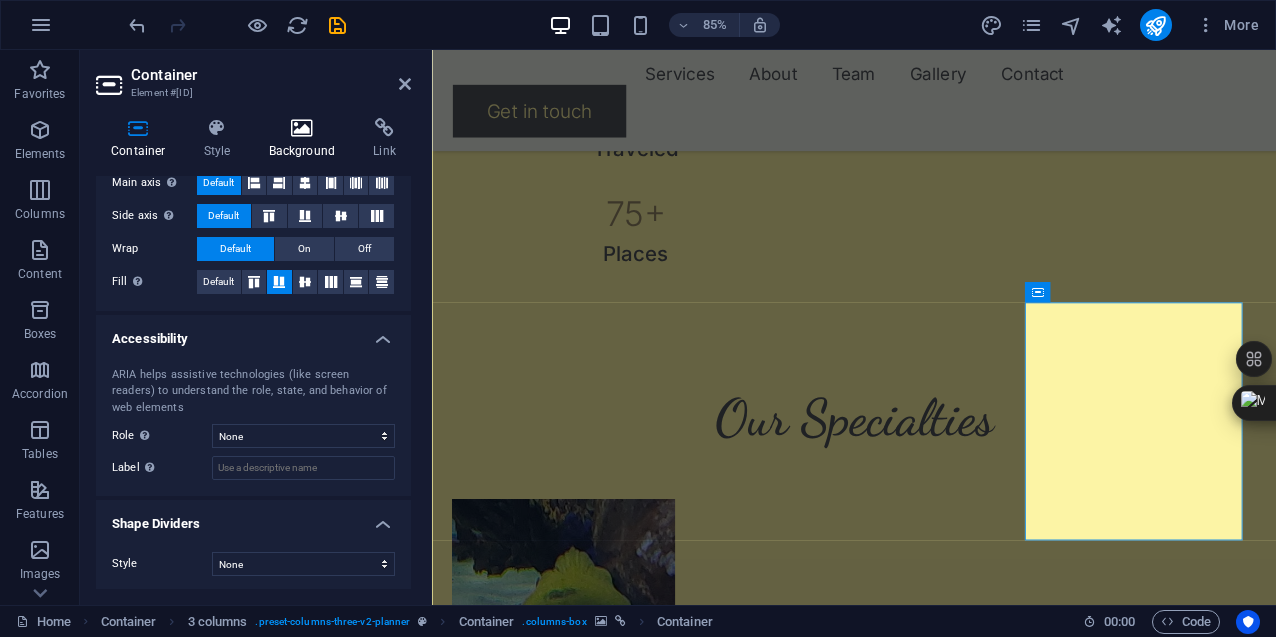 click on "Background" at bounding box center [306, 139] 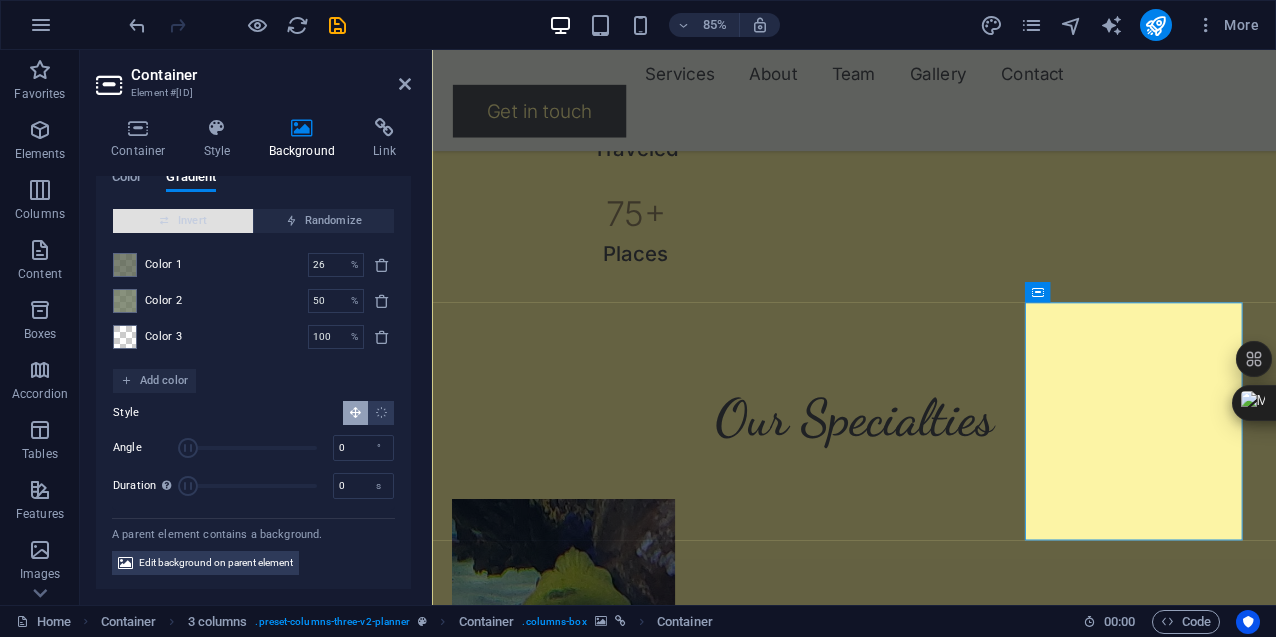 scroll, scrollTop: 0, scrollLeft: 0, axis: both 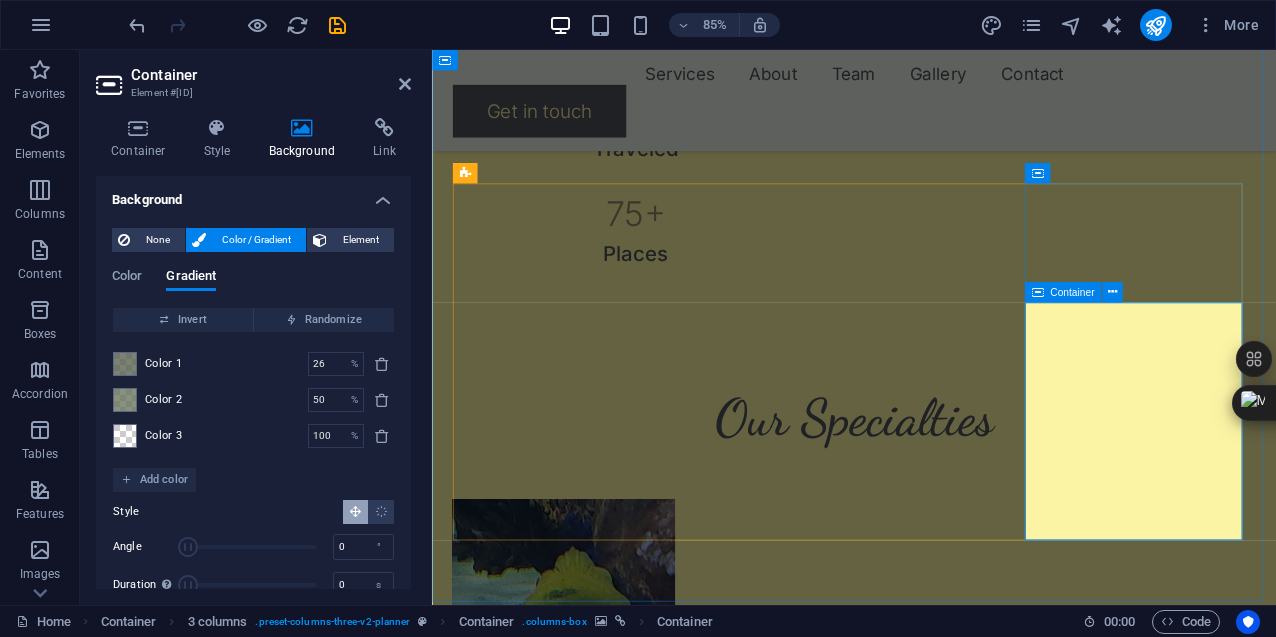 click on "Aesthetics & Wellnes" at bounding box center (587, 2059) 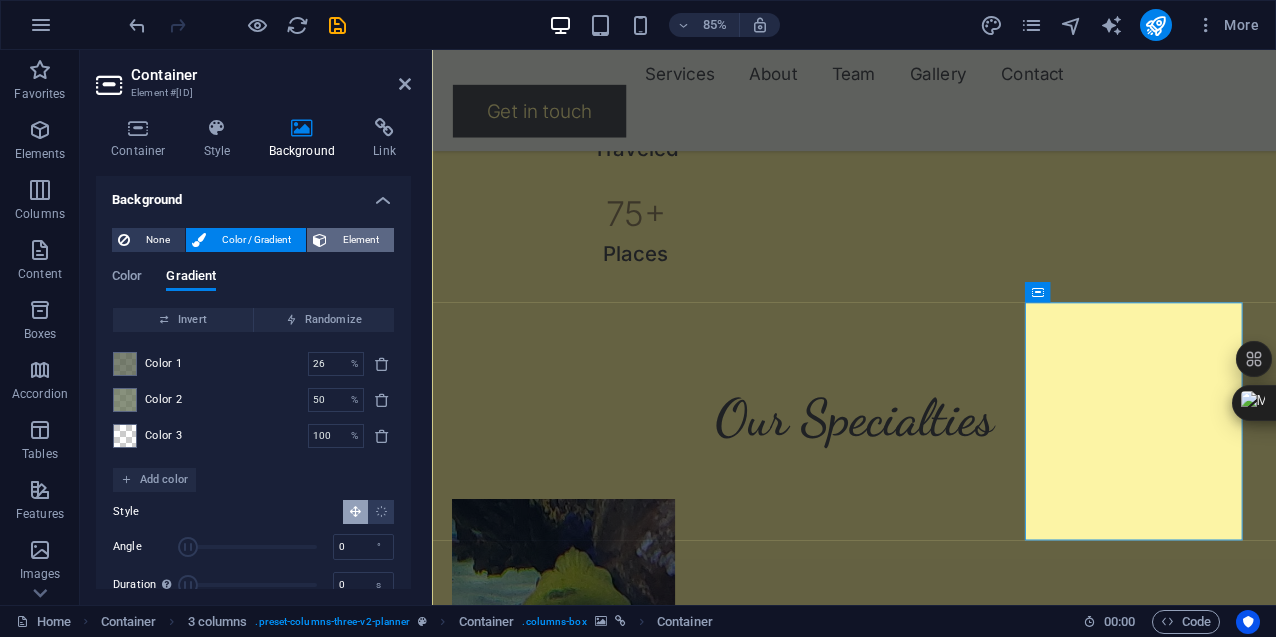 click on "Element" at bounding box center [360, 240] 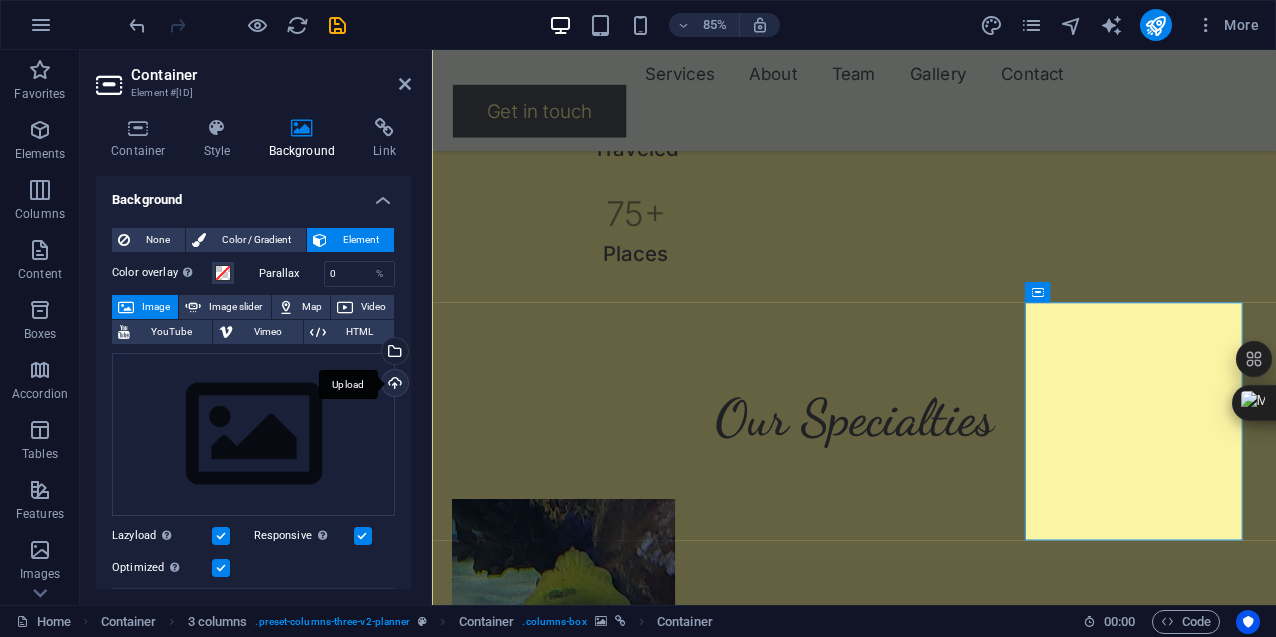 click on "Upload" at bounding box center (393, 385) 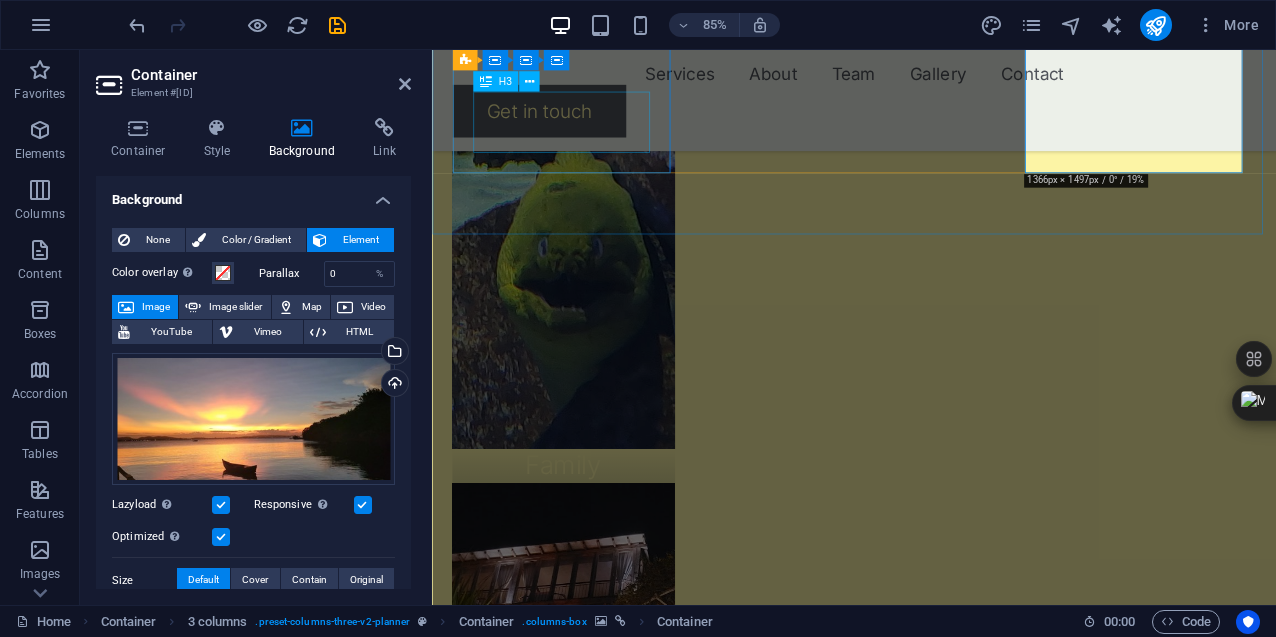 scroll, scrollTop: 2035, scrollLeft: 0, axis: vertical 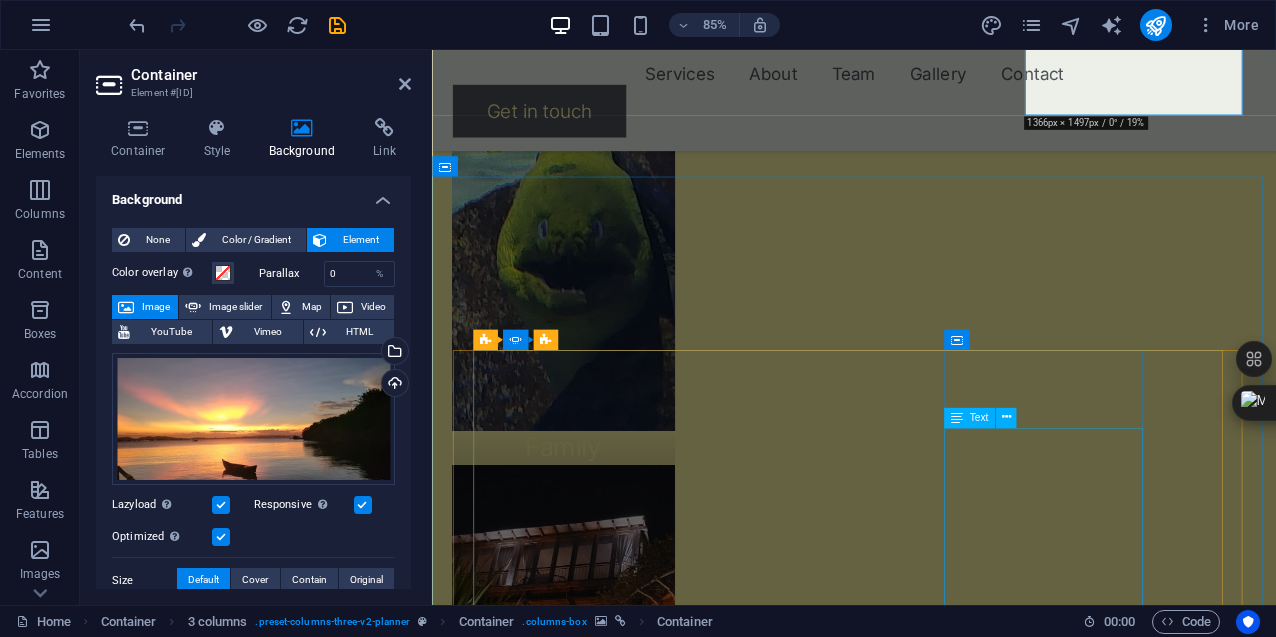 click on "To serve as a bridge between nations, fostering connection without judgment. To introduce people to new possibilities—experiencing quality food and life that offer more value and joy. To provide a place that feels like home, where diverse paths can meet. To inspire moments of reflection and openness, encouraging each person to explore their own perspective and find deeper meaning. To enrich lives by sharing experiences that invite growth, understanding, and soulful connection." at bounding box center (69, 3419) 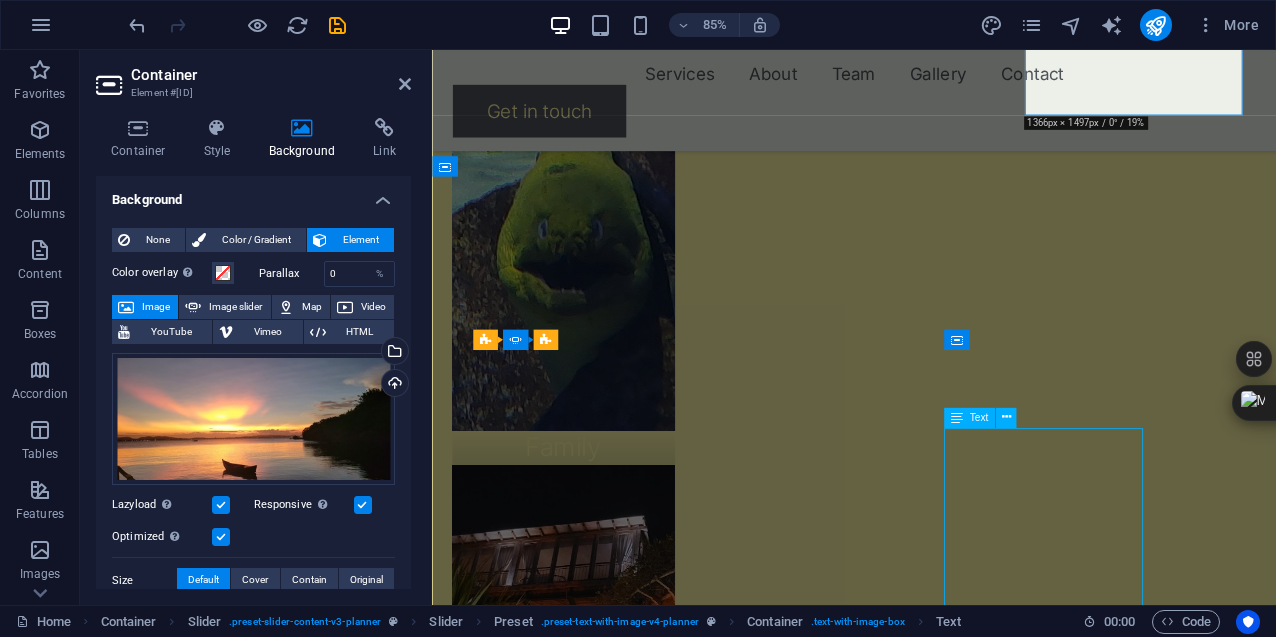 click on "To serve as a bridge between nations, fostering connection without judgment. To introduce people to new possibilities—experiencing quality food and life that offer more value and joy. To provide a place that feels like home, where diverse paths can meet. To inspire moments of reflection and openness, encouraging each person to explore their own perspective and find deeper meaning. To enrich lives by sharing experiences that invite growth, understanding, and soulful connection." at bounding box center (69, 3419) 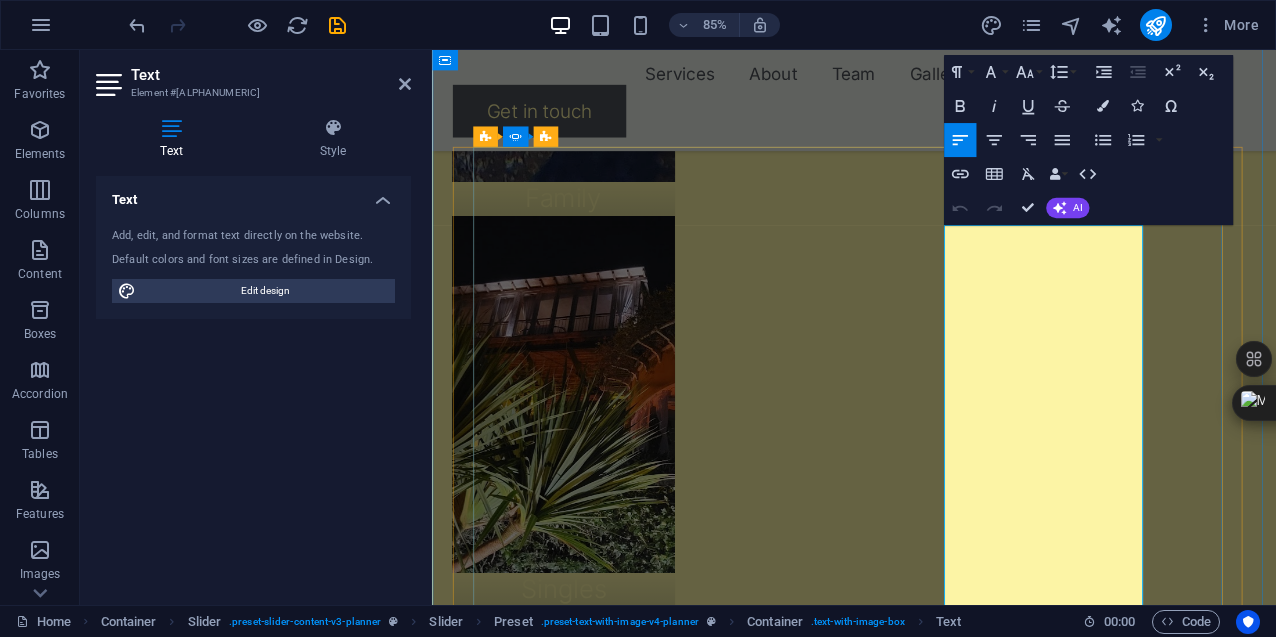 scroll, scrollTop: 2359, scrollLeft: 0, axis: vertical 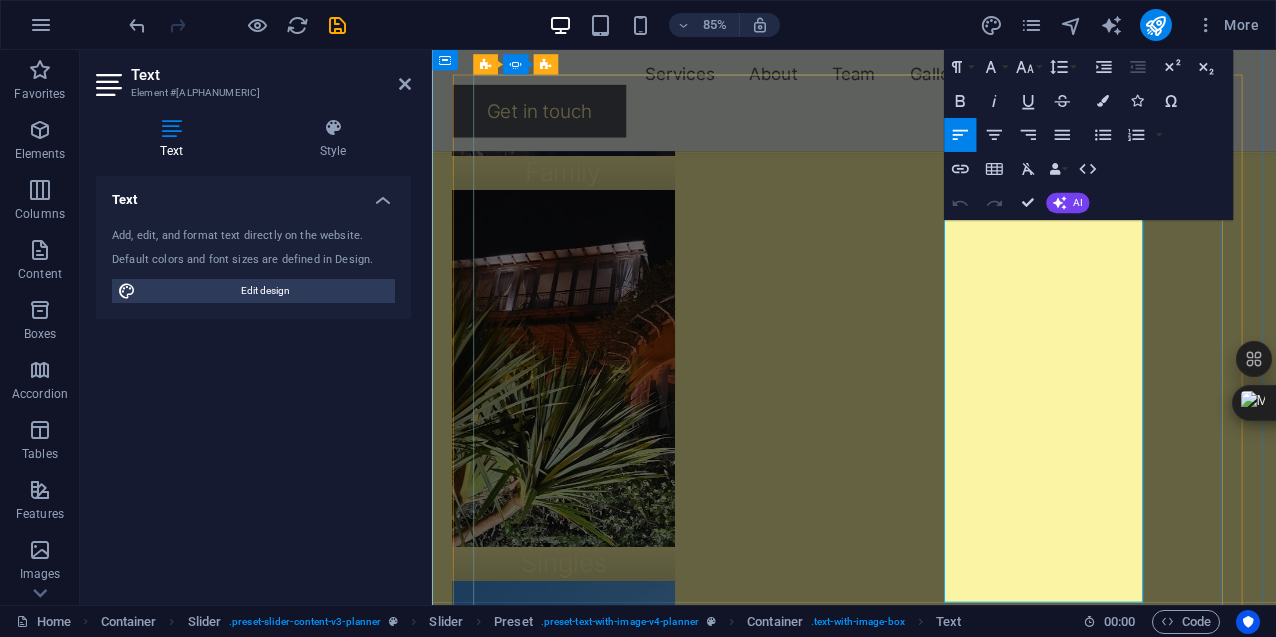 click on "To serve as a bridge between nations, fostering connection without judgment. To introduce people to new possibilities—experiencing quality food and life that offer more value and joy. To provide a place that feels like home, where diverse paths can meet. To inspire moments of reflection and openness, encouraging each person to explore their own perspective and find deeper meaning. To enrich lives by sharing experiences that invite growth, understanding, and soulful connection." at bounding box center [69, 3095] 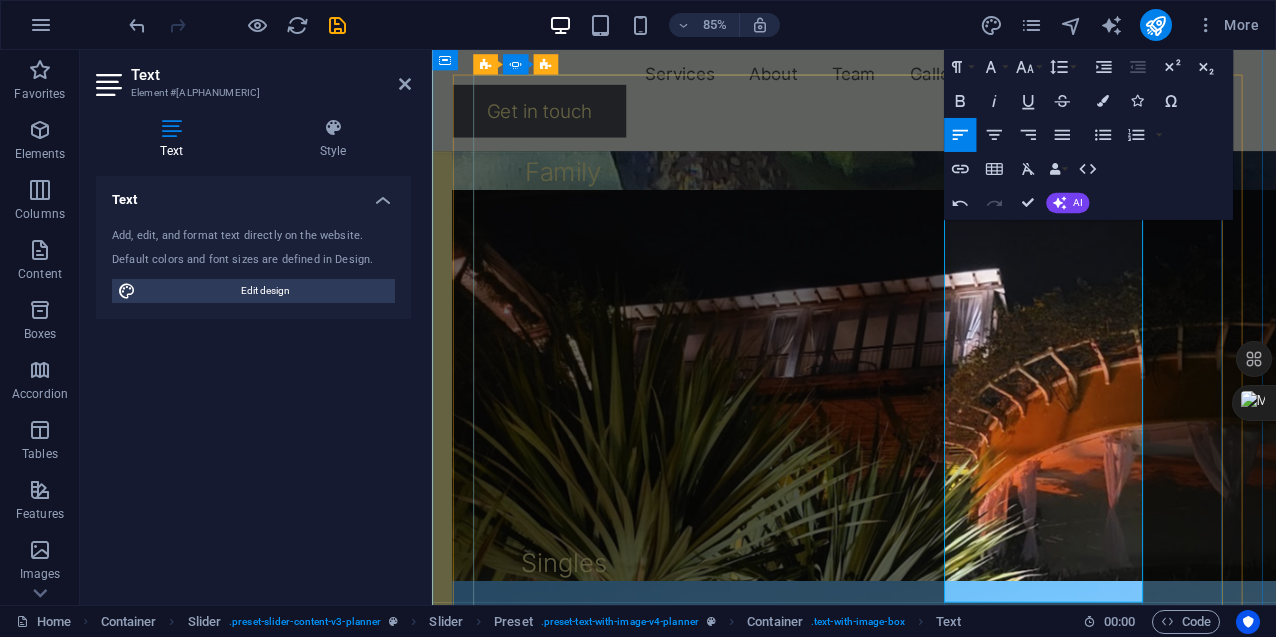 type 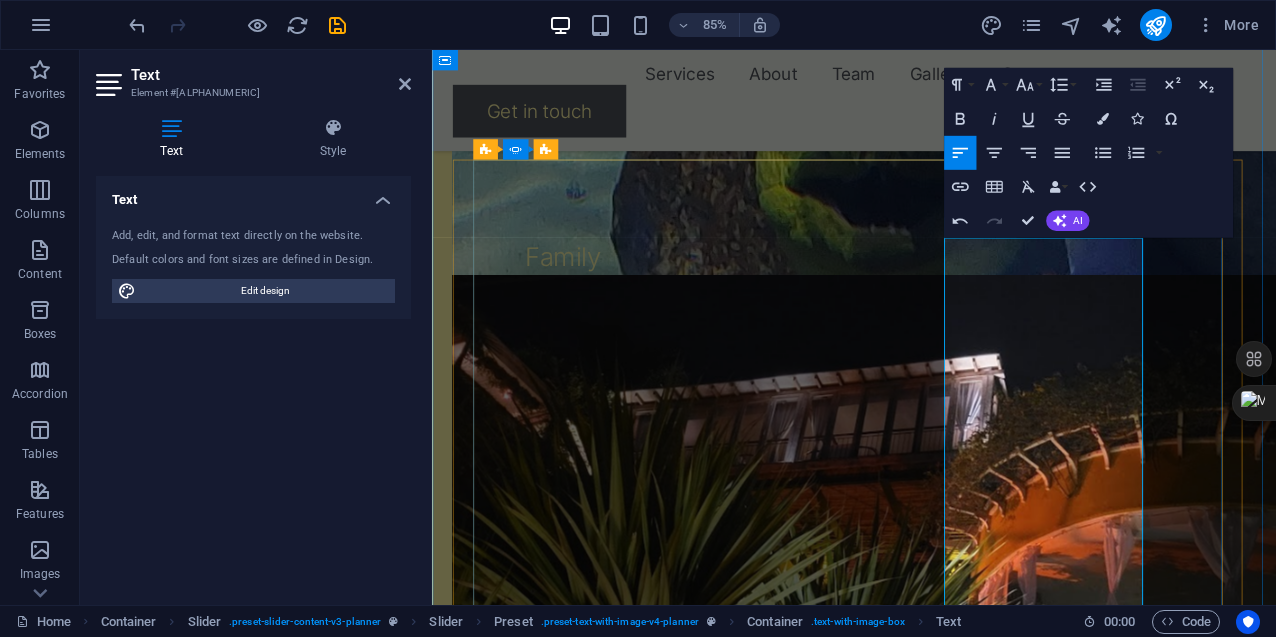 scroll, scrollTop: 2359, scrollLeft: 0, axis: vertical 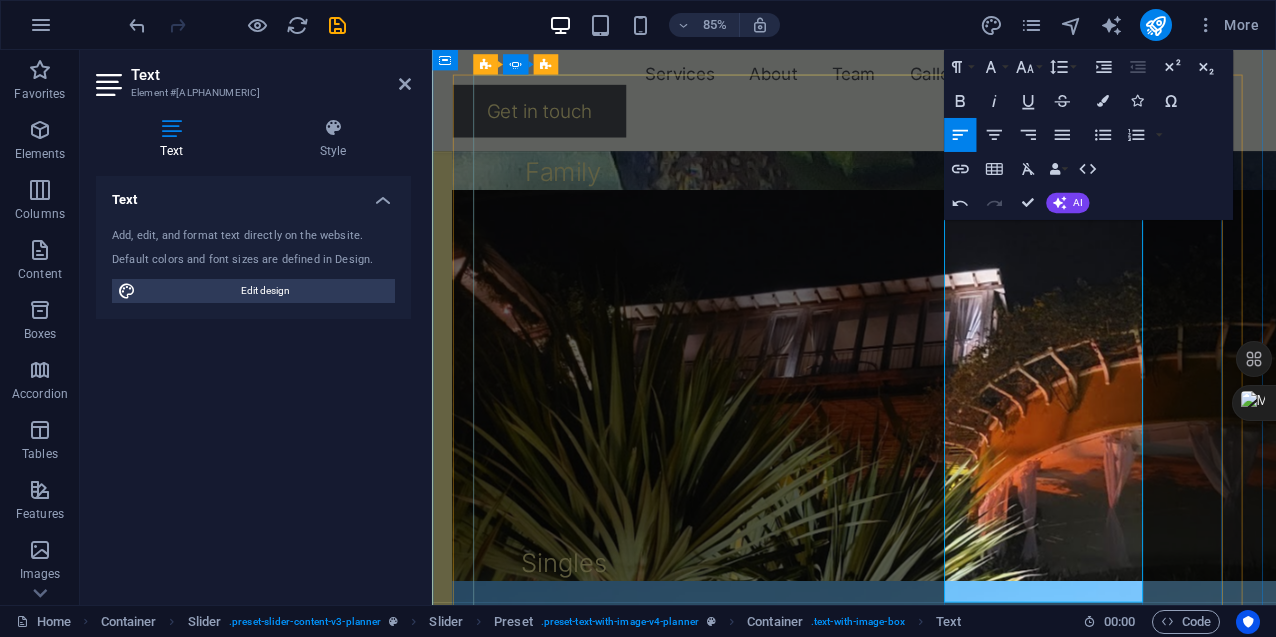 click on "To serve as a bridge between nations, fostering connection without judgment. To introduce people to new possibilities, experiencing quality food and life that offer more value and joy. To provide a place that feels like home, where diverse paths can meet. To inspire moments of reflection and openness, encouraging each person to explore their own perspective and find deeper meaning. To enrich lives by sharing experiences that invite growth, understanding, and soulful connection." at bounding box center [69, 3095] 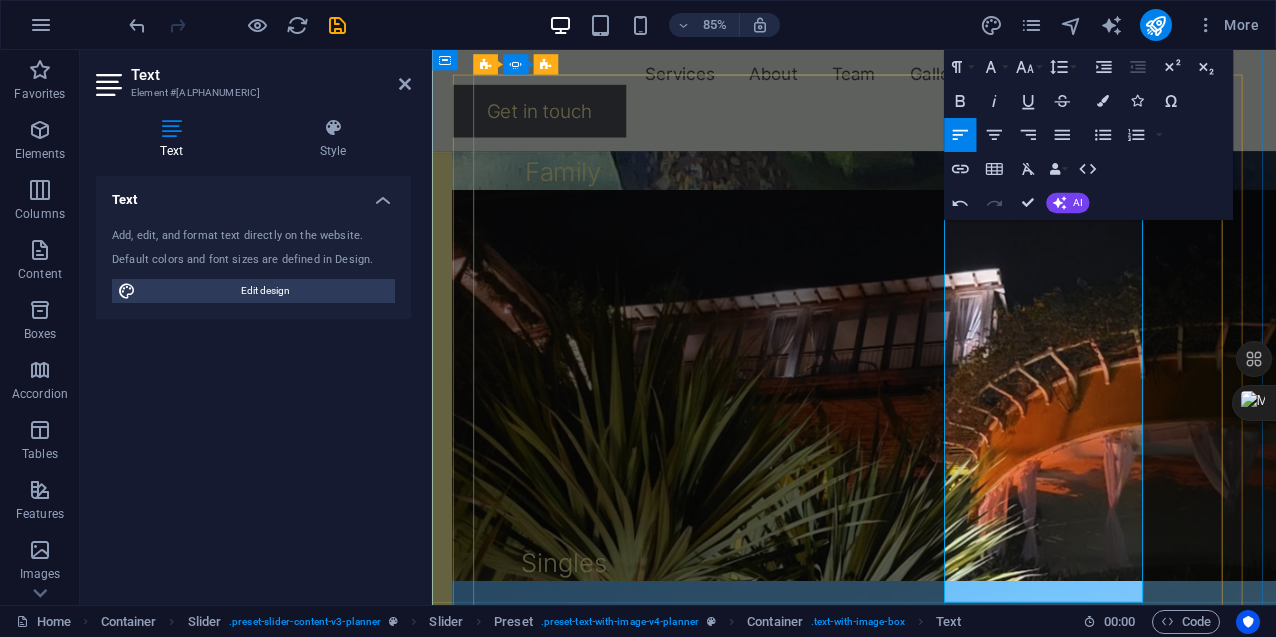 drag, startPoint x: 1207, startPoint y: 541, endPoint x: 1123, endPoint y: 539, distance: 84.0238 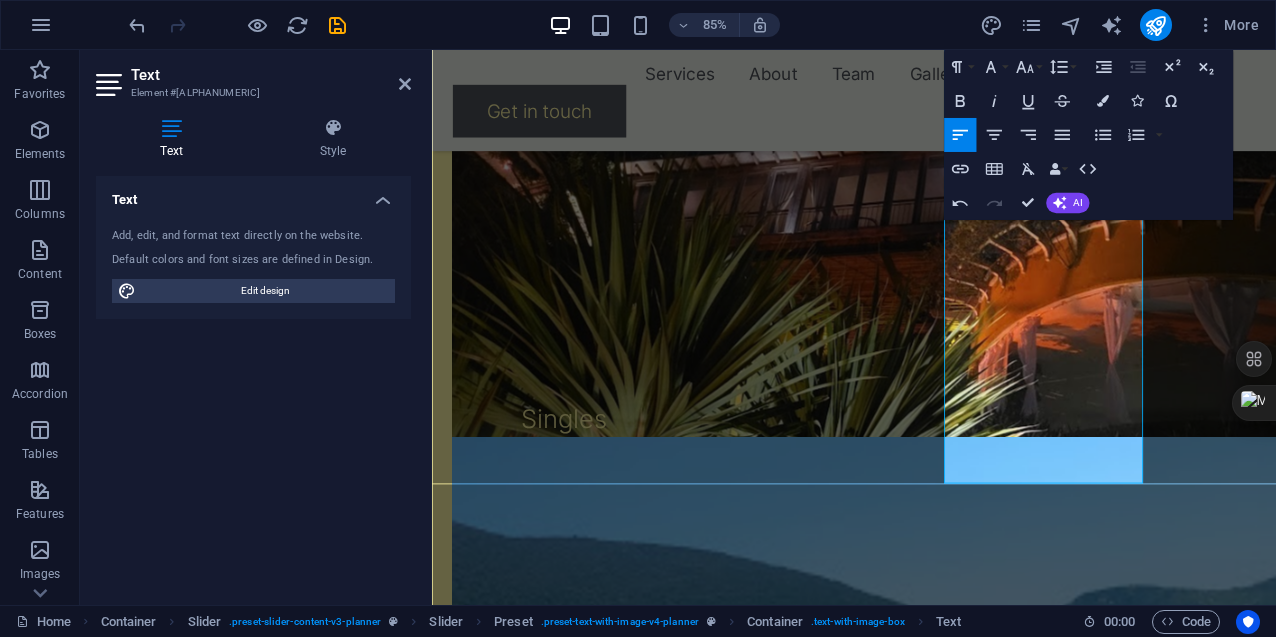 scroll, scrollTop: 2559, scrollLeft: 0, axis: vertical 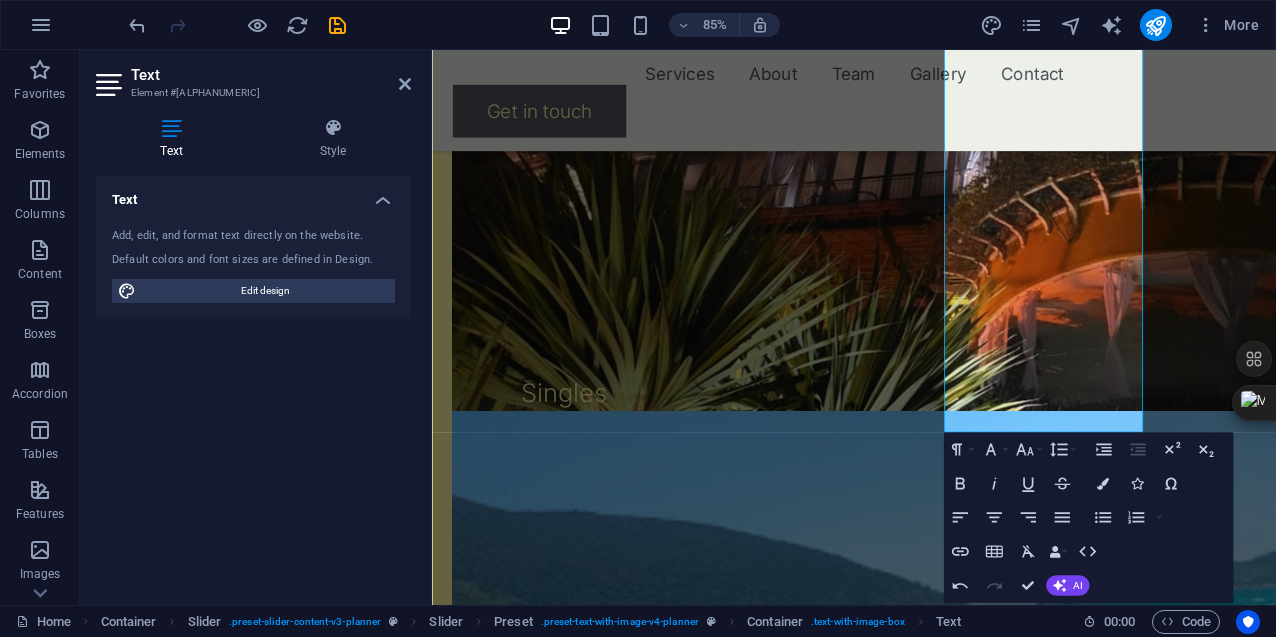 click on "1   free unlock  left" at bounding box center [432, 50] 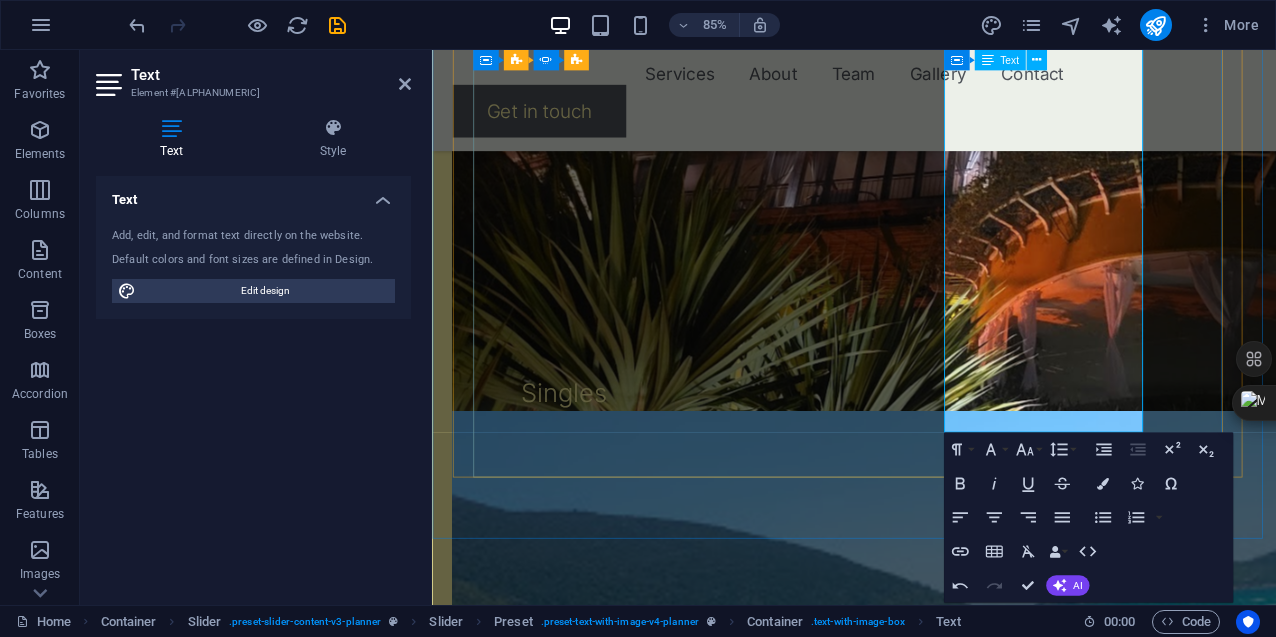 click on "To serve as a bridge between nations, fostering connection without judgment. To introduce people to new possibilities, experiencing quality food and life that offer more value and joy. To provide a place that feels like home, where diverse paths can meet. To inspire moments of reflection and openness, encouraging each person to explore their own perspective and find deeper meaning. To enrich lives by sharing experiences that invite growth, understanding, and soulful connection." at bounding box center (69, 2895) 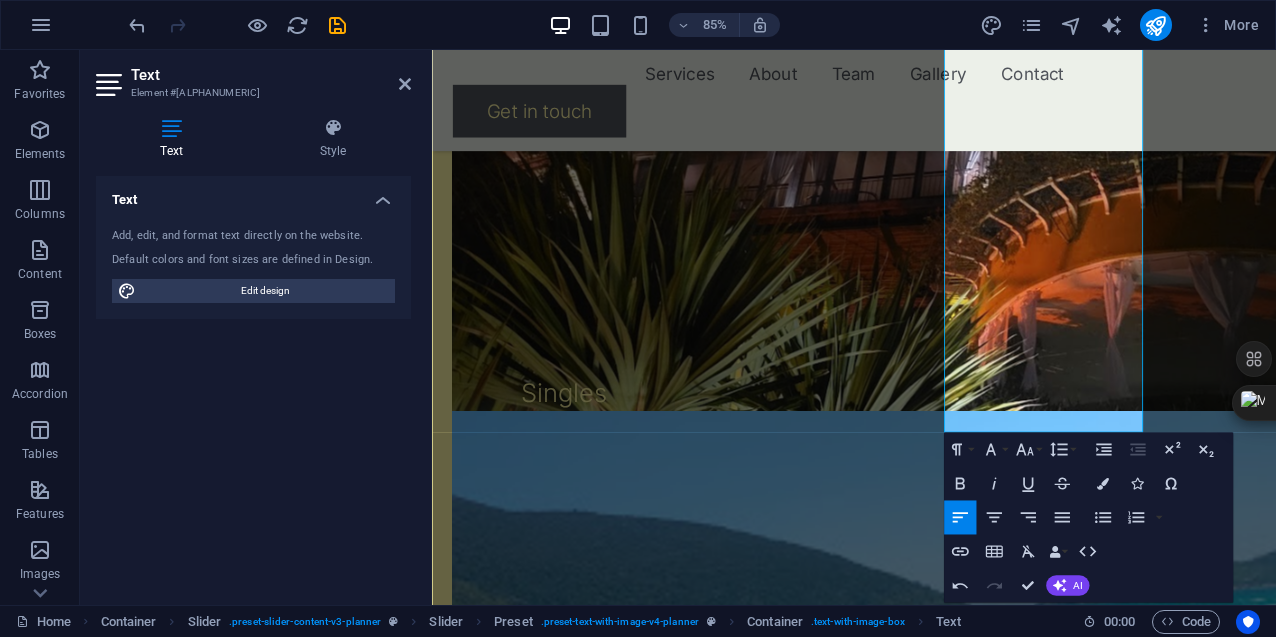 click on "Ignore" at bounding box center [432, 50] 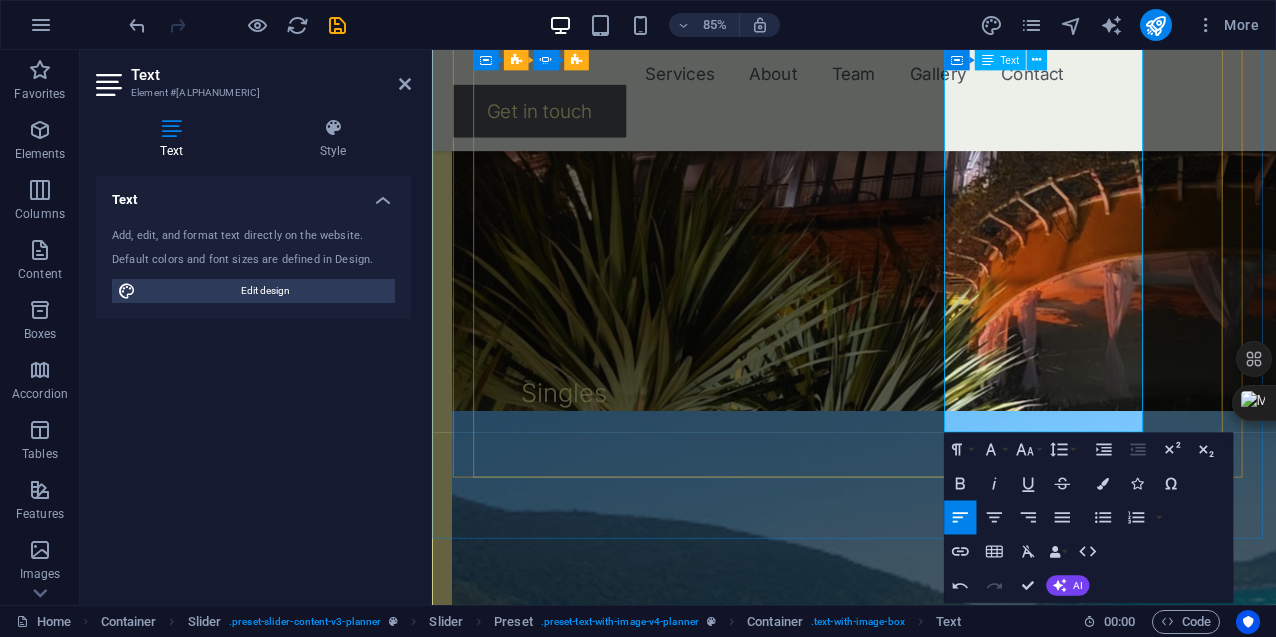 click on "To serve as a bridge between nations, fostering connection without judgment. To introduce people to new possibilities, experiencing quality food and life that offer more value and joy. To provide a place that feels like home, where diverse paths can meet. To inspire moments of reflection and openness, encouraging each person to explore their own perspective and find deeper meaning. To enrich lives by sharing experiences that invite growth, understanding, and soulful connection." at bounding box center [69, 2895] 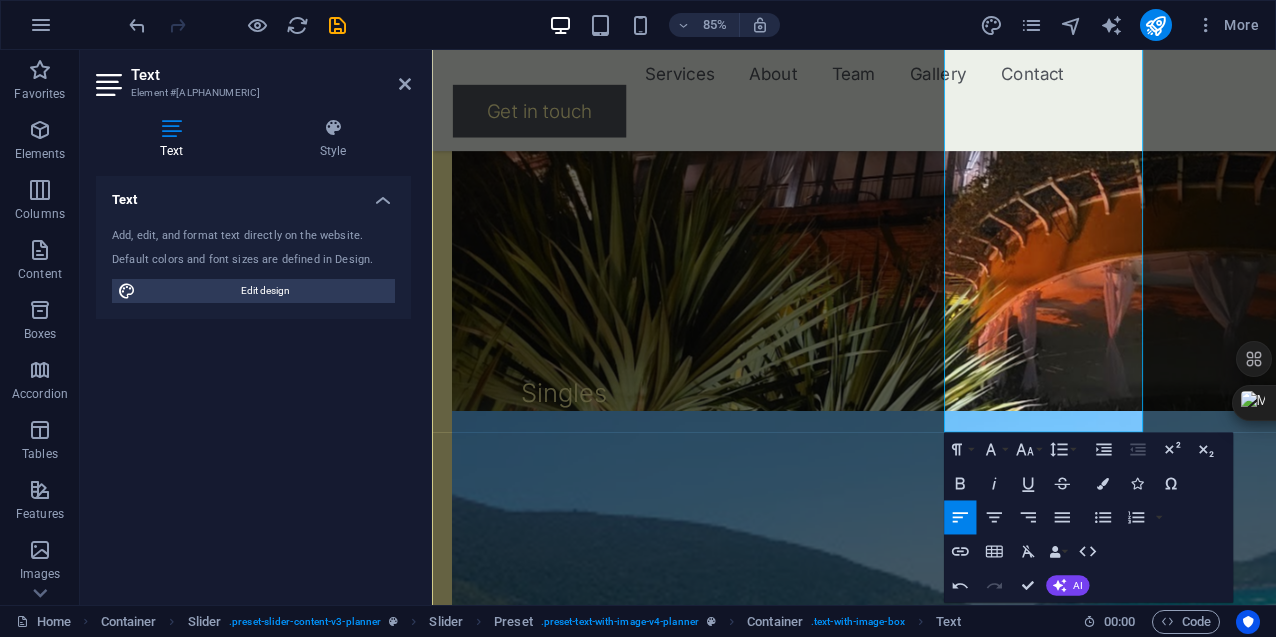 click 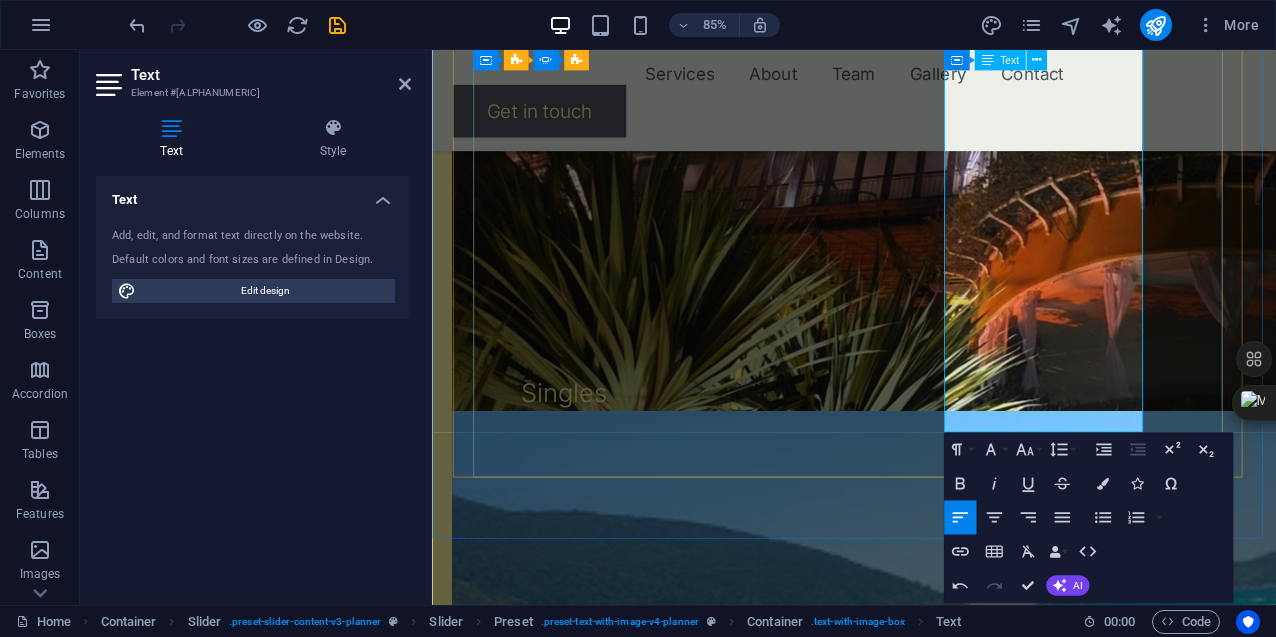 click on "To serve as a bridge between nations, fostering connection without judgment. To introduce people to new possibilities, experiencing quality food and life that offer more value and joy. To provide a place that feels like home, where diverse paths can meet. To inspire moments of reflection and openness, encouraging each person to explore their own perspective and find deeper meaning. To enrich lives by sharing experiences that invite growth, understanding, and soulful connection." at bounding box center [69, 2895] 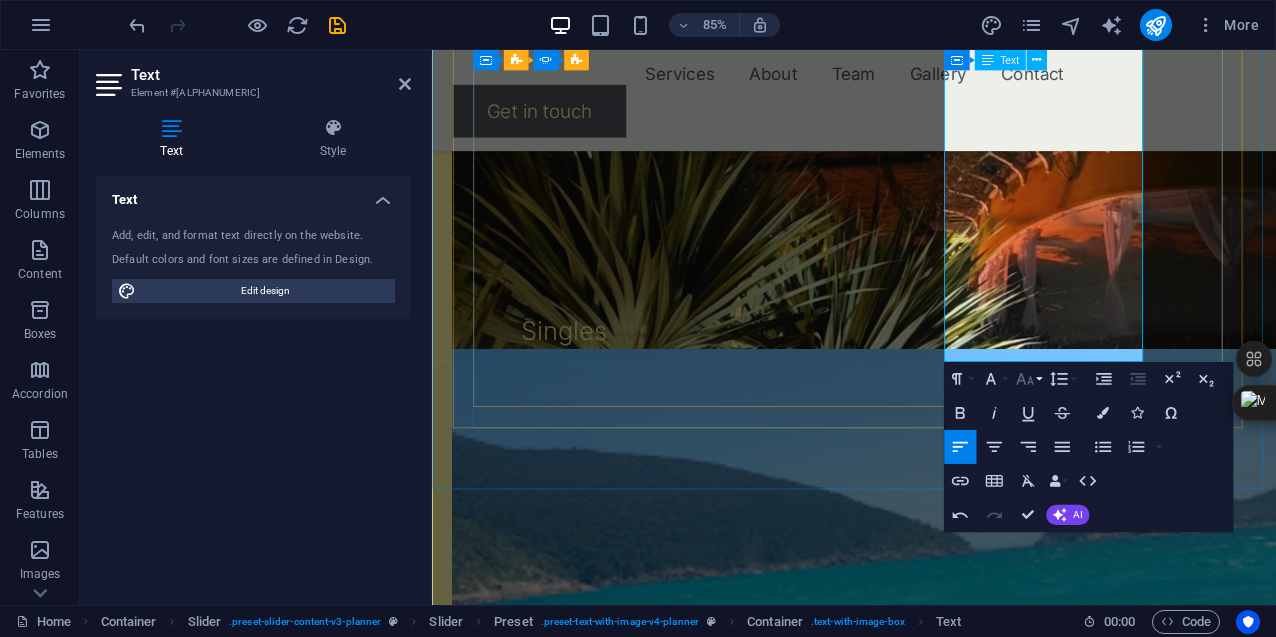 scroll, scrollTop: 2659, scrollLeft: 0, axis: vertical 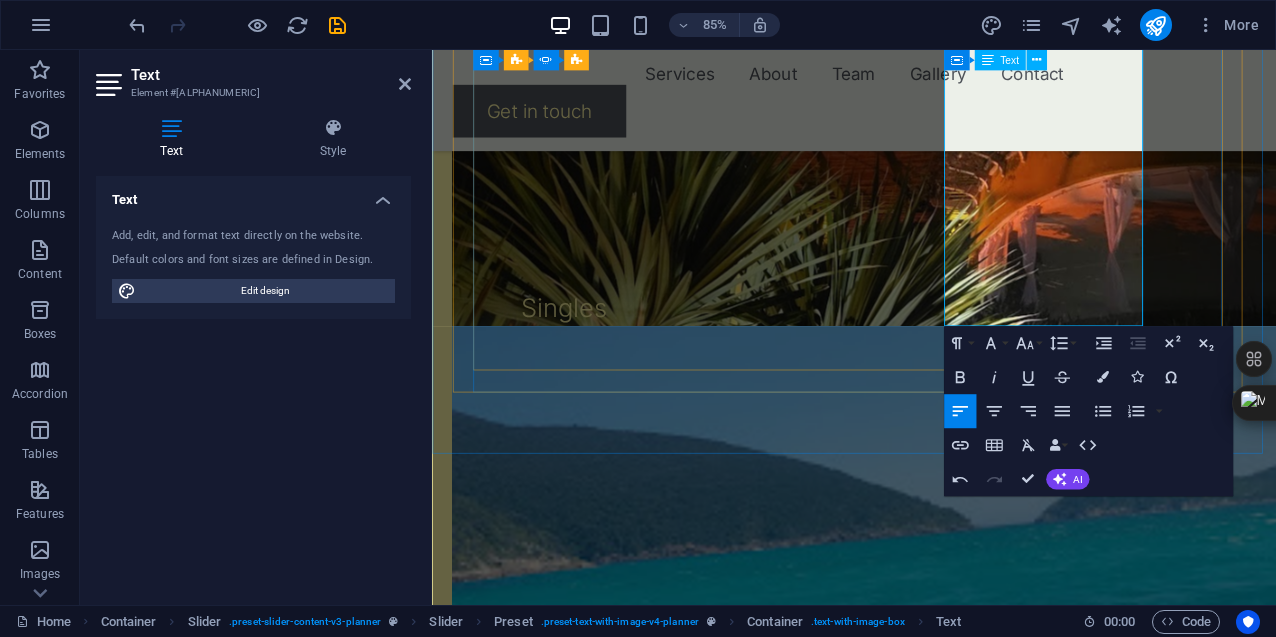 click on "To serve as a bridge between nations, fostering connection without judgment. To introduce people to new possibilities, experiencing quality food and life that offer more value and joy. To provide a place that feels like home, where diverse paths can meet. To inspire moments of reflection and openness, encouraging each person to explore their perspective and find deeper meaning. To enrich lives by sharing experiences that invite growth, understanding, and soulful connection." at bounding box center (69, 2795) 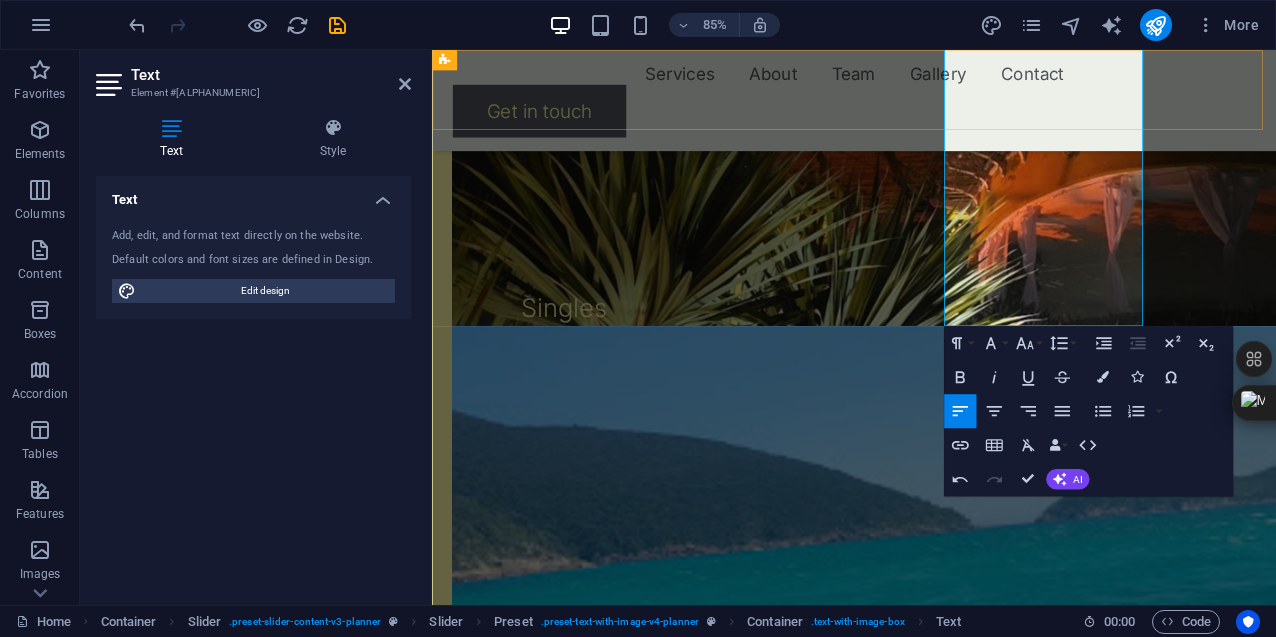 drag, startPoint x: 1210, startPoint y: 365, endPoint x: 999, endPoint y: 82, distance: 353.0014 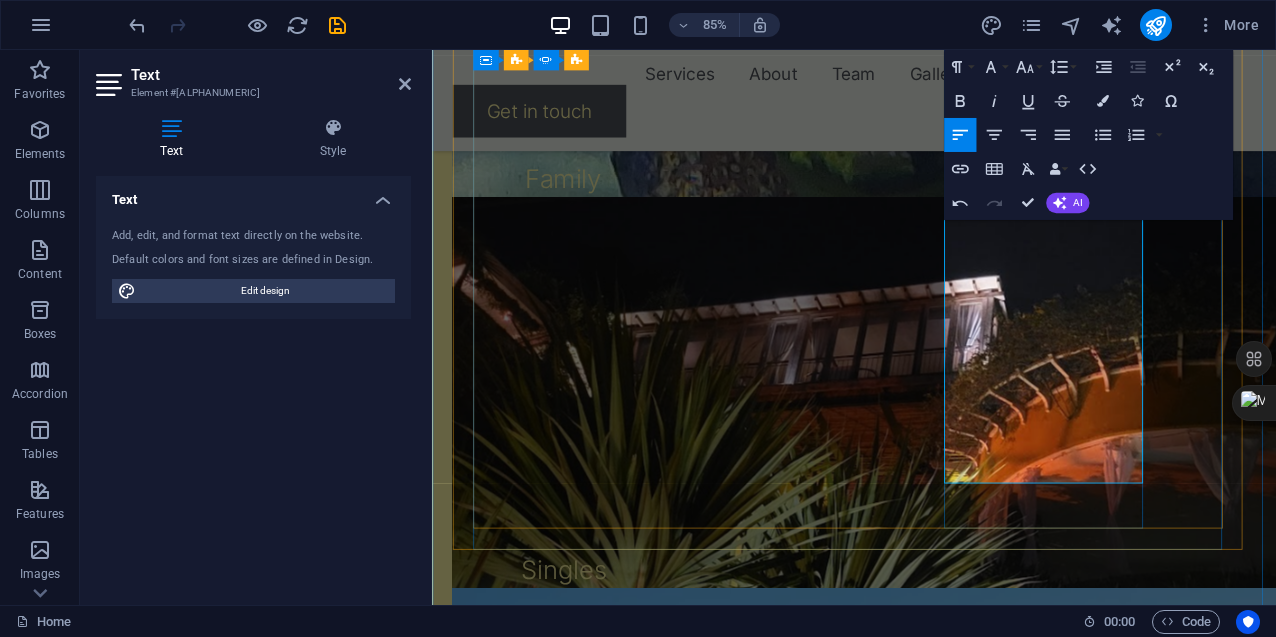 scroll, scrollTop: 2259, scrollLeft: 0, axis: vertical 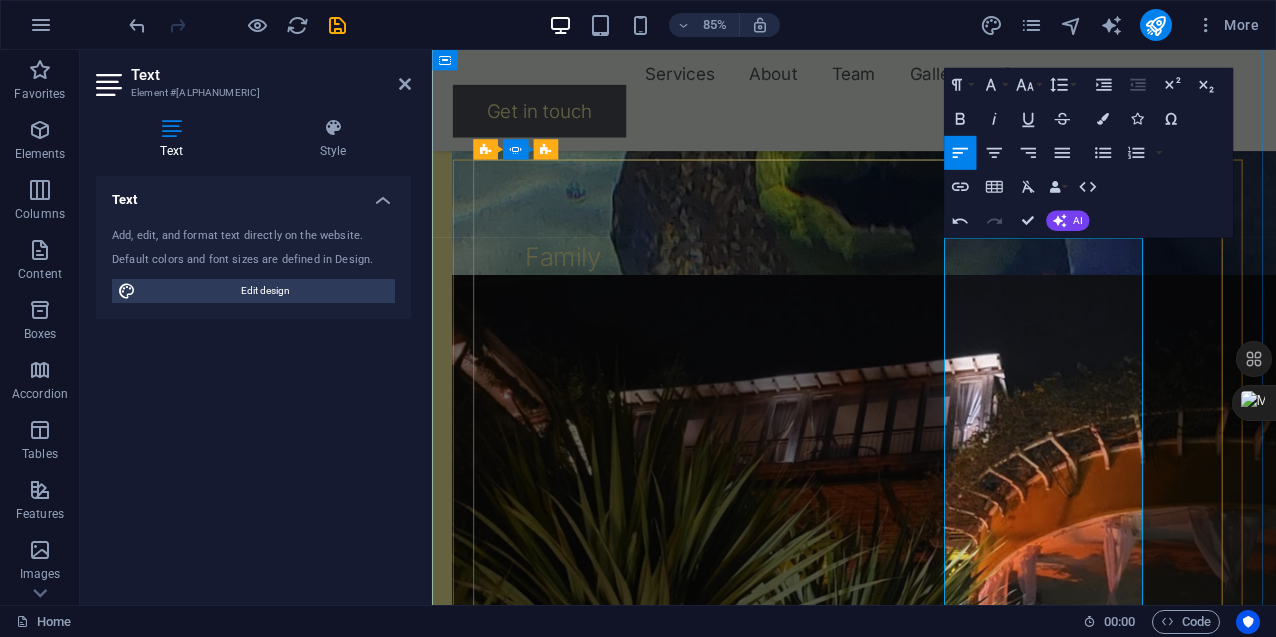 click on "To serve as a bridge between nations, fostering connection without judgment. To introduce people to new possibilities, experiencing quality food and life that offer more value and joy. To provide a place that feels like home, where diverse paths can meet. To inspire moments of reflection and openness, encouraging each person to explore their perspective and find deeper meaning. To enrich lives by sharing experiences that invite growth, understanding, and soulful connection." at bounding box center [69, 3195] 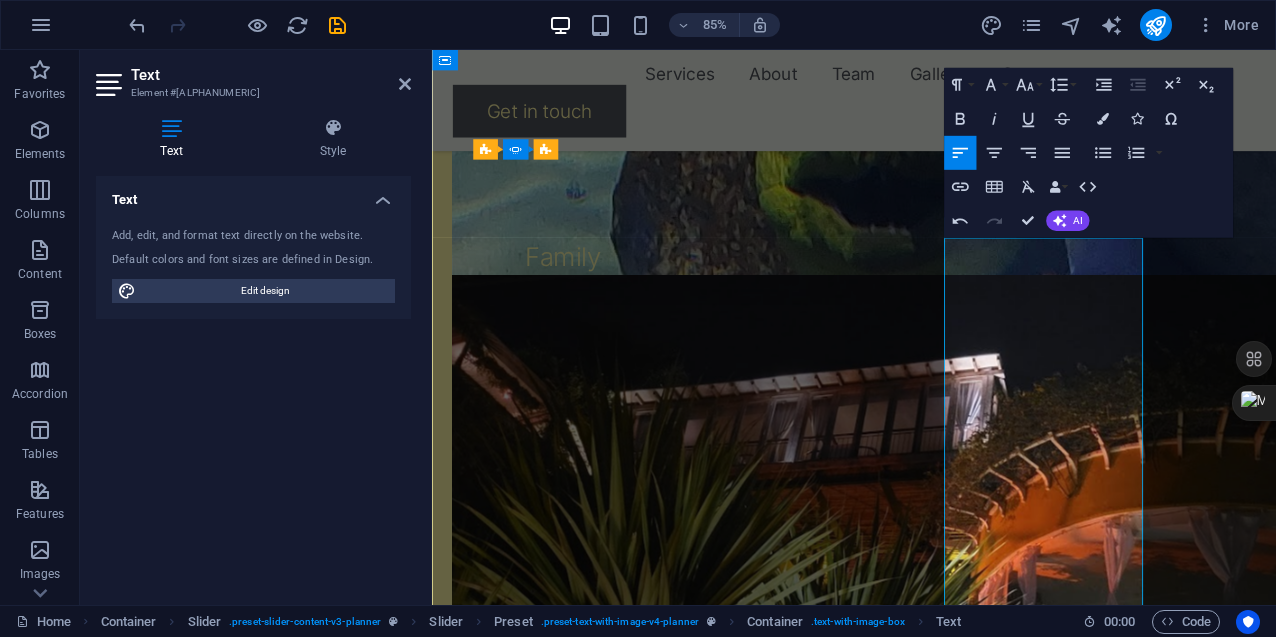 copy on "To serve as a bridge between nations, fostering connection without judgment. To introduce people to new possibilities, experiencing quality food and life that offer more value and joy. To provide a place that feels like home, where diverse paths can meet. To inspire moments of reflection and openness, encouraging each person to explore their perspective and find deeper meaning. To enrich lives by sharing experiences that invite growth, understanding, and soulful connection." 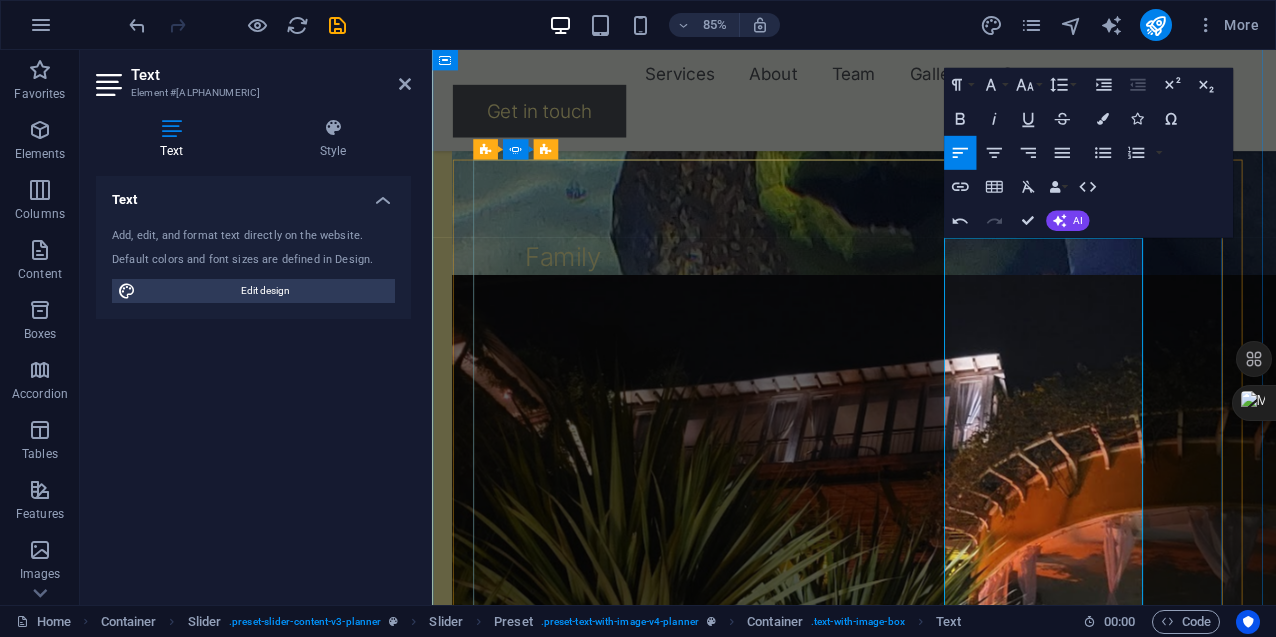 click on "To serve as a bridge between nations, fostering connection without judgment. To introduce people to new possibilities, experiencing quality food and life that offer more value and joy. To provide a place that feels like home, where diverse paths can meet. To inspire moments of reflection and openness, encouraging each person to explore their perspective and find deeper meaning. To enrich lives by sharing experiences that invite growth, understanding, and soulful connection." at bounding box center [69, 3195] 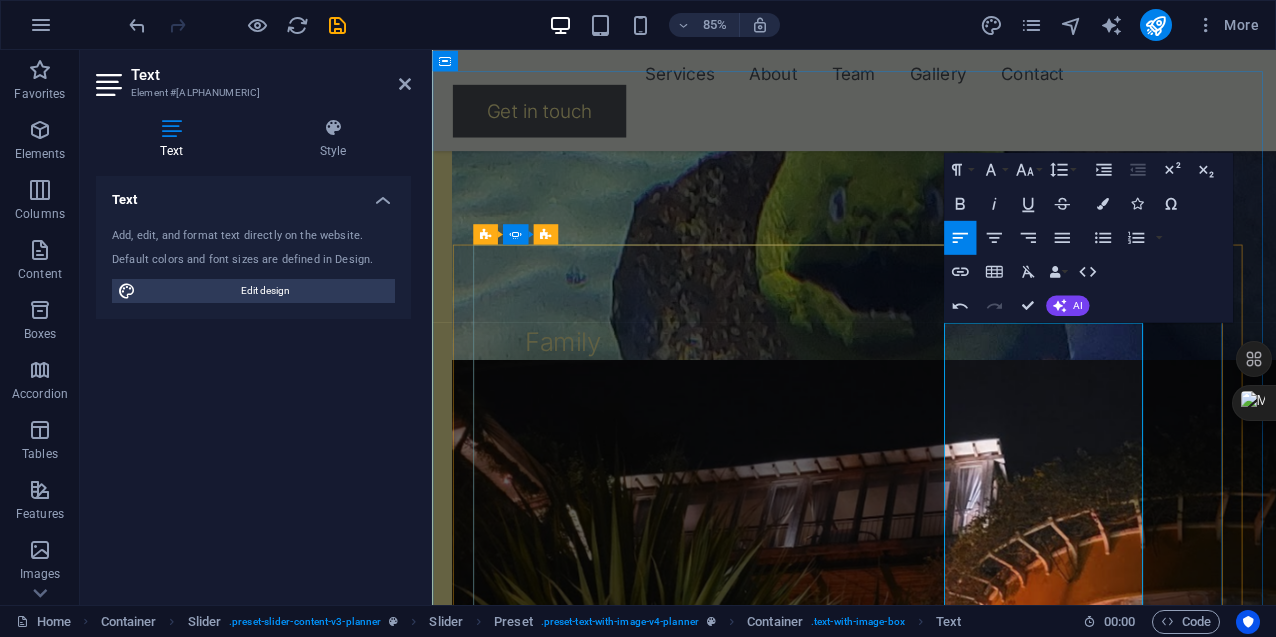 click on "To be a bridge between these nations. To give people a place where they feel no judgment — just welcome. To show them what’s possible: better food, better living, more for less. To offer a new sense of home, where they can belong. To create moments that make people stop, reflect, maybe even see life — and themselves — differently. Not to tell them what to believe, but to hold up a mirror to something greater, so their own soul speaks." at bounding box center [69, 3283] 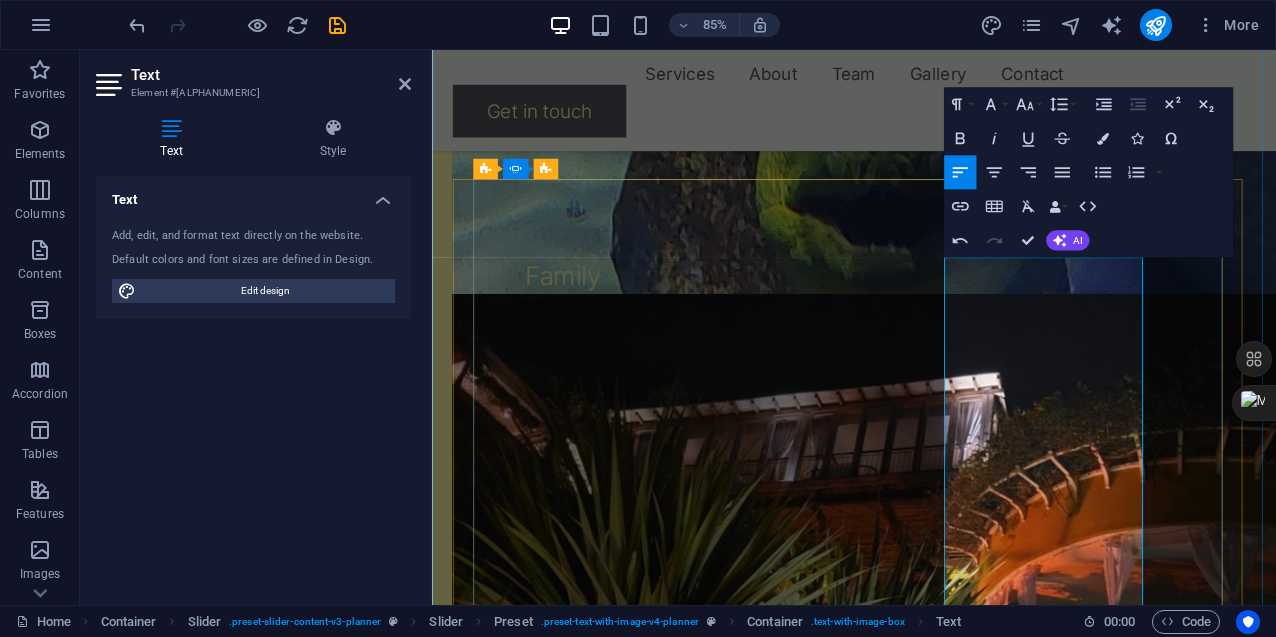 scroll, scrollTop: 2259, scrollLeft: 0, axis: vertical 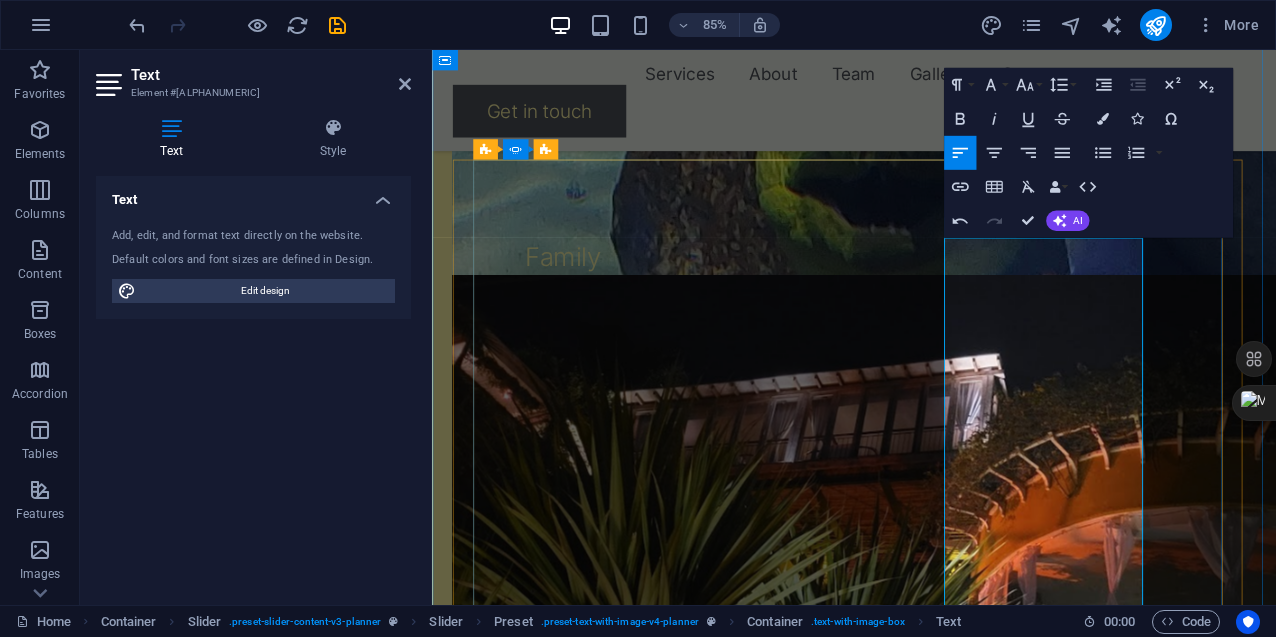 click on "To be a bridge between these nations. To give people a place where they feel no judgment and are just welcome. To show them that more for less possible: better food, better living, for less cost . To offer a new sense of home, where they can belong. To create moments that make people stop, reflect, maybe even see life — and themselves — differently. Not to tell them what to believe, but to hold up a mirror to something greater, so their own soul speaks." at bounding box center (69, 3195) 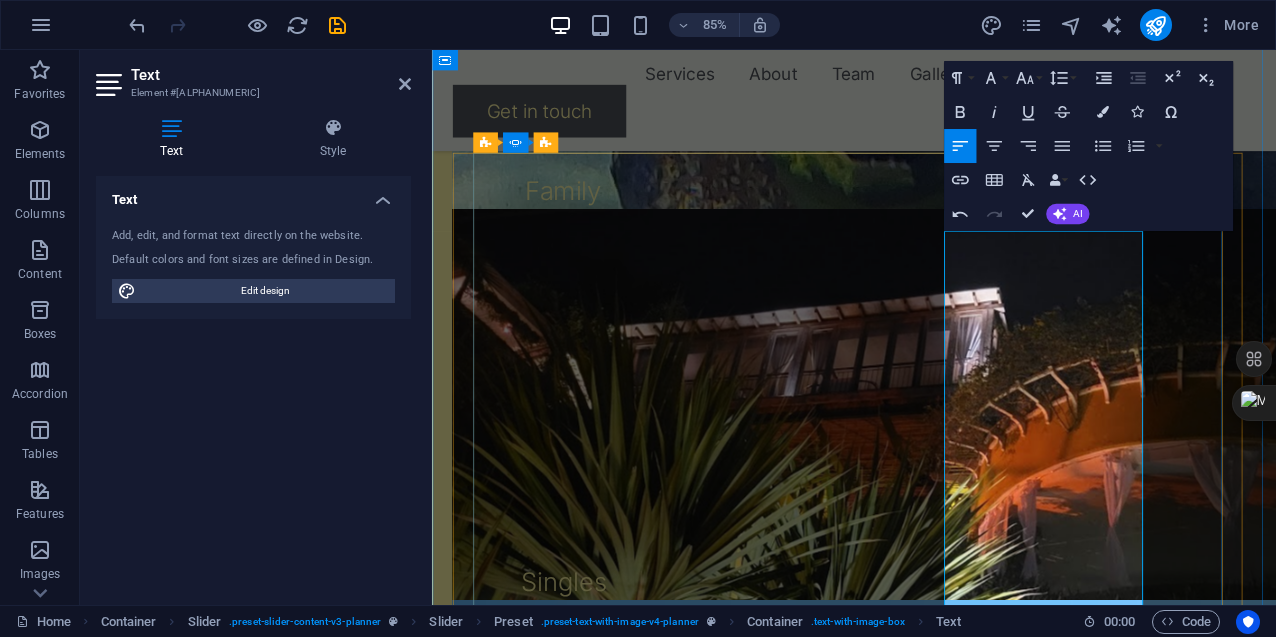 scroll, scrollTop: 2359, scrollLeft: 0, axis: vertical 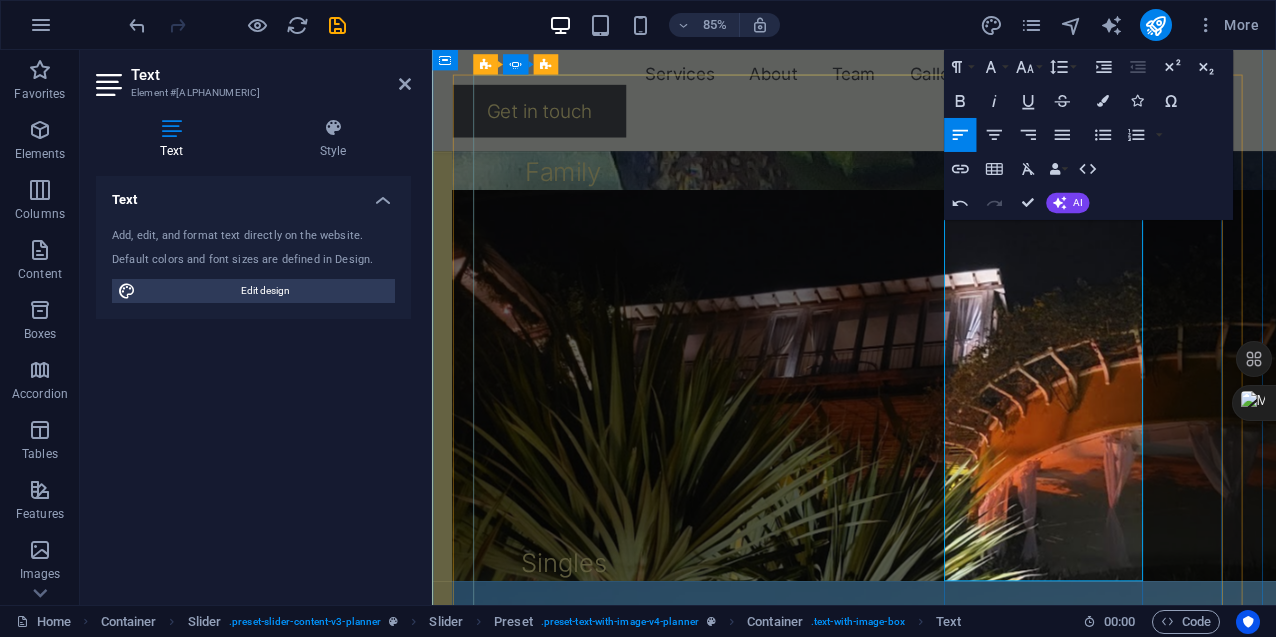click on "To be a bridge between these nations. To give people a place where they feel no judgment and are just welcome. To show them that more for less possible: better food, better living, for less cost. To offer a new sense of home, where they can belong.  To create moments that make people stop, reflect, maybe even see life — and themselves — differently. Not to tell them what to believe, but to hold up a mirror to something greater, so their own soul speaks." at bounding box center [69, 3095] 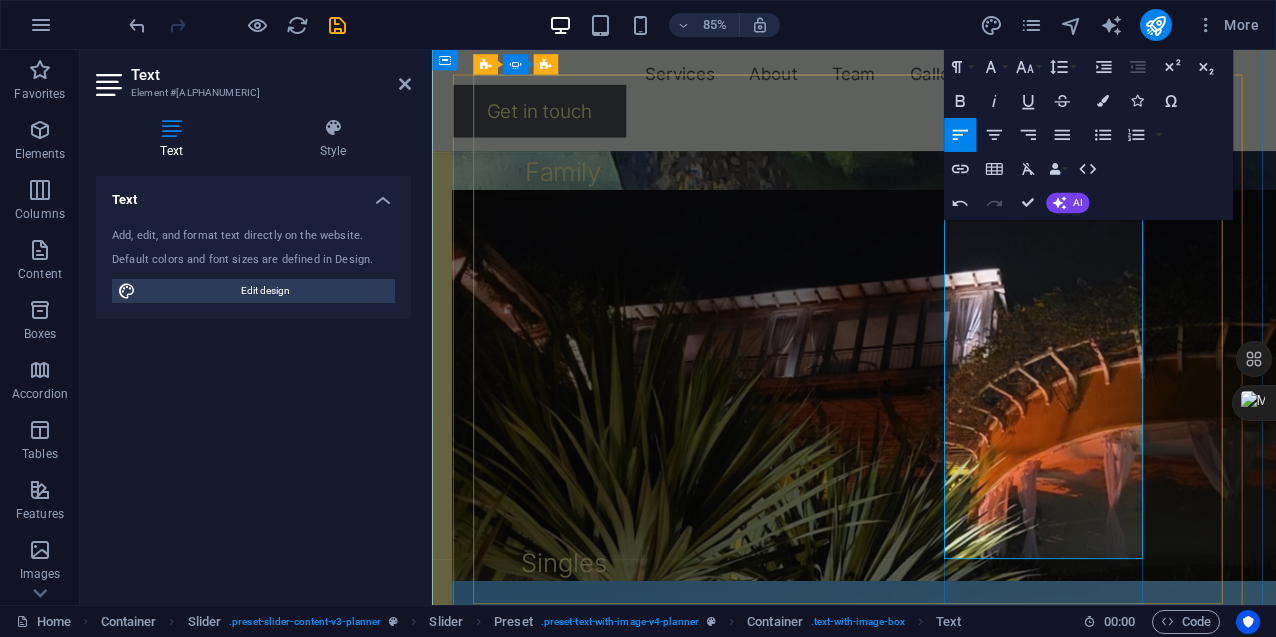 click on "To be a bridge between these nations. To give people a place where they feel no judgment and are just welcome. To show them that more for less possible: better food, better living, for less cost. To offer a new sense of home, where they can belong. To create moments that make you stop and reflect Not to tell them what to believe, but to hold up a mirror to something greater, so their own soul speaks." at bounding box center (69, 3083) 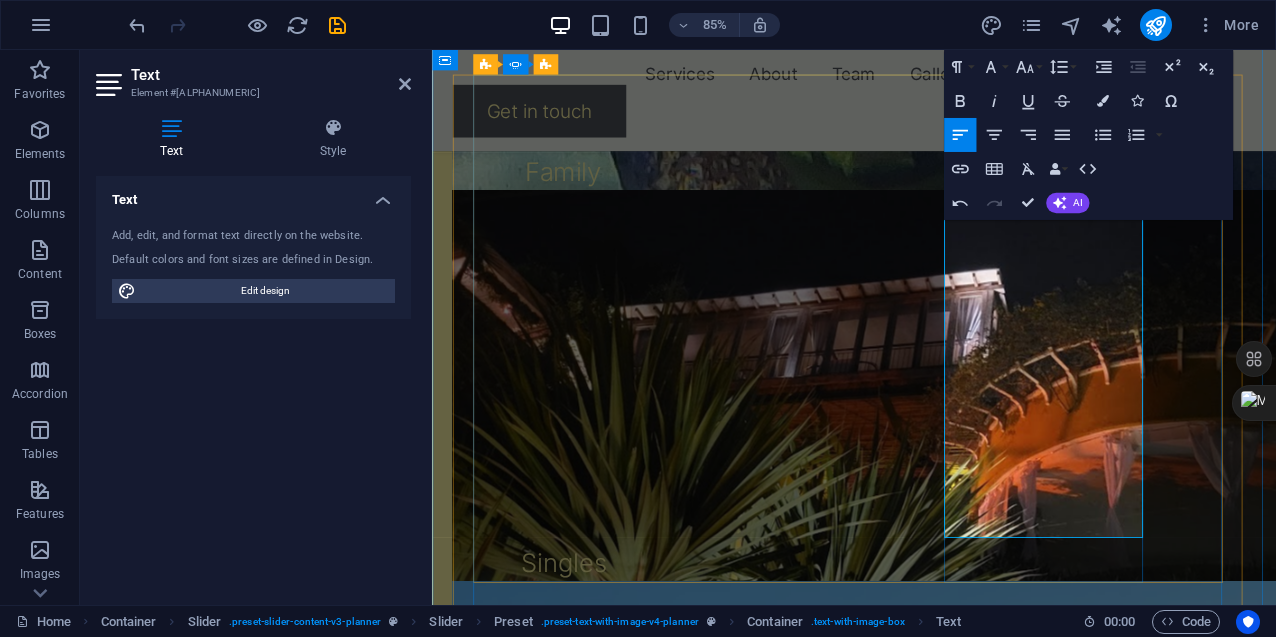 click on "To be a bridge between these nations. To give people a place where they feel no judgment and are just welcome. To show them that more for less possible: better food, better living, for less cost. To offer a new sense of home, where they can belong. To create moments that make you stop and reflect Not to tell them what to believe, but to hold up a mirror to something greater, so their own soul speaks." at bounding box center [69, 3083] 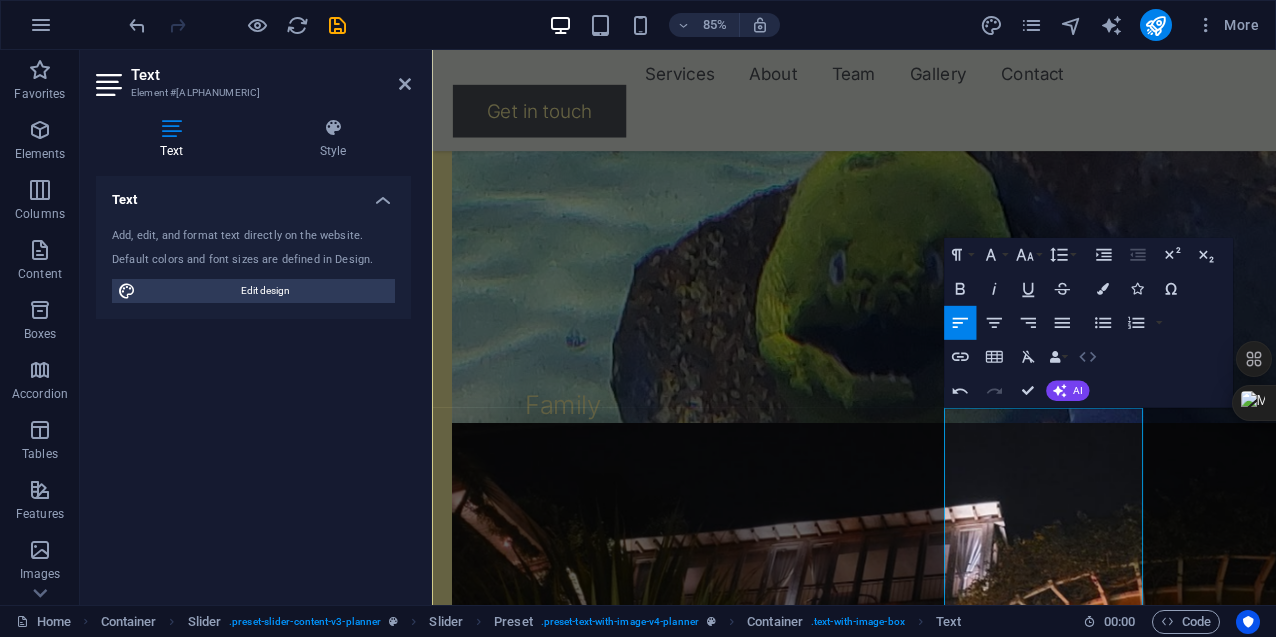scroll, scrollTop: 2059, scrollLeft: 0, axis: vertical 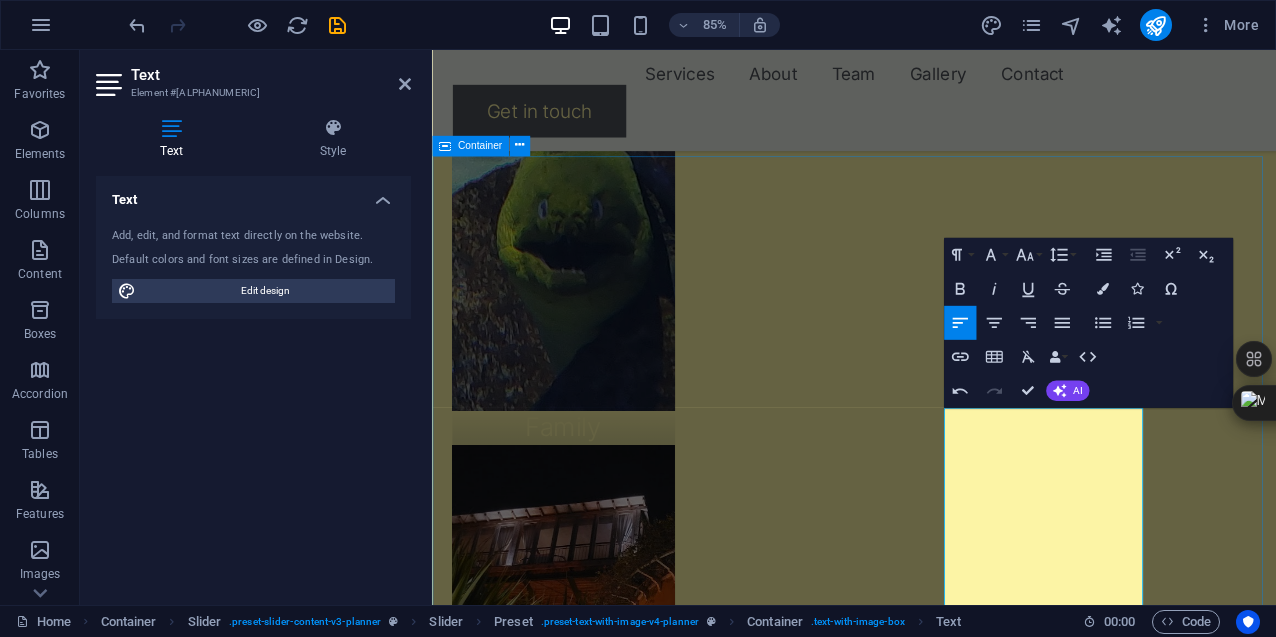 click on "Our Goal Olivia and Benjamin Lorem ipsum dolor sit amet, consectetur adipiscing elit, sed do eiusmod tempor incididunt ut labore et dolore magna aliqua. Ut enim ad minim veniam, quis nostrud exercitation ullamco laboris nisi ut aliquip ex ea commodo consequat. Duis aute irure dolor in reprehenderit in voluptate velit esse cillum dolore eu fugiat nulla pariatur.   Olivia Santiago Drop content here or  Add elements  Paste clipboard Our Goal To be a bridge between these nations. To give people a place where they feel no judgment and are just welcome. To show them that more for less possible: better food, better living, for less cost. To offer a new sense of home, where they can belong.  To create moments that make you stop and reflect.     Luis G. Reis Drop content here or  Add elements  Paste clipboard Olivia and Benjamin     Olivia Santiago Drop content here or  Add elements  Paste clipboard Our Goal To provide a place that feels like home, where diverse paths can meet." at bounding box center (928, 1958) 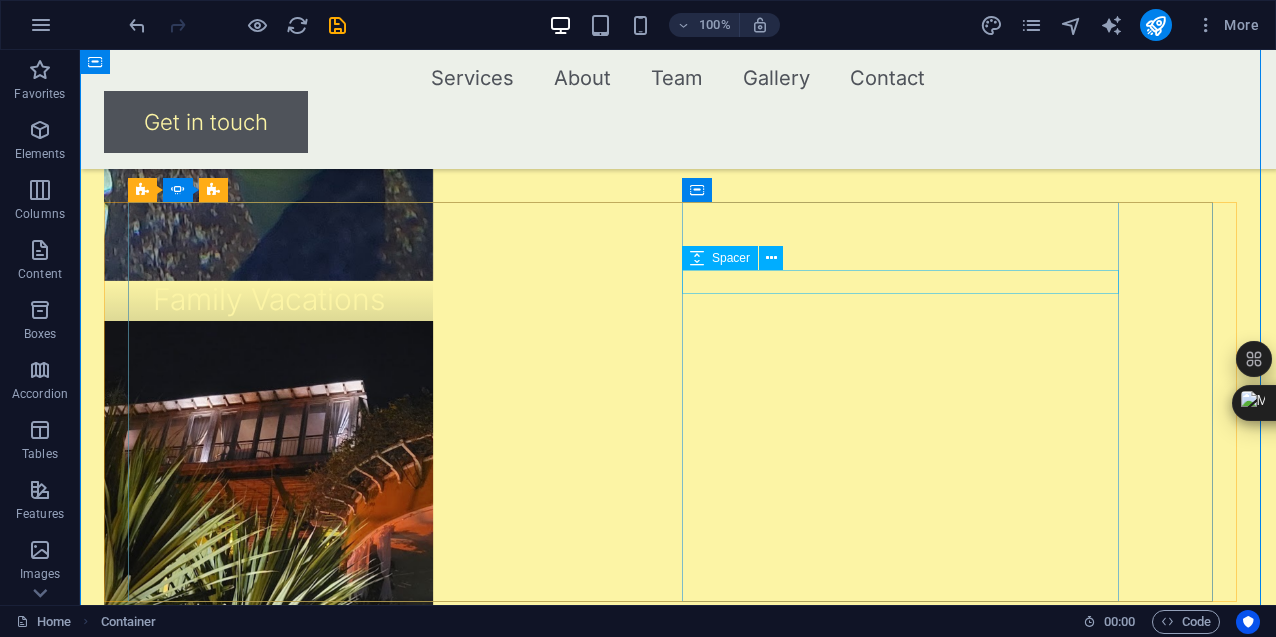 scroll, scrollTop: 2235, scrollLeft: 0, axis: vertical 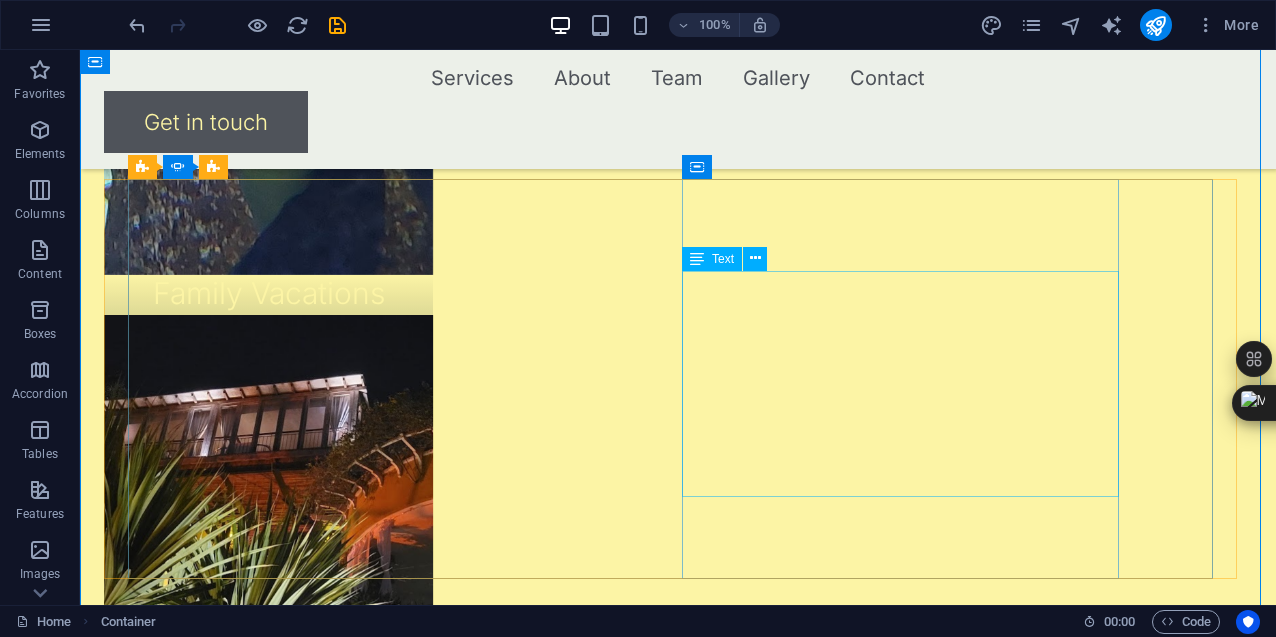 click on "To be a bridge between these nations. To give people a place where they feel no judgment and are just welcome. To show them that more for less possible: better food, better living, for less cost. To offer a new sense of home, where they can belong.  To create moments that make you stop and reflect." at bounding box center [-385, 3255] 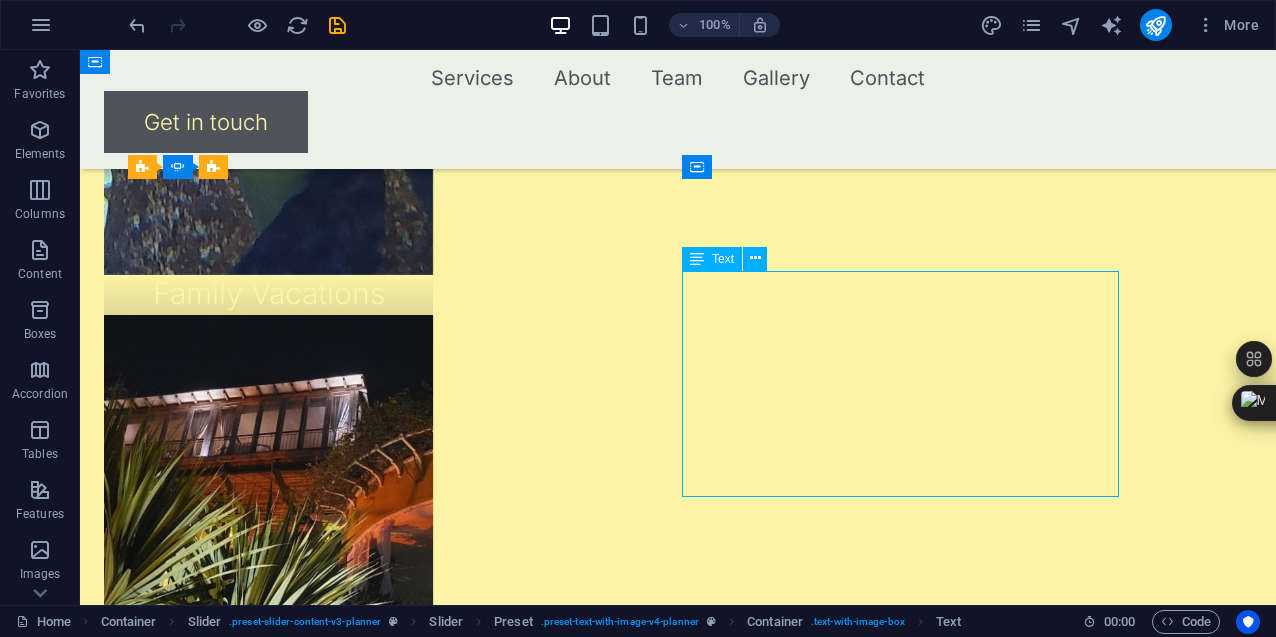 click on "To be a bridge between these nations. To give people a place where they feel no judgment and are just welcome. To show them that more for less possible: better food, better living, for less cost. To offer a new sense of home, where they can belong.  To create moments that make you stop and reflect." at bounding box center (-385, 3255) 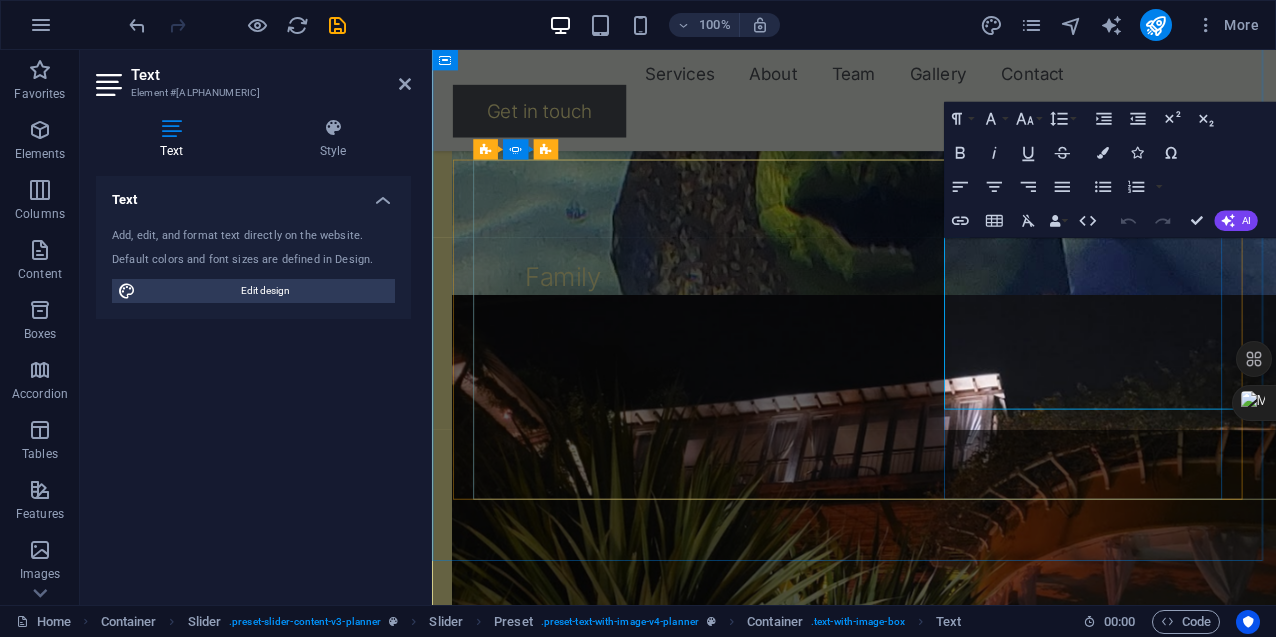 scroll, scrollTop: 2259, scrollLeft: 0, axis: vertical 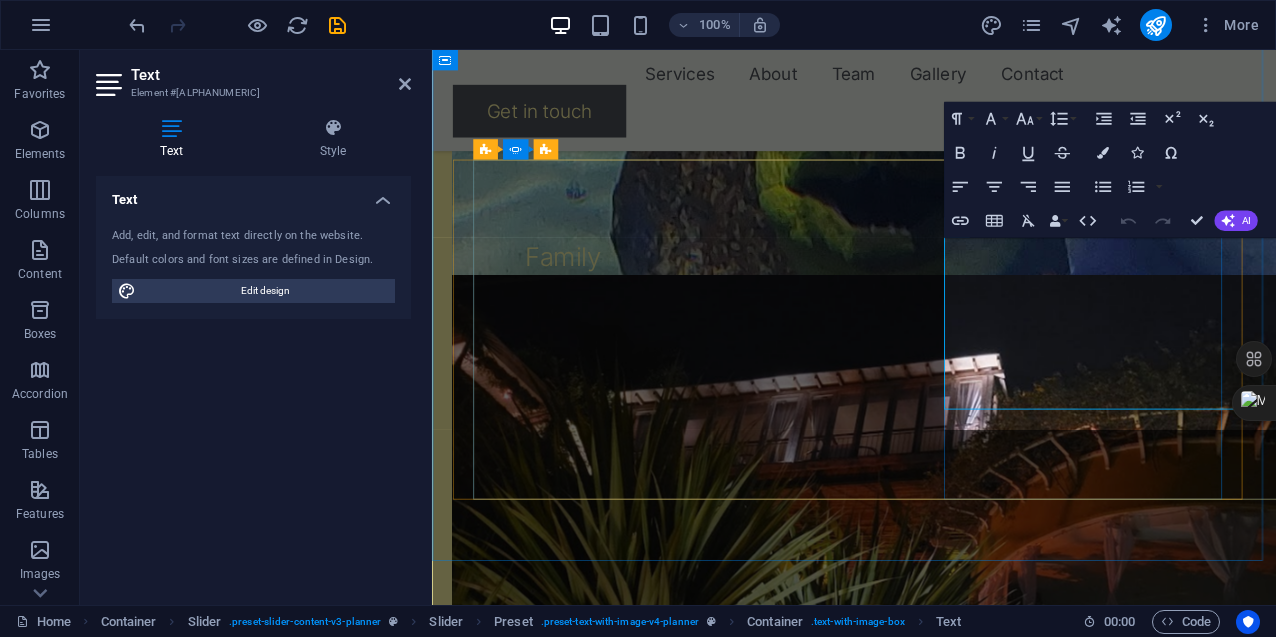 click on "[NAME]" at bounding box center [69, 3485] 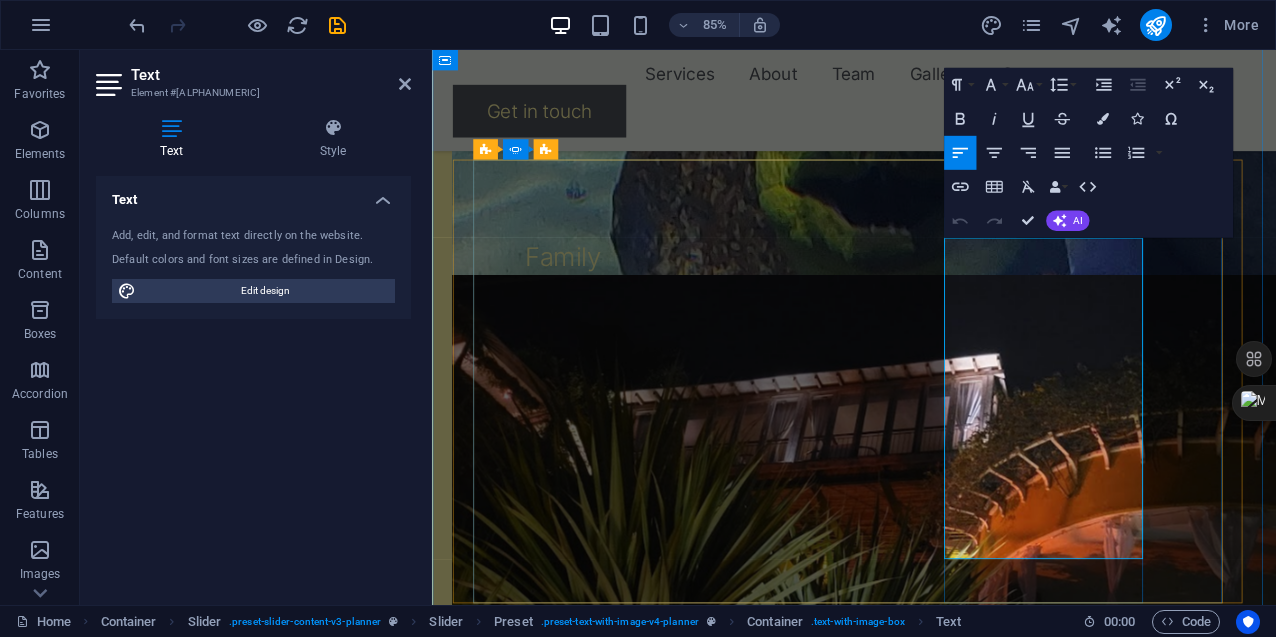 click on "To be a bridge between these nations. To give people a place where they feel no judgment and are just welcome. To show them that more for less possible: better food, better living, for less cost. To offer a new sense of home, where they can belong.  To create moments that make you stop and reflect." at bounding box center (69, 3170) 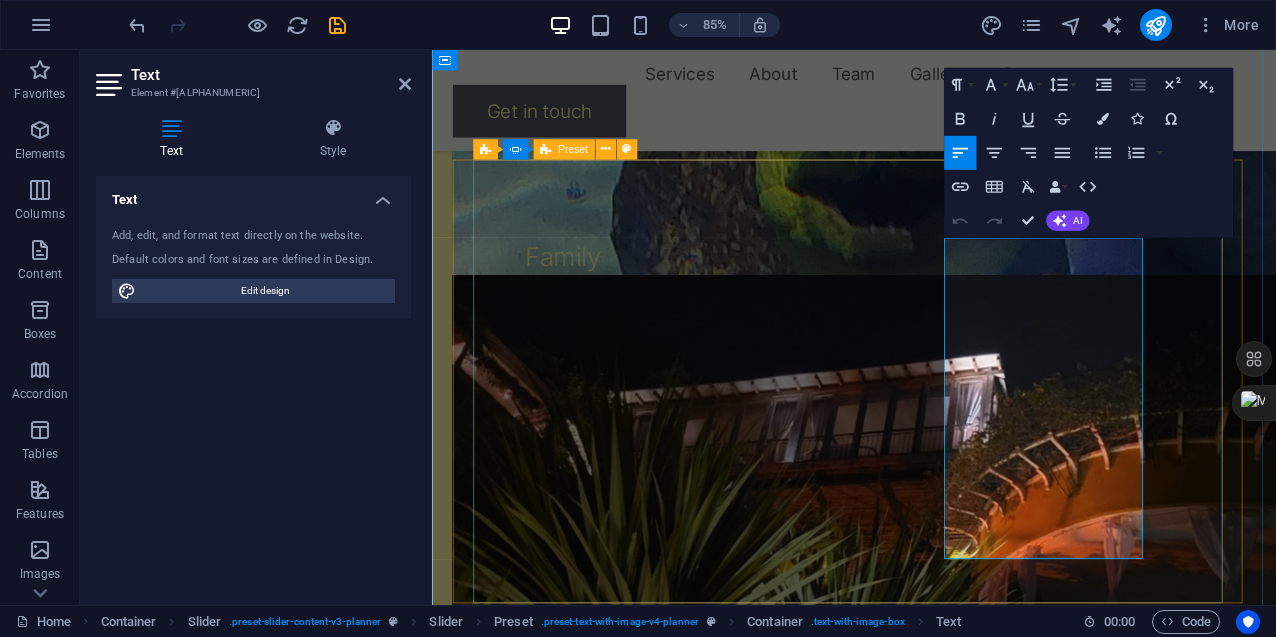 drag, startPoint x: 1257, startPoint y: 609, endPoint x: 1029, endPoint y: 433, distance: 288.02777 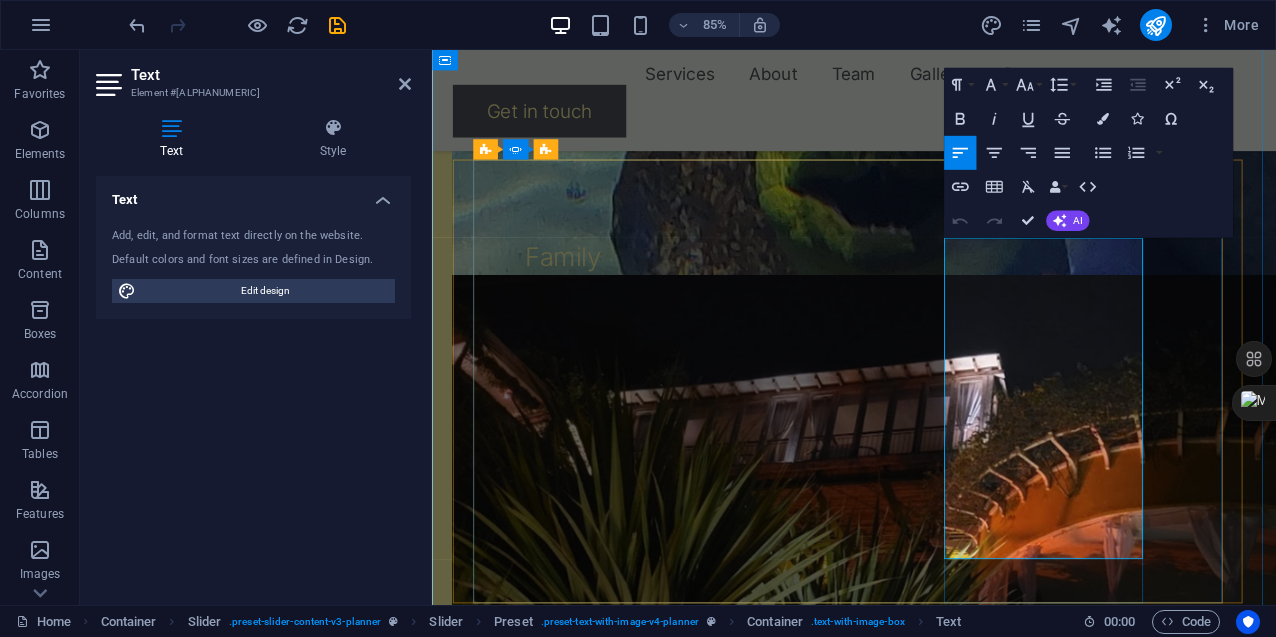 click on "To be a bridge between these nations. To give people a place where they feel no judgment and are just welcome. To show them that more for less possible: better food, better living, for less cost. To offer a new sense of home, where they can belong.  To create moments that make you stop and reflect." at bounding box center (69, 3170) 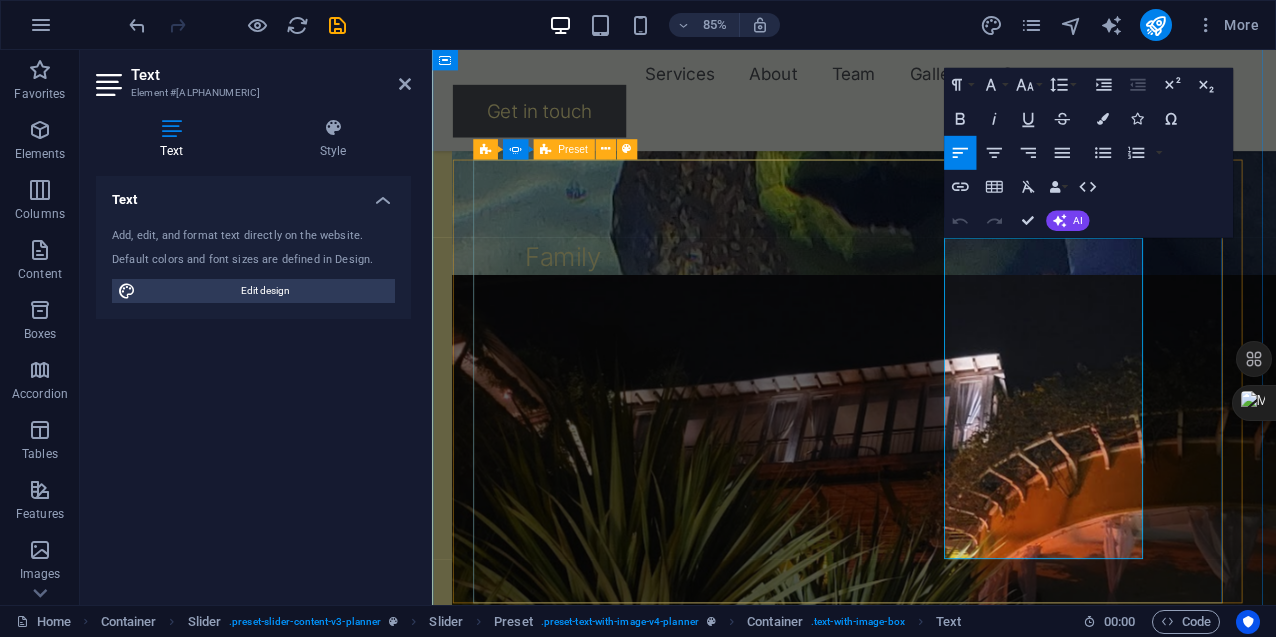 drag, startPoint x: 1255, startPoint y: 613, endPoint x: 1046, endPoint y: 317, distance: 362.34927 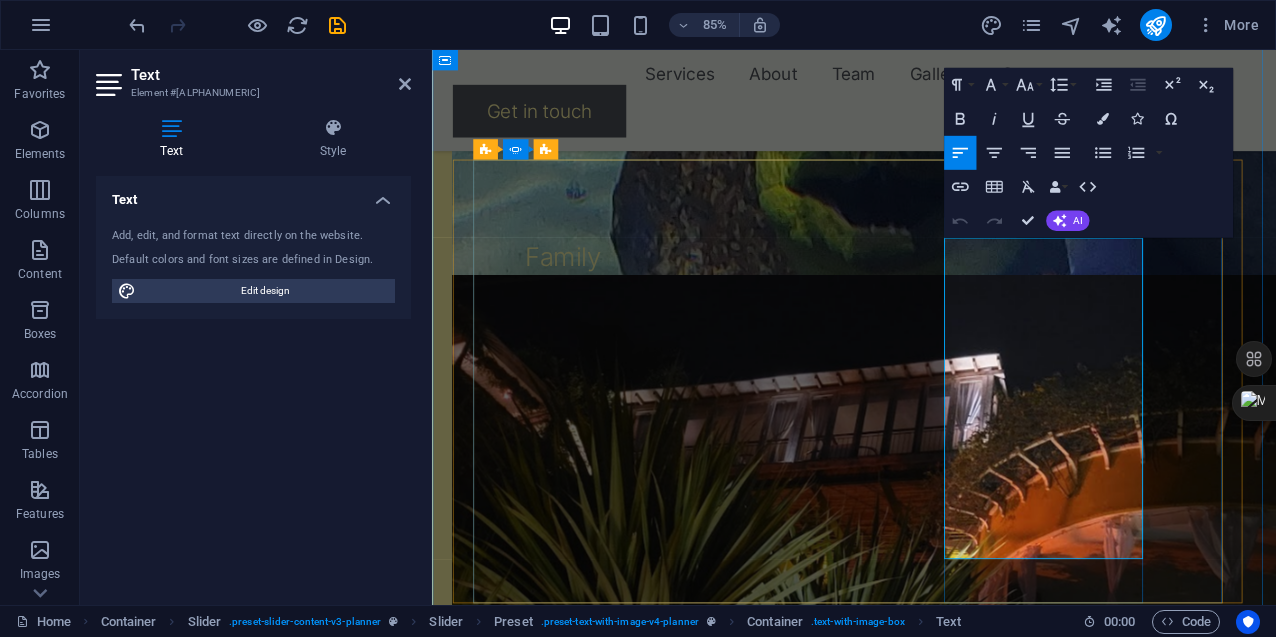 click on "To be a bridge between these nations. To give people a place where they feel no judgment and are just welcome. To show them that more for less possible: better food, better living, for less cost. To offer a new sense of home, where they can belong.  To create moments that make you stop and reflect." at bounding box center (69, 3170) 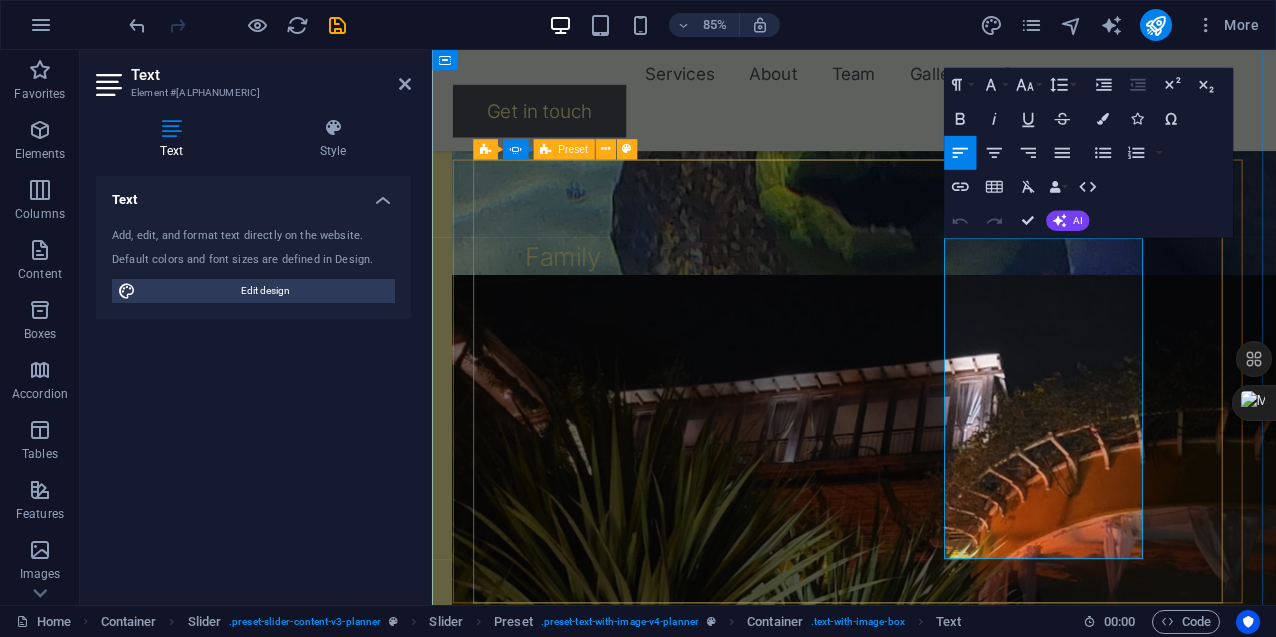 drag, startPoint x: 1259, startPoint y: 619, endPoint x: 1030, endPoint y: 277, distance: 411.58838 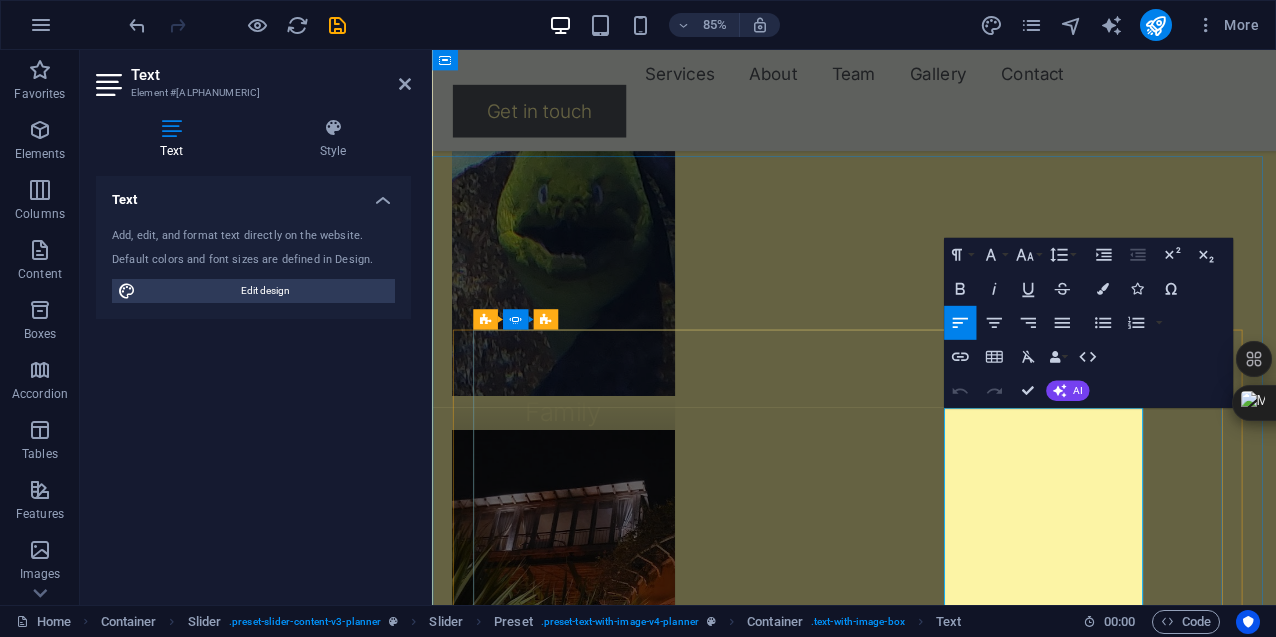 scroll, scrollTop: 2059, scrollLeft: 0, axis: vertical 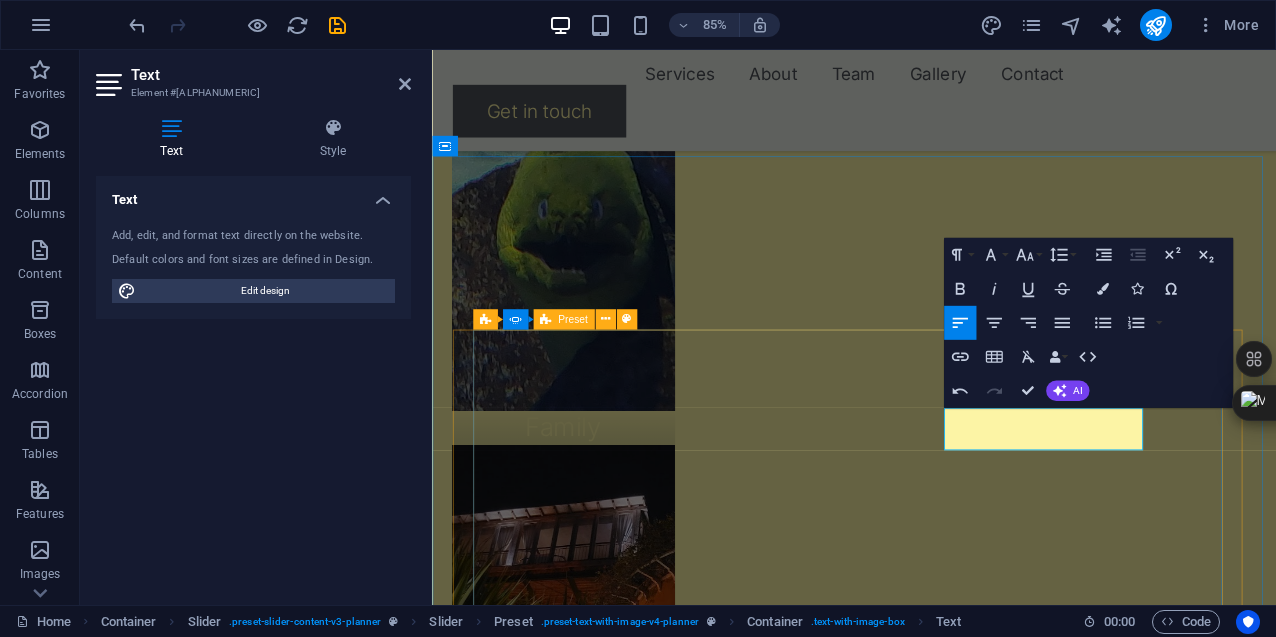 click on "Our Goal           [FIRST] [LAST] Drop content here or  Add elements  Paste clipboard" at bounding box center [39, 3822] 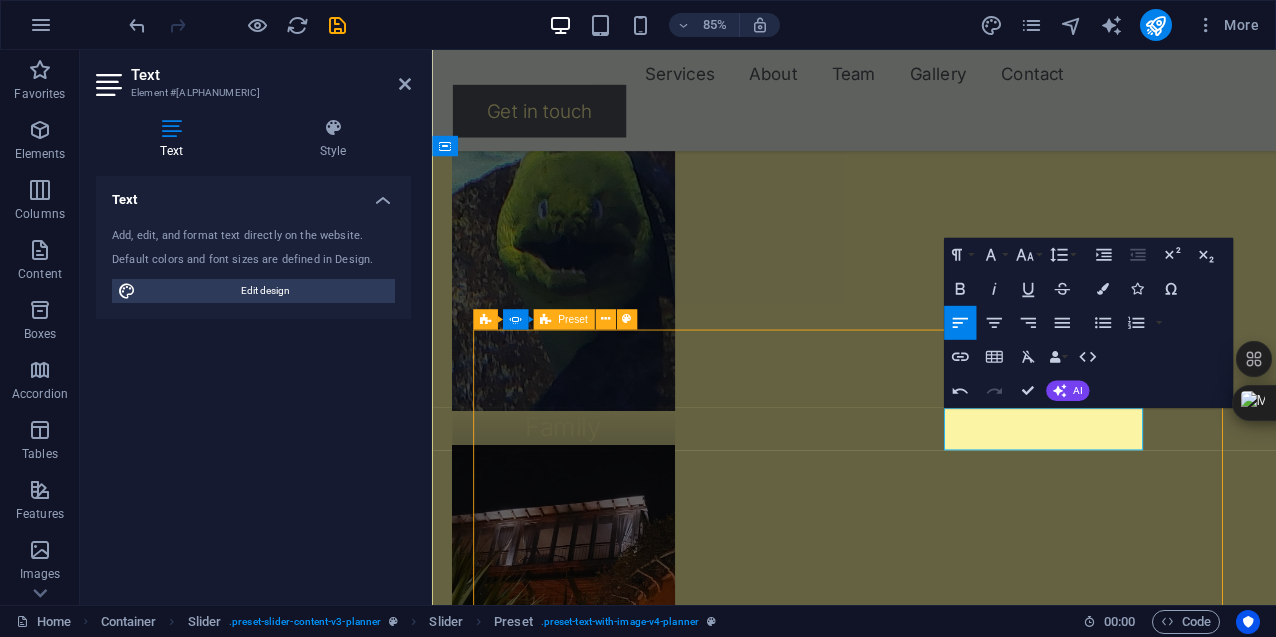 scroll, scrollTop: 2035, scrollLeft: 0, axis: vertical 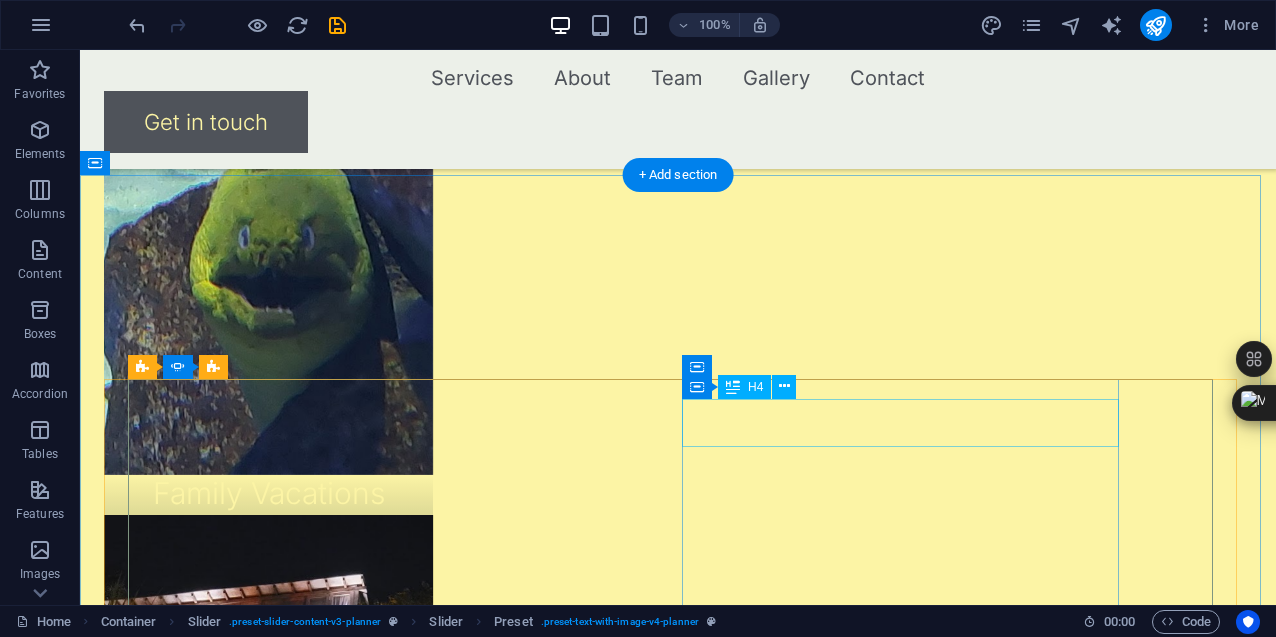 click on "Our Goal" at bounding box center [-385, 3332] 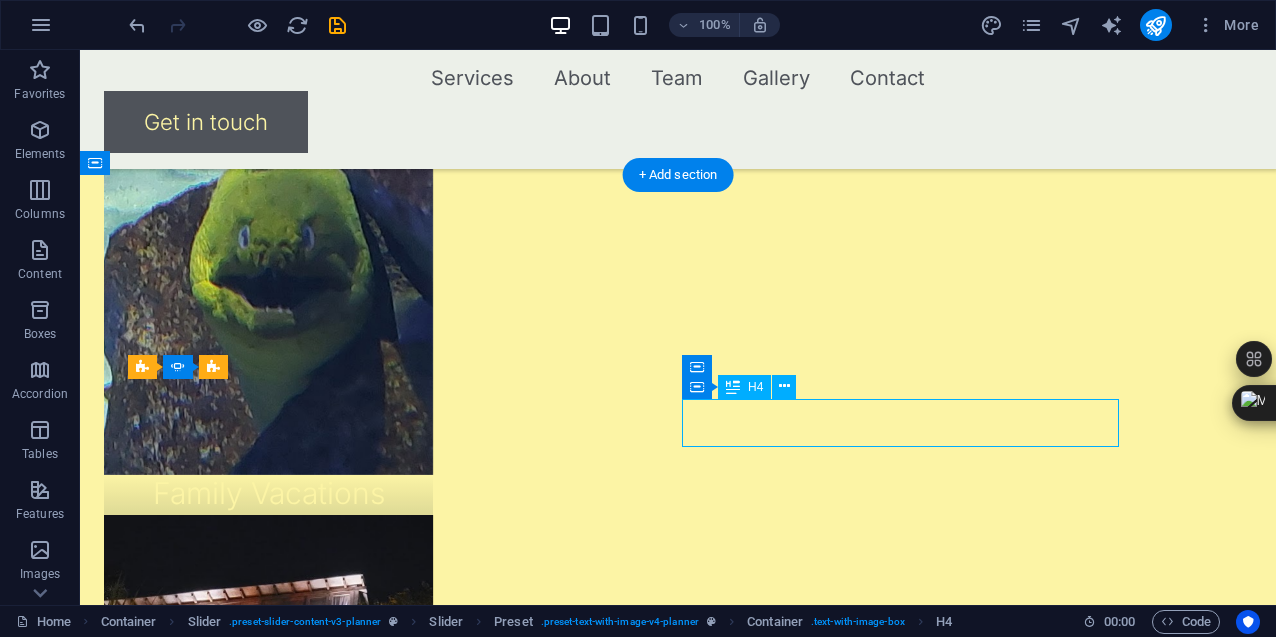 click on "Our Goal" at bounding box center (-385, 3332) 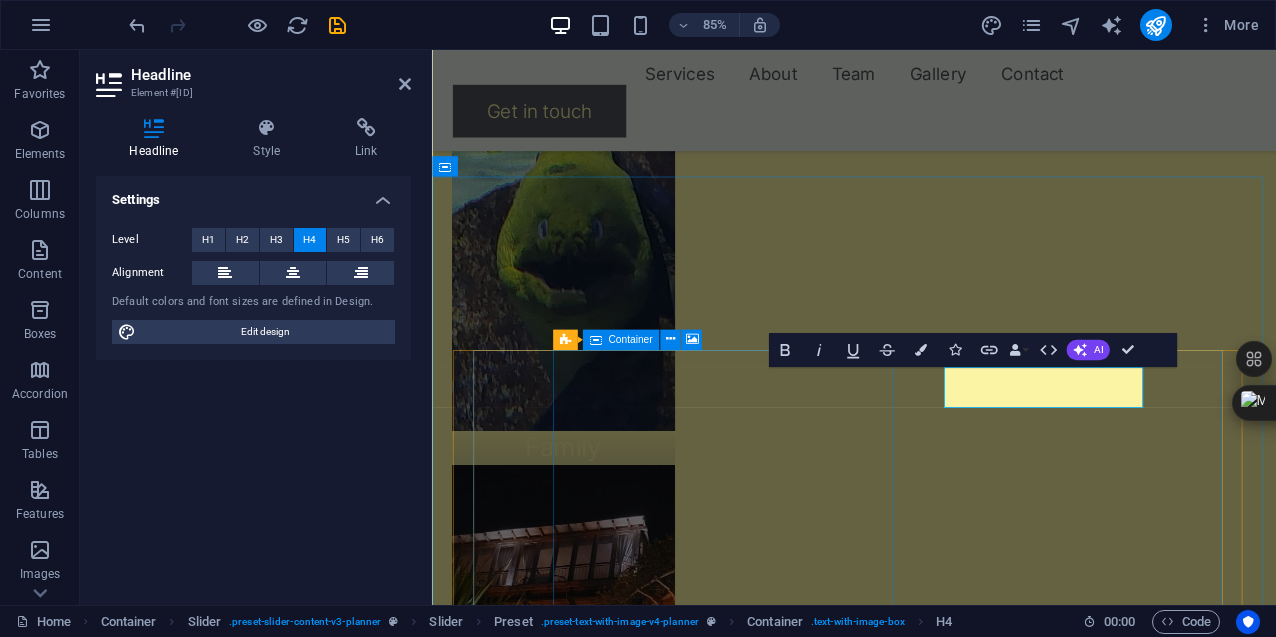 type 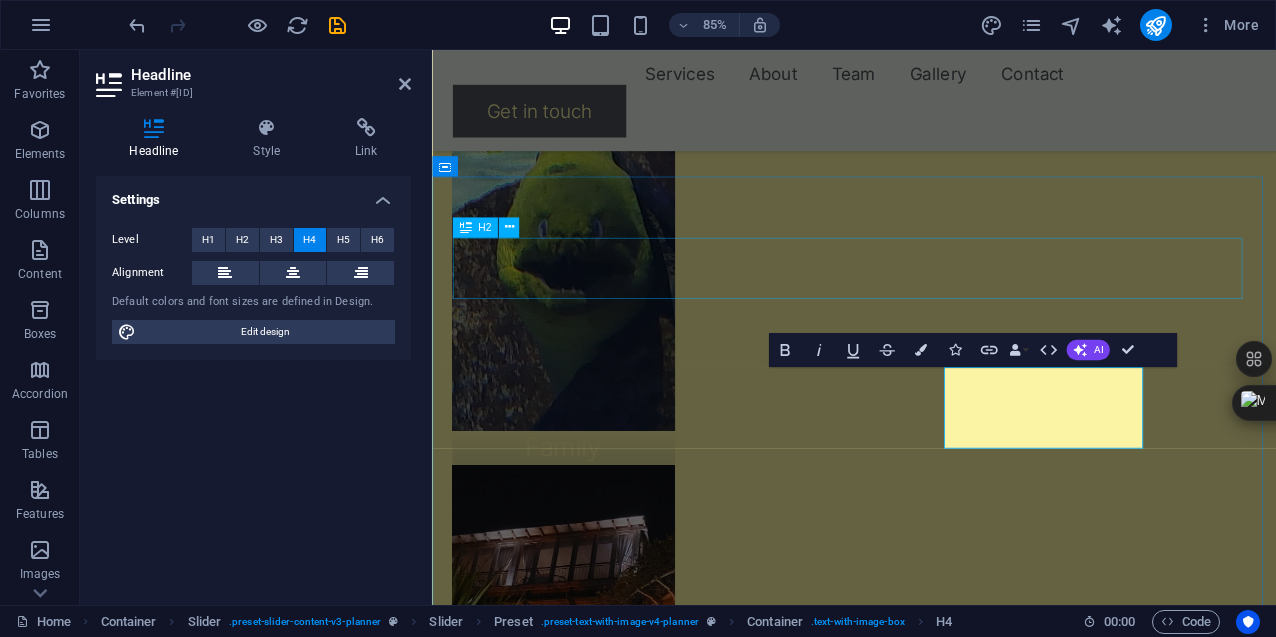 click on "Our Goal" at bounding box center (928, 1599) 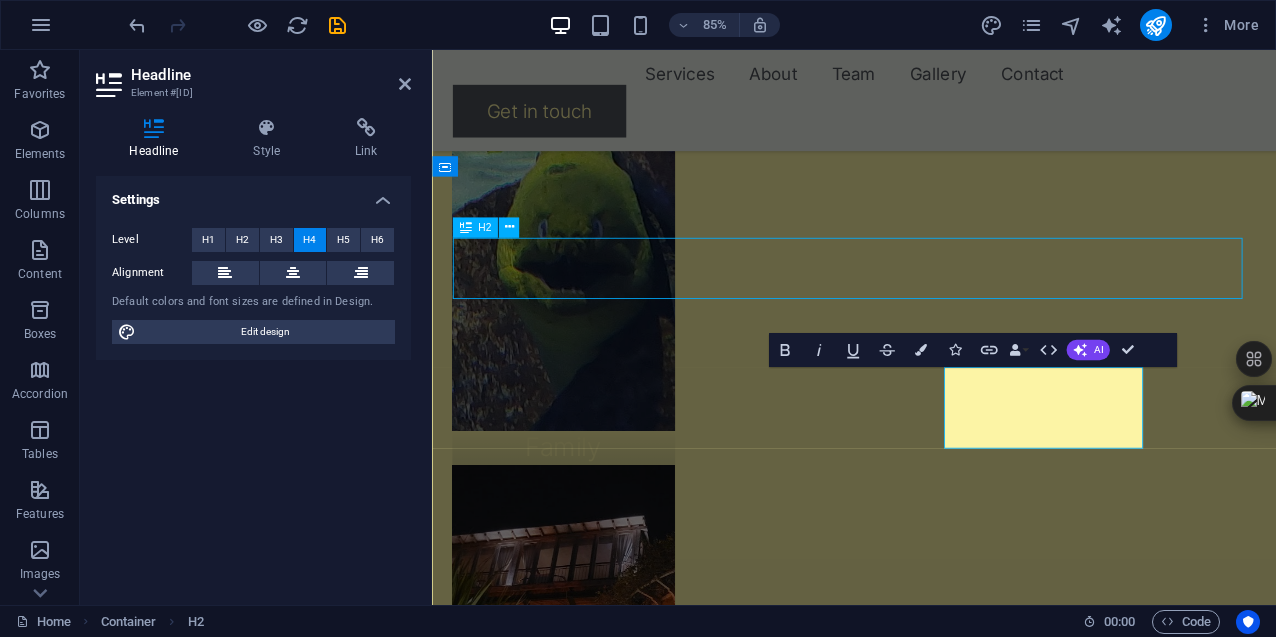 click on "Our Goal" at bounding box center (928, 1599) 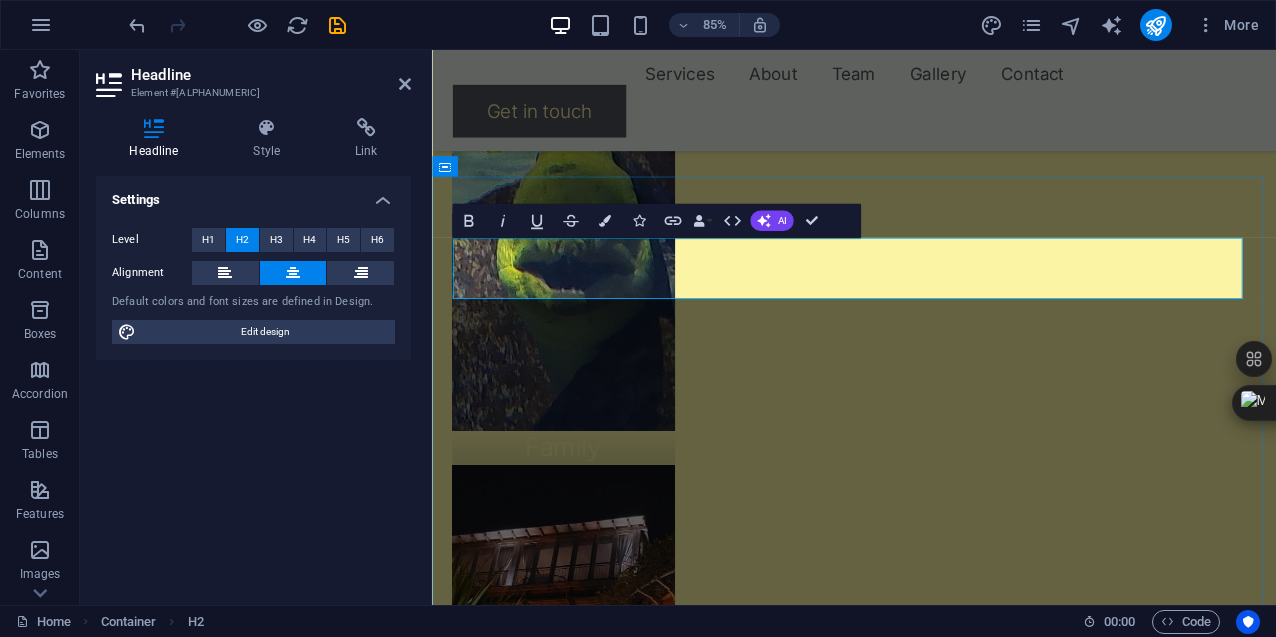 click on "Our Goal" at bounding box center [928, 1599] 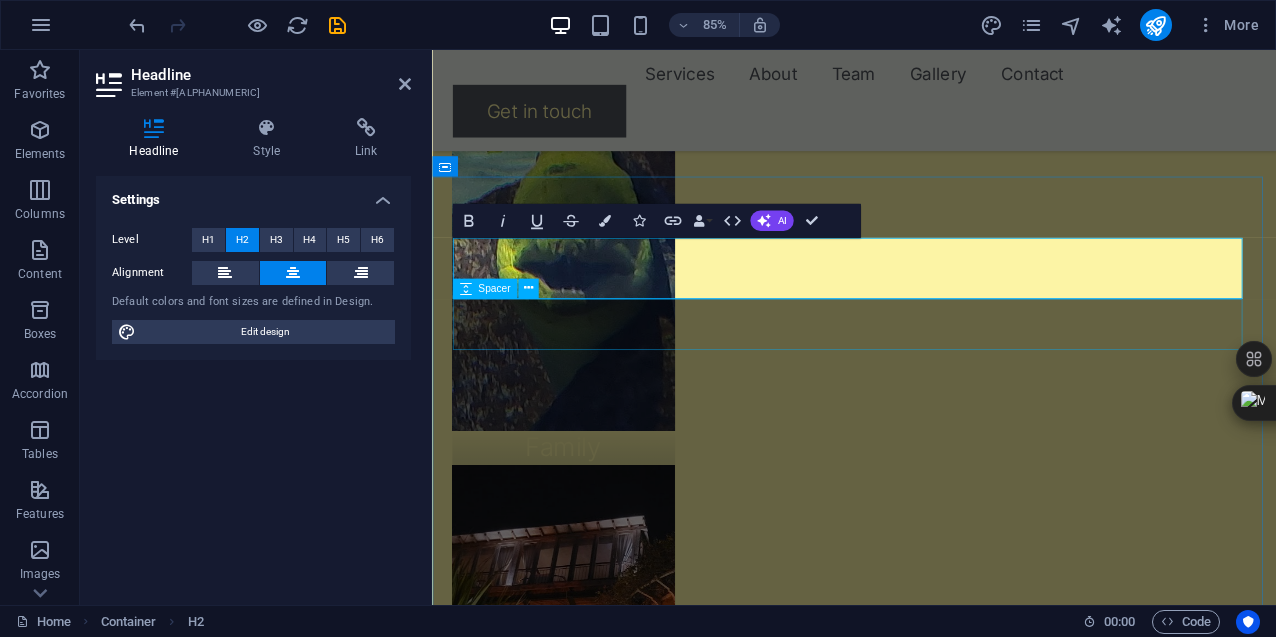 type 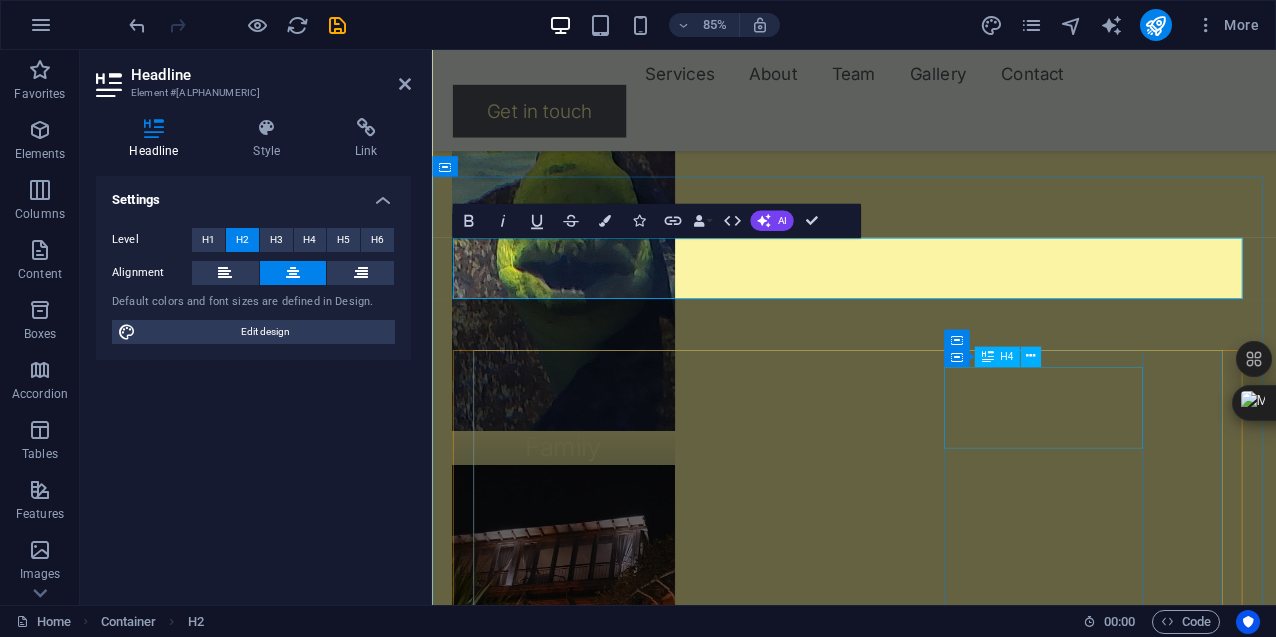 click on "Why Secure Travels Exists" at bounding box center [69, 3258] 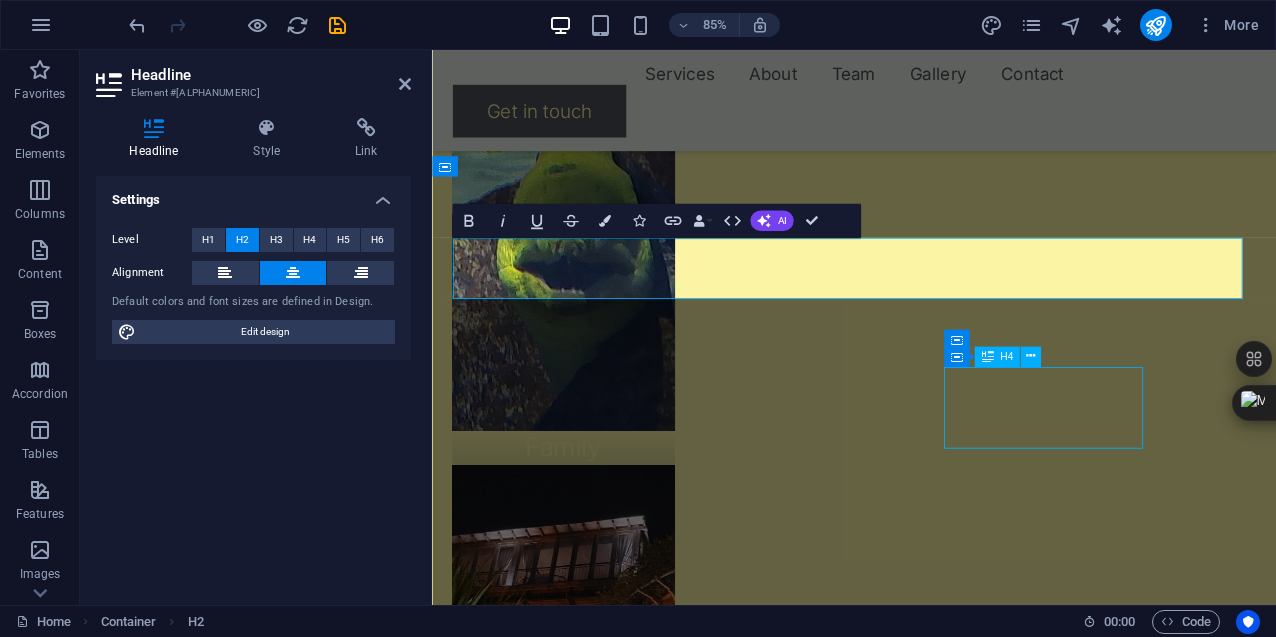 click on "Why Secure Travels Exists" at bounding box center [69, 3258] 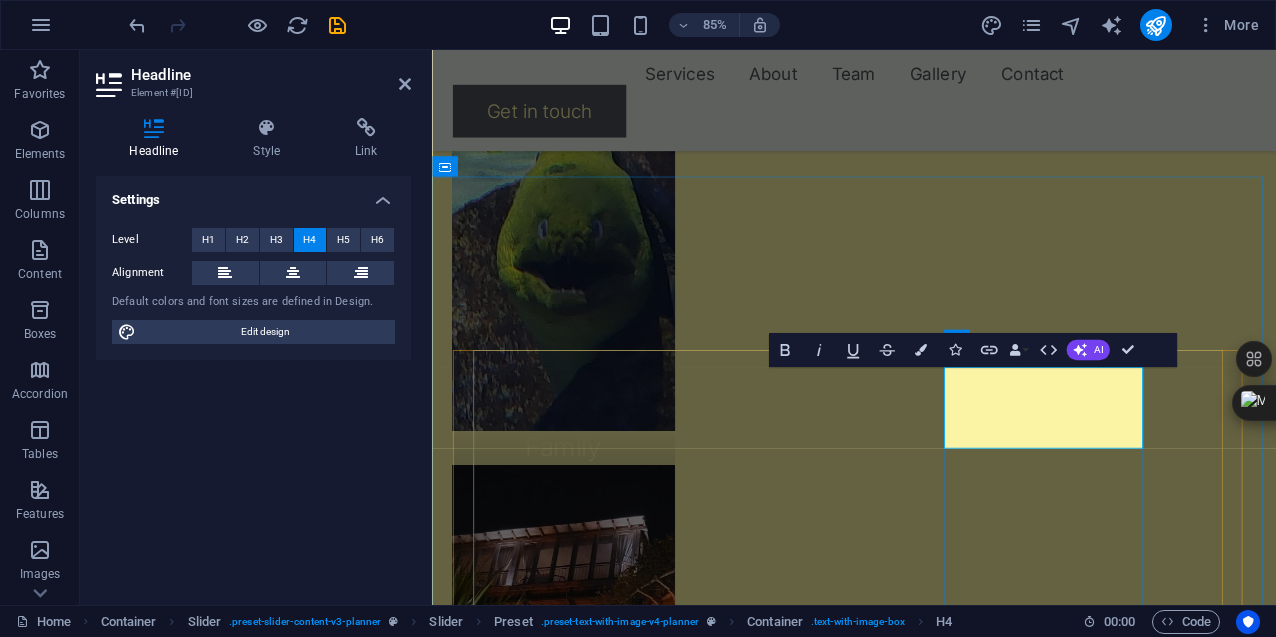 type 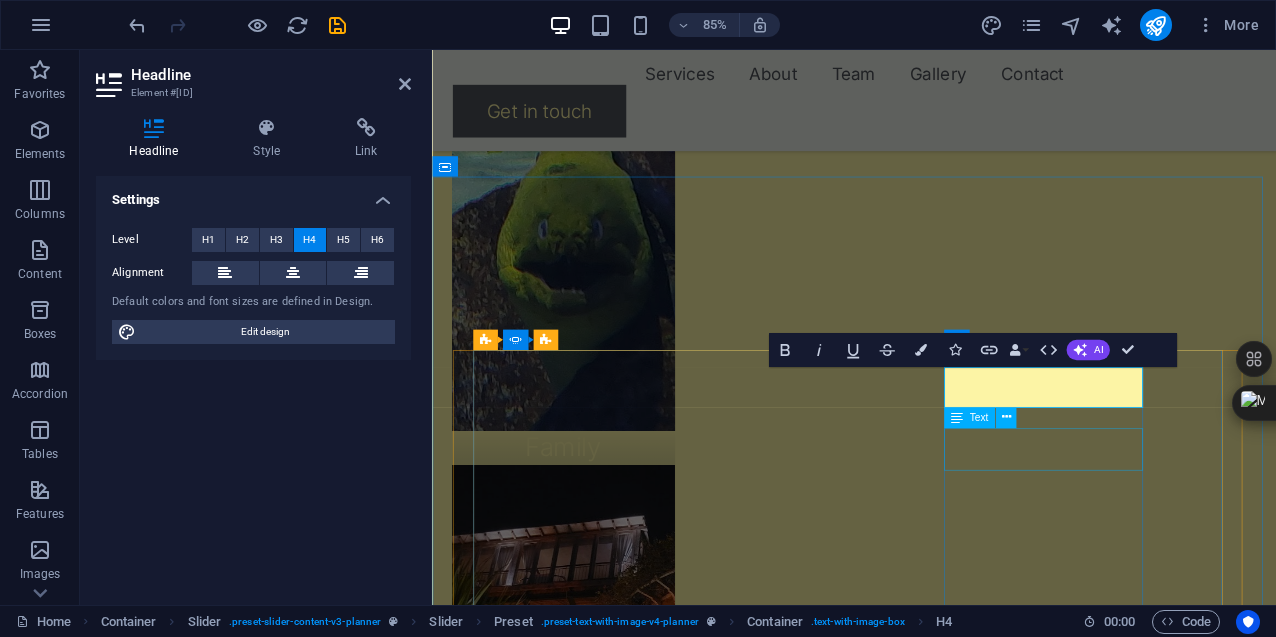 click at bounding box center (69, 3331) 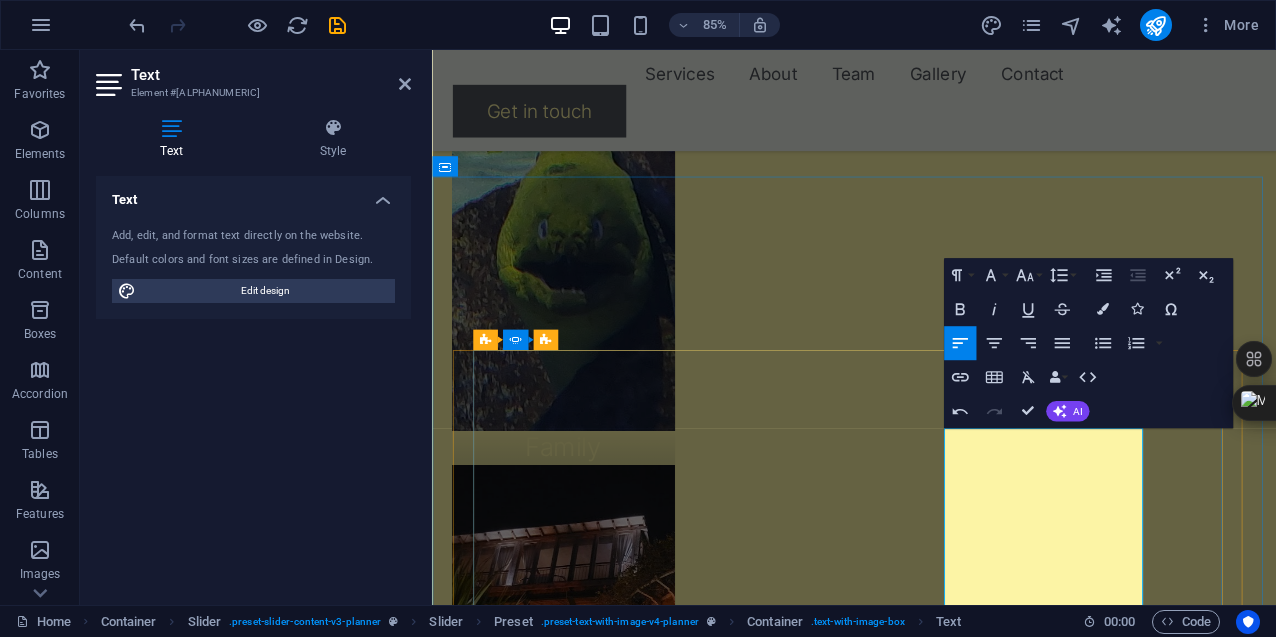click on "I started this company to erase stigmas — to help people see with fresh eyes. To rebuild how we think about each other, and about places we’ve misunderstood. To be a bridge between nations. To welcome people without judgment. To show them that a better quality of life — and food — is within reach, often for less than they expect. To offer them not just travel, but a sense of home. To open a door where something deeper can happen — not because I tell them what to believe, but because the experience speaks for itself." at bounding box center [69, 3457] 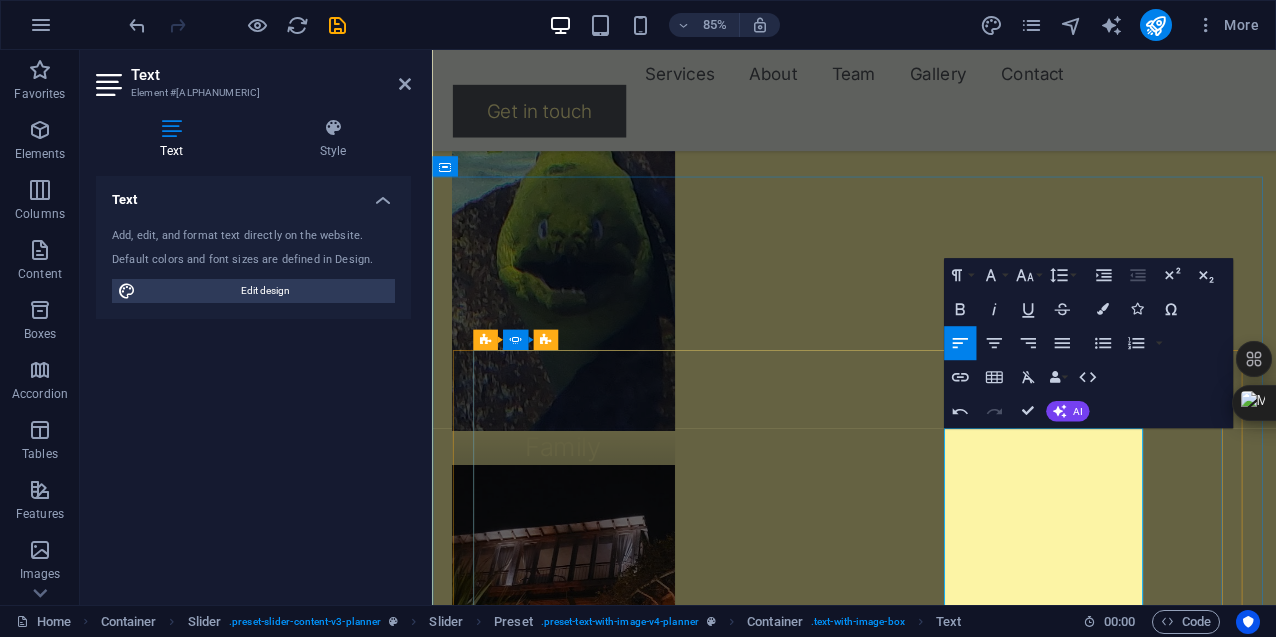 type 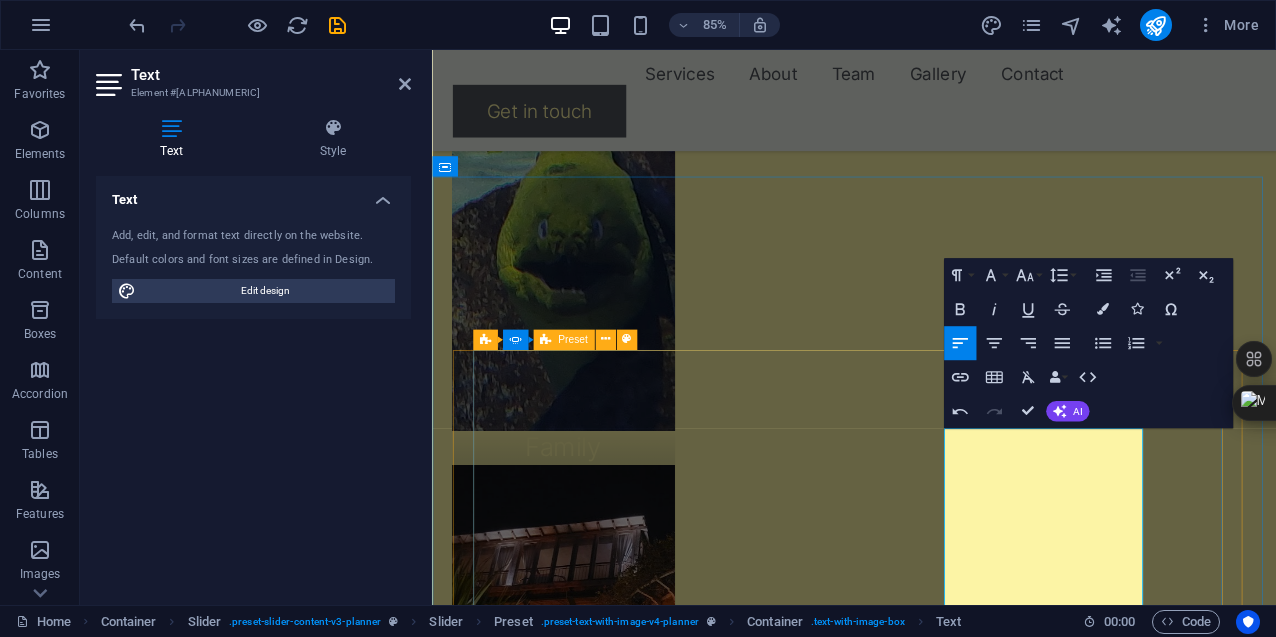 drag, startPoint x: 1118, startPoint y: 511, endPoint x: 1031, endPoint y: 513, distance: 87.02299 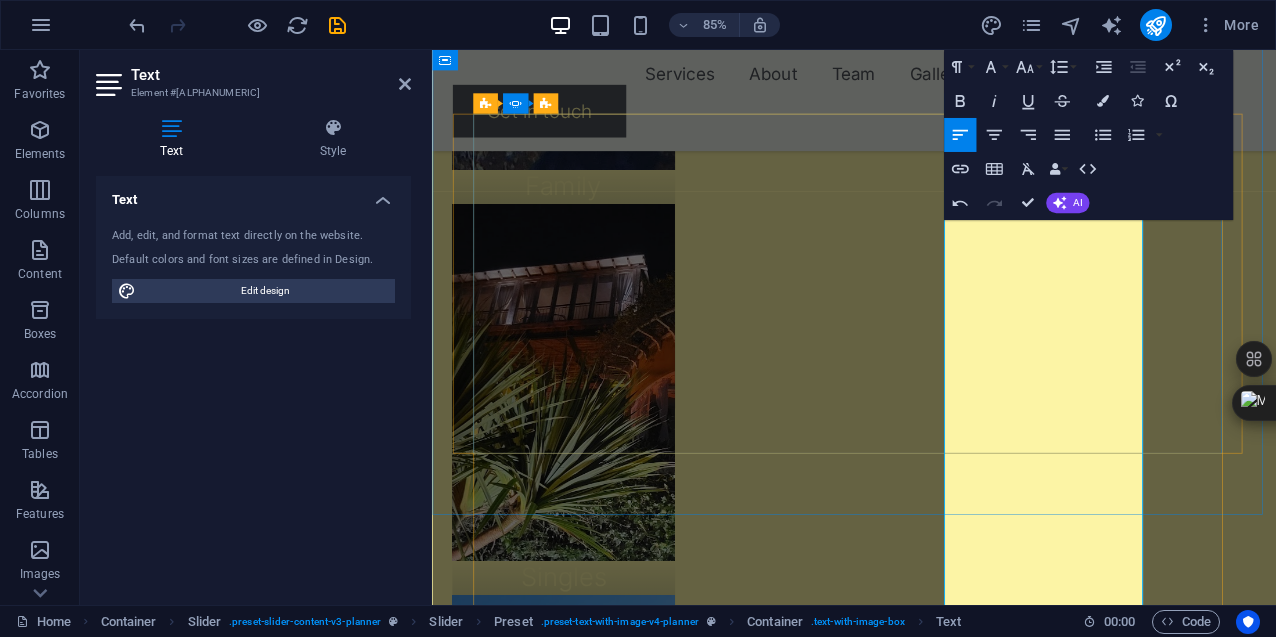 scroll, scrollTop: 2435, scrollLeft: 0, axis: vertical 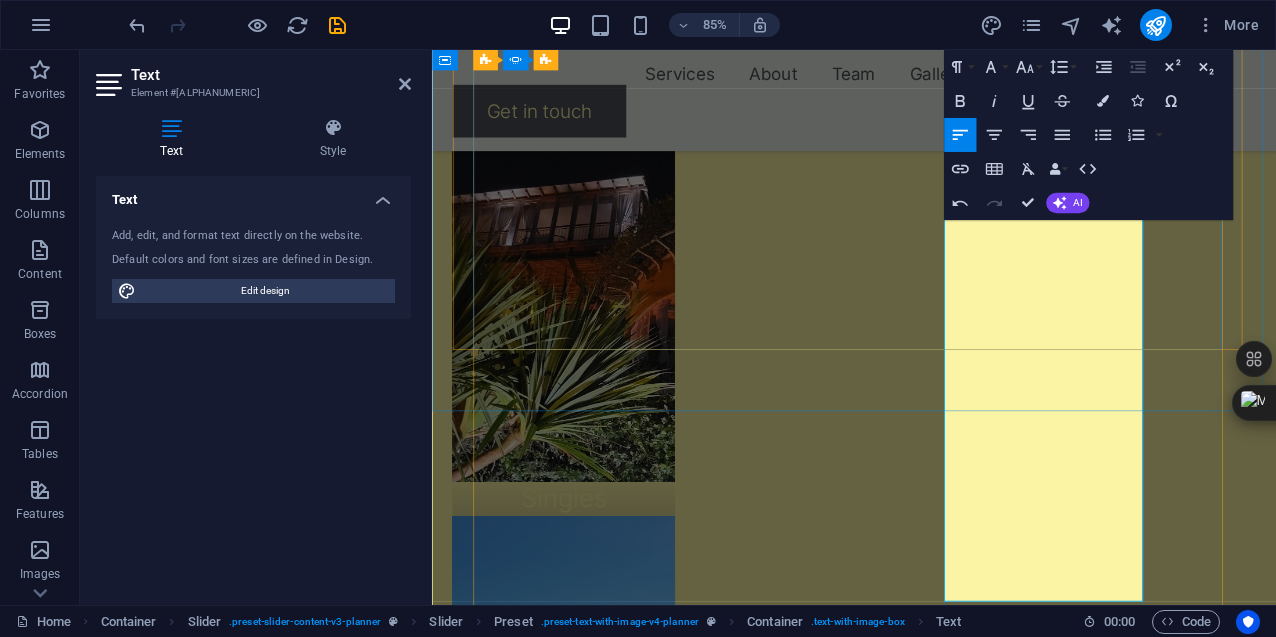 click on "[NAME]" at bounding box center (69, 3057) 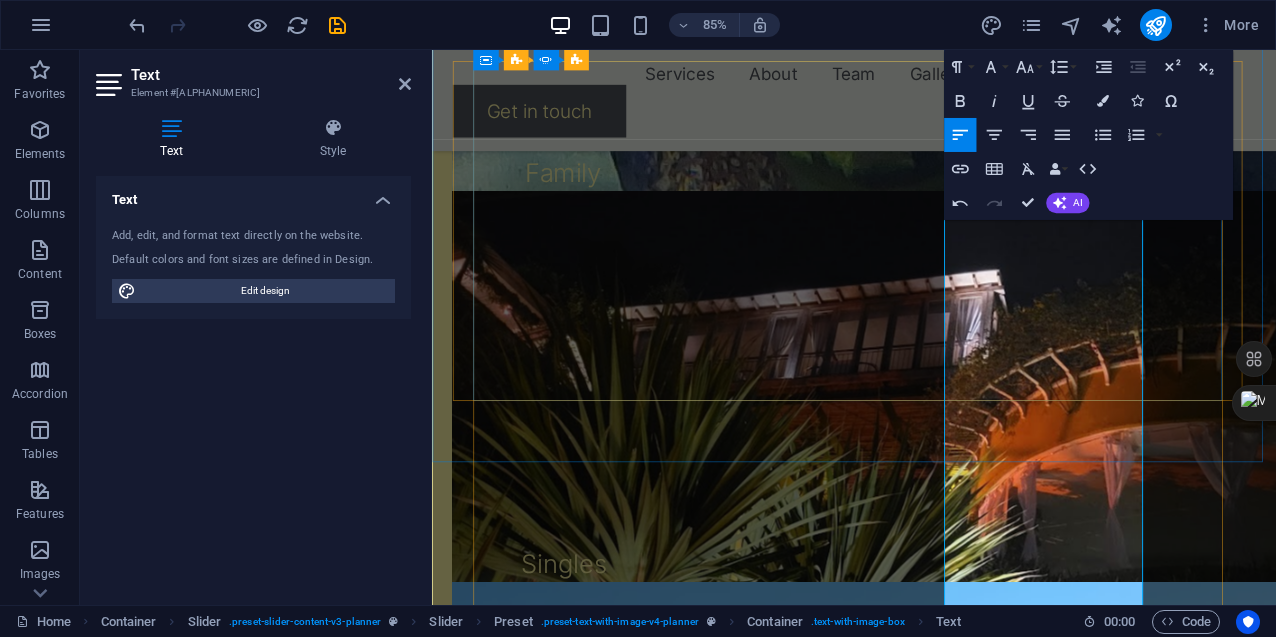 scroll, scrollTop: 2235, scrollLeft: 0, axis: vertical 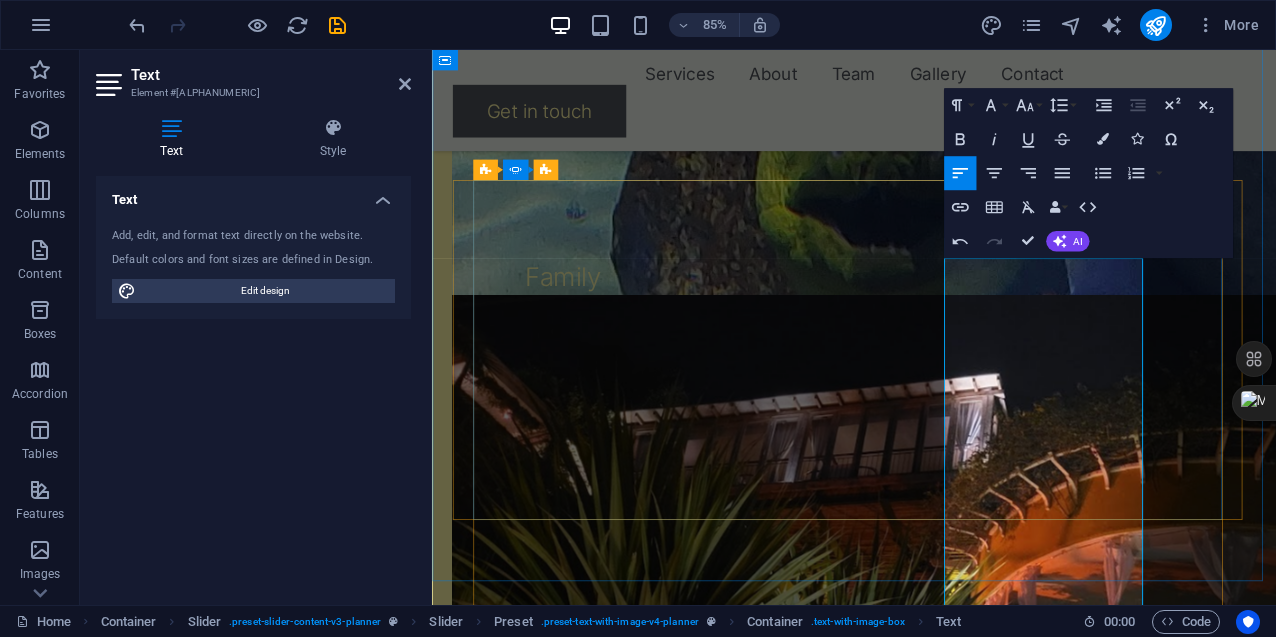 click on "[NAME]" at bounding box center (69, 3257) 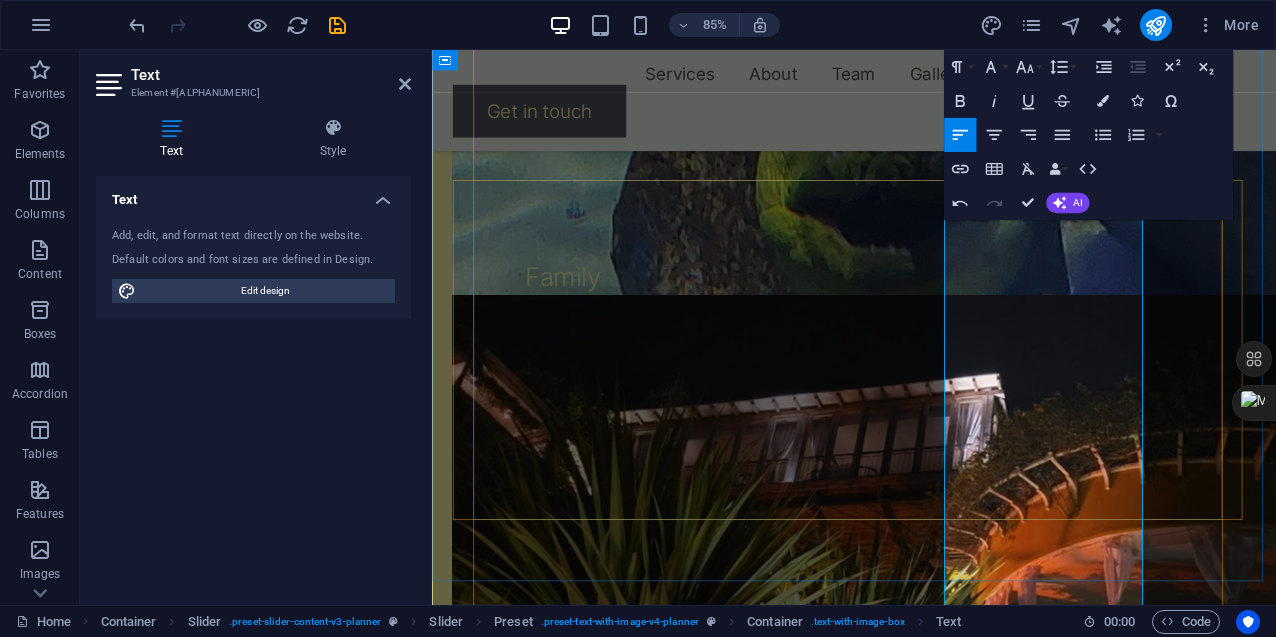scroll, scrollTop: 219, scrollLeft: 0, axis: vertical 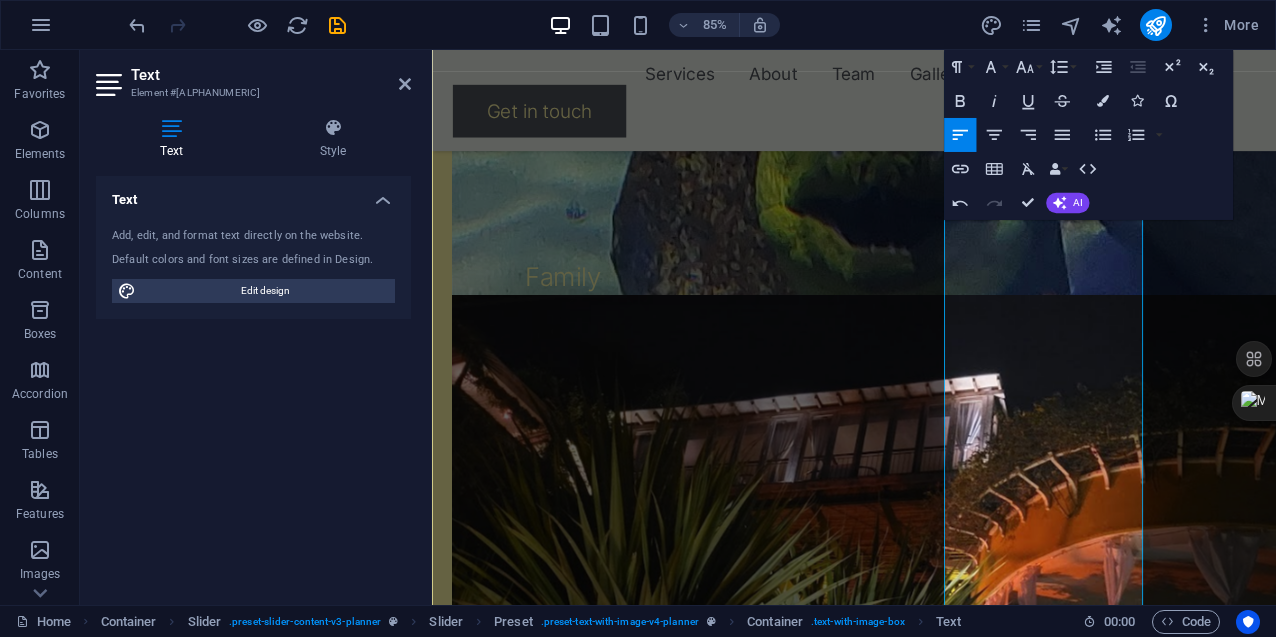 click on "weather," at bounding box center (432, 50) 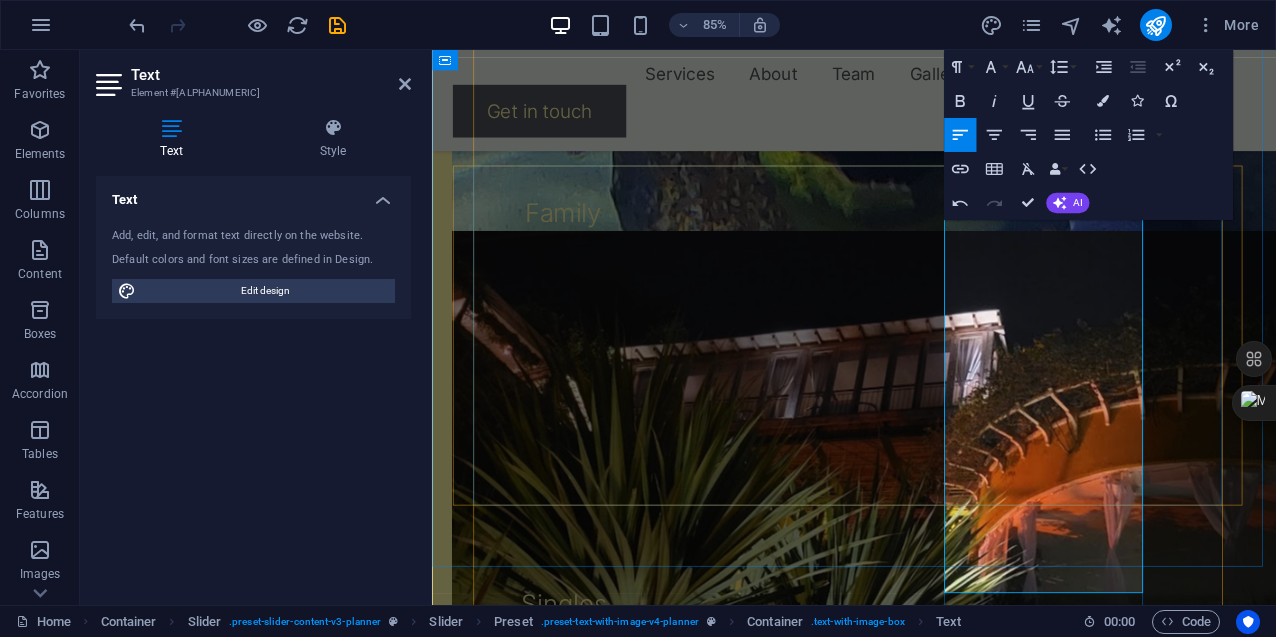 scroll, scrollTop: 2335, scrollLeft: 0, axis: vertical 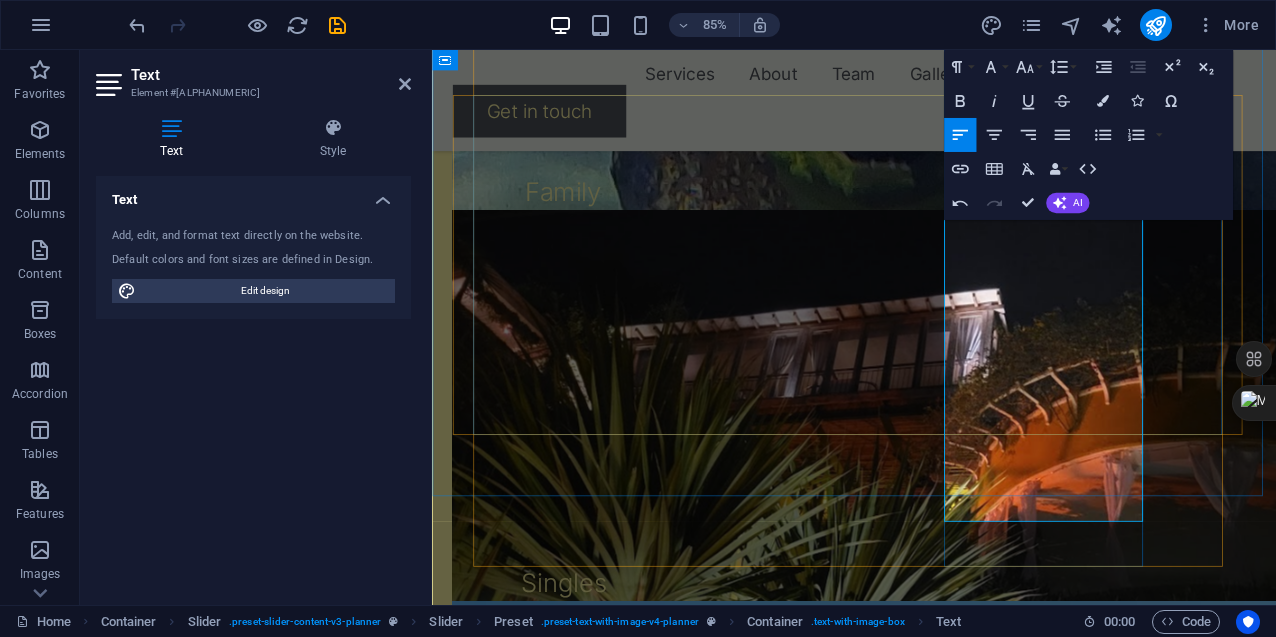 click on "This company was created with the intent to erase stigmas, to help people see with fresh eyes. To rebuild how we think about each other, and about places we’ve misunderstood. To be a bridge between nations. To welcome people without judgment. To show them that a better quality of life (weather, environment, food) is within reach, often for less than they expect. To offer them not just travel, but a sense of home. To open a door where something deeper can happen — not because I tell them what to believe, but because the experience speaks for itself." at bounding box center (69, 3157) 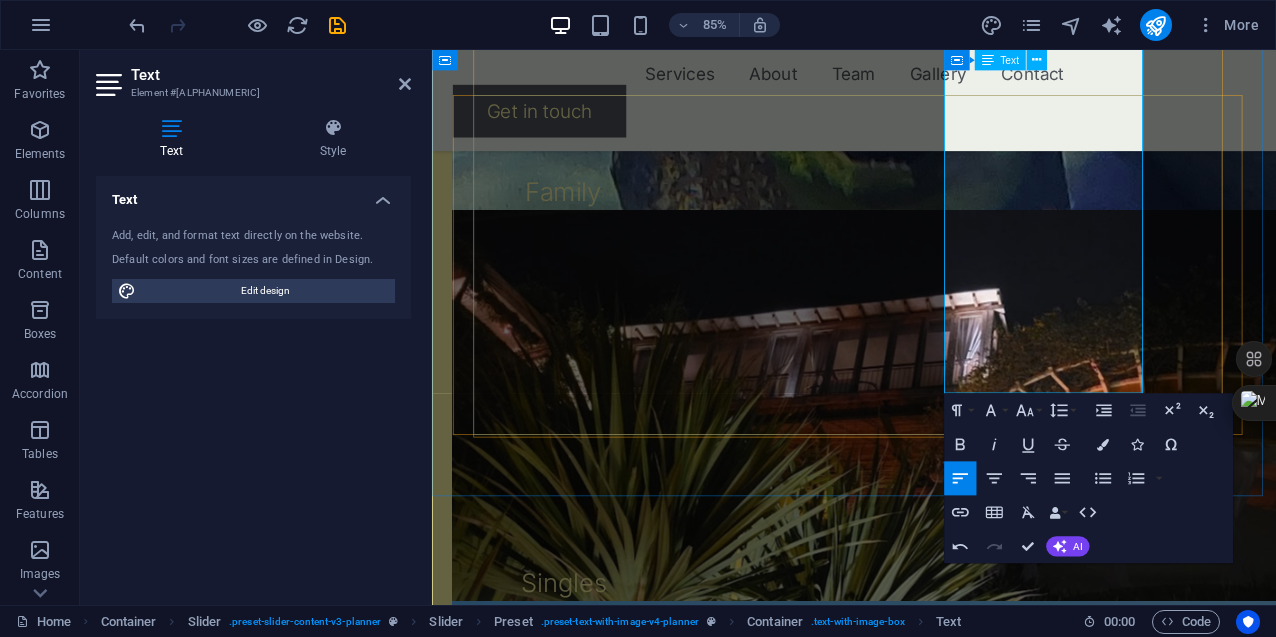 scroll, scrollTop: 299, scrollLeft: 0, axis: vertical 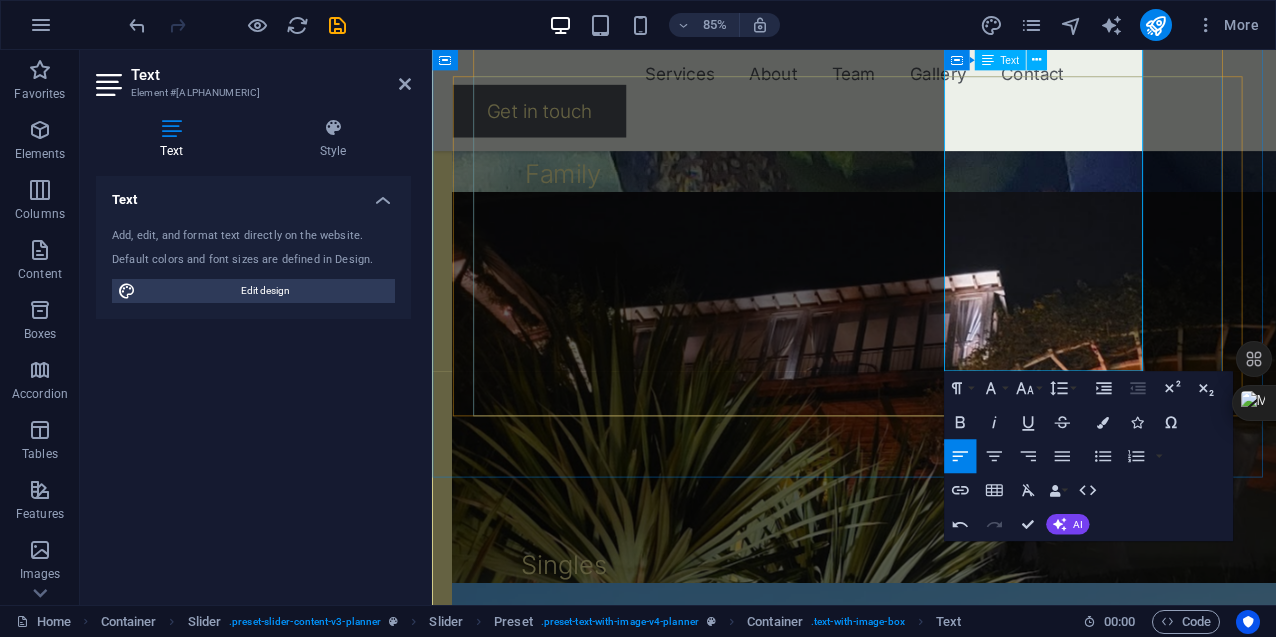 click on "This company was created with the intent to erase stigmas, to help people see with fresh eyes. To rebuild how we think about each other, and about places we’ve misunderstood. To be a bridge between nations. To welcome people without judgment. To show them that a better quality of life (weather, environment, food) is within reach, often for less than they expect. To offer them not just travel, but a sense of home. To open a door because the experience speaks for itself." at bounding box center [69, 3111] 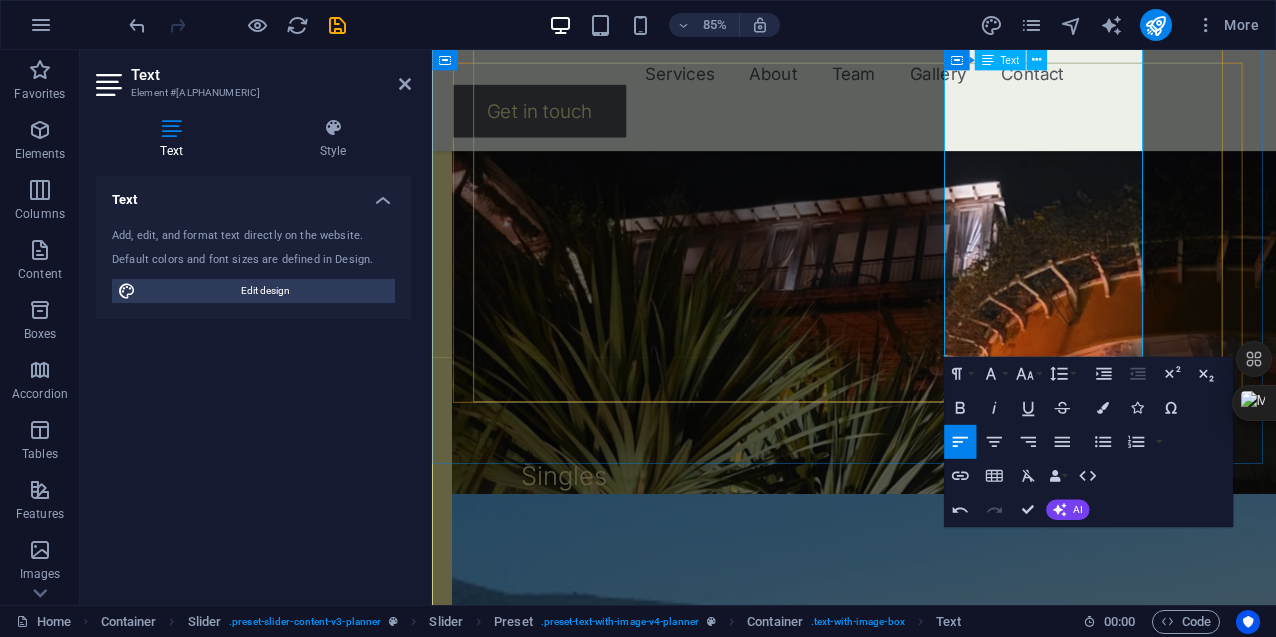 scroll, scrollTop: 2556, scrollLeft: 0, axis: vertical 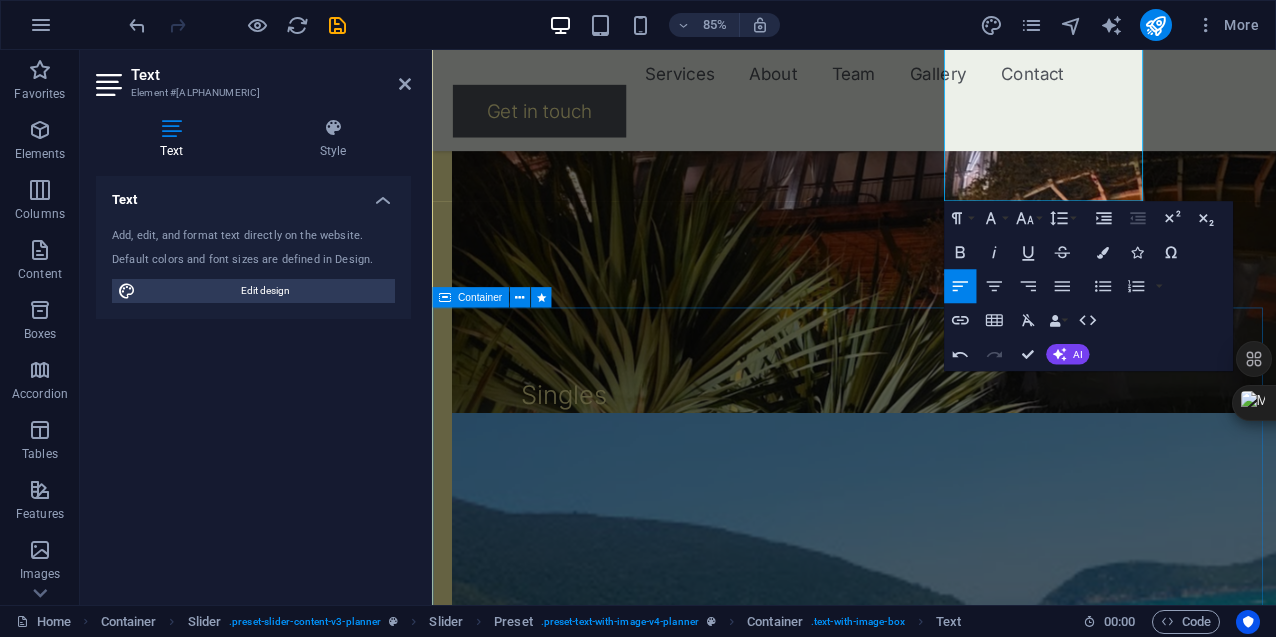 click on "Beyond plans, we create memories!" at bounding box center (928, 1858) 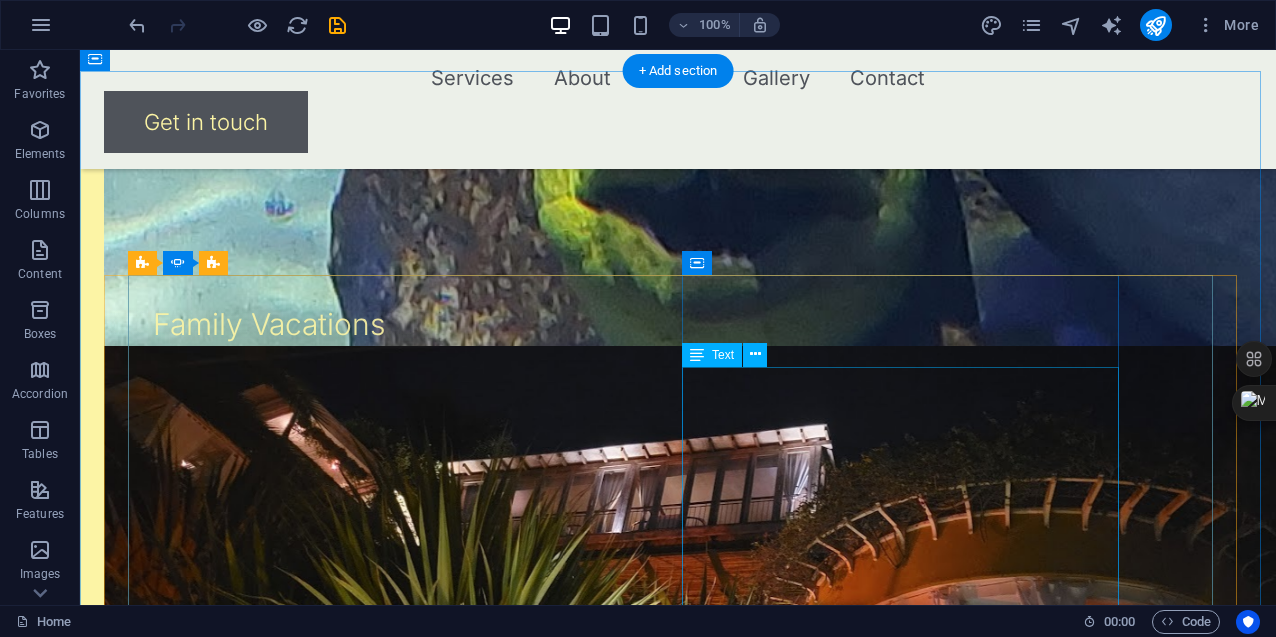 scroll, scrollTop: 2232, scrollLeft: 0, axis: vertical 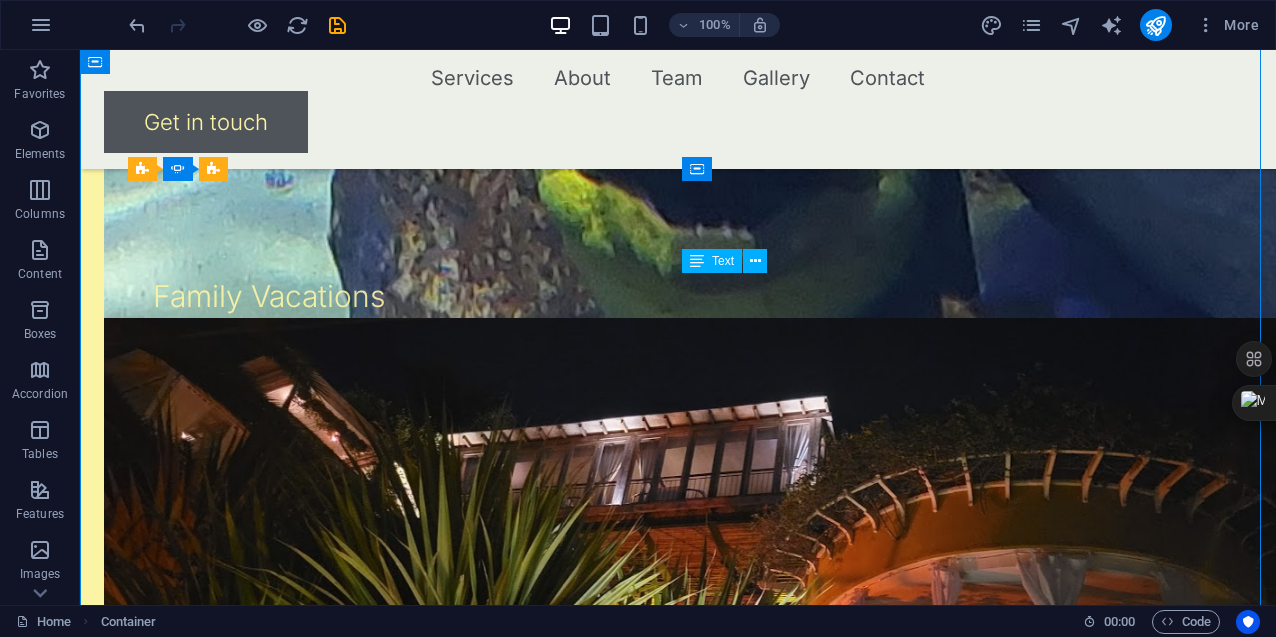 drag, startPoint x: 712, startPoint y: 340, endPoint x: 685, endPoint y: 341, distance: 27.018513 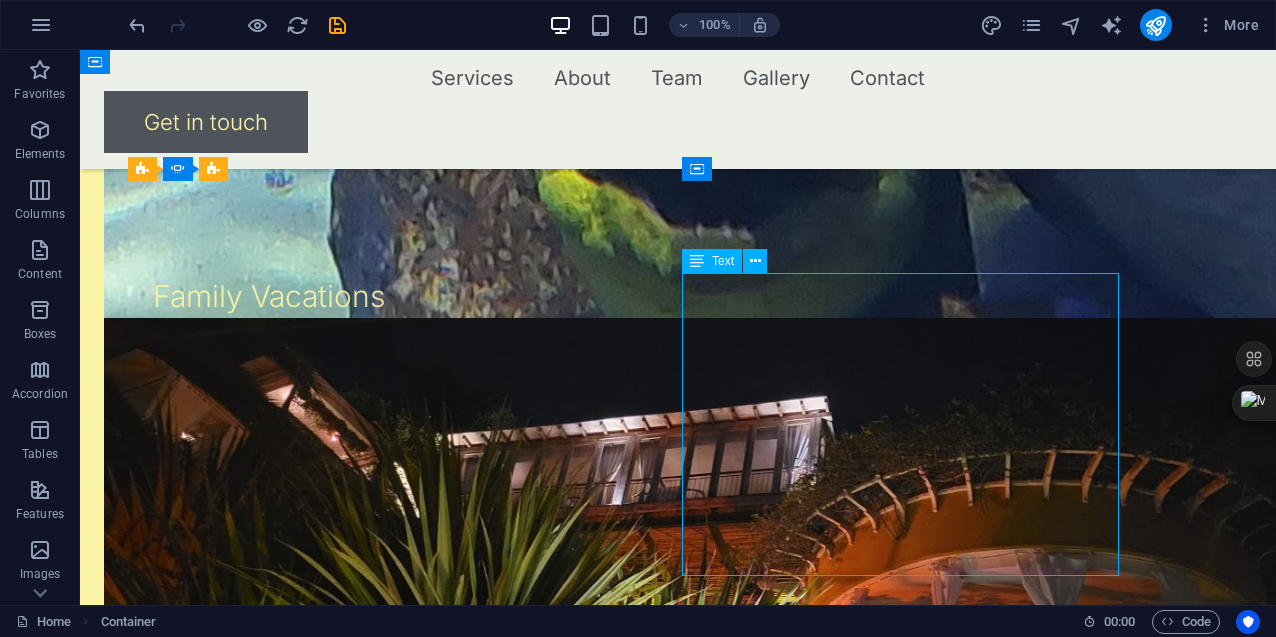 click on "This company was created with the intent to erase stigmas, to help people see with fresh eyes. To rebuild how we think about each other, and about places we’ve misunderstood. To be a bridge between nations. To welcome people without judgment. To show them that a better quality of life (weather, environment, food) is within reach, often for less than they expect. To offer them not just travel, but a sense of home. To open a door because the experience speaks for itself." at bounding box center [-385, 3284] 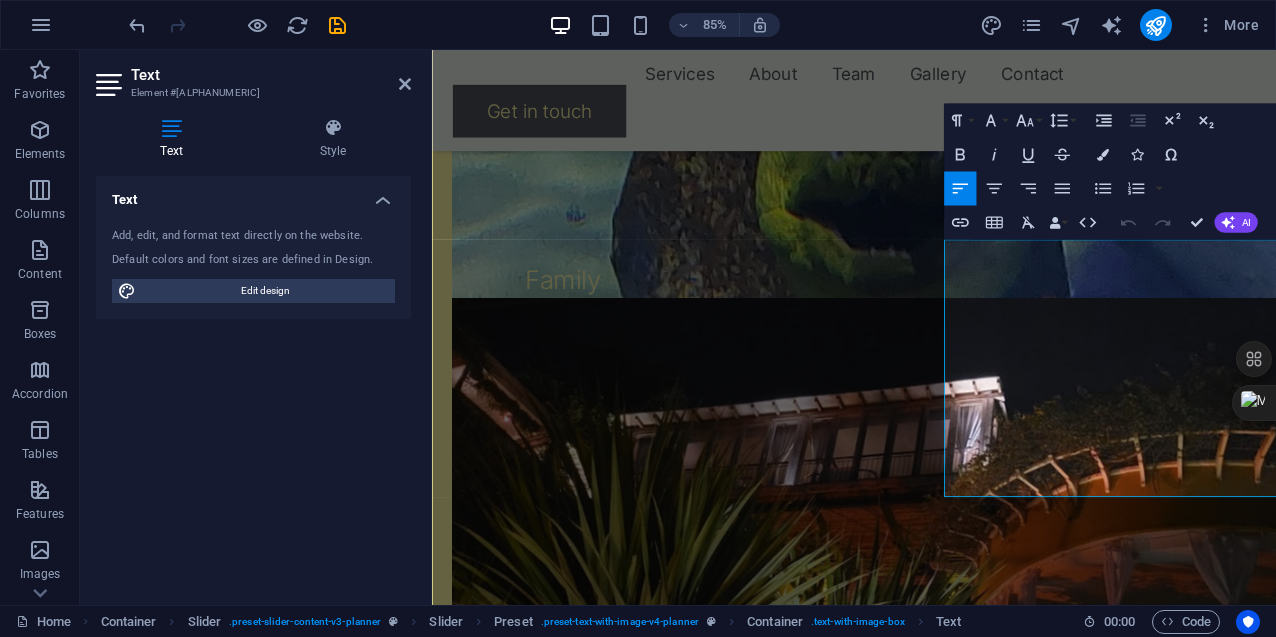 scroll, scrollTop: 2256, scrollLeft: 0, axis: vertical 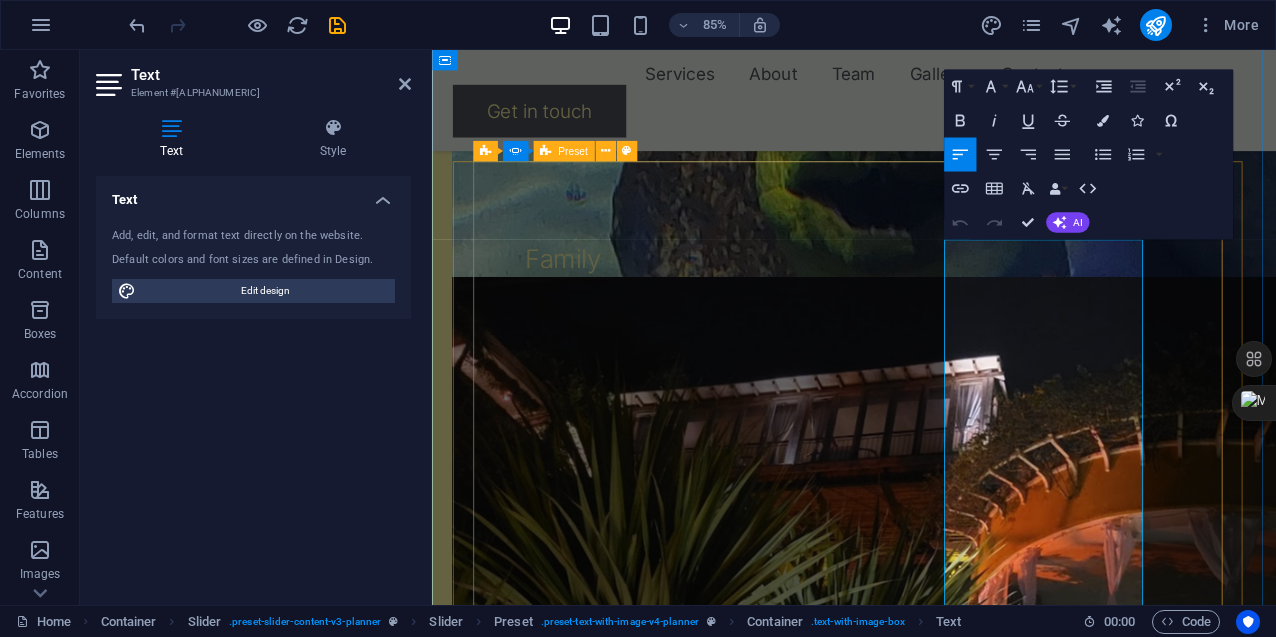 drag, startPoint x: 1064, startPoint y: 391, endPoint x: 1029, endPoint y: 393, distance: 35.057095 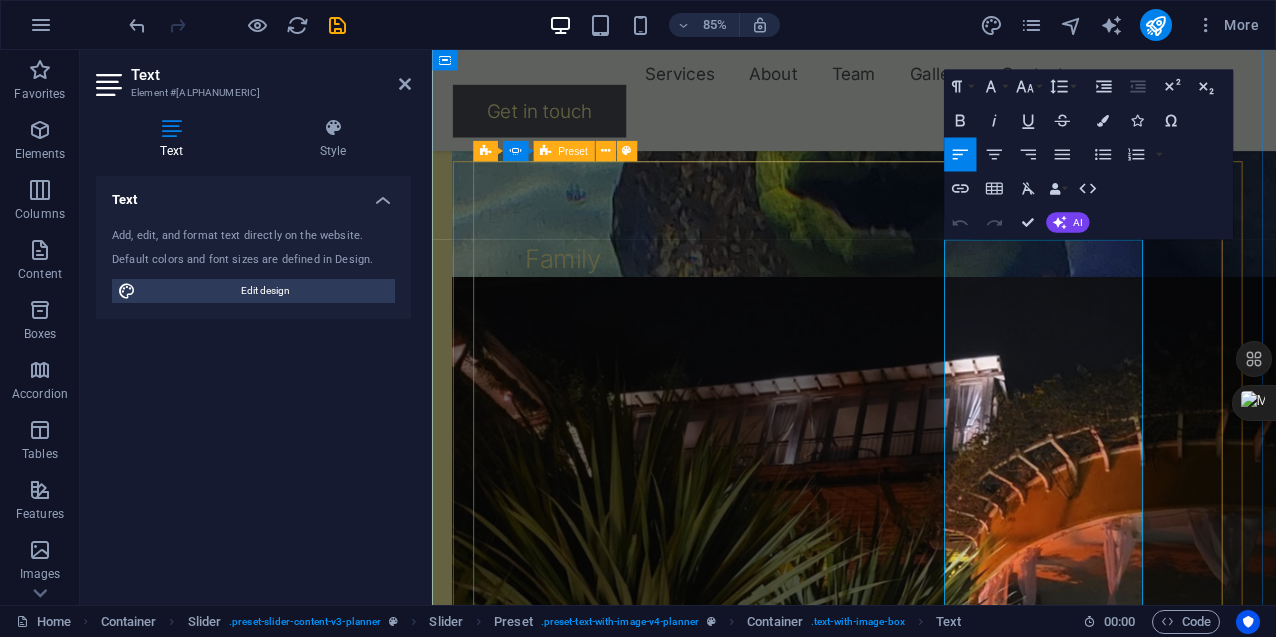 drag, startPoint x: 1193, startPoint y: 469, endPoint x: 1025, endPoint y: 382, distance: 189.19038 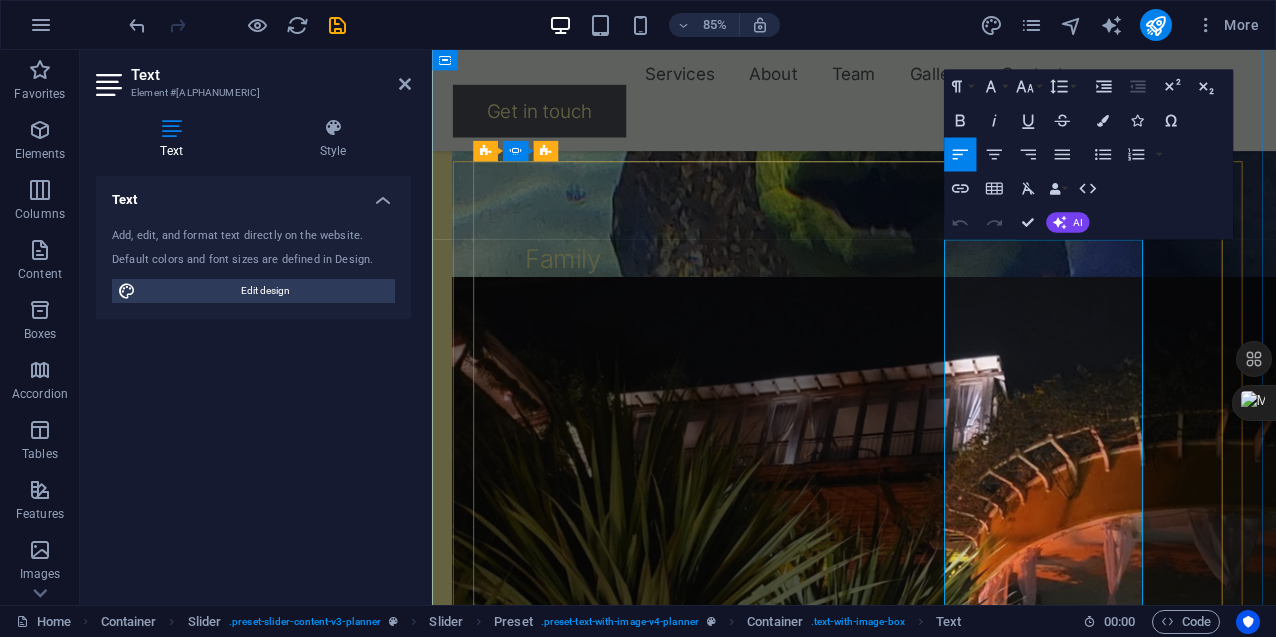 type 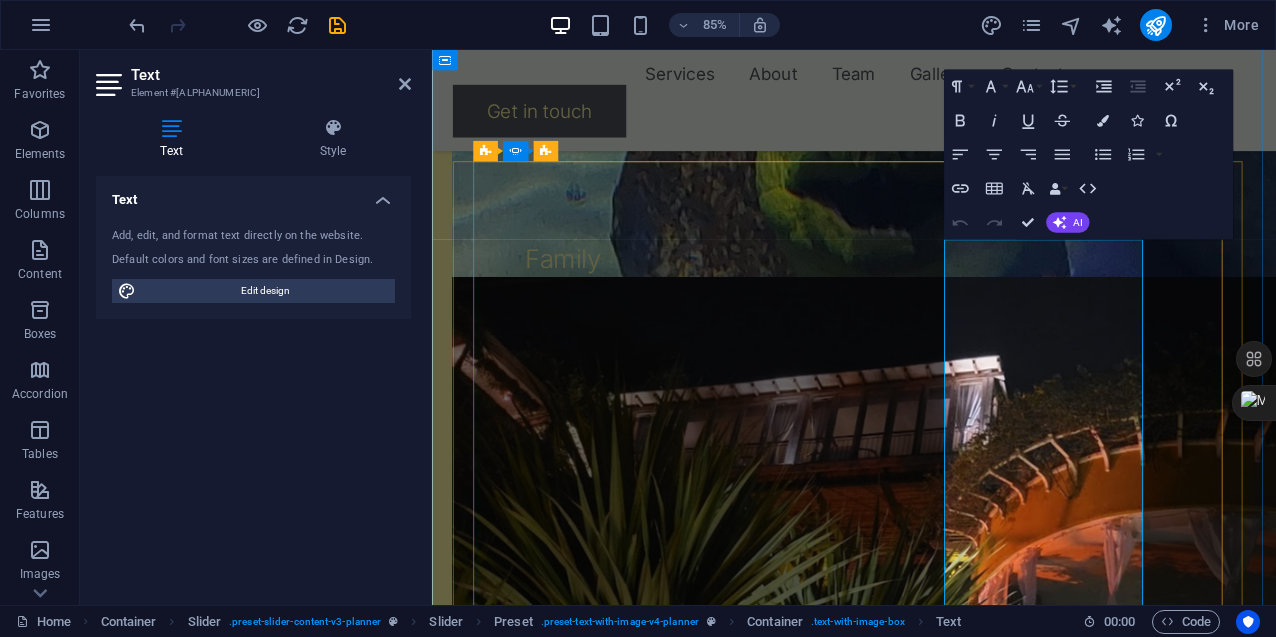 click on "This company was created with the intent to erase stigmas, to help people see with fresh eyes. To be a bridge between nations. To welcome people without judgment. To show them that a better quality of life (weather, environment, food) is within reach, often for less than they expect. To offer them not just travel, but a sense of home. To open a door because the experience speaks for itself." at bounding box center (69, 3198) 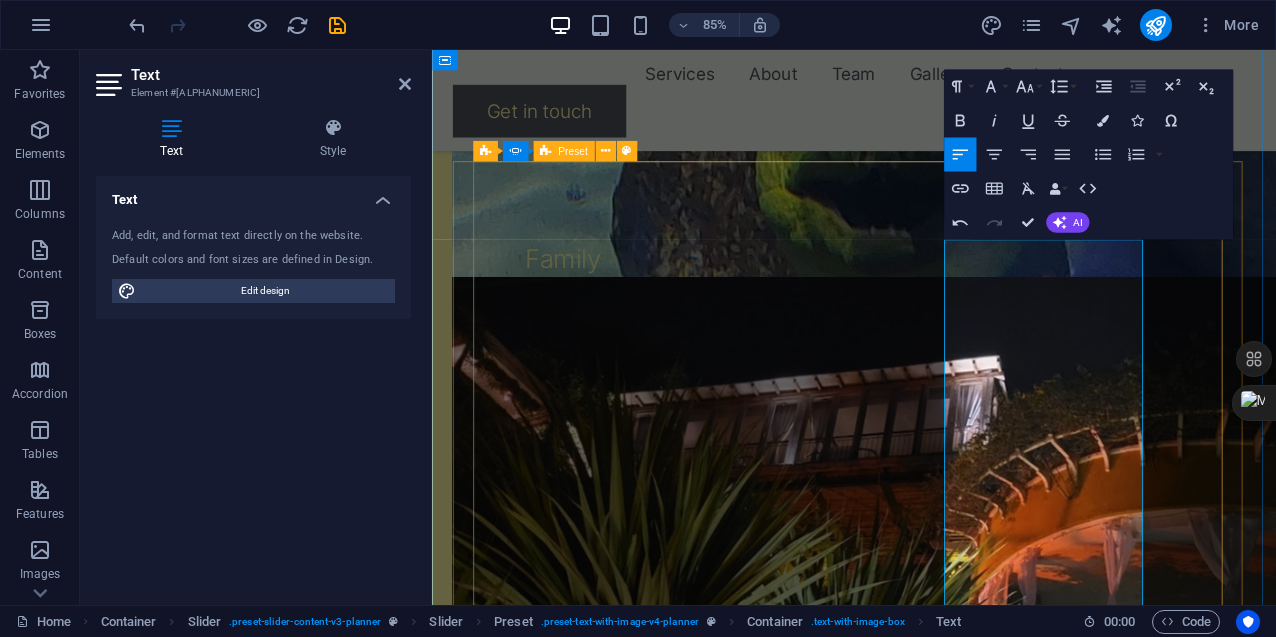 drag, startPoint x: 1142, startPoint y: 465, endPoint x: 1030, endPoint y: 440, distance: 114.75626 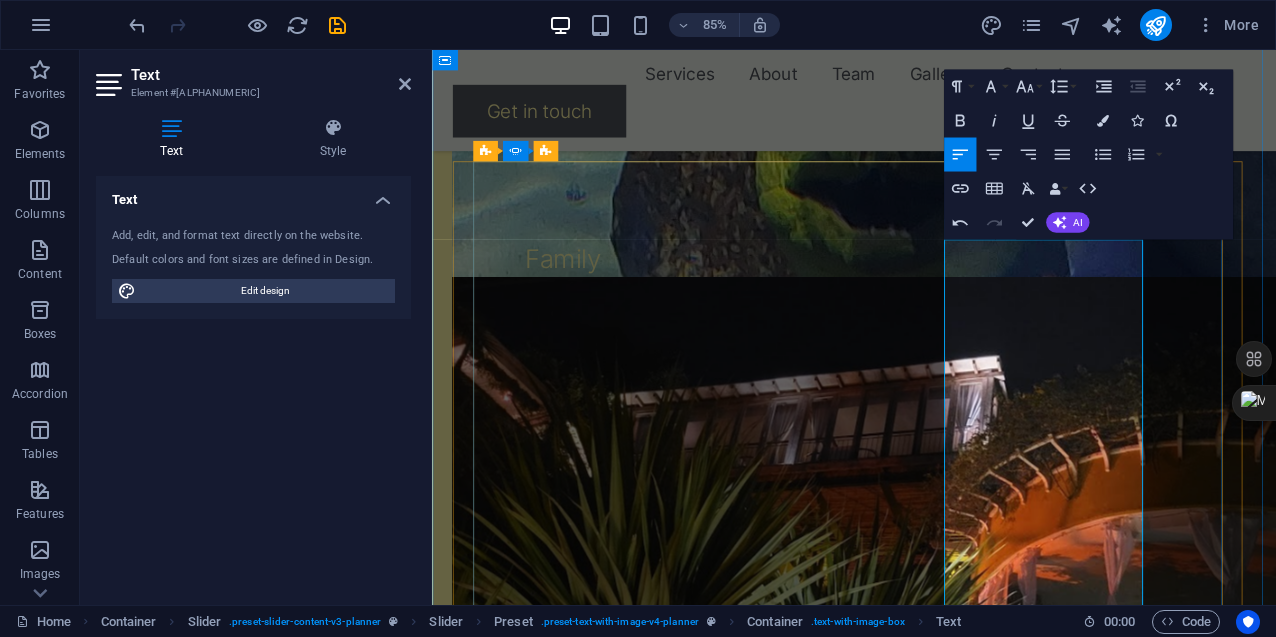click on "This company was created with the intent to erase stigmas, to help people see with fresh eyes. To be a bridge between nations. To welcome people without judgment. To show them that a better quality of life (weather, environment, food) is within reach, often for less than they expect. To offer them not just travel, but a sense of home. To open a door because the experience speaks for itself." at bounding box center (69, 3186) 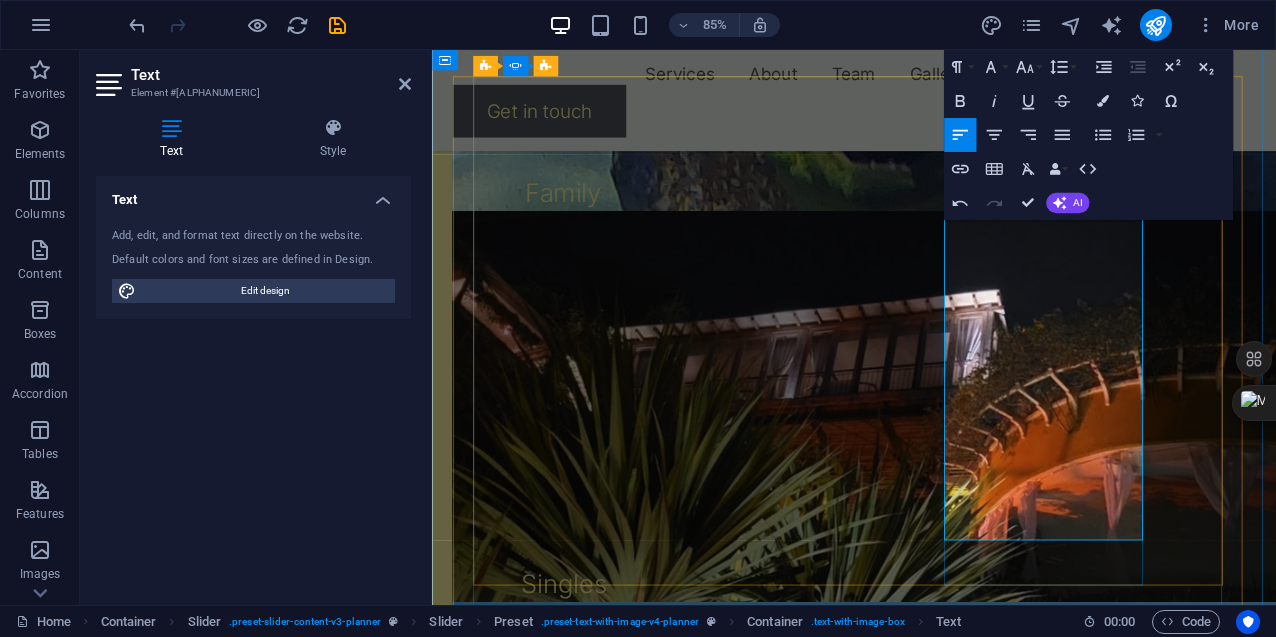 scroll, scrollTop: 2356, scrollLeft: 0, axis: vertical 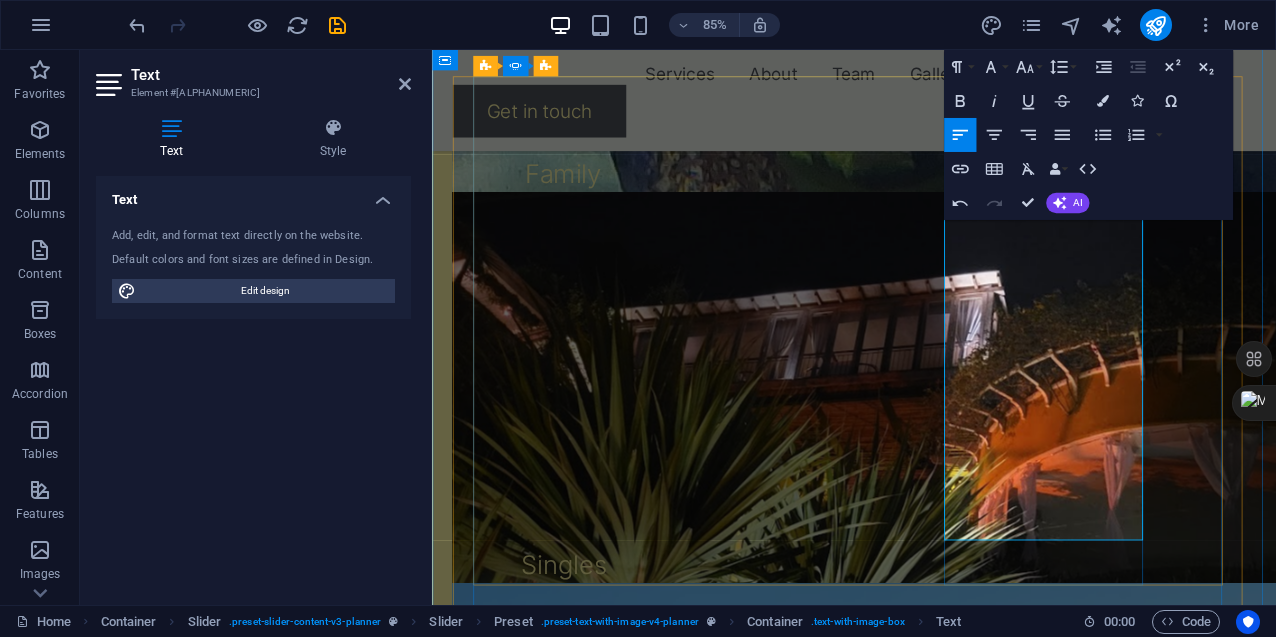 click on "This company was created with the intent to erase stigmas, to help people see with fresh eyes. To be a bridge between nations. To welcome people to places without judgment. To show them that a better quality of life (weather, environment, food) is within reach, often for less than they expect. To offer them not just travel, but a sense of home. To open a door because the experience speaks for itself." at bounding box center [69, 3086] 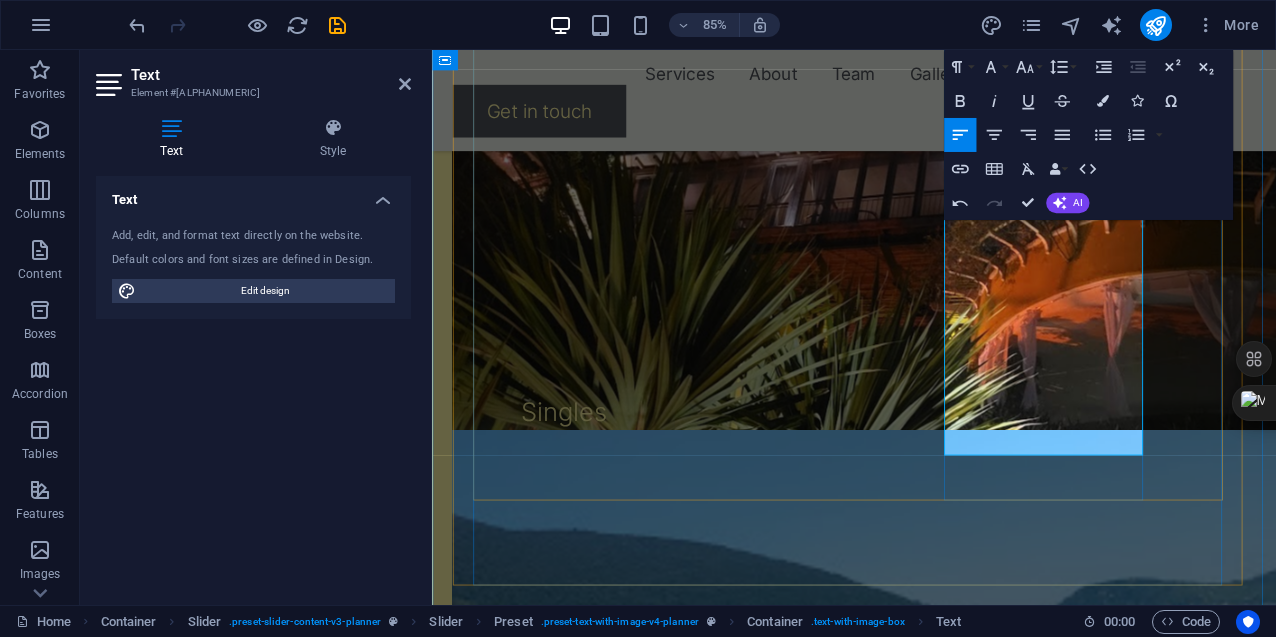scroll, scrollTop: 2556, scrollLeft: 0, axis: vertical 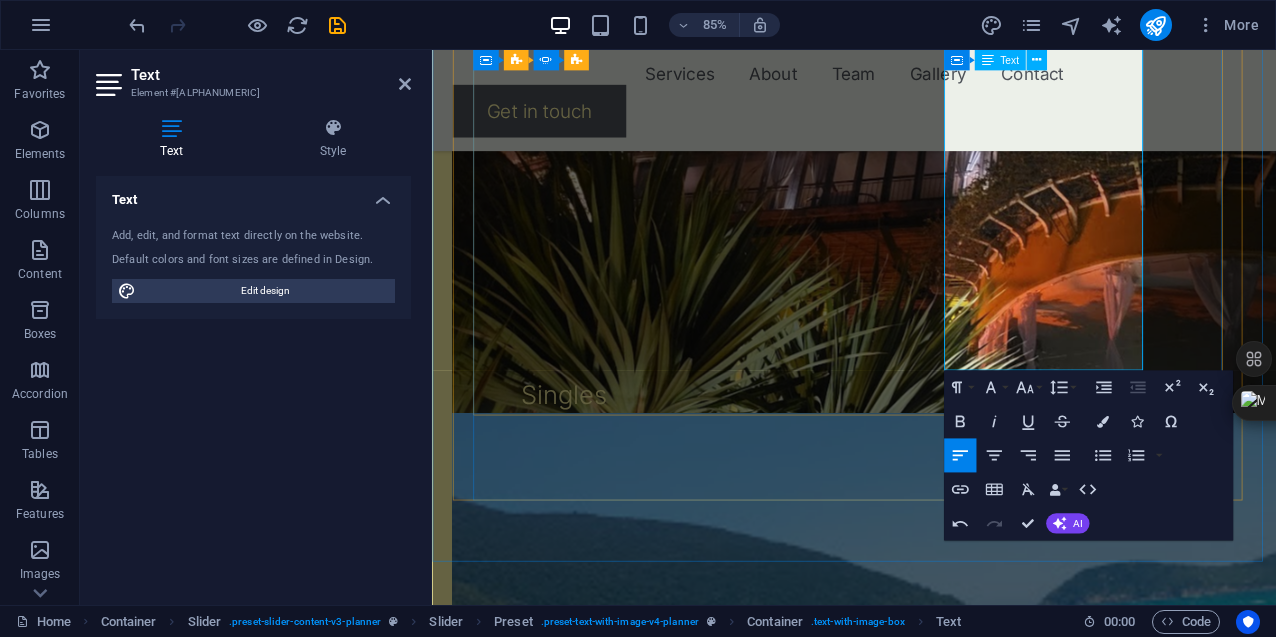 click on "This company was created with the intent to erase stigmas, to help people see with fresh eyes. To be a bridge between nations. To welcome people to places without judgment. To show them that a better quality of life (weather, environment, food) is within reach, often for much  less than they expect. To offer them not just travel, but a sense of home. To open a door because the experience speaks for itself." at bounding box center (69, 2886) 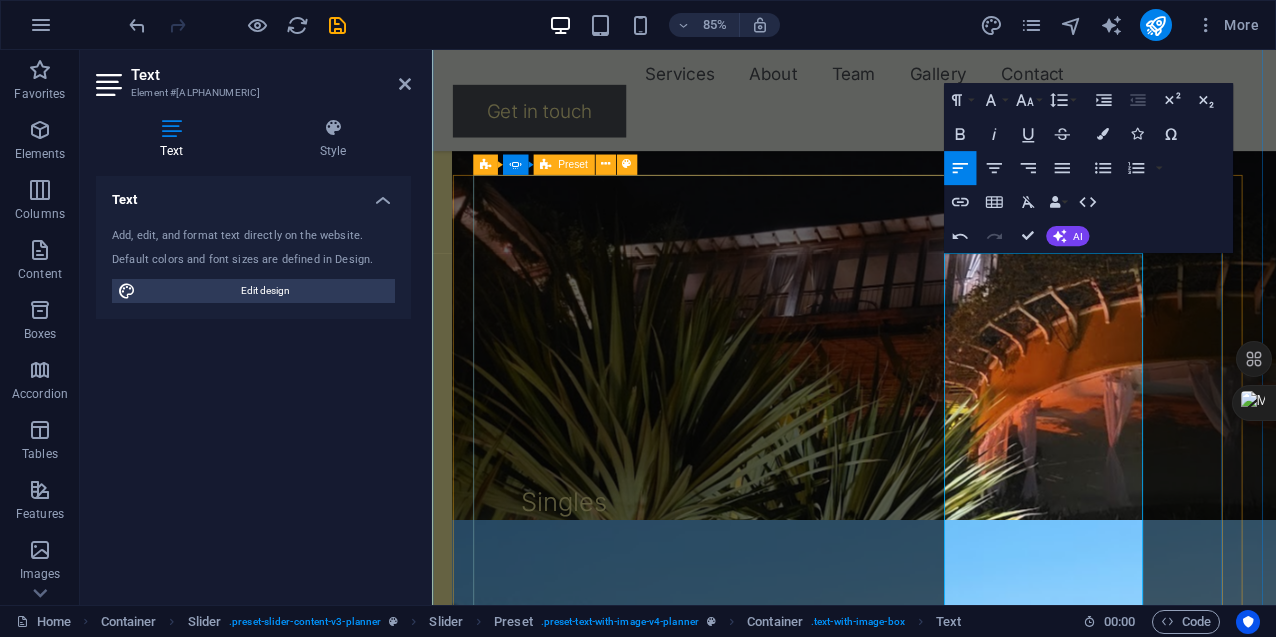 scroll, scrollTop: 2456, scrollLeft: 0, axis: vertical 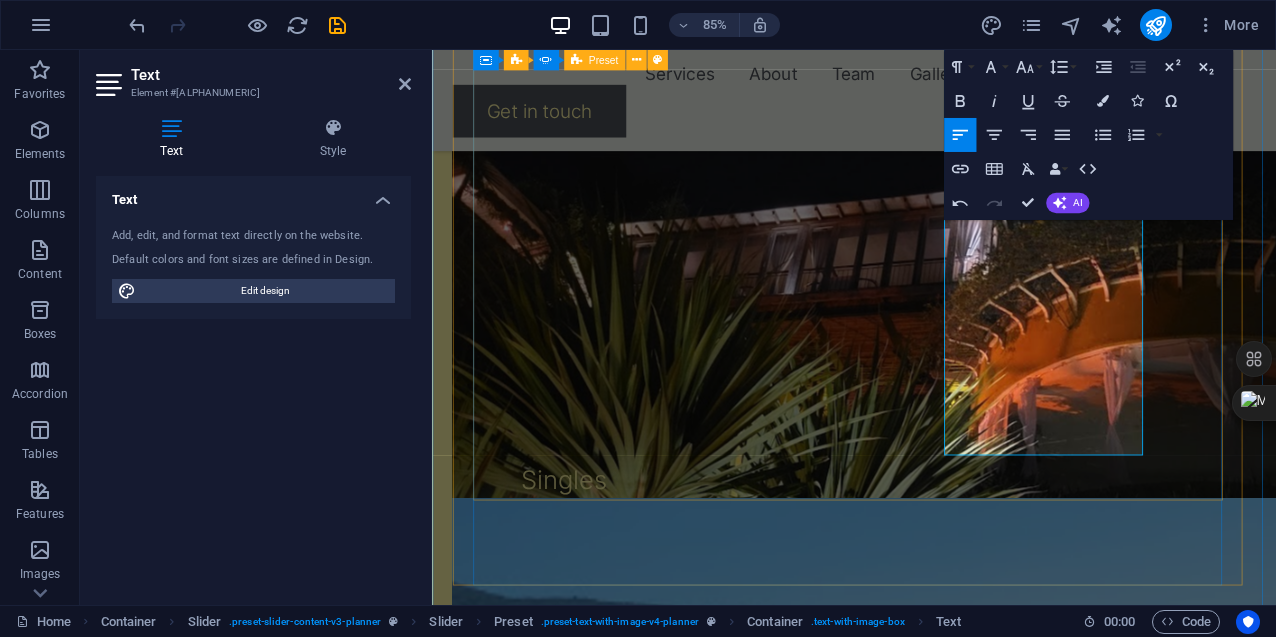 drag, startPoint x: 1134, startPoint y: 524, endPoint x: 1006, endPoint y: 156, distance: 389.62546 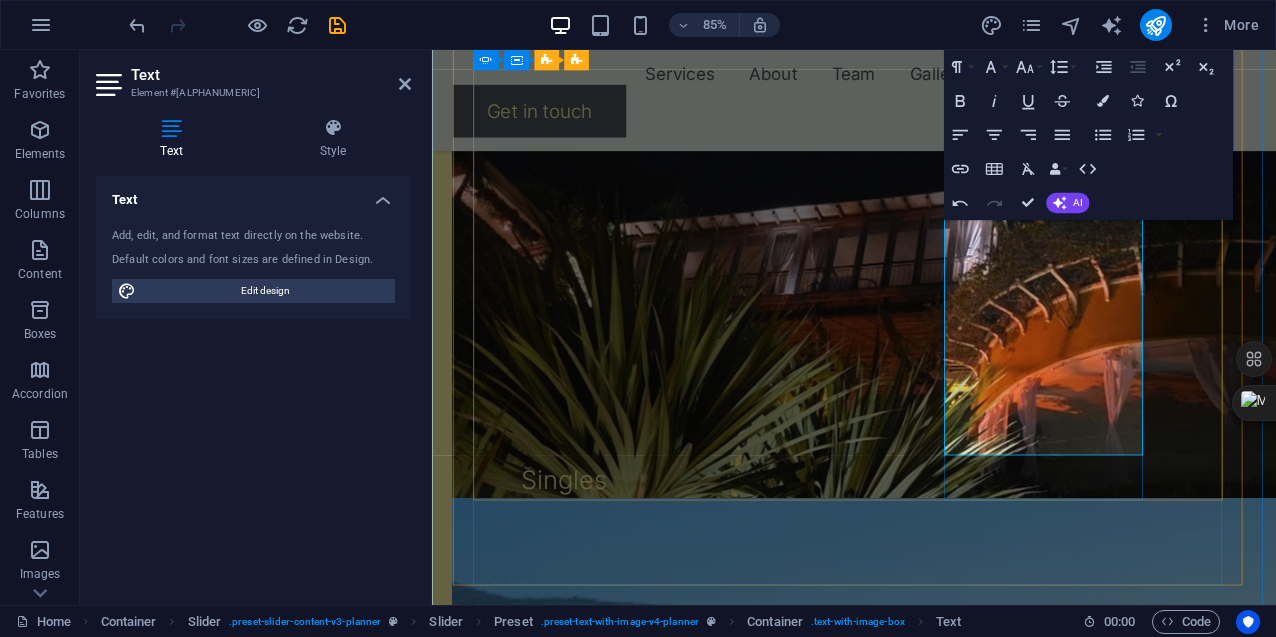 click on "This company was created with the intent to erase stigmas, to help people see with fresh eyes. To be a bridge between nations. To welcome people to places without judgment. To show them that a better quality of life (weather, environment, food) is within reach, often for much  less than they expect. To offer them not just travel, but a sense of home. To open a door because the experience speaks for itself." at bounding box center [69, 2986] 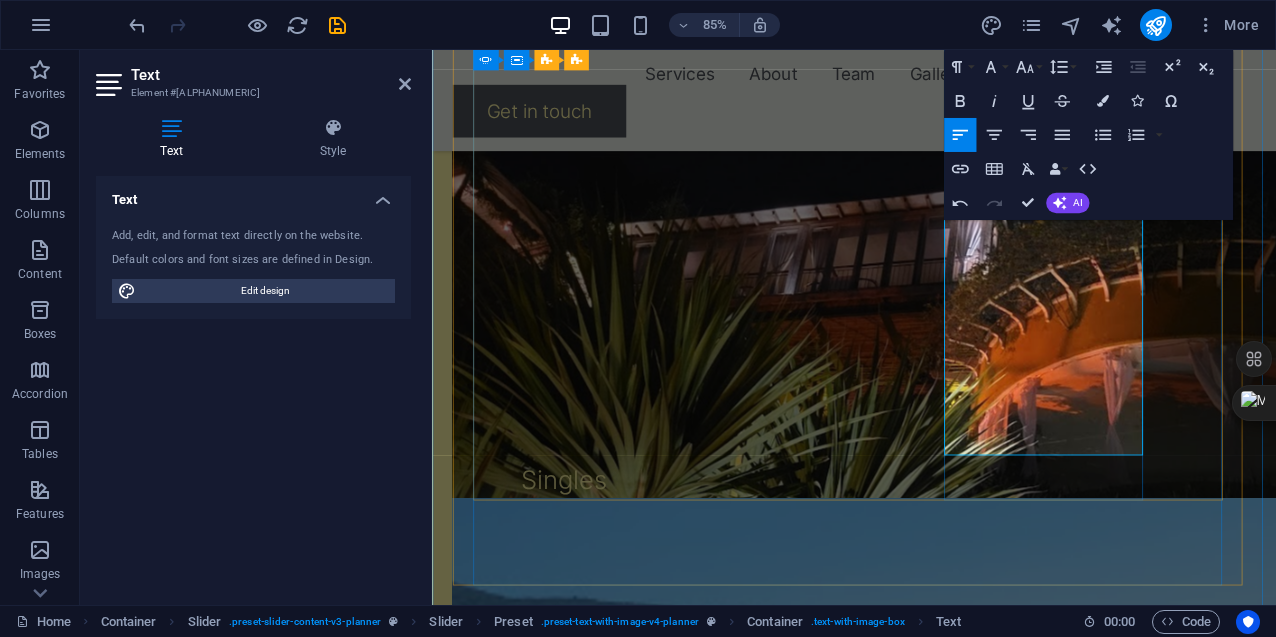click on "This company was created with the intent to erase stigmas, to help people see with fresh eyes. To be a bridge between nations. To welcome people to places without judgment. To show them that a better quality of life (weather, environment, food) is within reach, often for much  less than they expect. To offer them not just travel, but a sense of home. To open a door because the experience speaks for itself." at bounding box center [69, 2986] 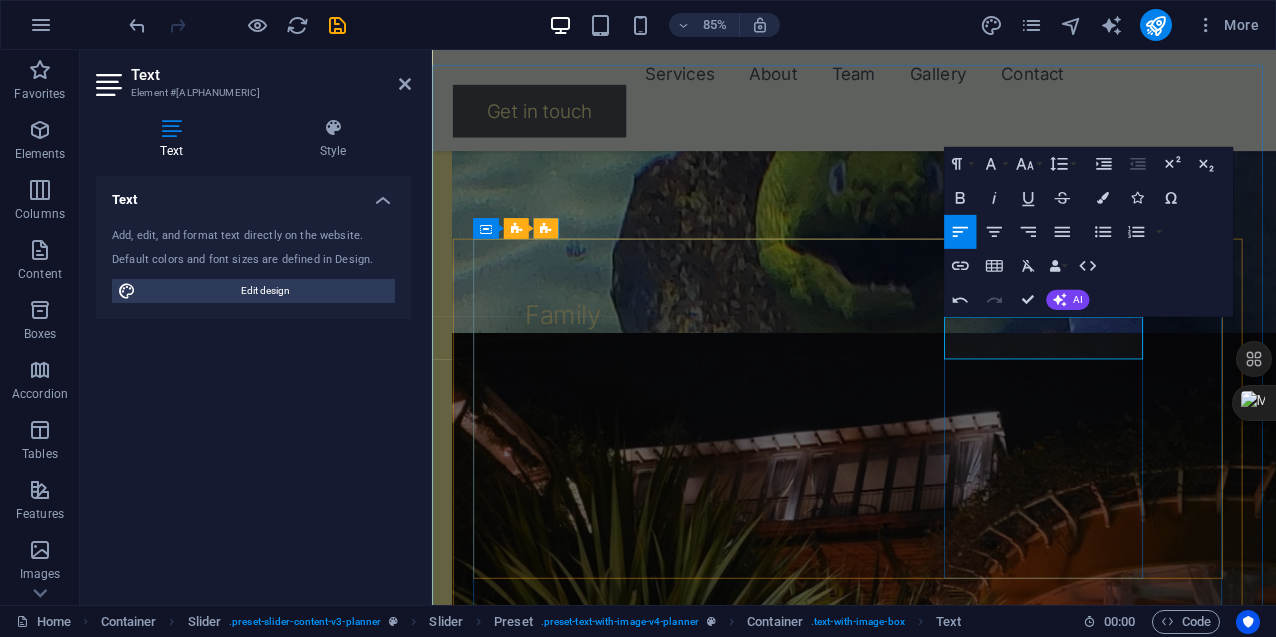 scroll, scrollTop: 2156, scrollLeft: 0, axis: vertical 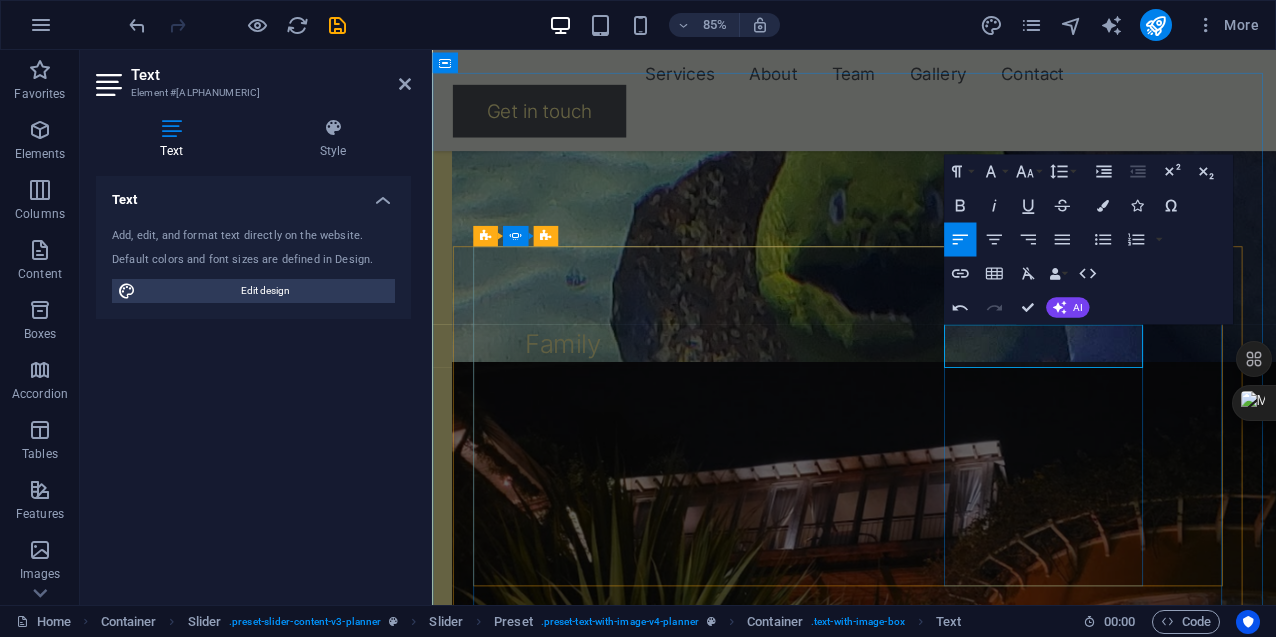 click on "This company was created with the int" at bounding box center (69, 3197) 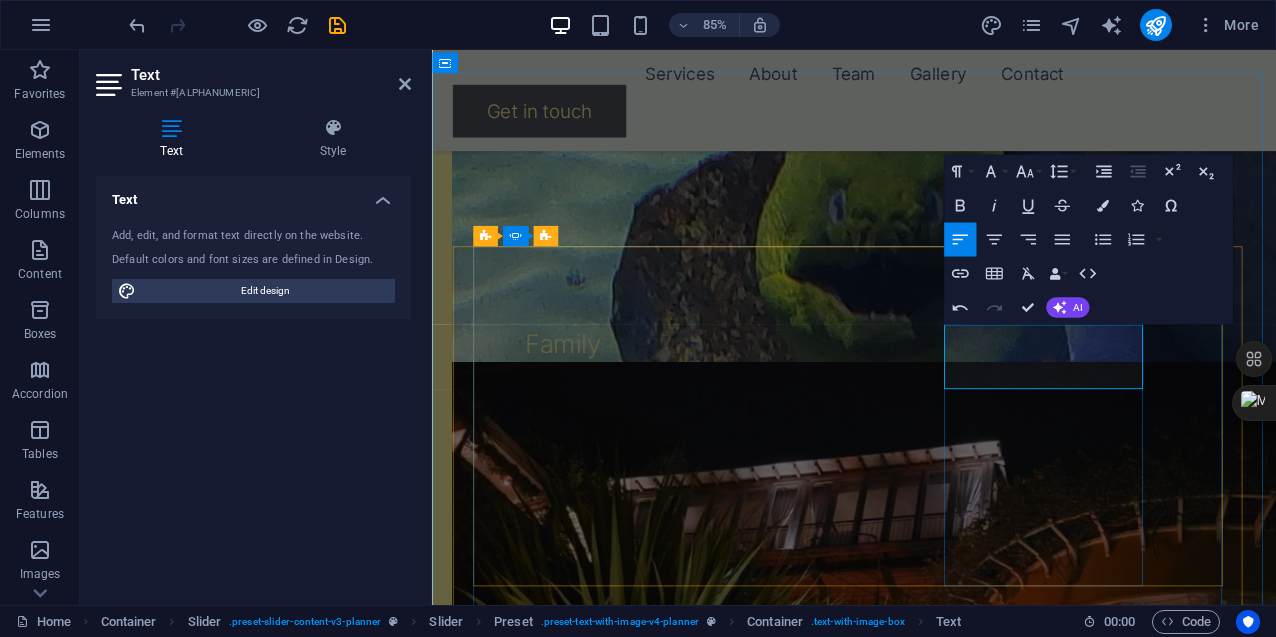 click on "The Goal This company was created with the intent to challenge the way we see.     Luis G. Reis" at bounding box center (69, 3513) 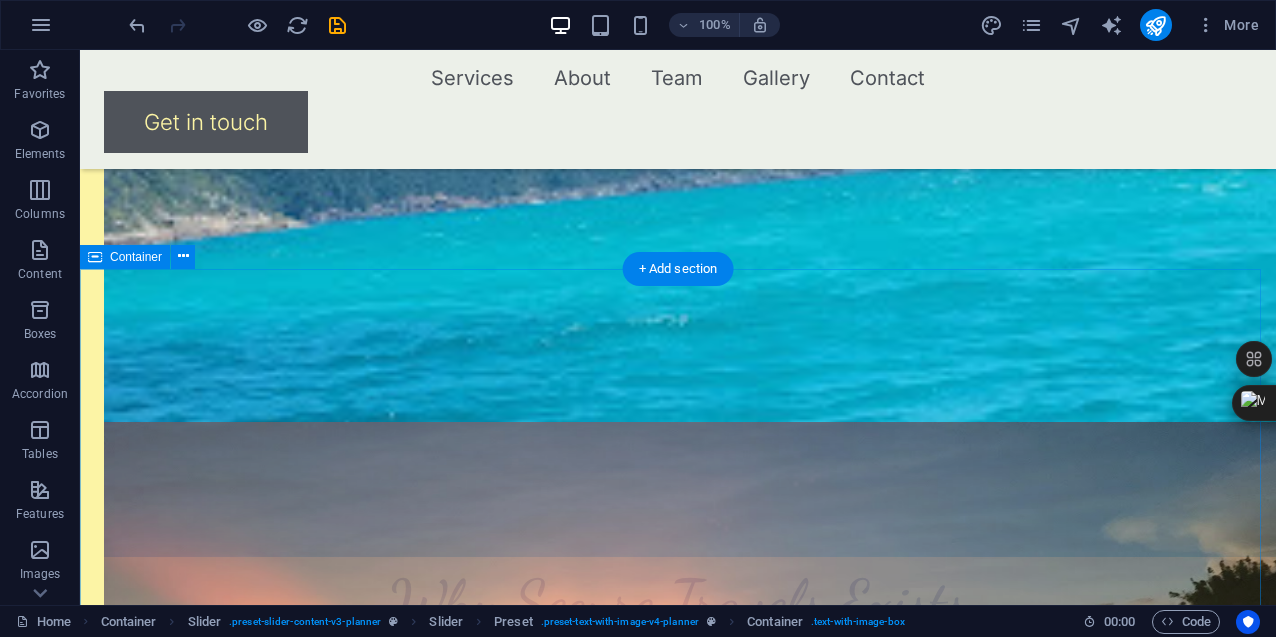 scroll, scrollTop: 3032, scrollLeft: 0, axis: vertical 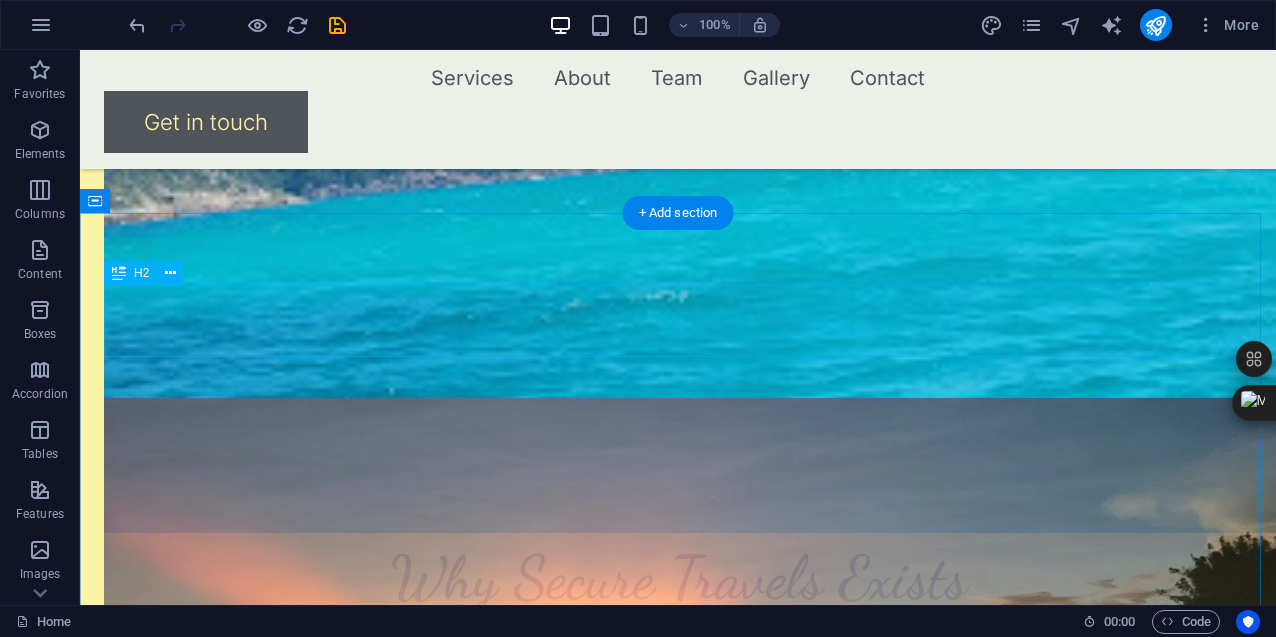click on "Get in touch" at bounding box center (678, 1646) 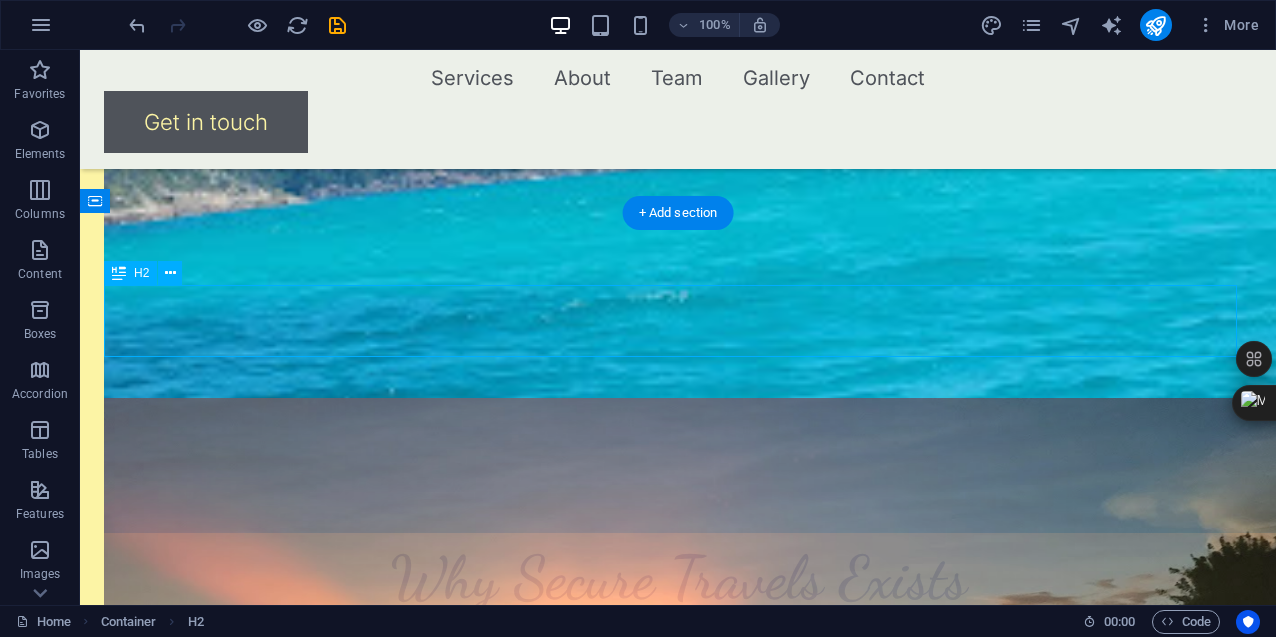 click on "Get in touch" at bounding box center [678, 1646] 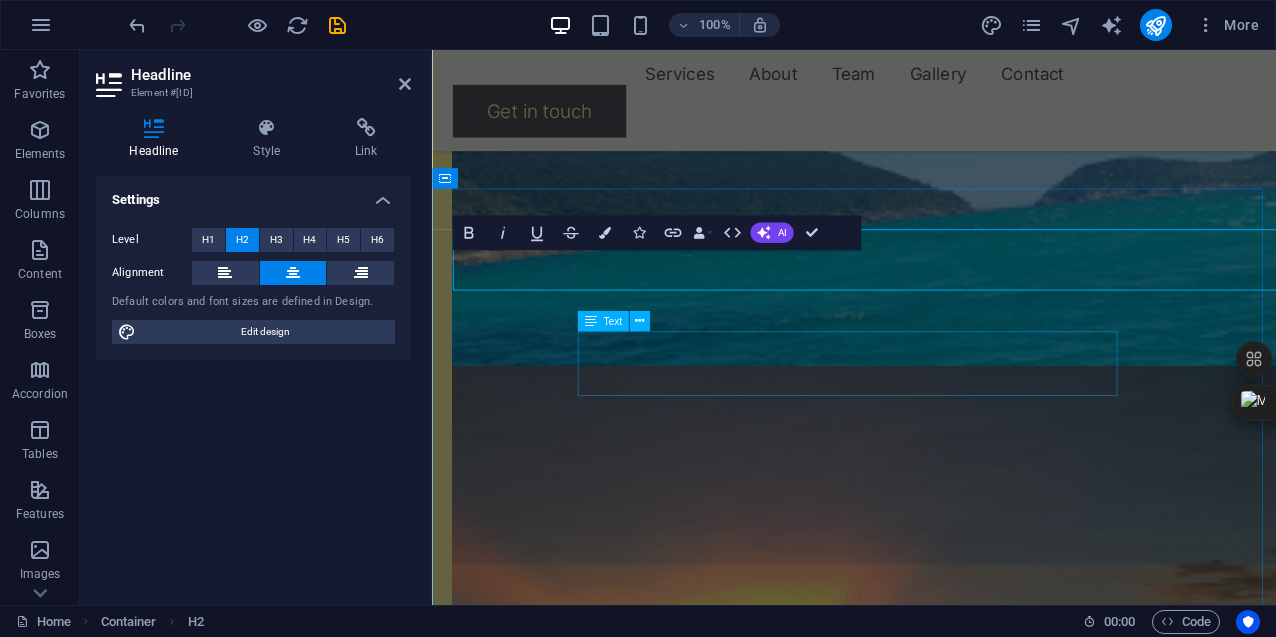 scroll, scrollTop: 3056, scrollLeft: 0, axis: vertical 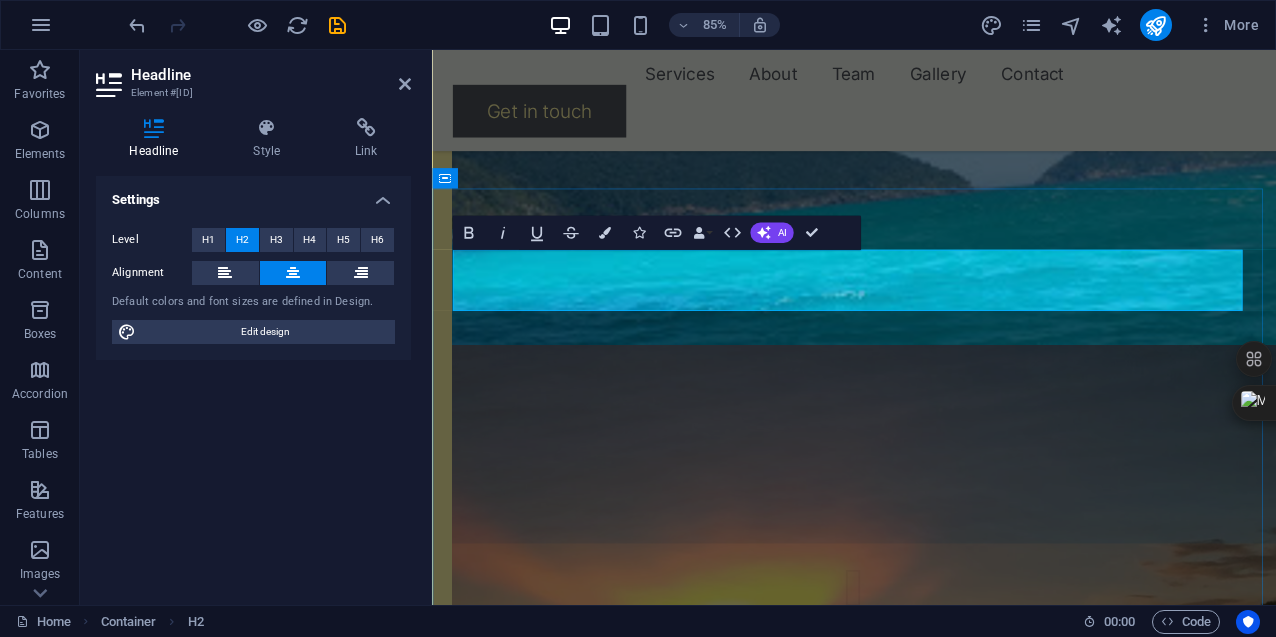 click on "Get in touch" at bounding box center [928, 1646] 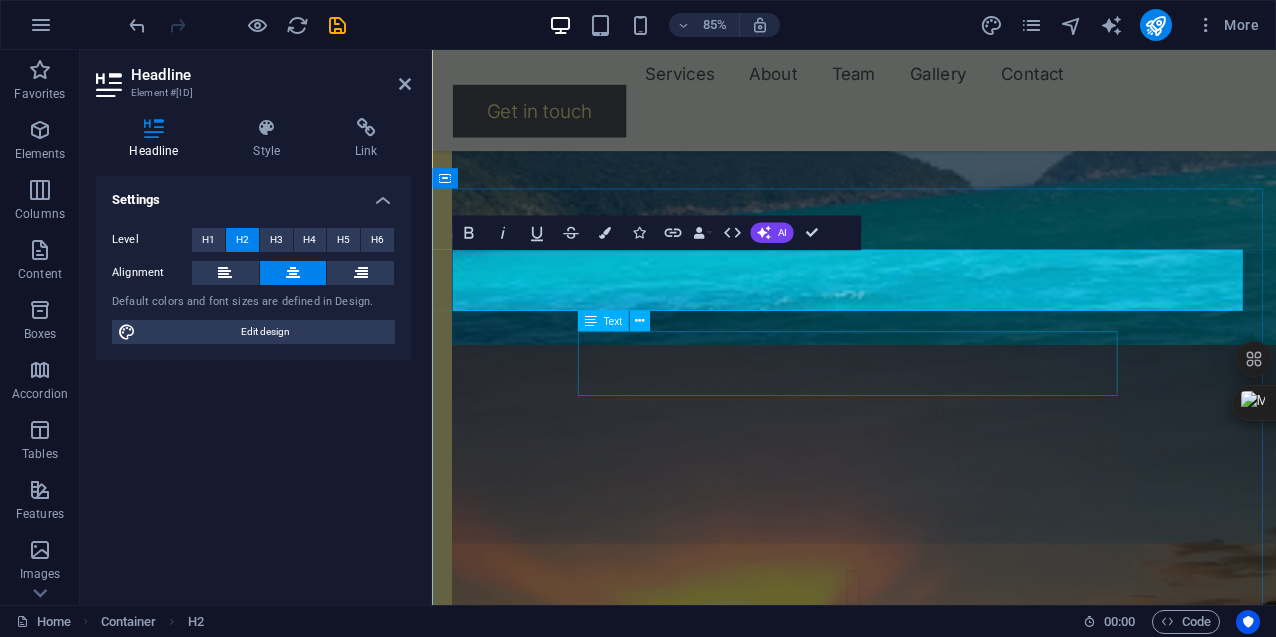 click on "Lorem ipsum dolor sit amet, consectetur adipiscing elit, sed do eiusmod tempor incididunt ut labore et dolore magna aliqua. Ut enim ad minim veniam, quis nostrud exercitation ullamco" at bounding box center (928, 1731) 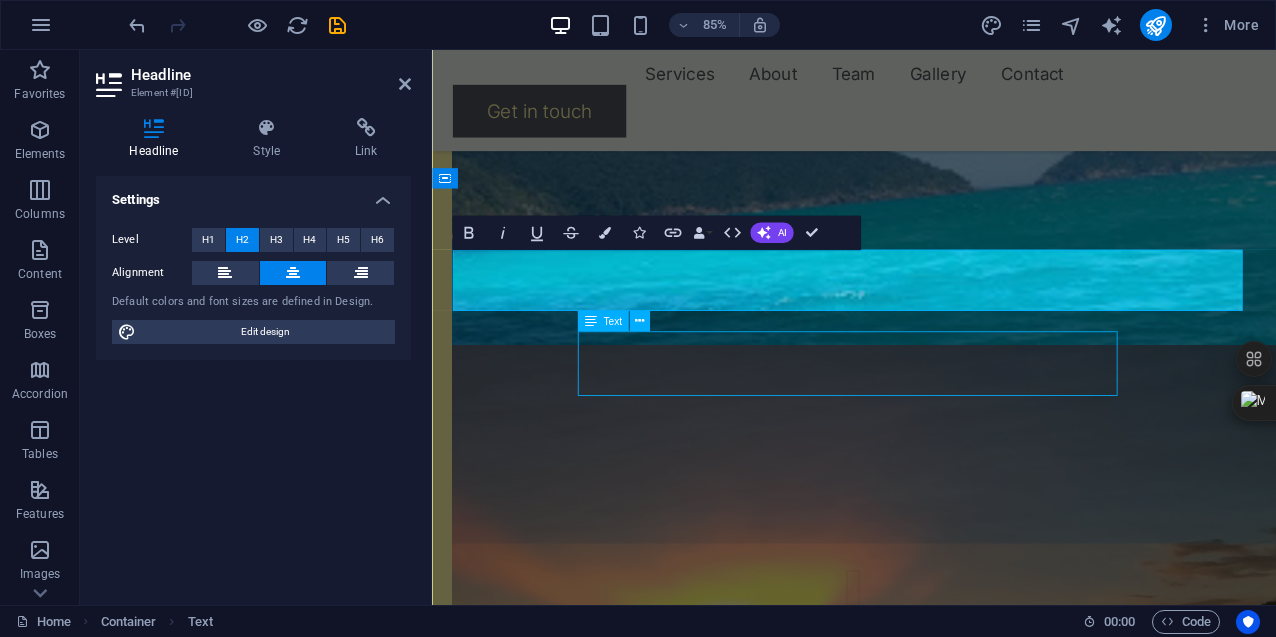 click on "What's Next Lorem ipsum dolor sit amet, consectetur adipiscing elit, sed do eiusmod tempor incididunt ut labore et dolore magna aliqua. Ut enim ad minim veniam, quis nostrud exercitation ullamco   I have read and understand the privacy policy. Unreadable? Load new Submit" at bounding box center [928, 2000] 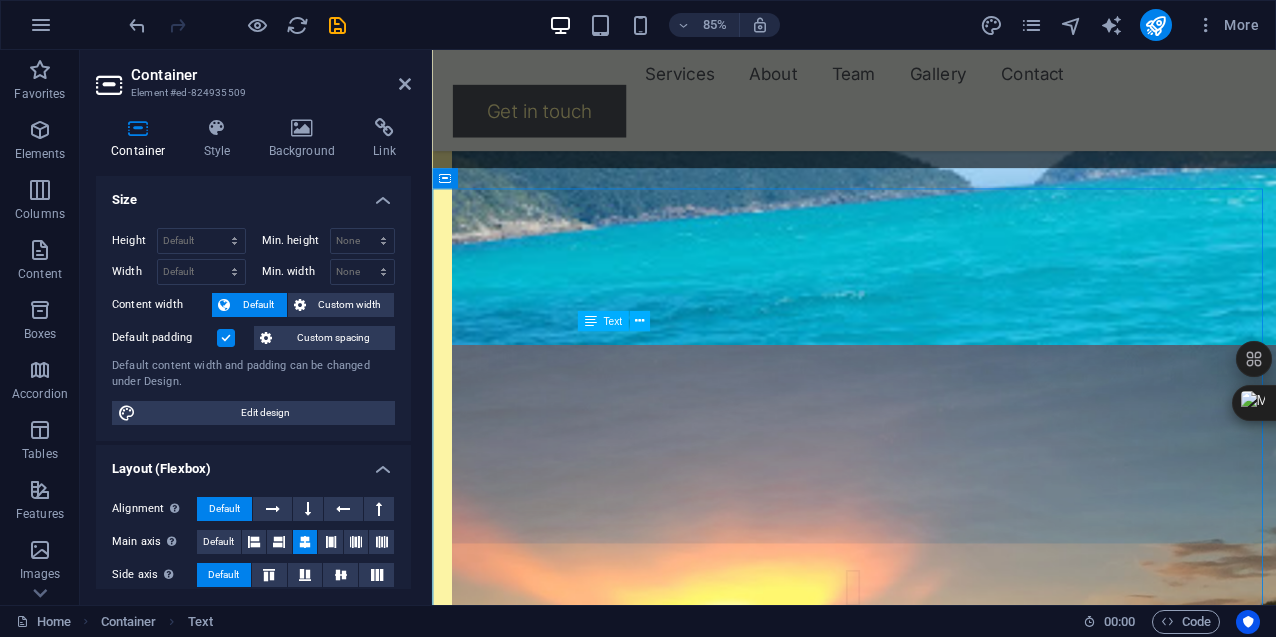 click on "Lorem ipsum dolor sit amet, consectetur adipiscing elit, sed do eiusmod tempor incididunt ut labore et dolore magna aliqua. Ut enim ad minim veniam, quis nostrud exercitation ullamco" at bounding box center (928, 1731) 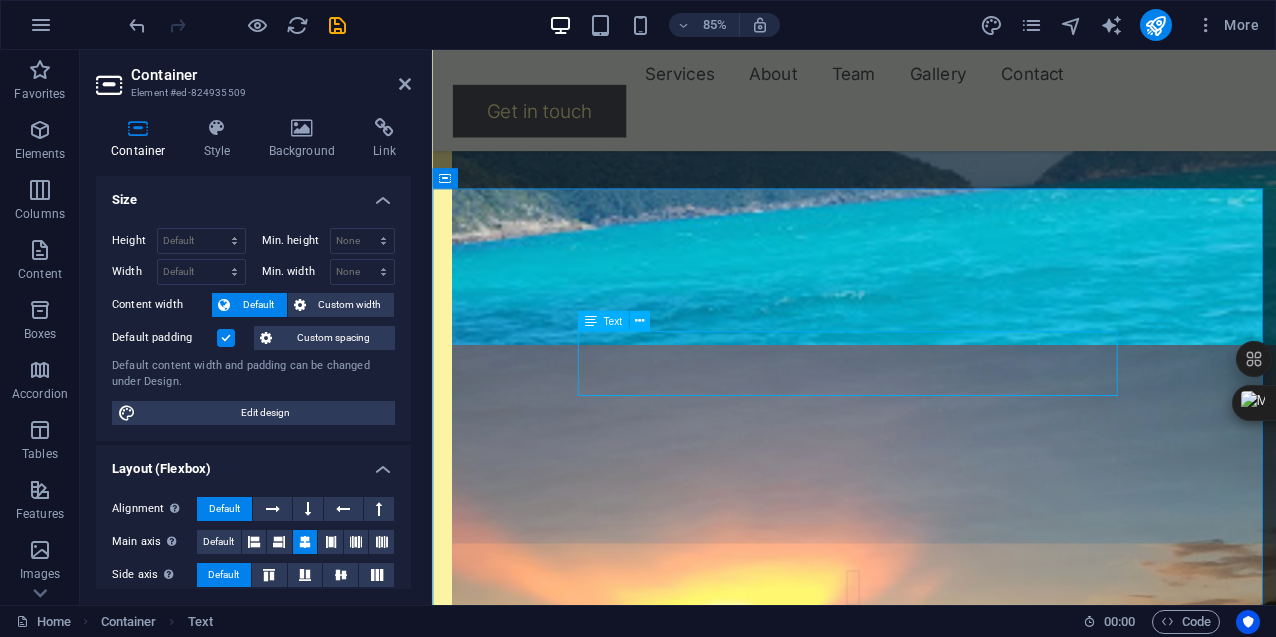 click on "Lorem ipsum dolor sit amet, consectetur adipiscing elit, sed do eiusmod tempor incididunt ut labore et dolore magna aliqua. Ut enim ad minim veniam, quis nostrud exercitation ullamco" at bounding box center (928, 1731) 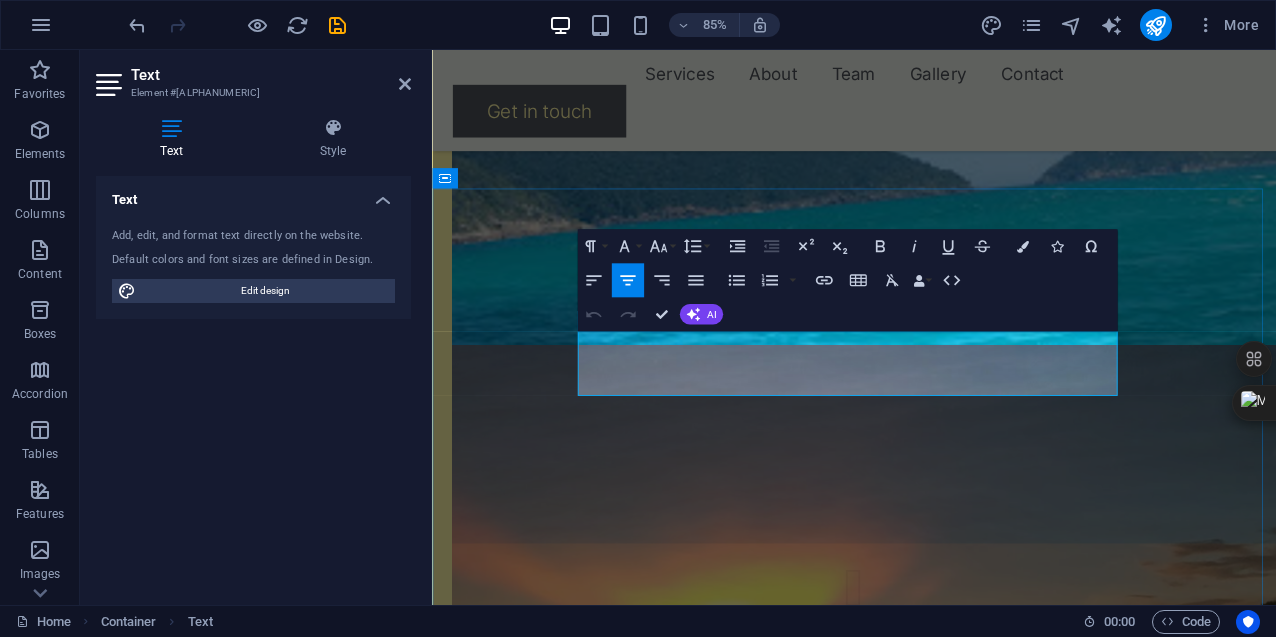click on "Lorem ipsum dolor sit amet, consectetur adipiscing elit, sed do eiusmod tempor incididunt ut labore et dolore magna aliqua. Ut enim ad minim veniam, quis nostrud exercitation ullamco" at bounding box center [928, 1731] 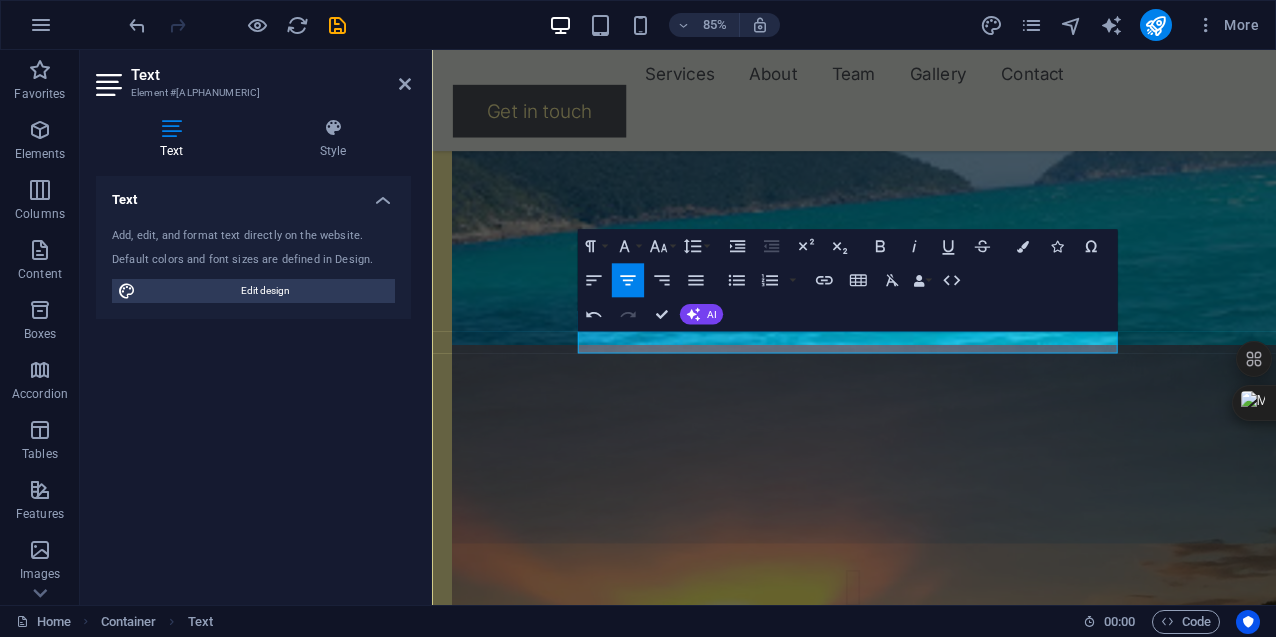type 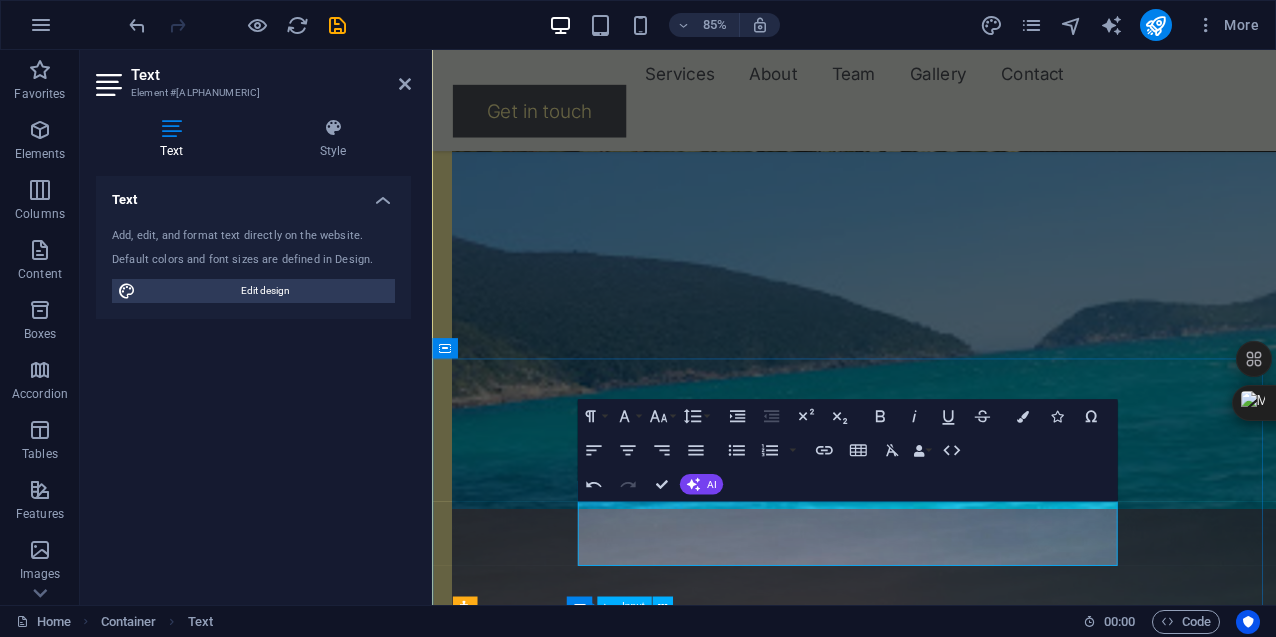 scroll, scrollTop: 2856, scrollLeft: 0, axis: vertical 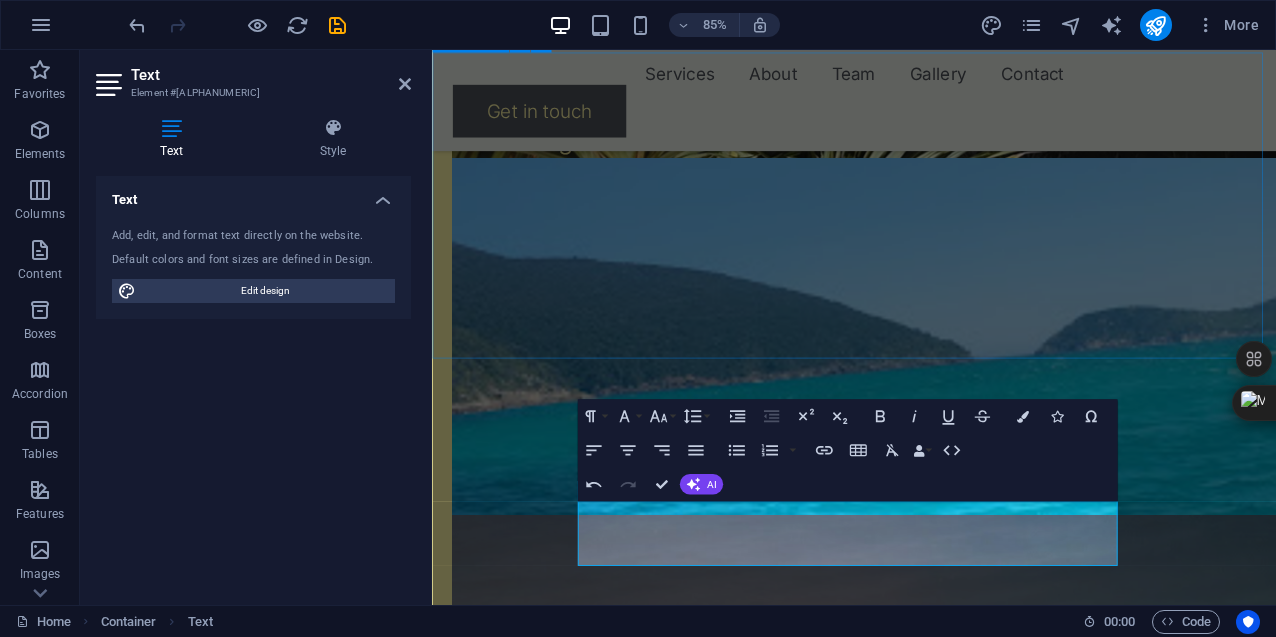 click on "Beyond plans, we create memories!" at bounding box center (928, 1558) 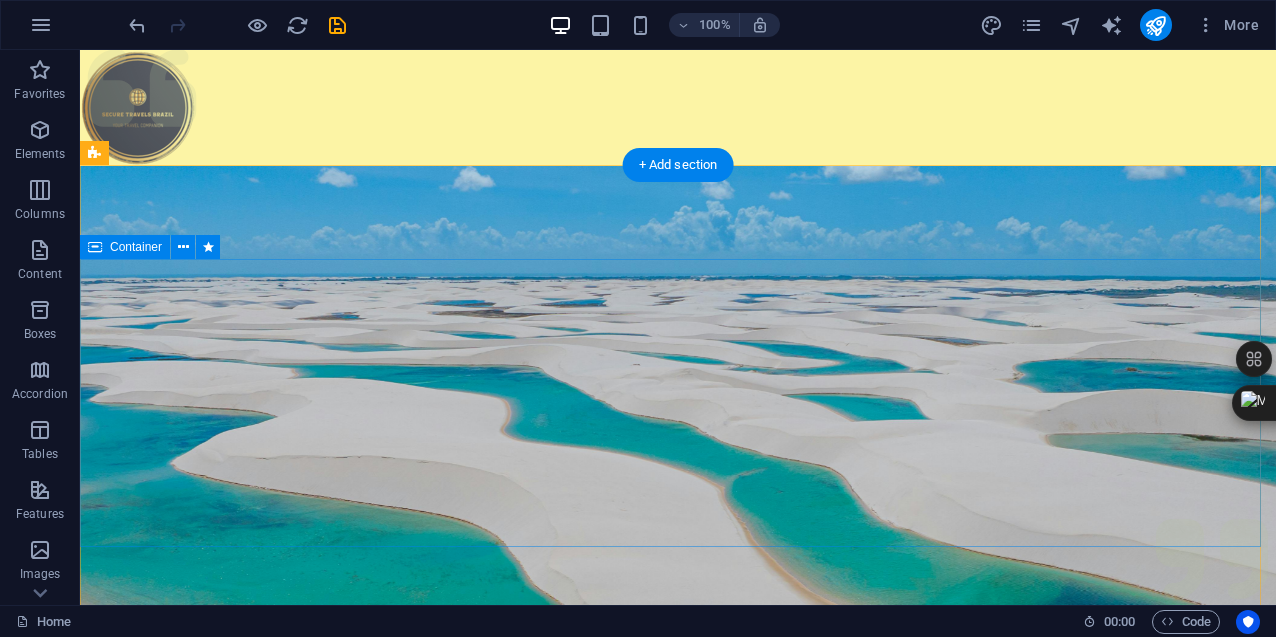 scroll, scrollTop: 0, scrollLeft: 0, axis: both 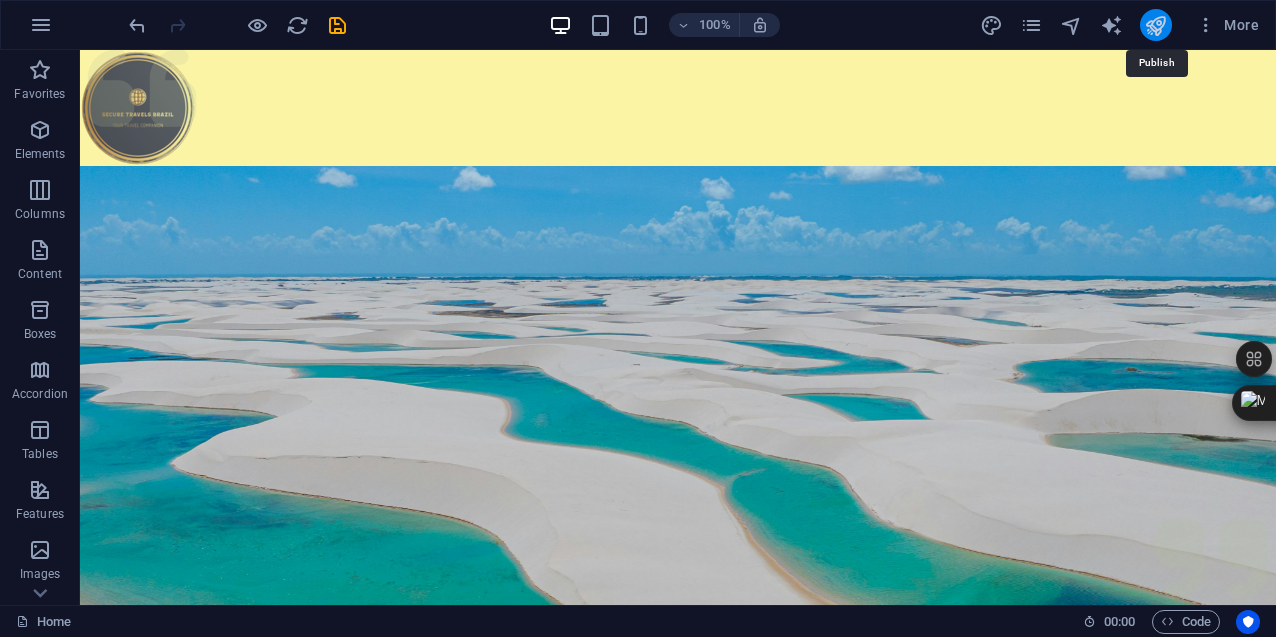 click at bounding box center (1155, 25) 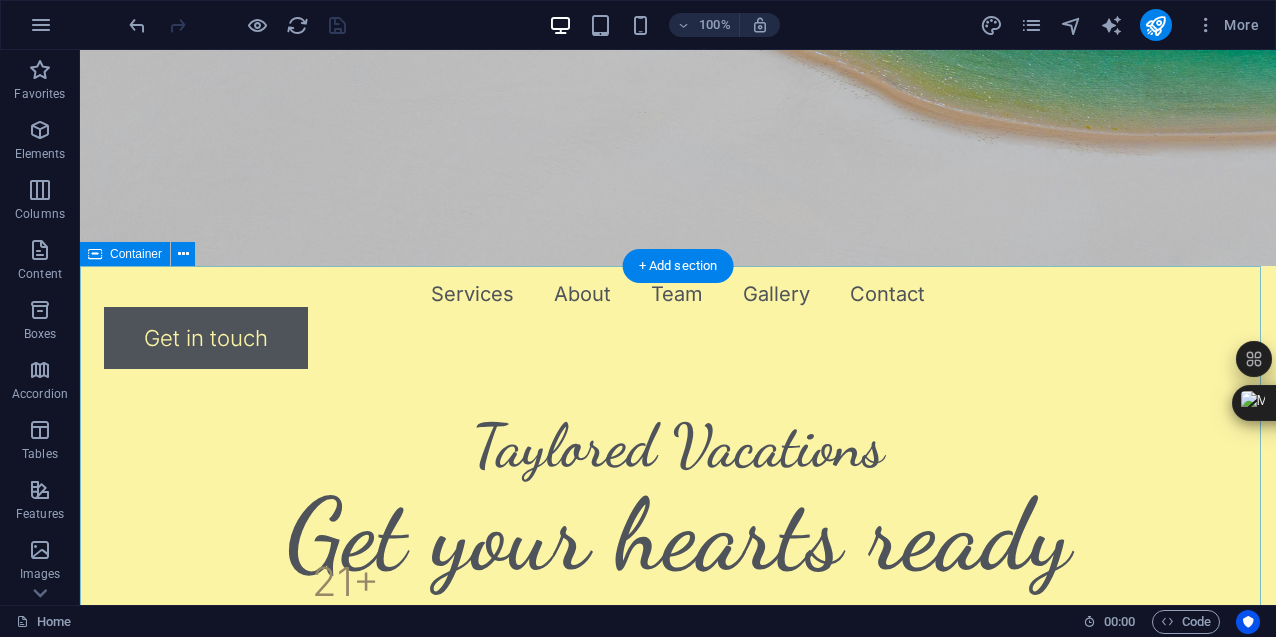 scroll, scrollTop: 990, scrollLeft: 0, axis: vertical 